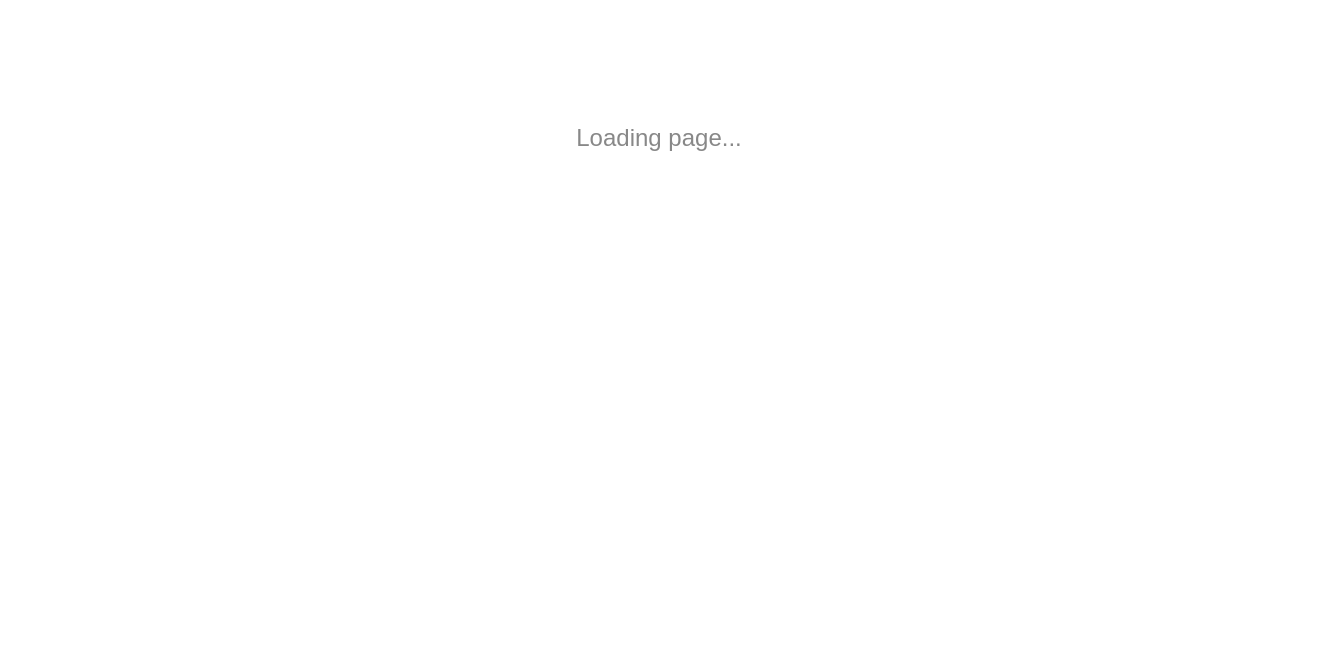 scroll, scrollTop: 0, scrollLeft: 0, axis: both 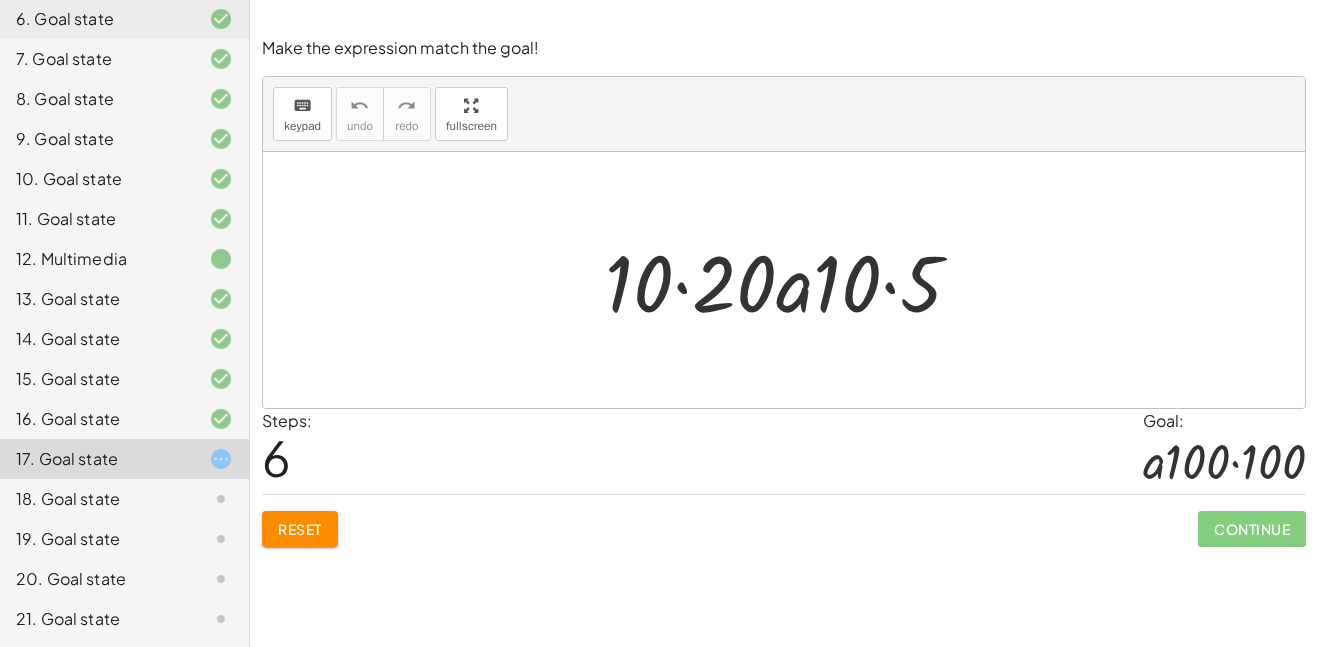 click at bounding box center [791, 280] 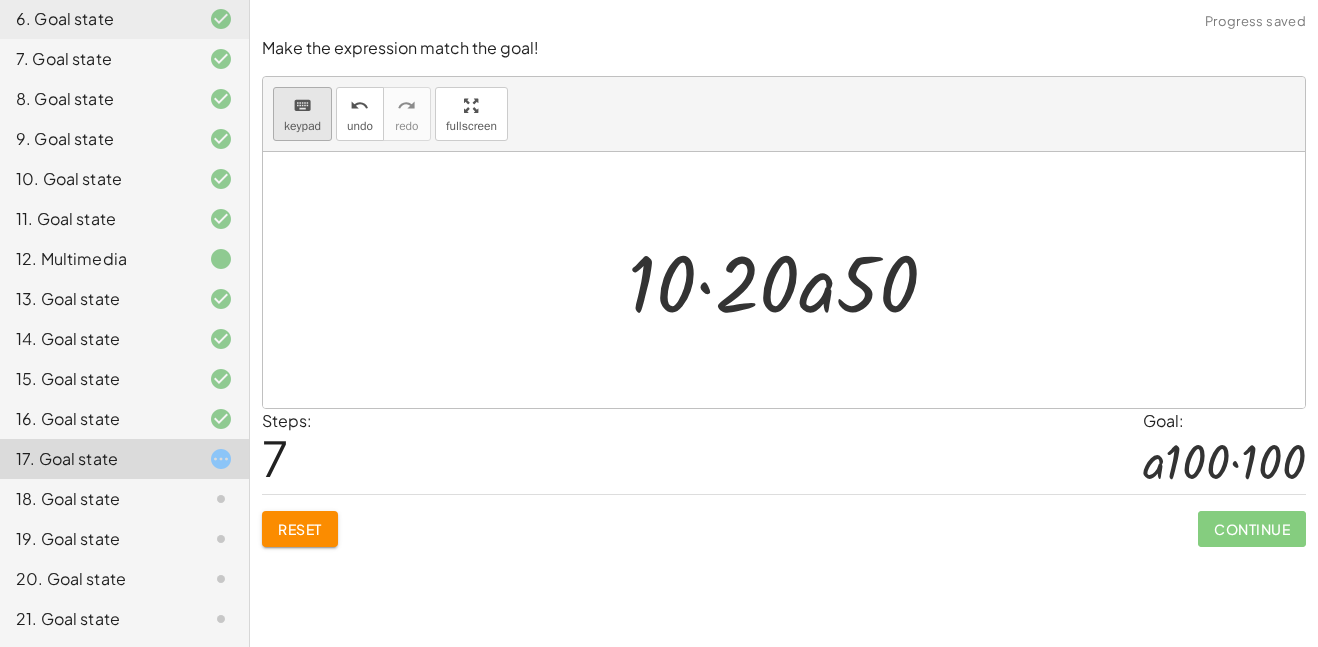 click on "keyboard keypad" at bounding box center [302, 114] 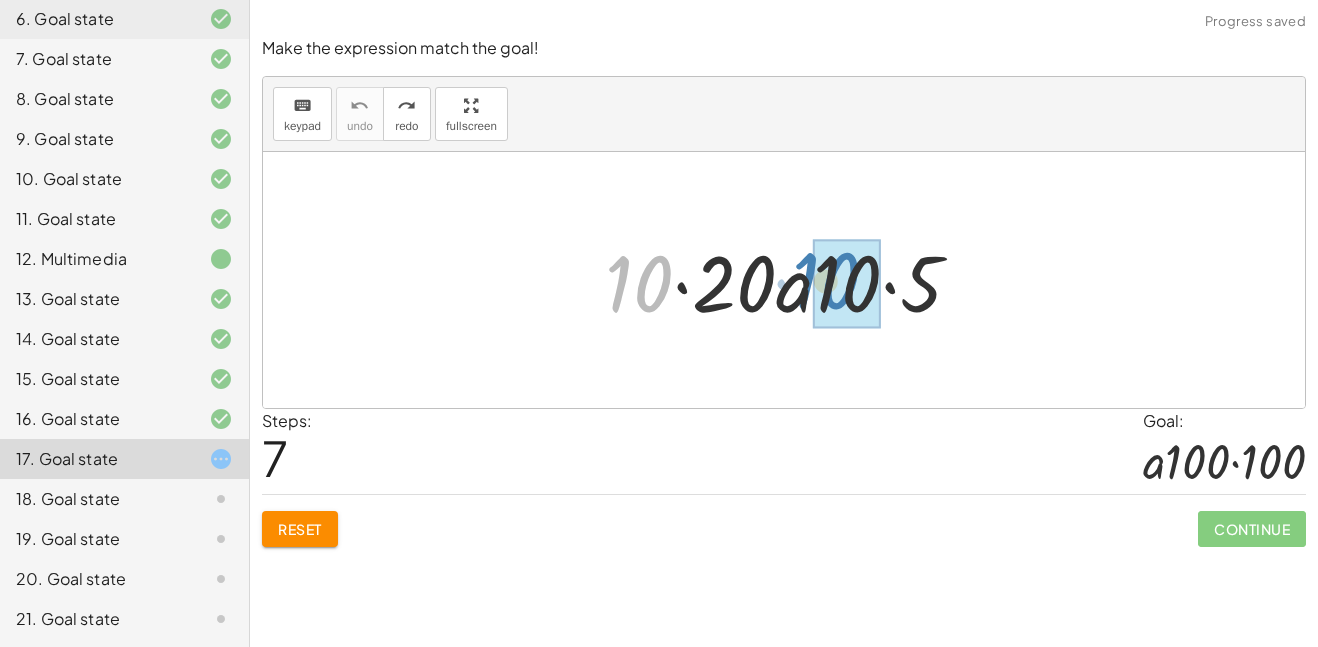 drag, startPoint x: 610, startPoint y: 281, endPoint x: 806, endPoint y: 275, distance: 196.09181 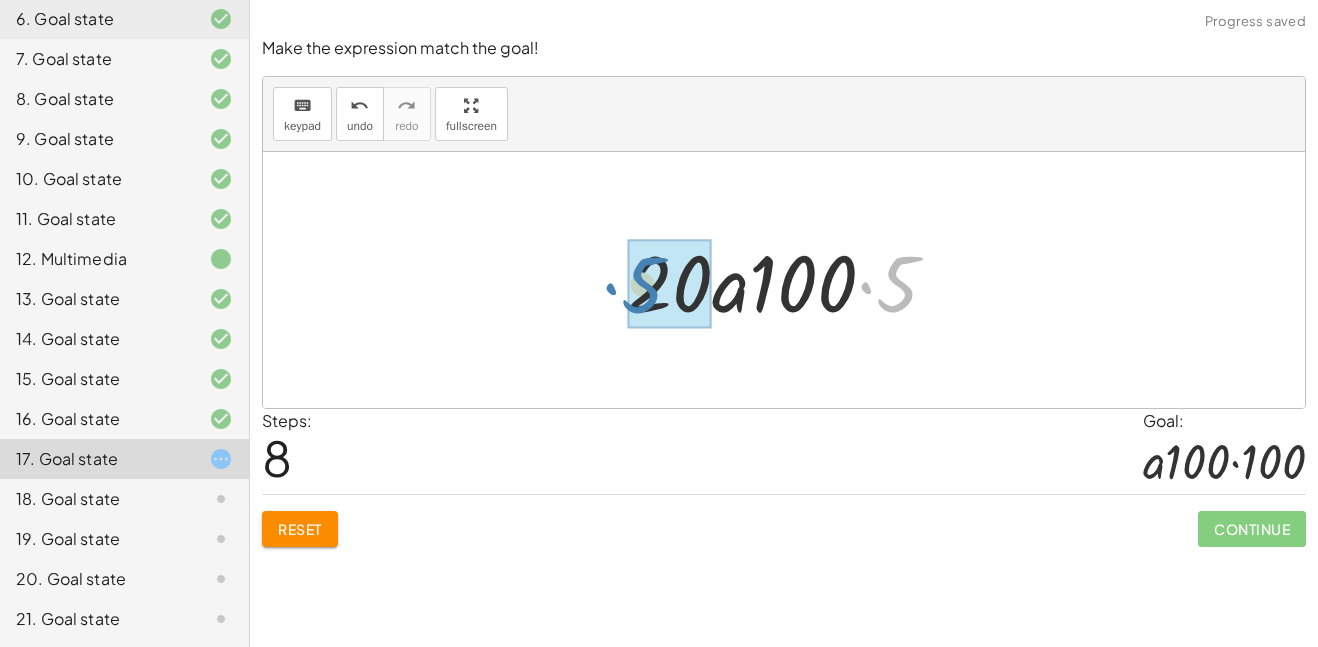 drag, startPoint x: 894, startPoint y: 287, endPoint x: 643, endPoint y: 289, distance: 251.00797 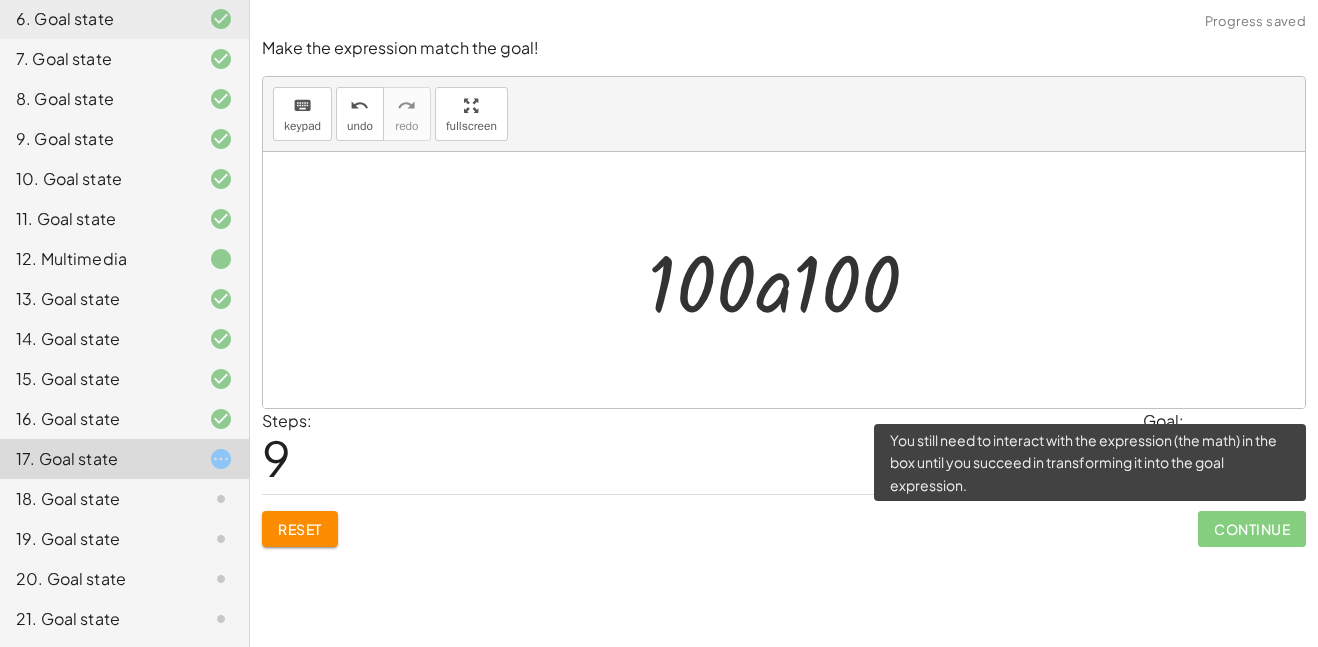 click on "Continue" 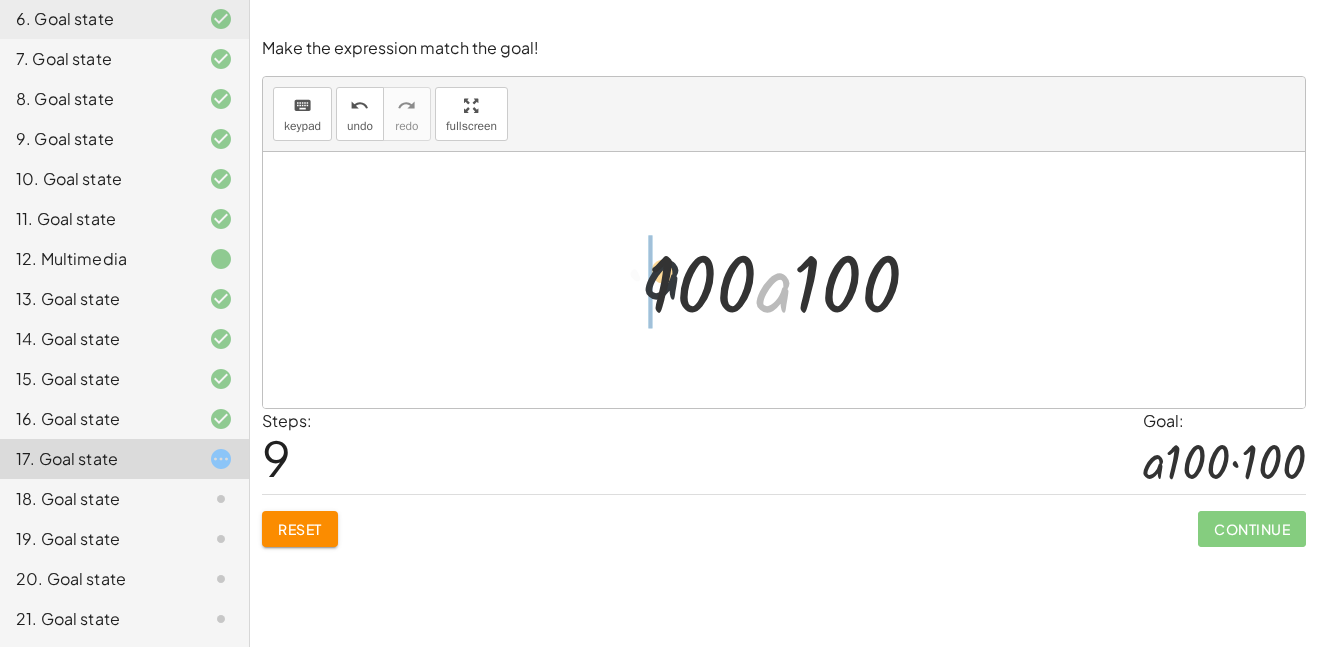 drag, startPoint x: 767, startPoint y: 299, endPoint x: 553, endPoint y: 268, distance: 216.23367 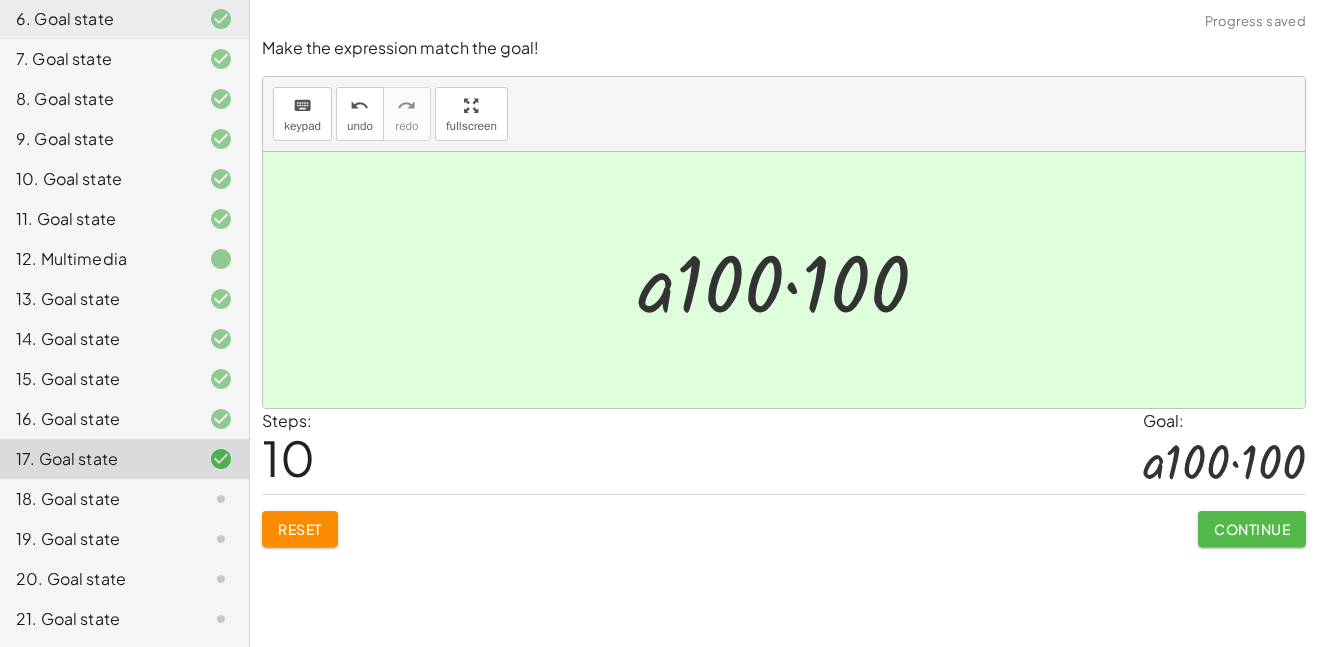 click on "Continue" 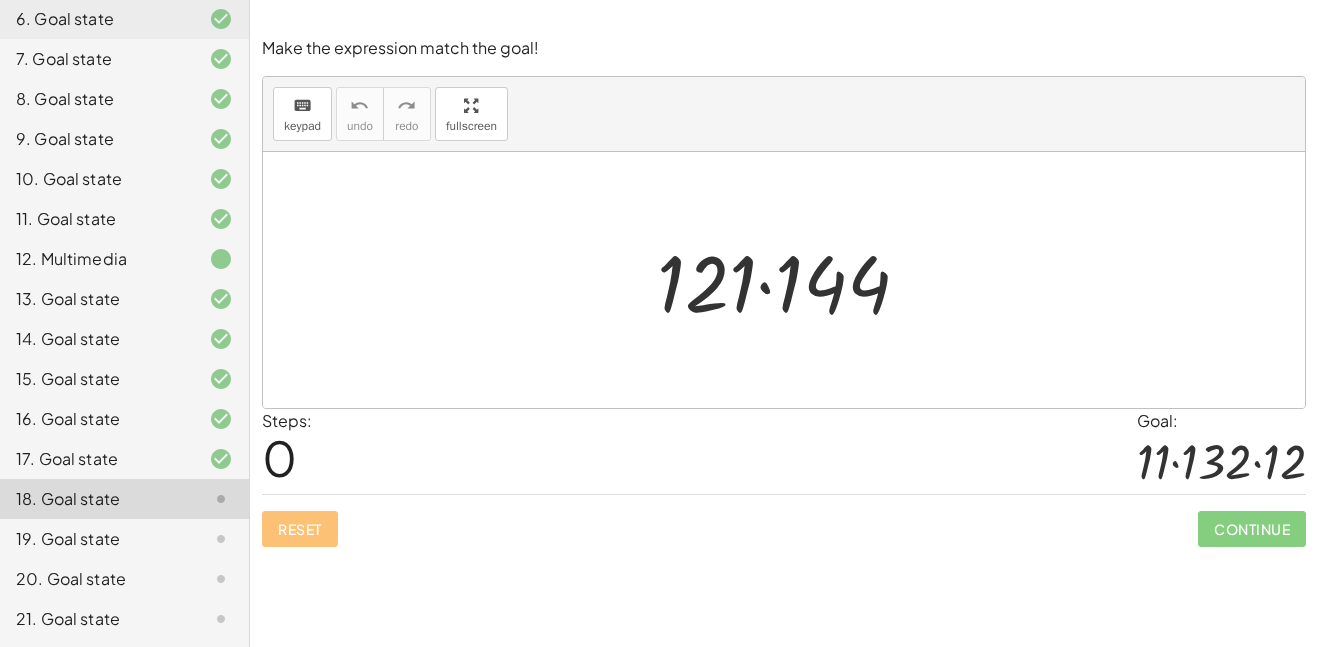 click at bounding box center (791, 280) 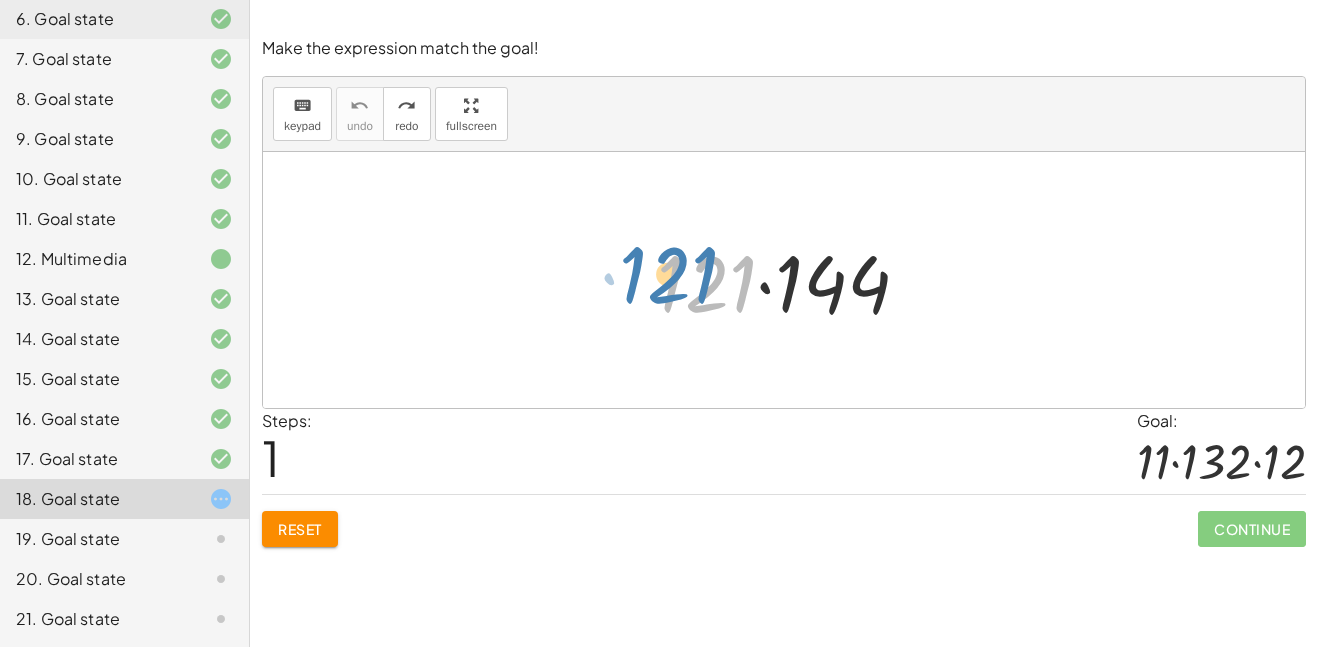 drag, startPoint x: 694, startPoint y: 275, endPoint x: 666, endPoint y: 263, distance: 30.463093 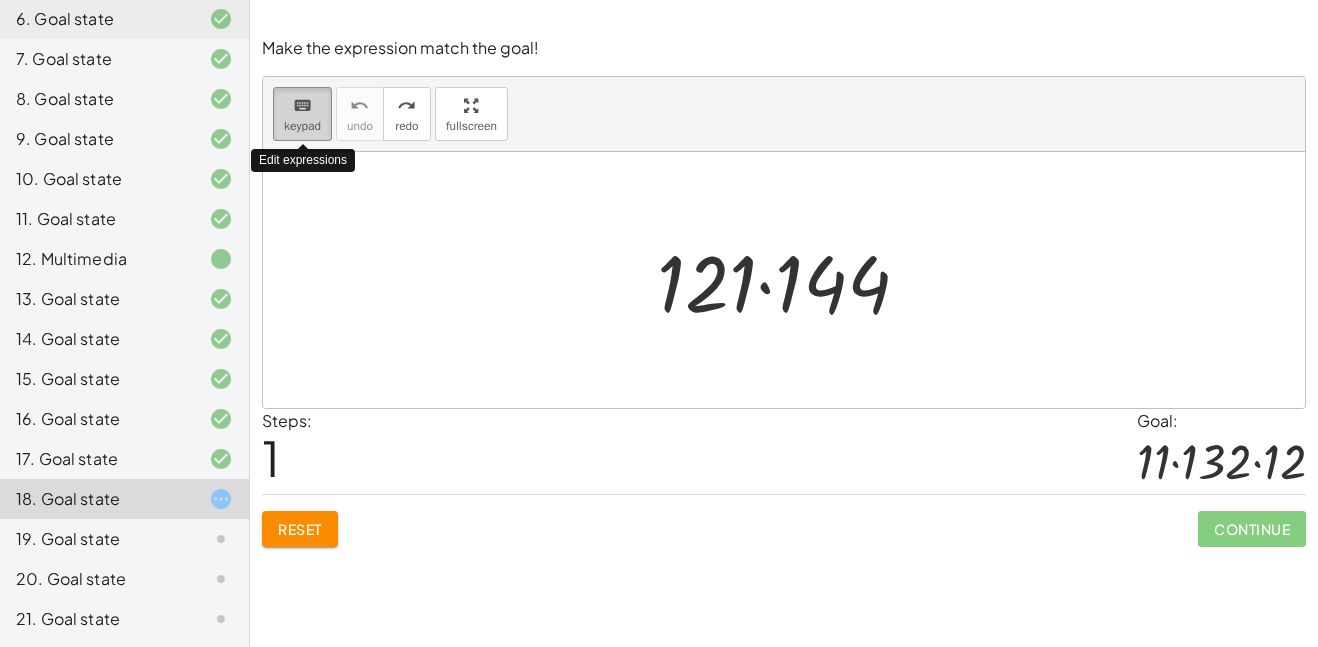 click on "keyboard" at bounding box center [302, 105] 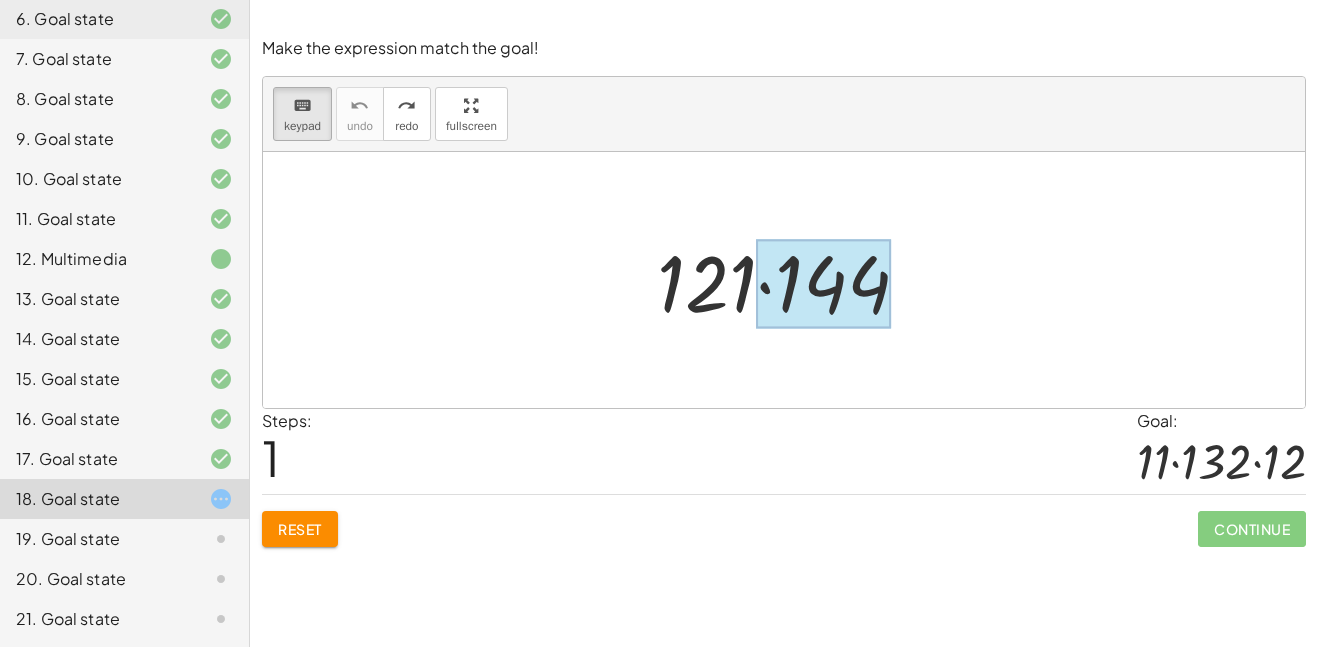 click at bounding box center (823, 284) 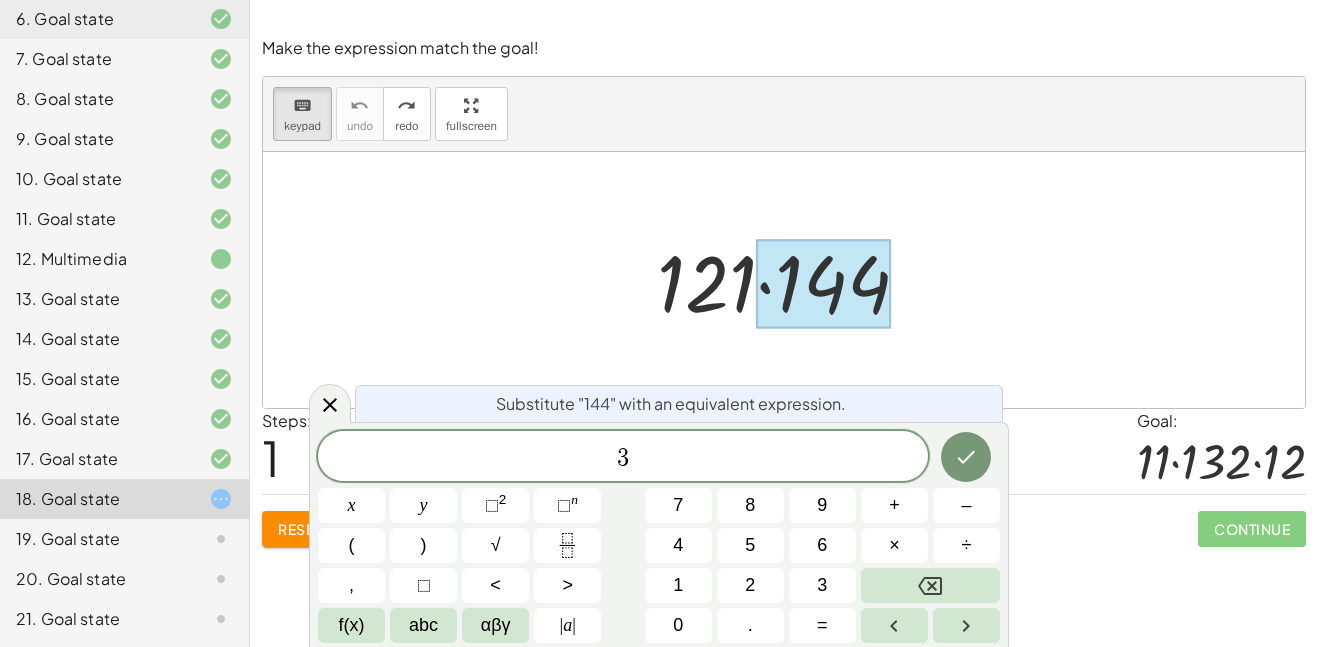 scroll, scrollTop: 3, scrollLeft: 0, axis: vertical 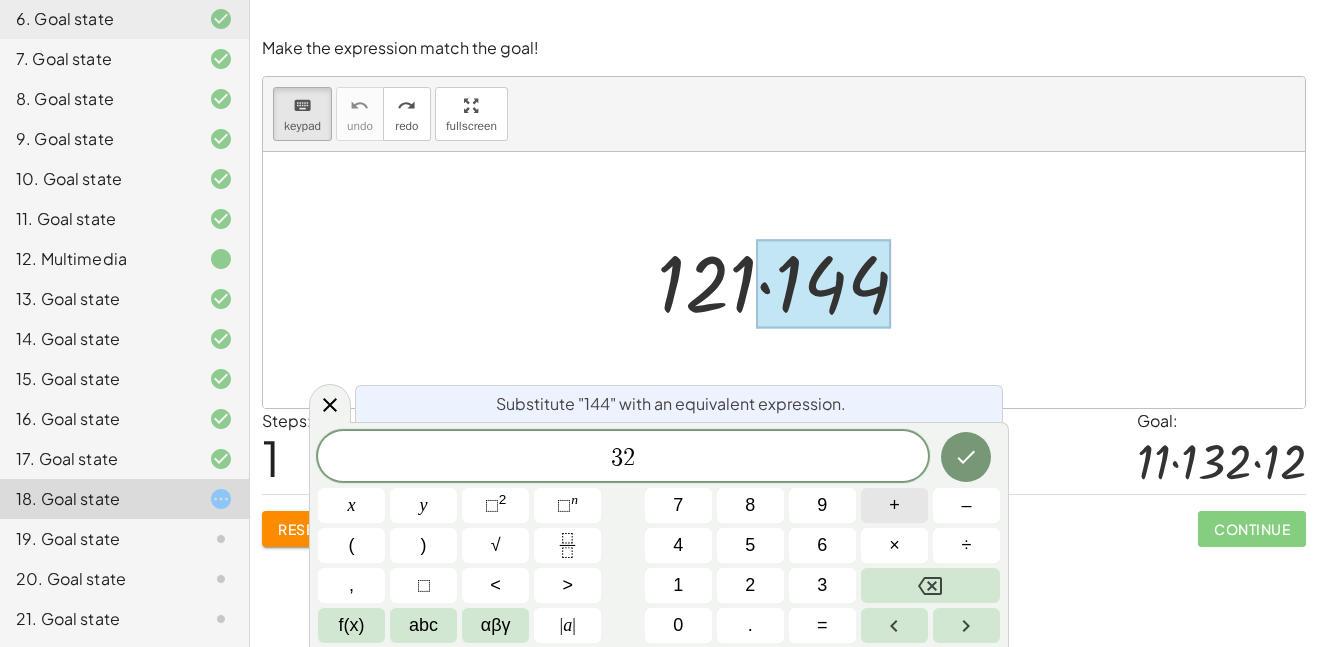 click on "+" at bounding box center (894, 505) 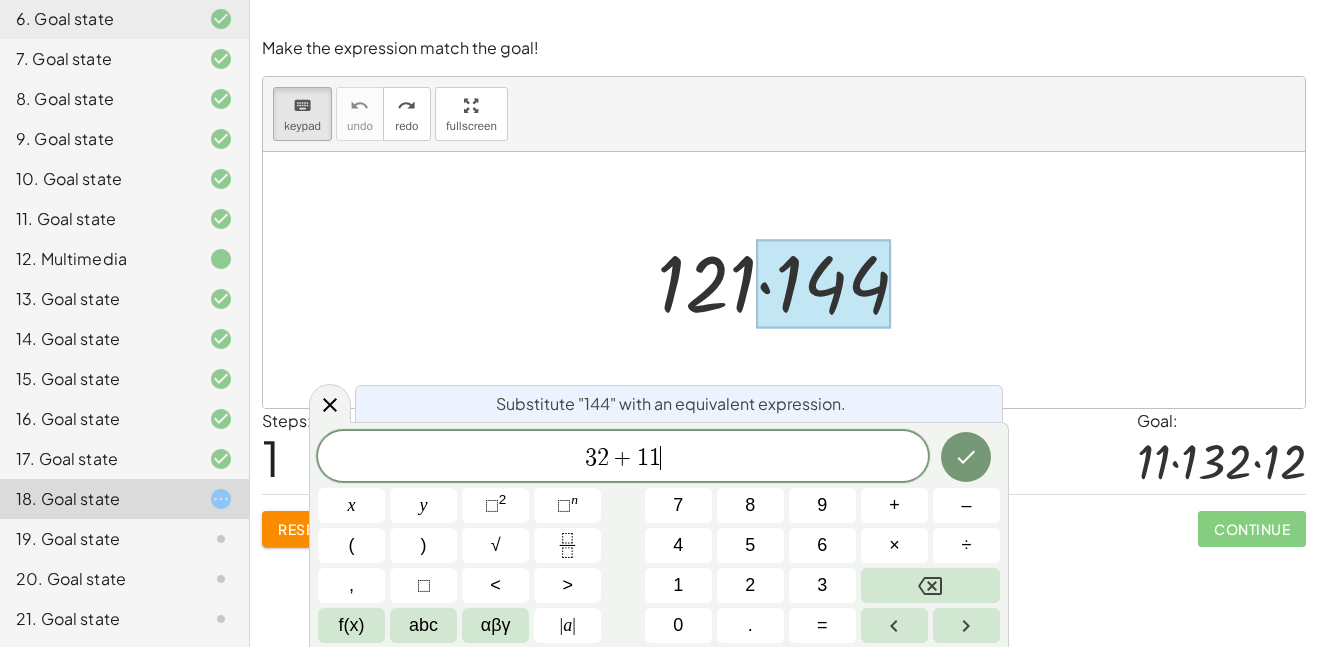scroll, scrollTop: 6, scrollLeft: 0, axis: vertical 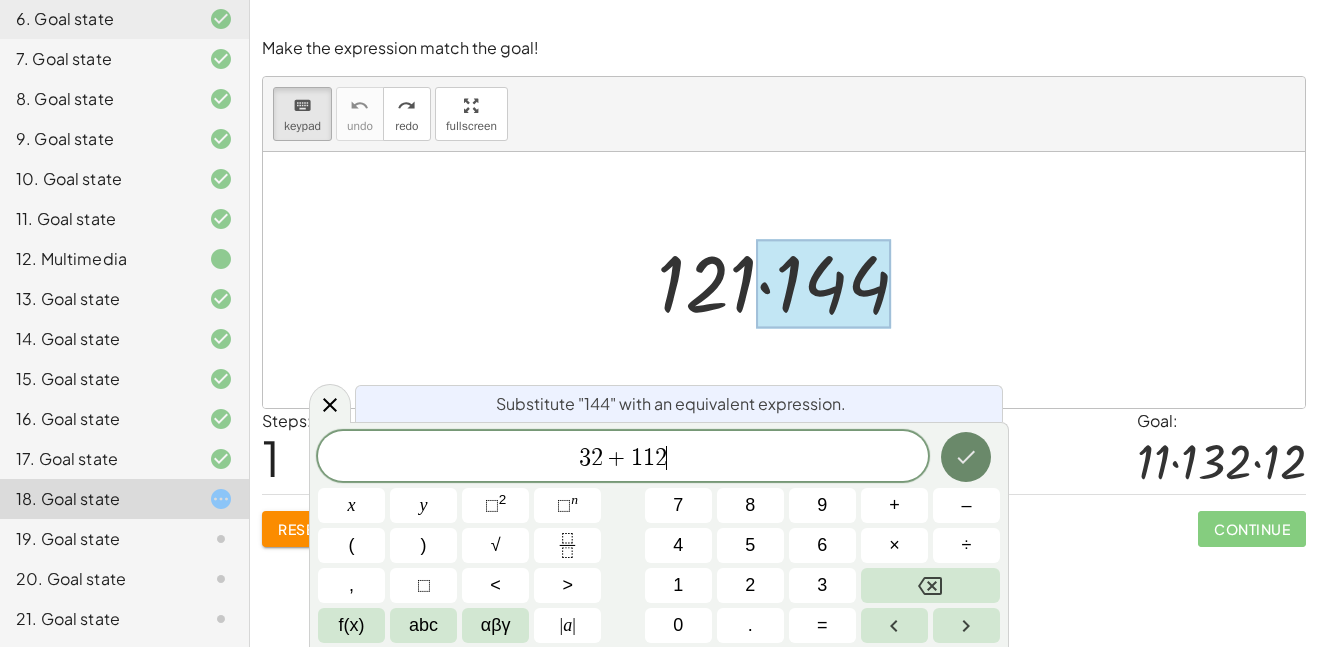 click 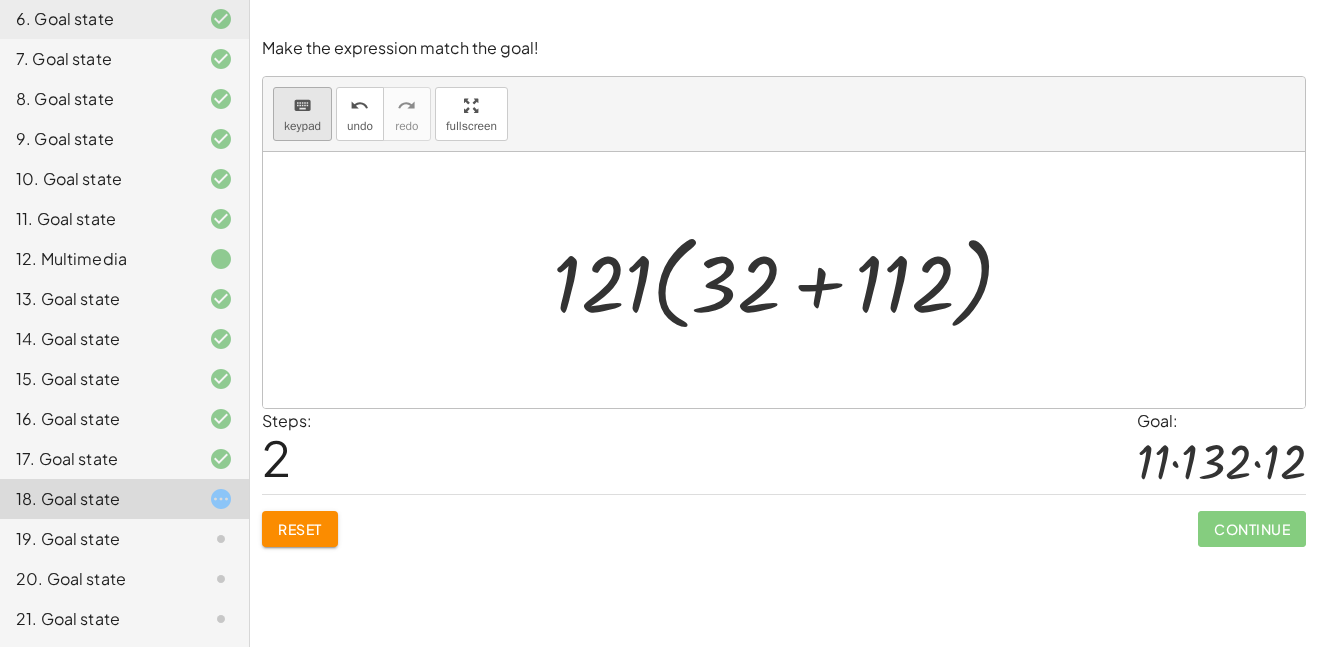 click on "keyboard" at bounding box center (302, 106) 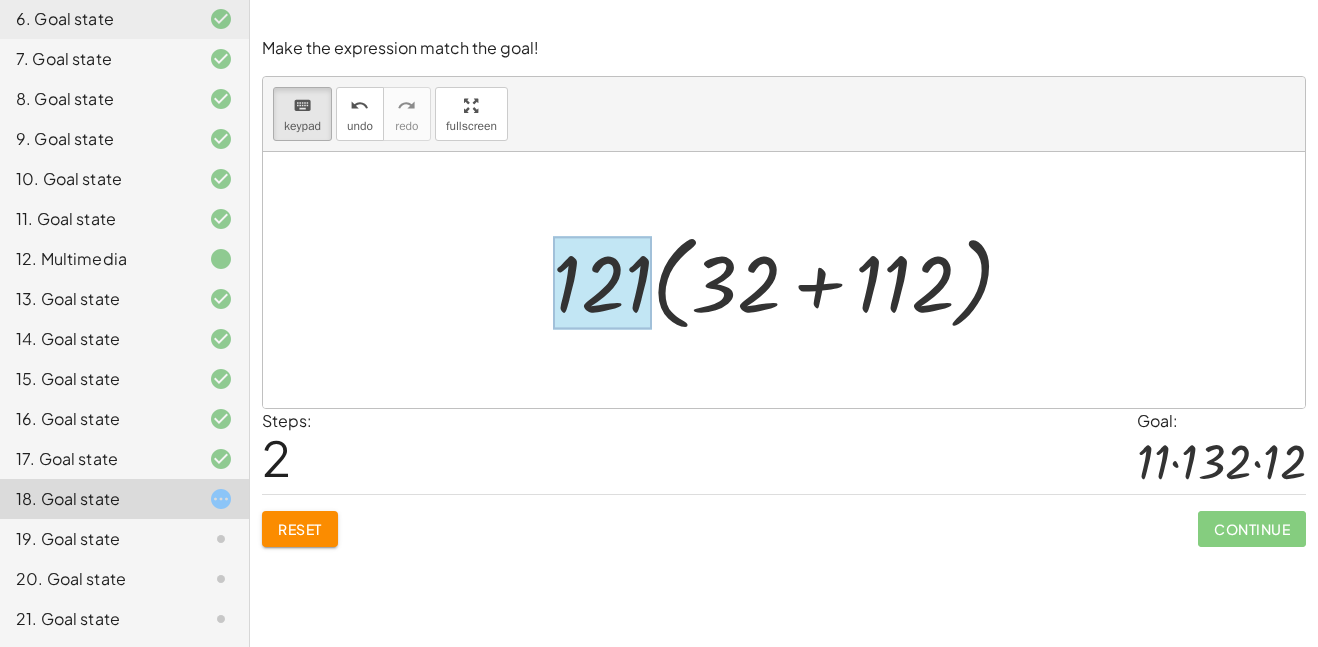 click at bounding box center (602, 282) 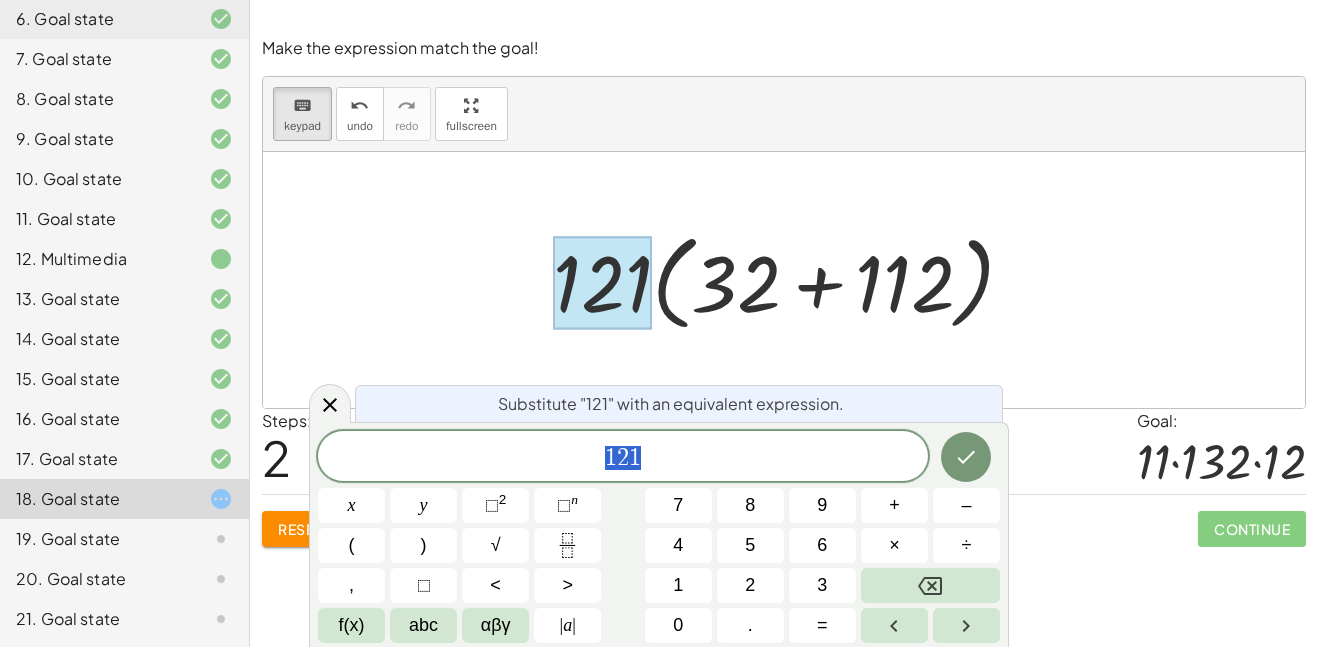scroll, scrollTop: 7, scrollLeft: 0, axis: vertical 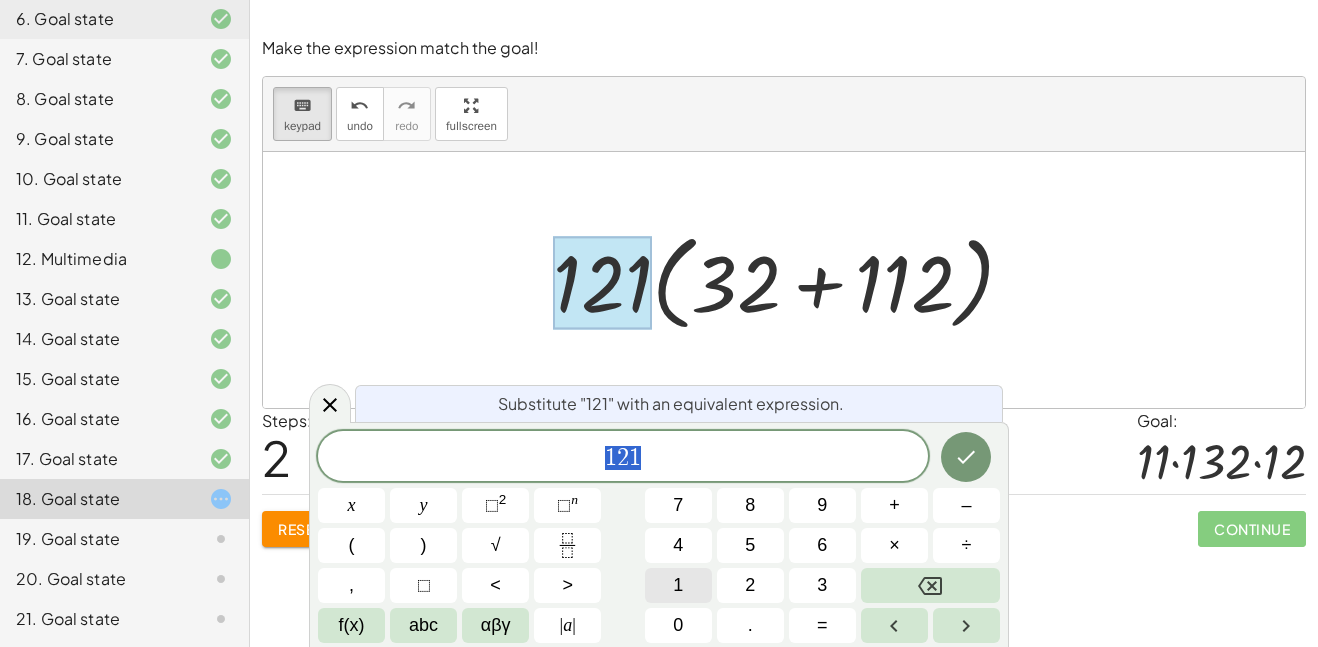 click on "1" at bounding box center [678, 585] 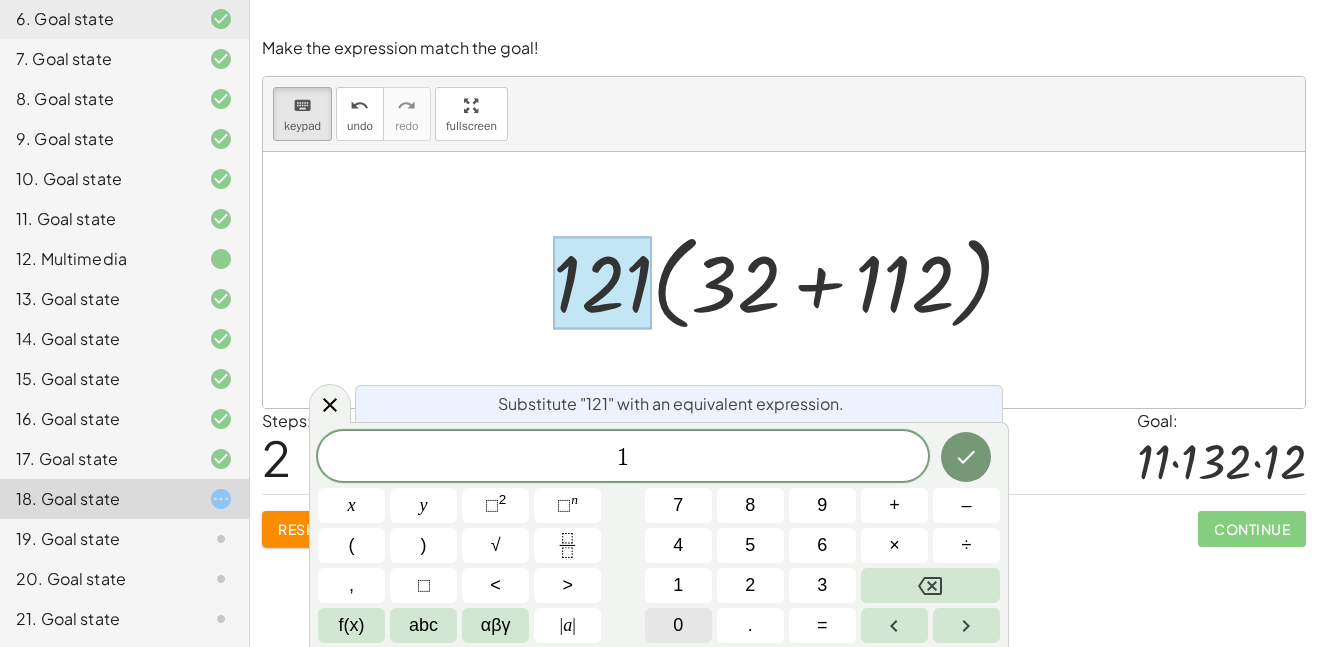 click on "0" at bounding box center [678, 625] 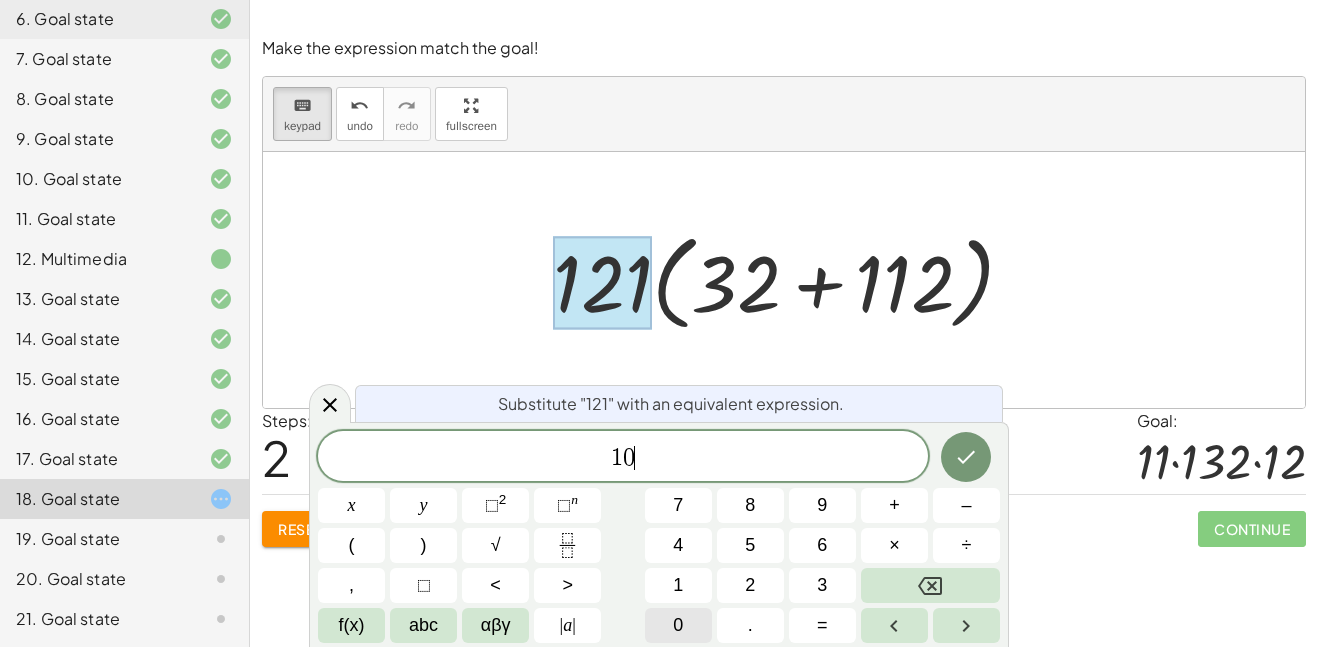click on "0" at bounding box center (678, 625) 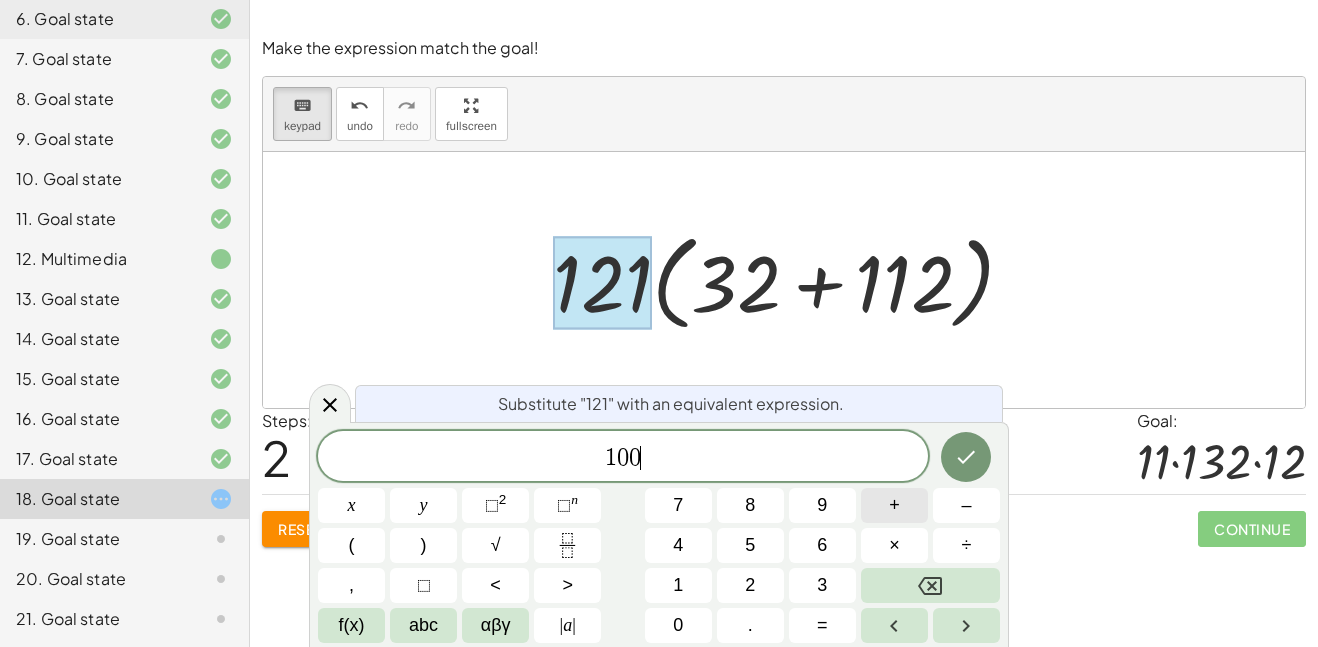click on "+" at bounding box center (894, 505) 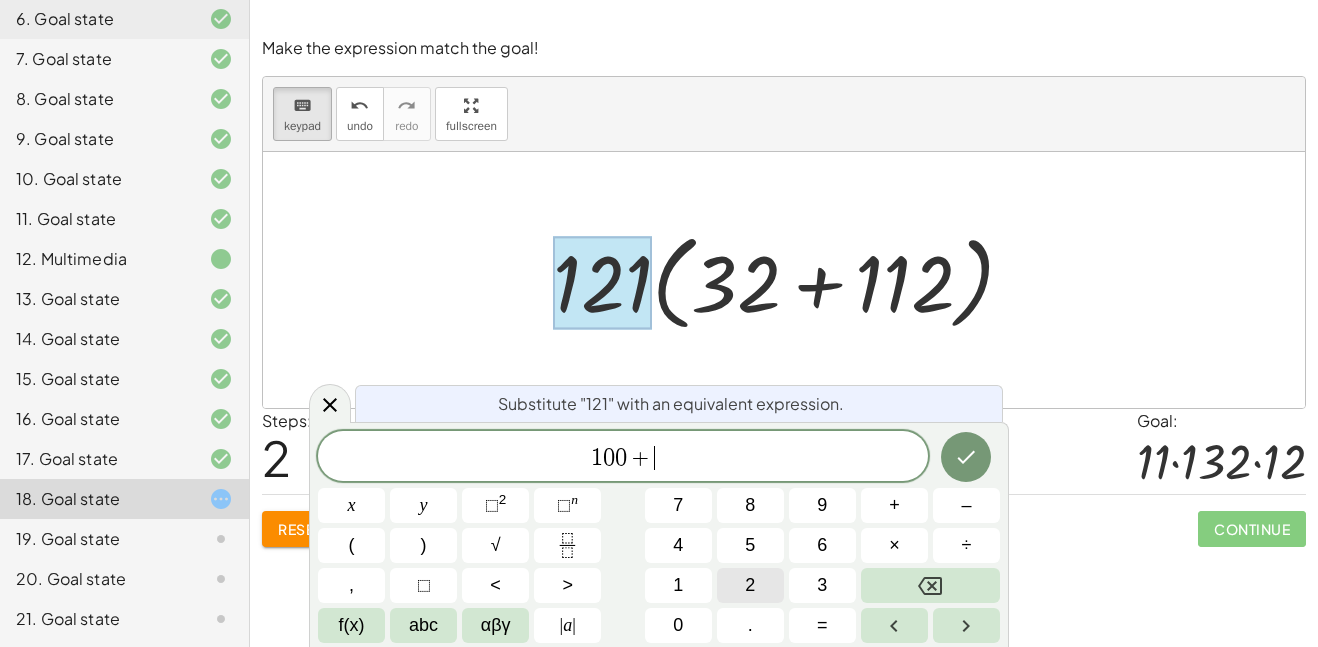 click on "2" at bounding box center [750, 585] 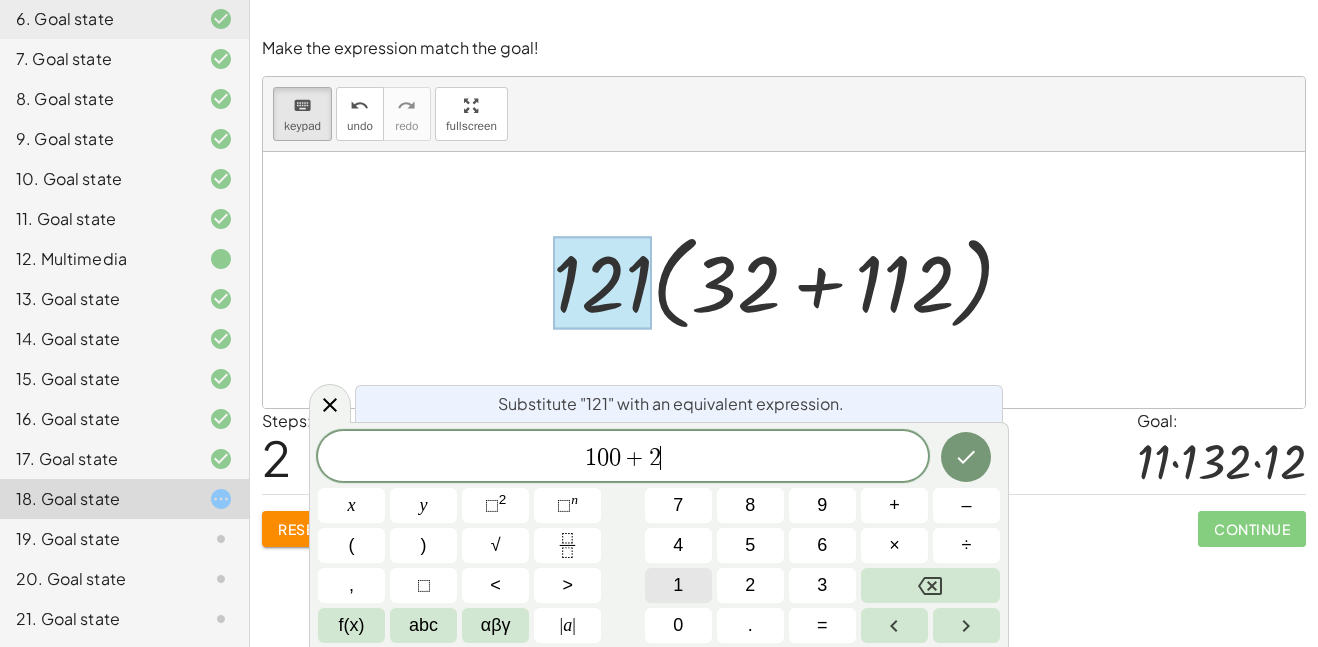 click on "1" at bounding box center (678, 585) 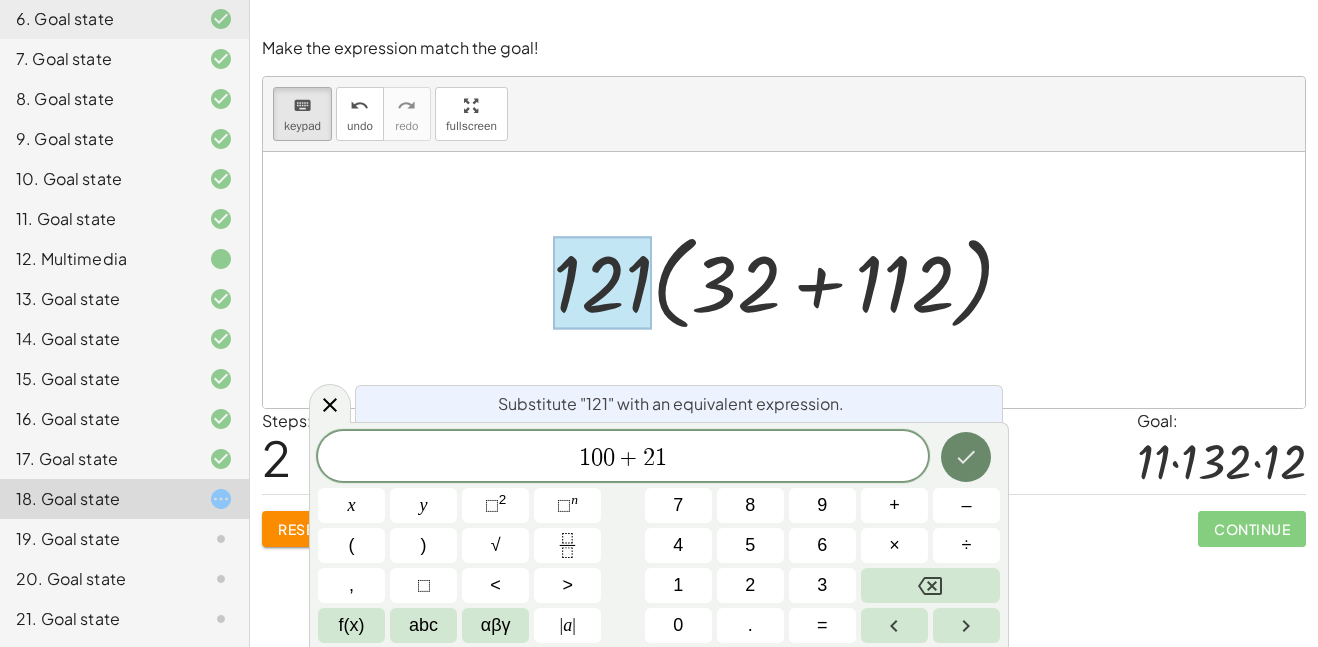 click 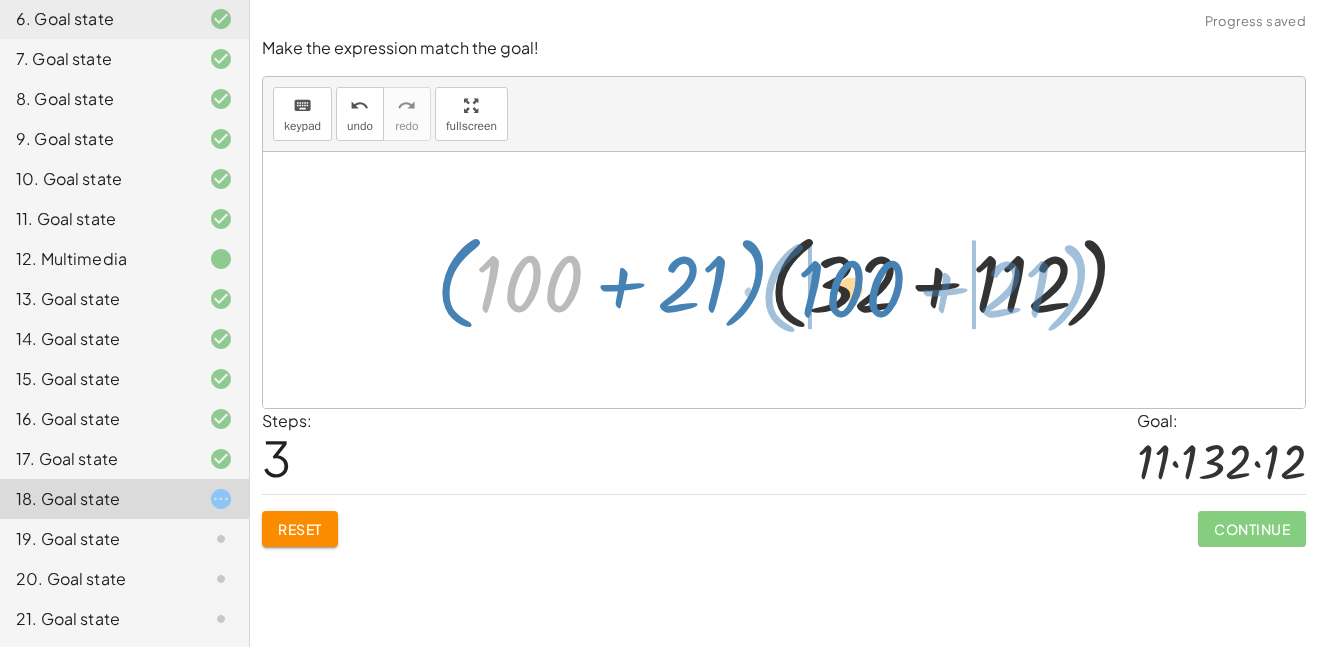 drag, startPoint x: 521, startPoint y: 276, endPoint x: 842, endPoint y: 282, distance: 321.05606 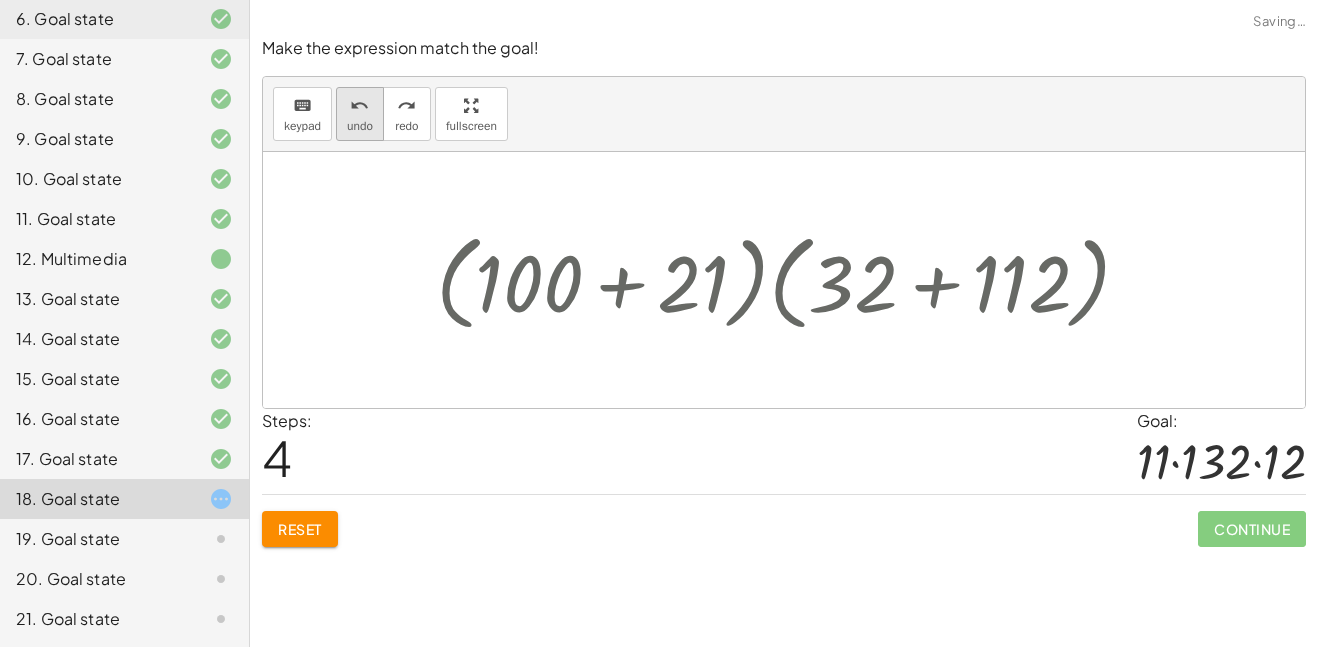 click on "undo undo" at bounding box center [360, 114] 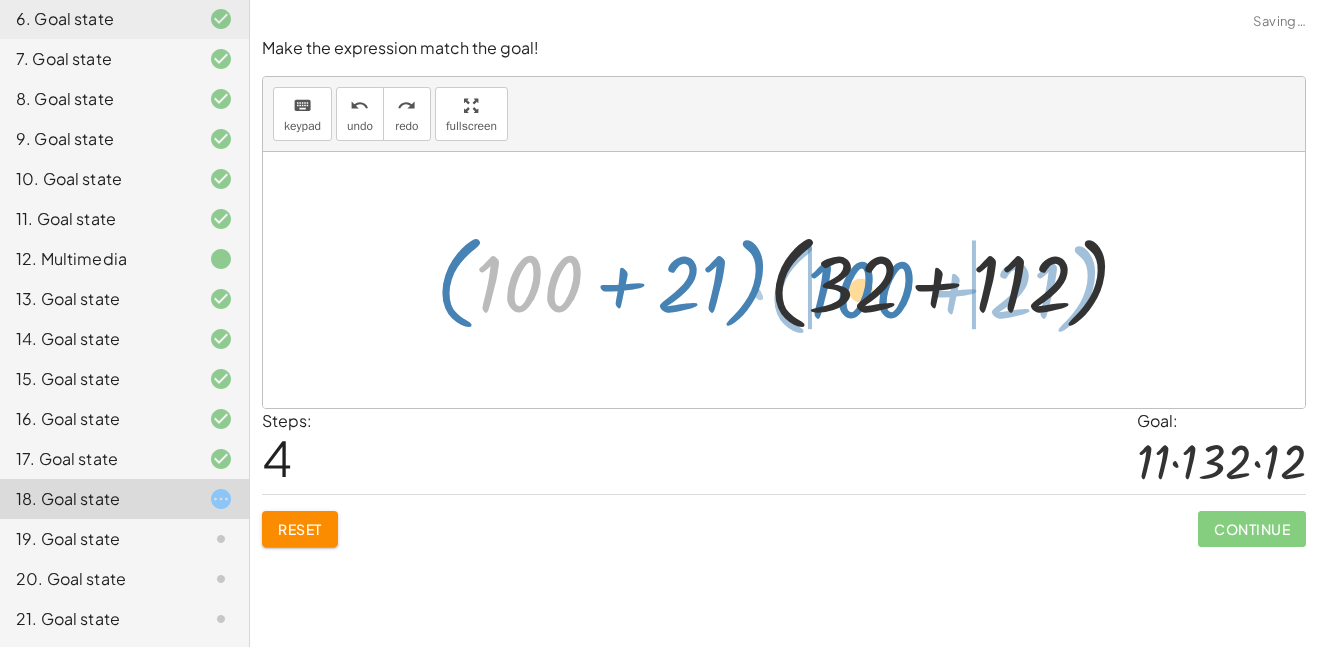 drag, startPoint x: 514, startPoint y: 273, endPoint x: 846, endPoint y: 282, distance: 332.12198 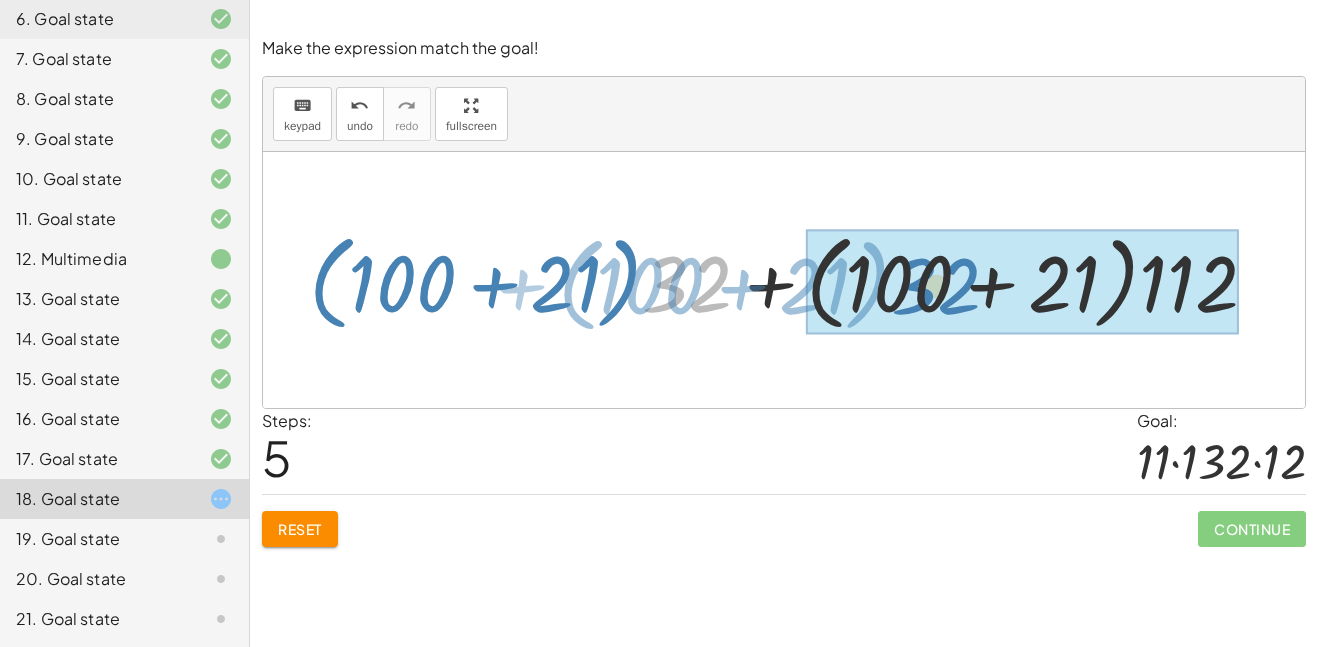drag, startPoint x: 669, startPoint y: 284, endPoint x: 918, endPoint y: 286, distance: 249.00803 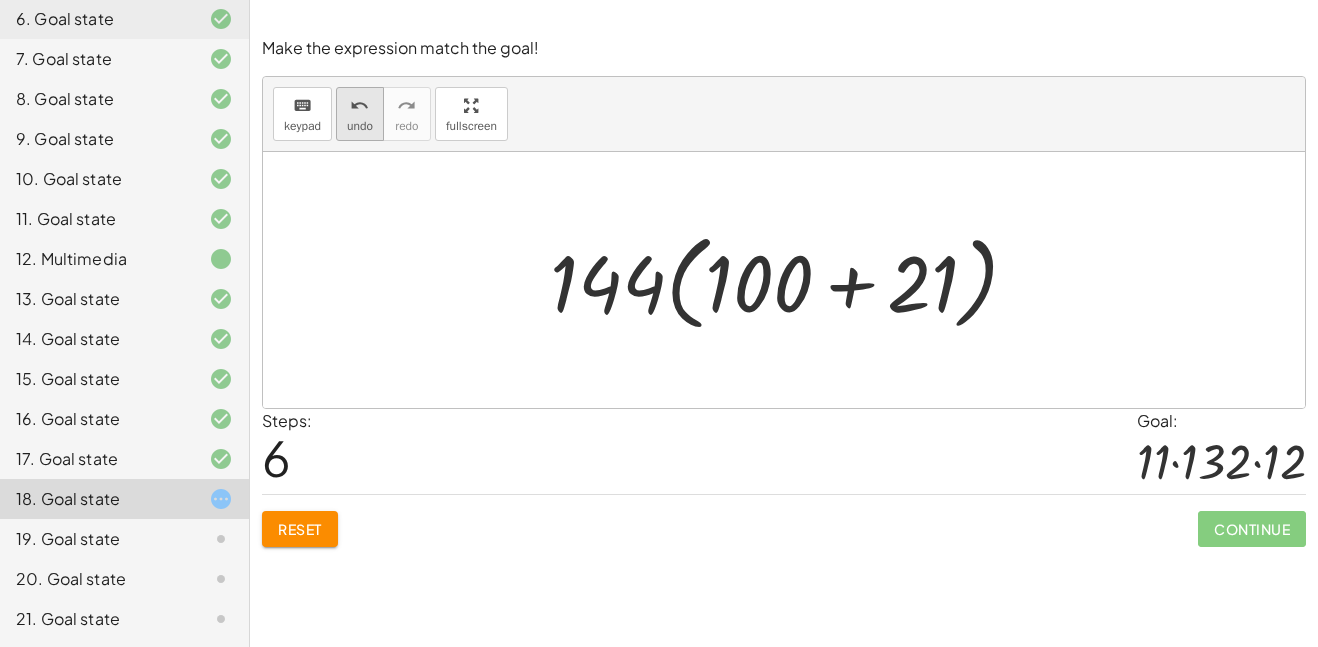 click on "undo" at bounding box center [359, 106] 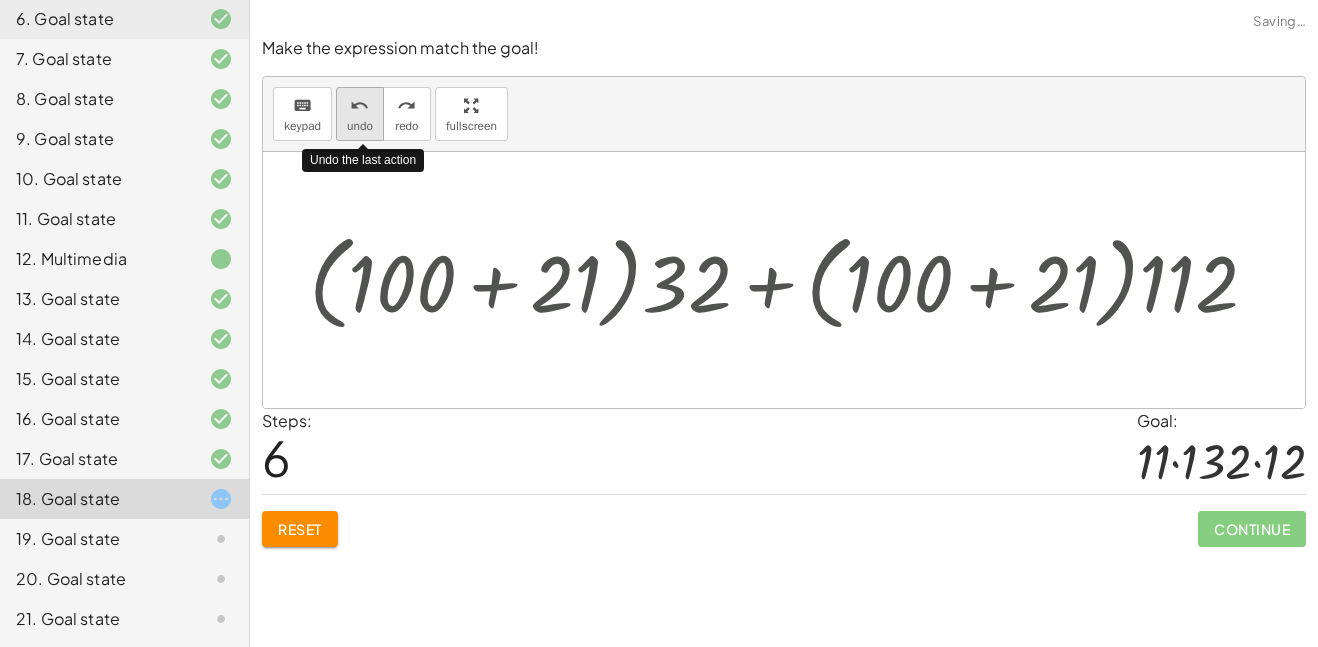 click on "undo" at bounding box center (359, 106) 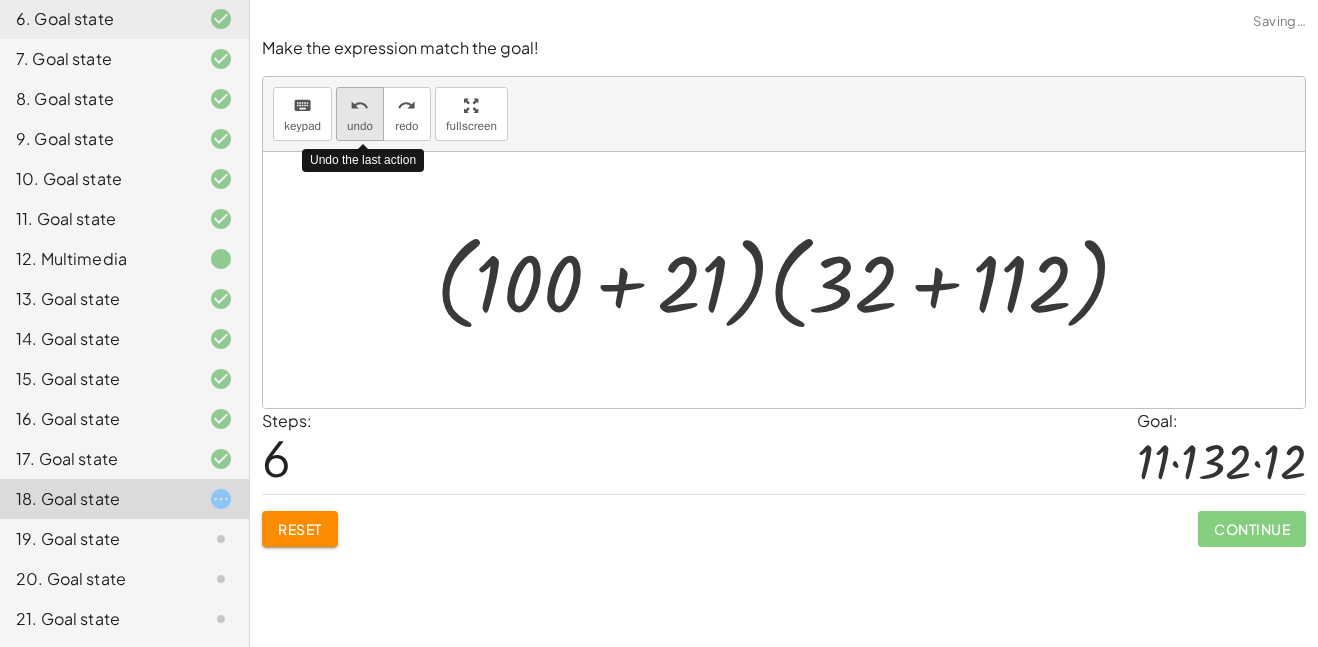 click on "undo" at bounding box center (359, 106) 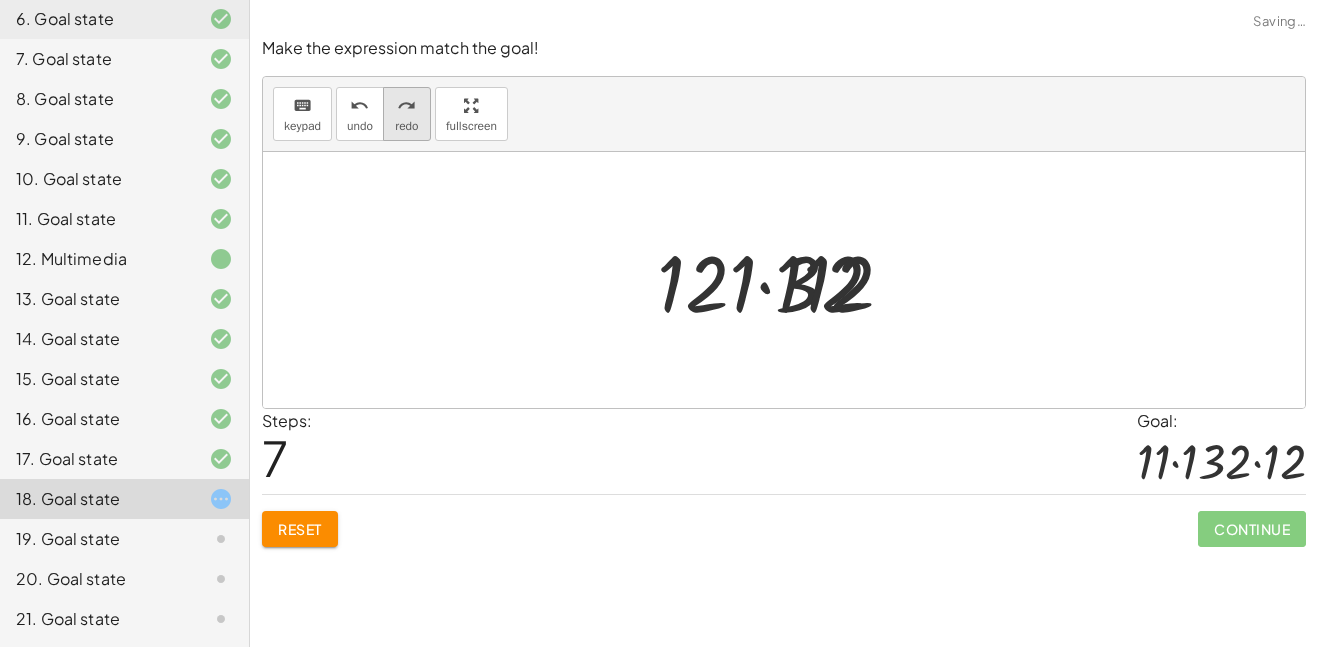 click on "redo" at bounding box center (406, 126) 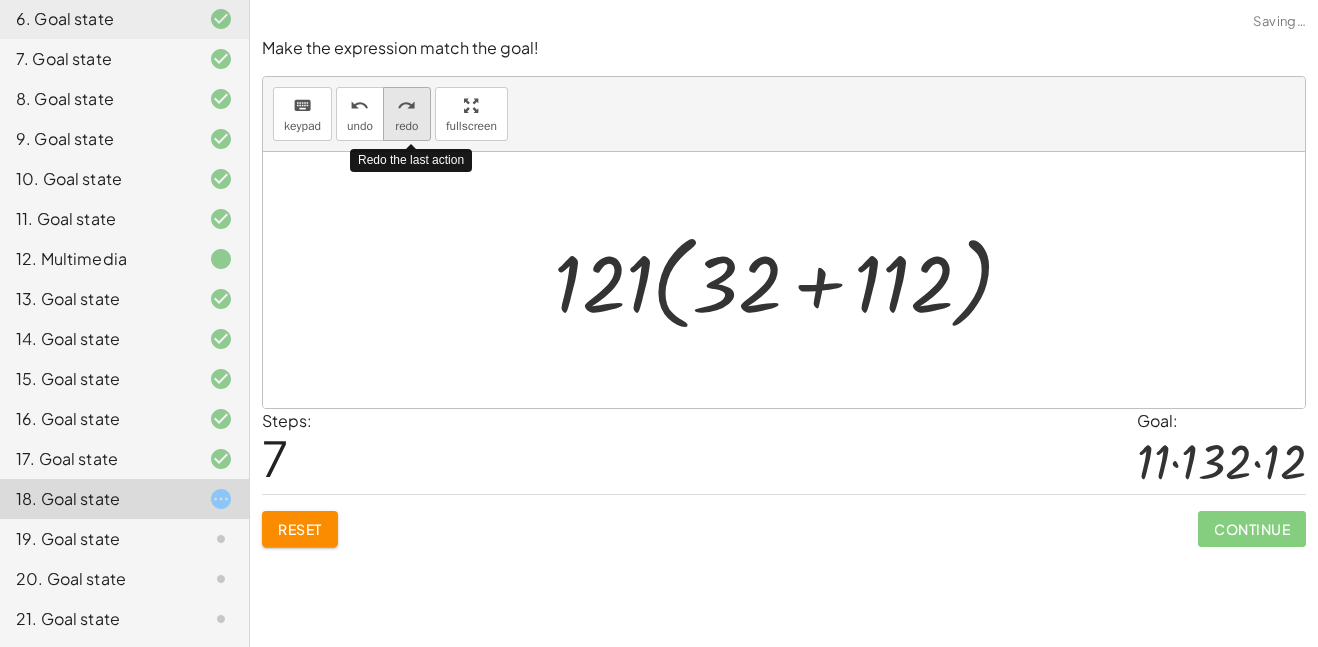 click on "redo" at bounding box center [406, 126] 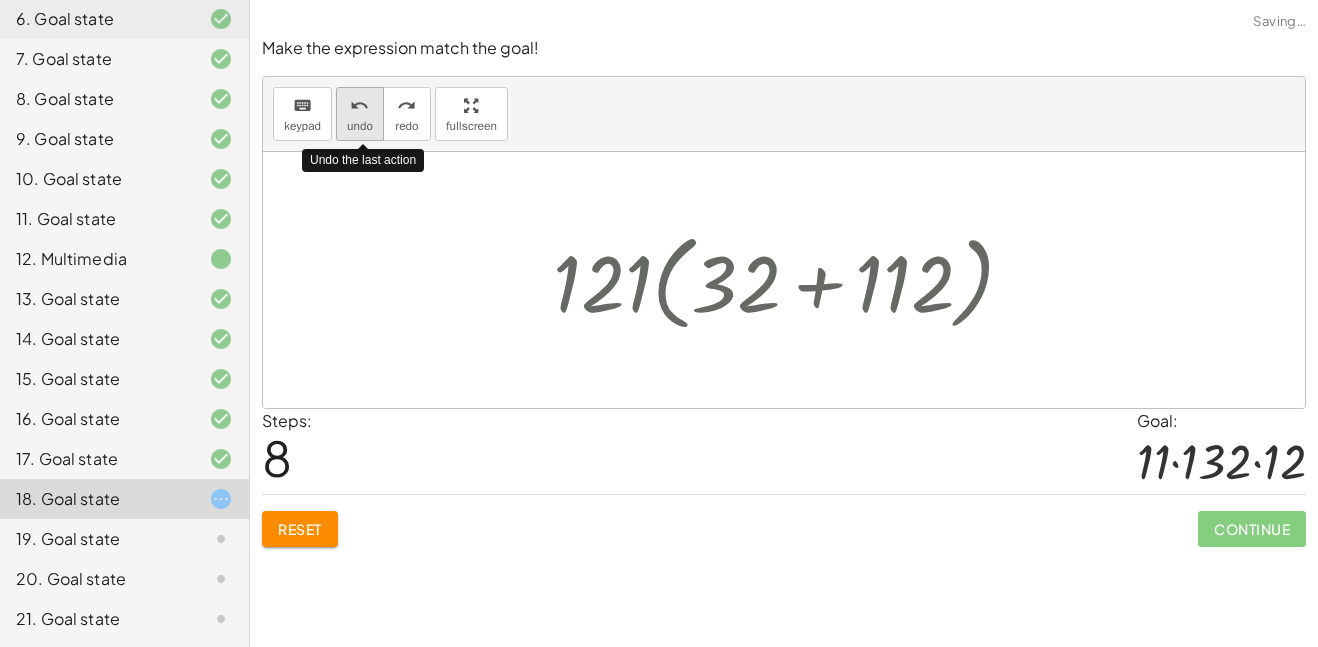 click on "undo undo" at bounding box center (360, 114) 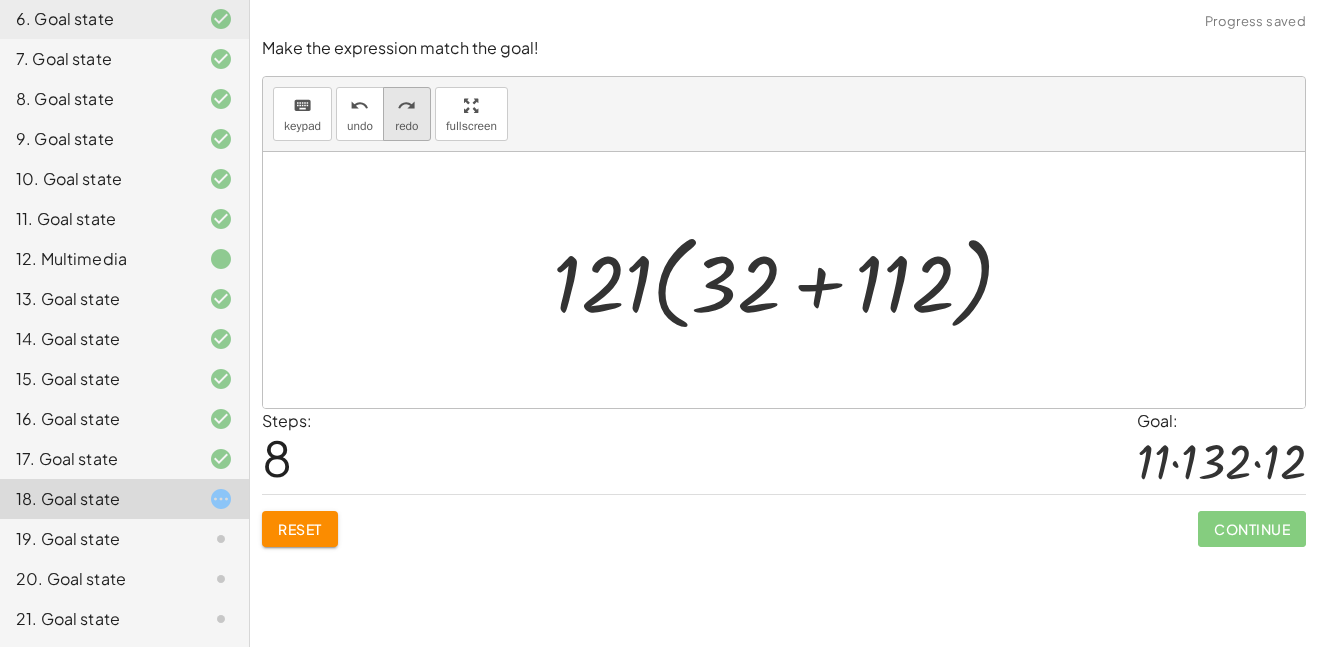 click on "redo" at bounding box center (406, 106) 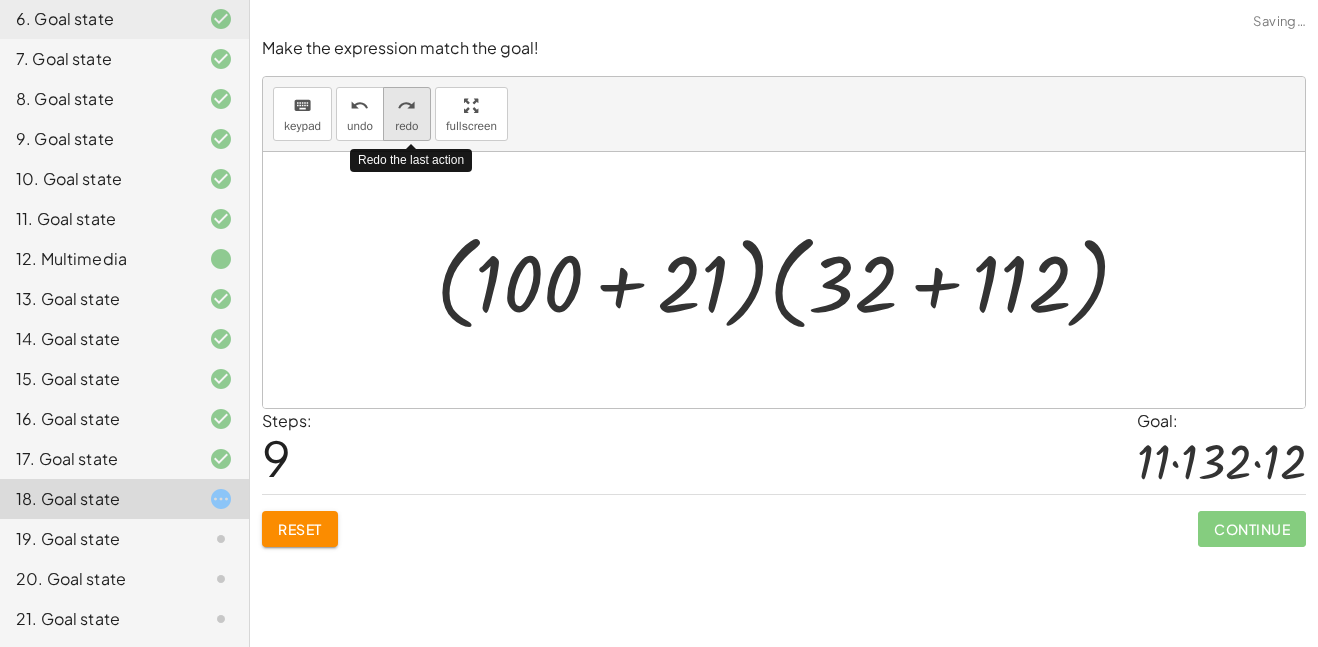 click on "redo" at bounding box center [406, 106] 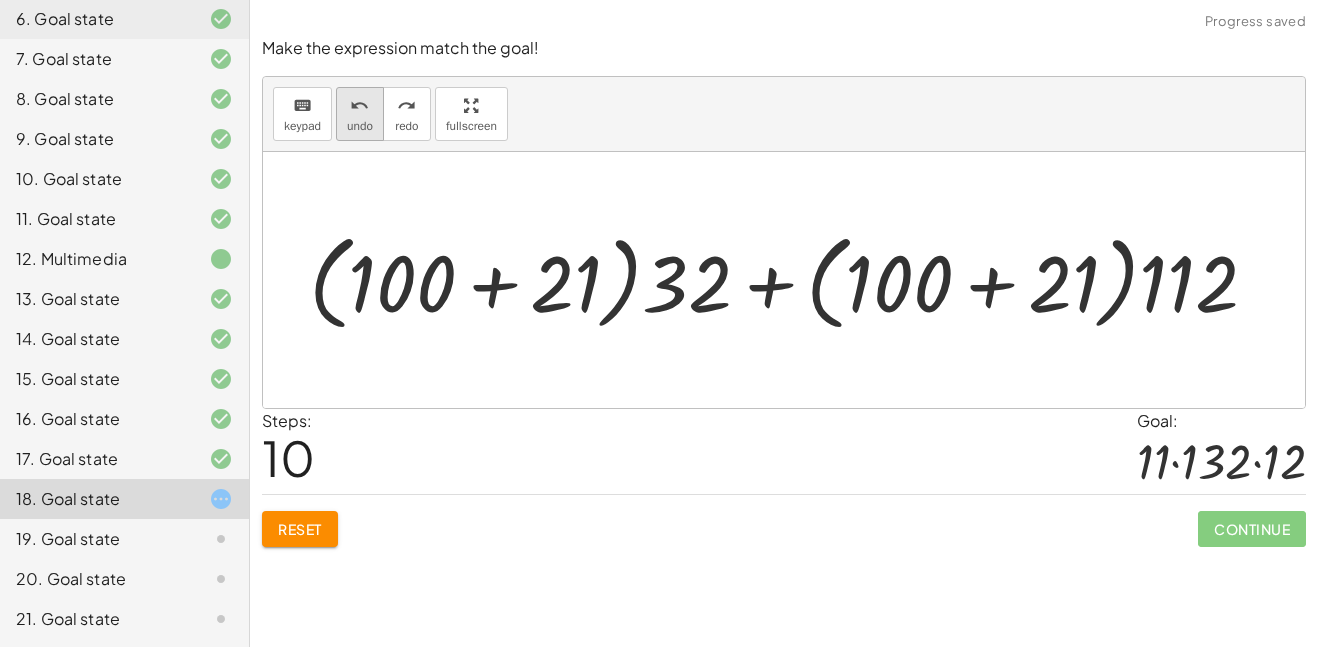 click on "undo" at bounding box center [360, 105] 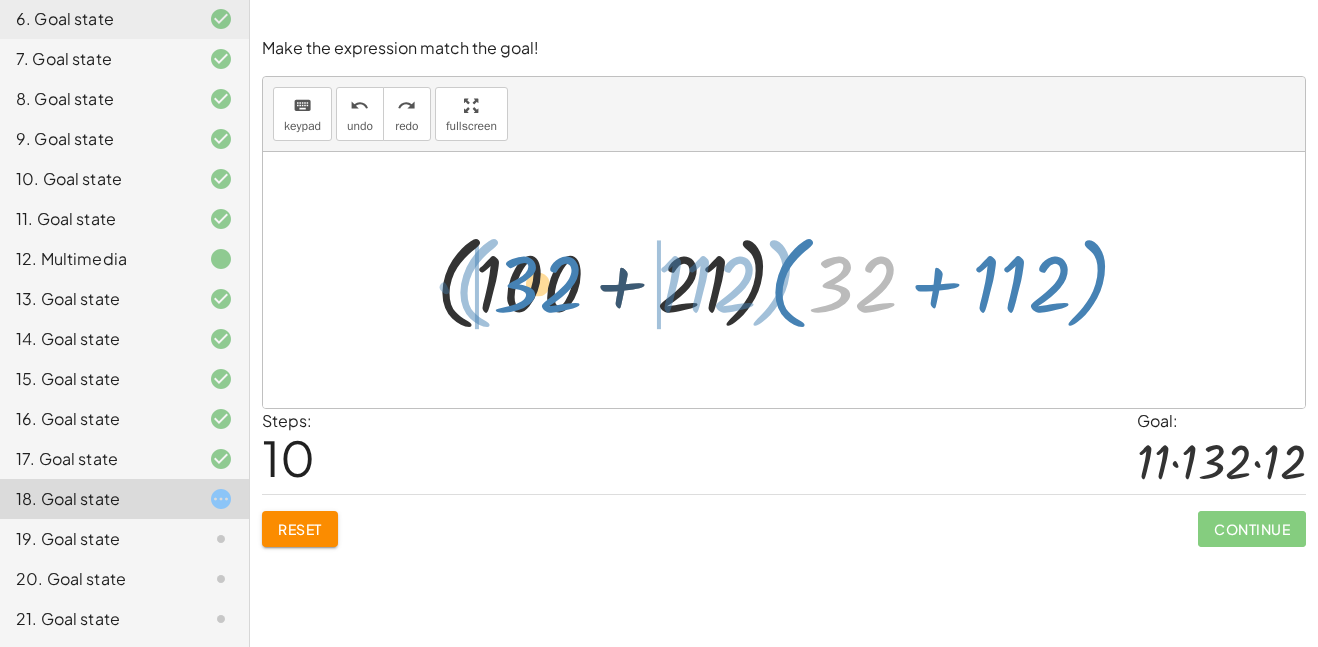 drag, startPoint x: 863, startPoint y: 283, endPoint x: 548, endPoint y: 282, distance: 315.0016 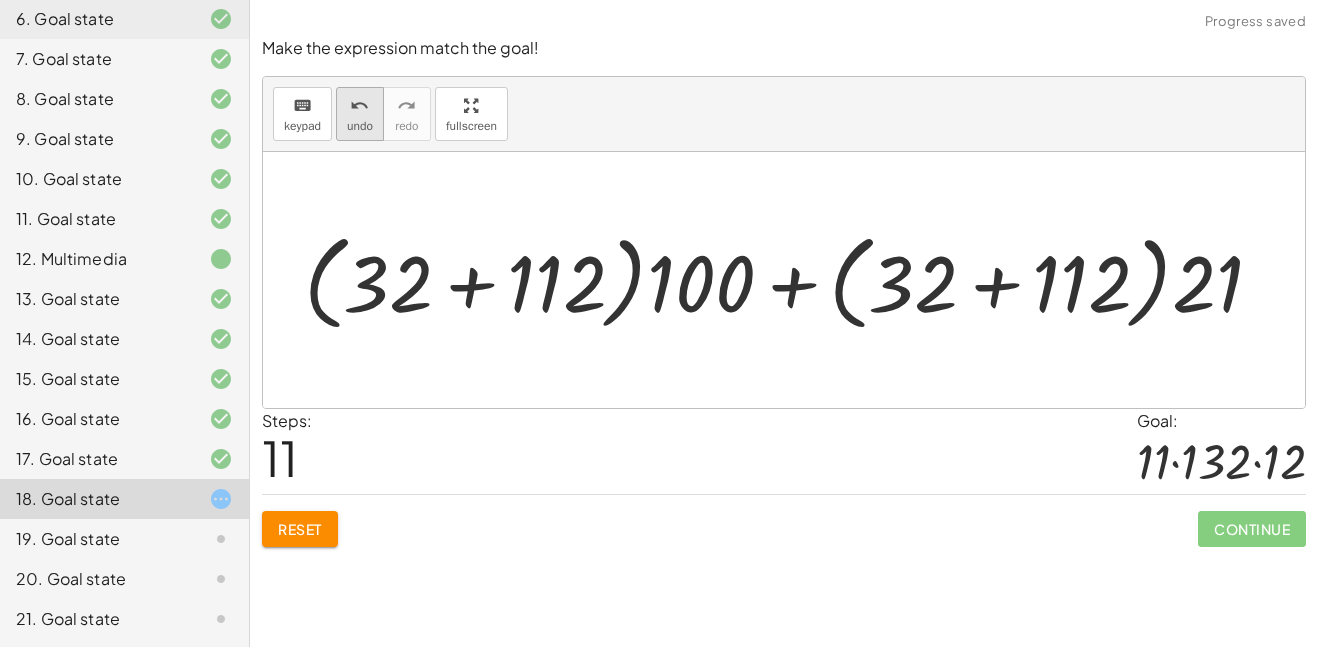 click on "undo" at bounding box center [359, 106] 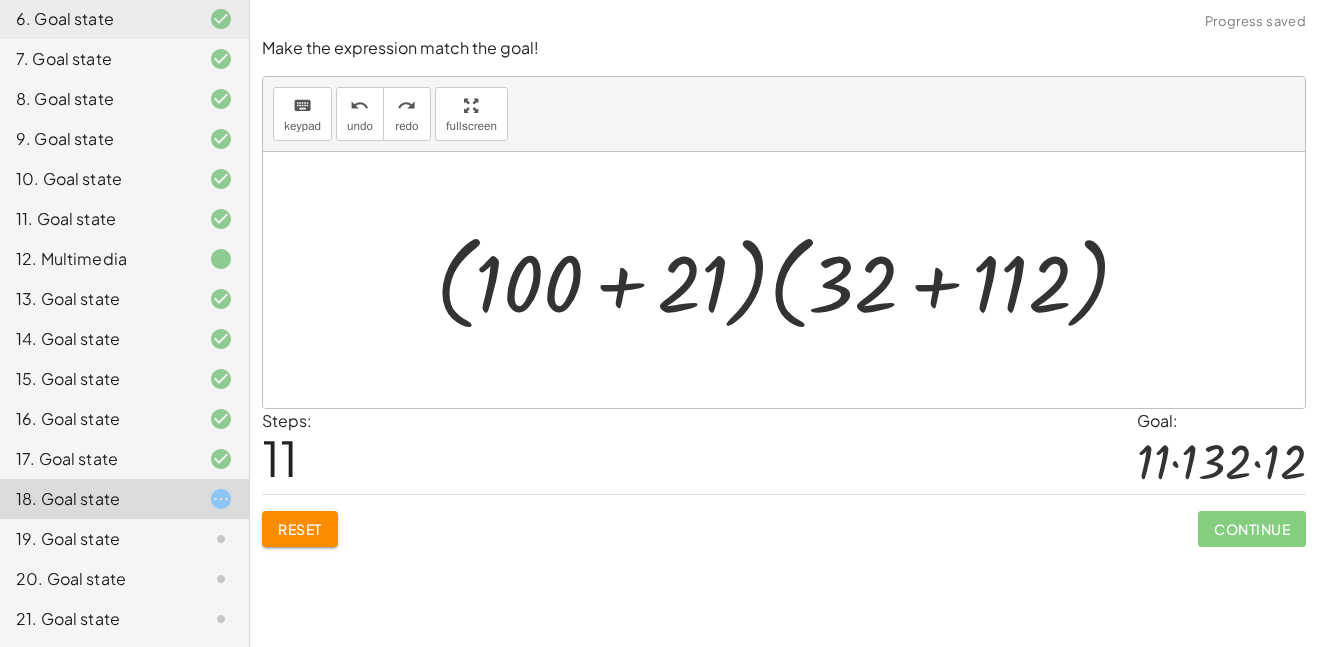 click at bounding box center [791, 280] 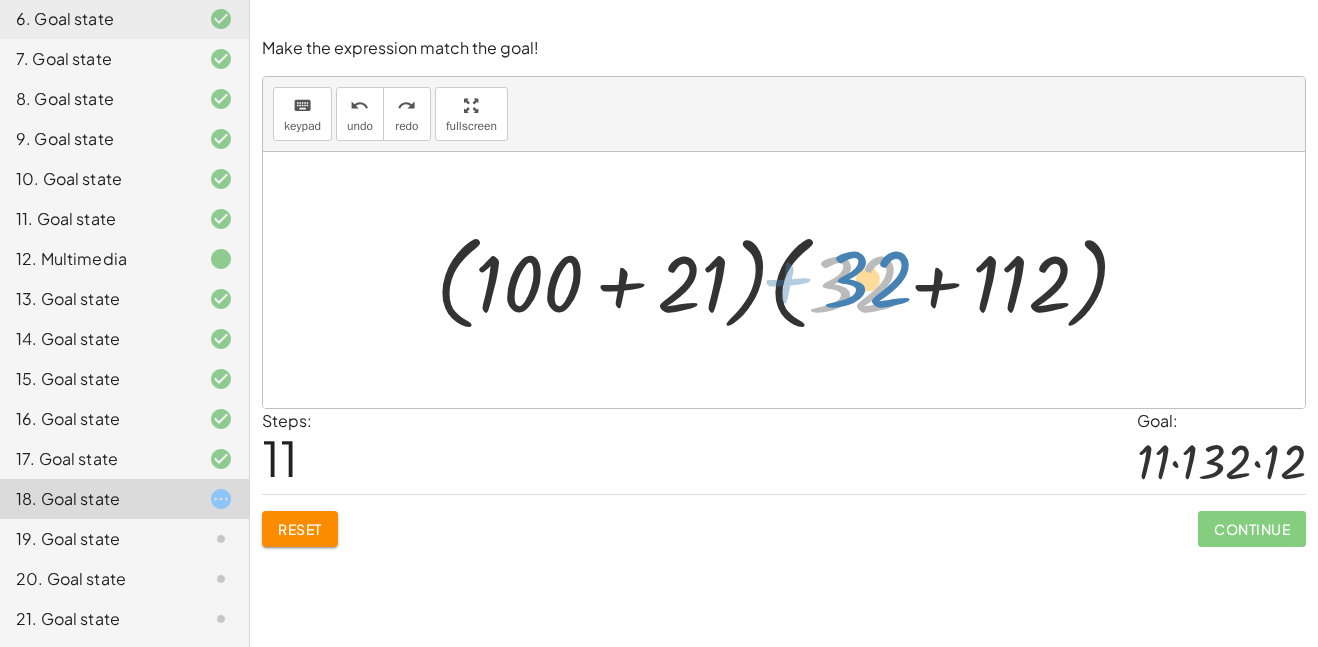 drag, startPoint x: 848, startPoint y: 278, endPoint x: 862, endPoint y: 273, distance: 14.866069 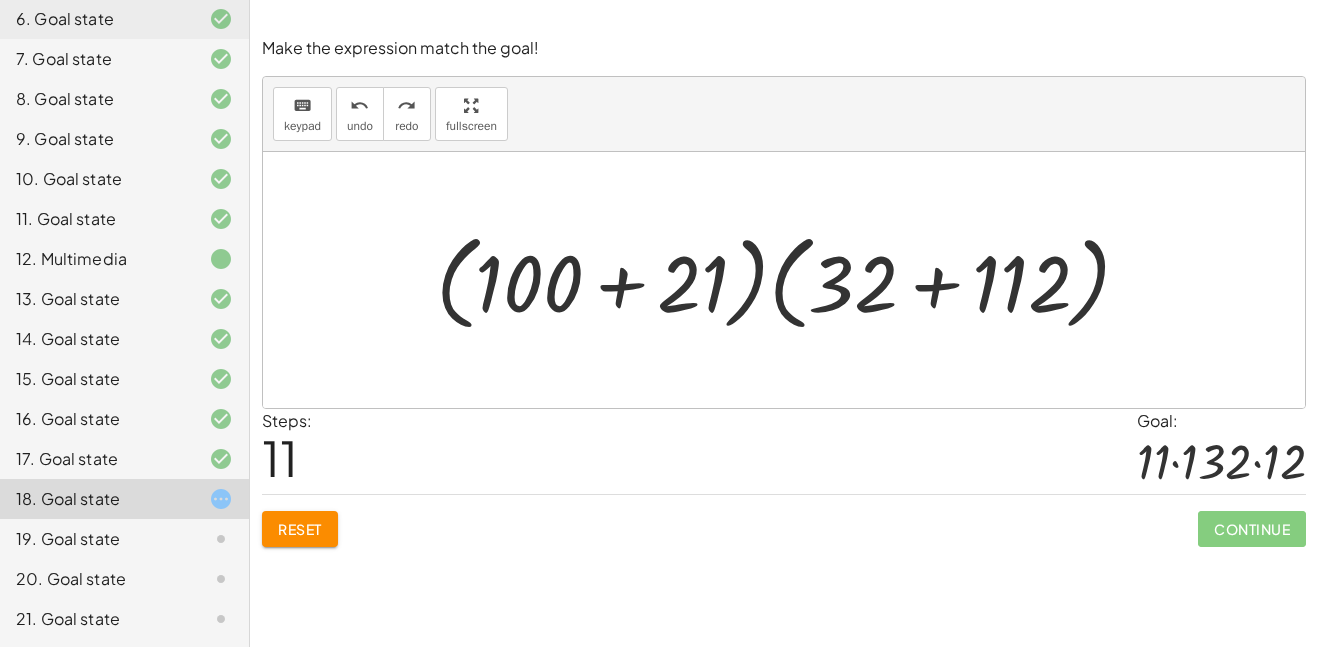 click on "Reset" 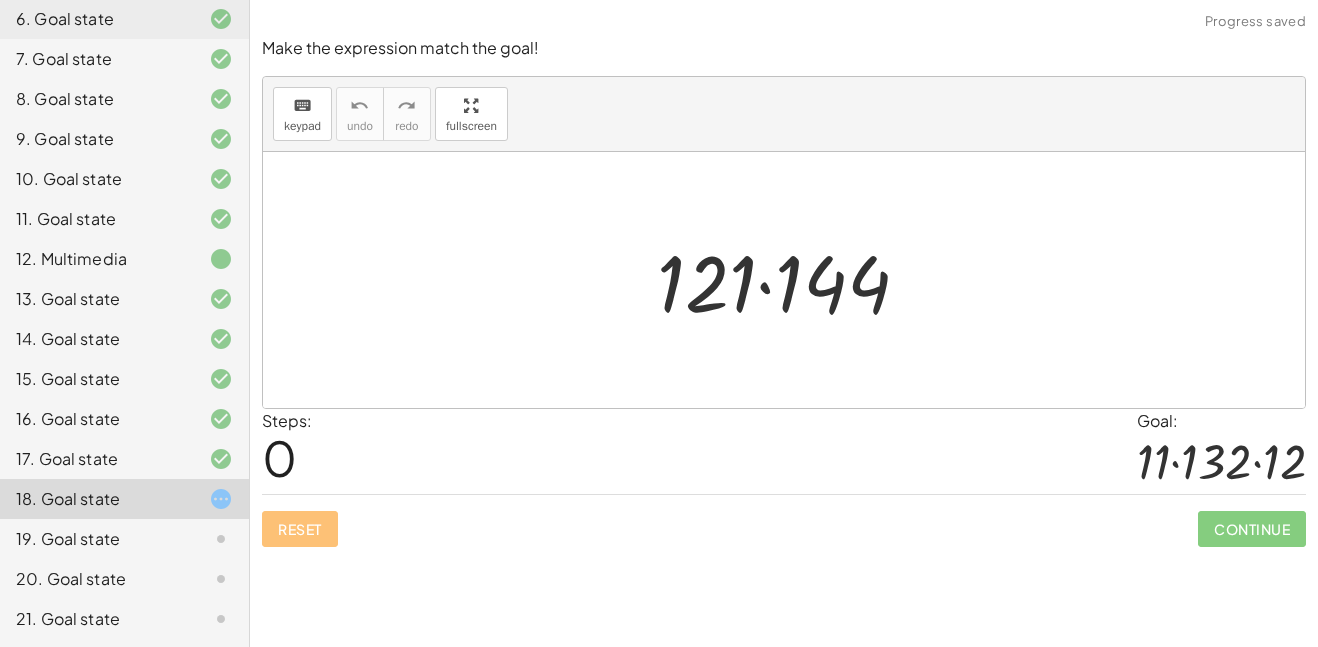 click at bounding box center (791, 280) 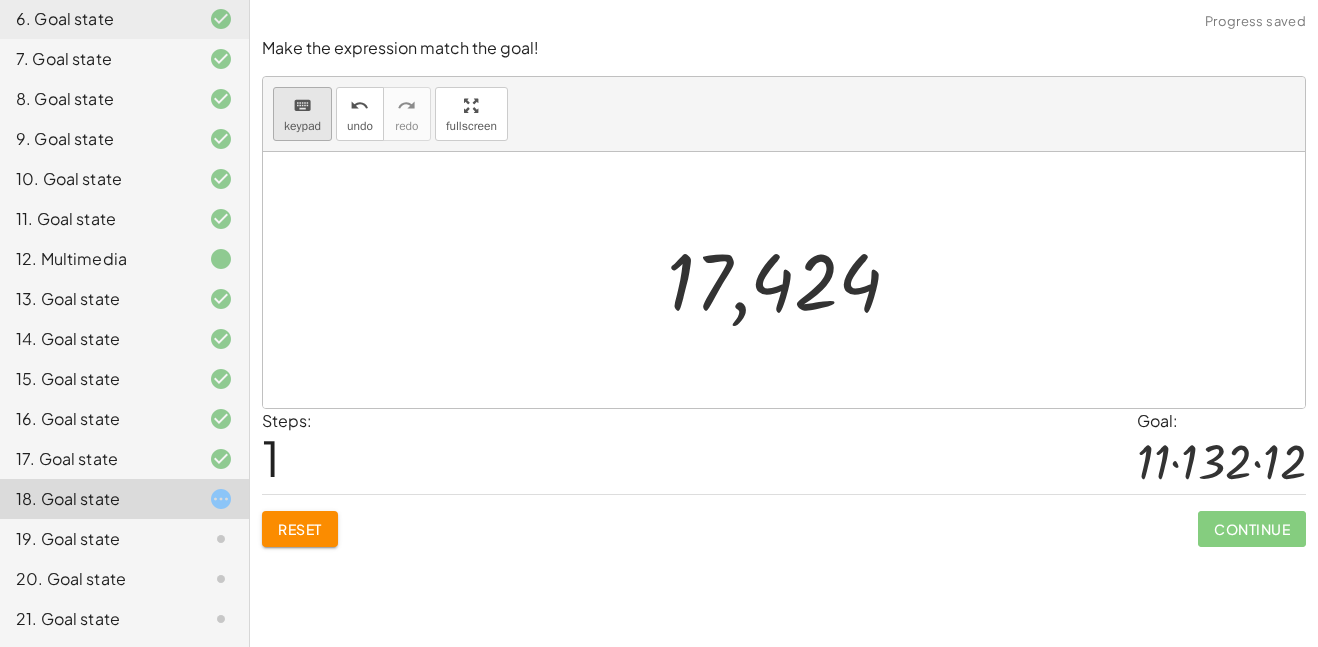 click on "keyboard" at bounding box center (302, 105) 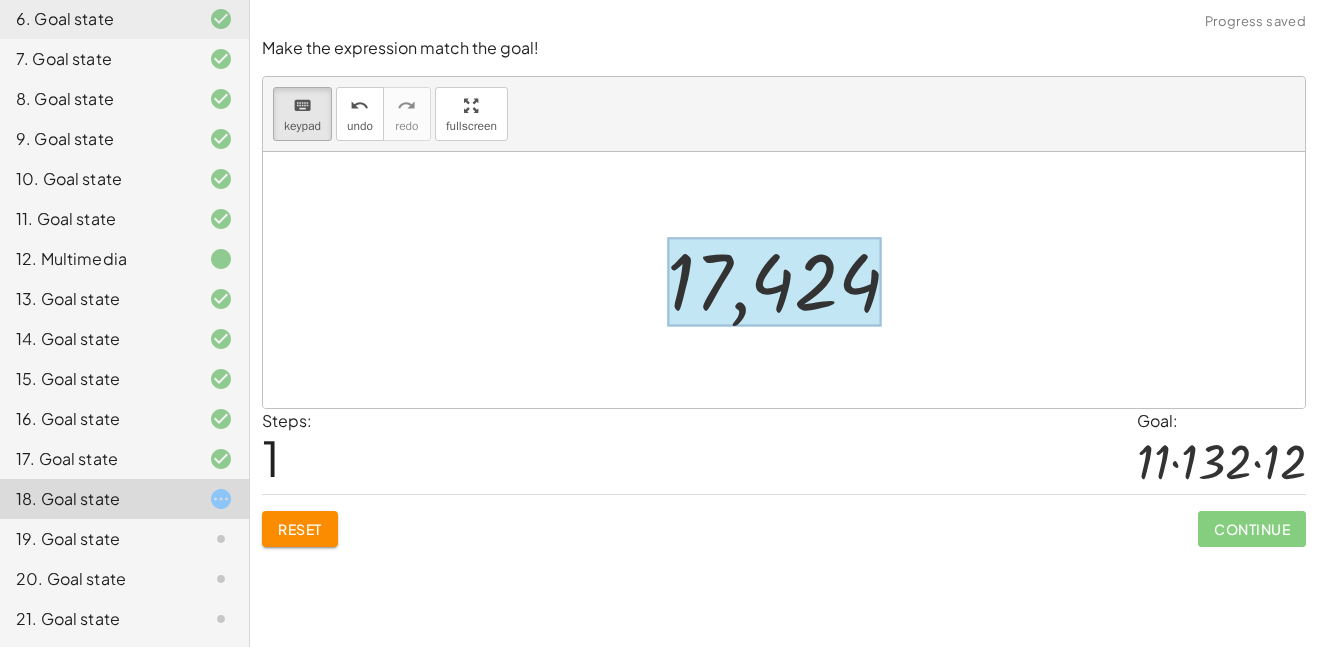 click at bounding box center [774, 282] 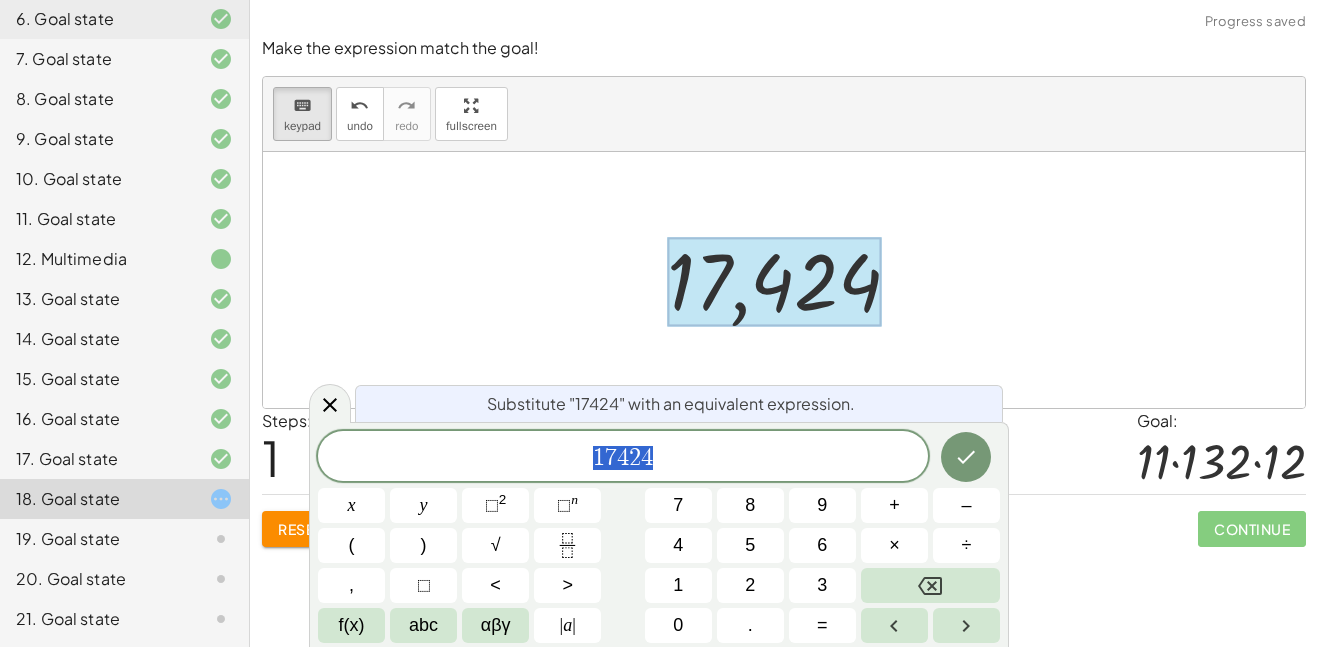scroll, scrollTop: 8, scrollLeft: 0, axis: vertical 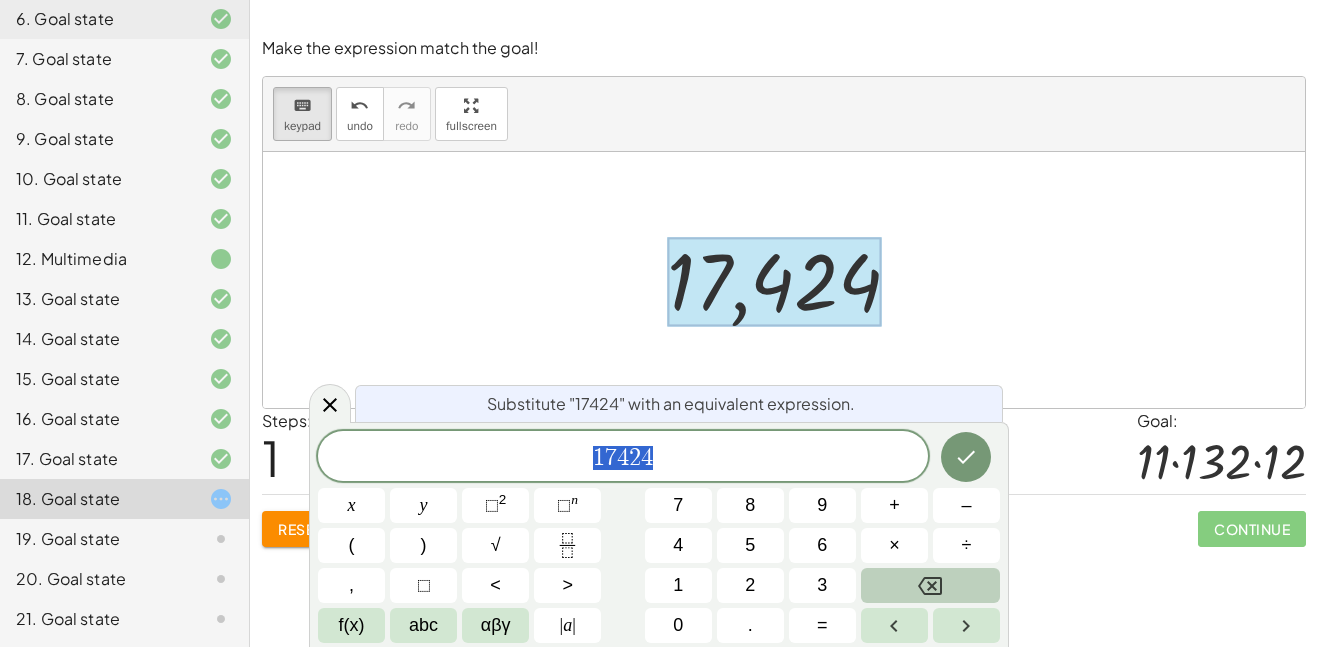 click at bounding box center (930, 585) 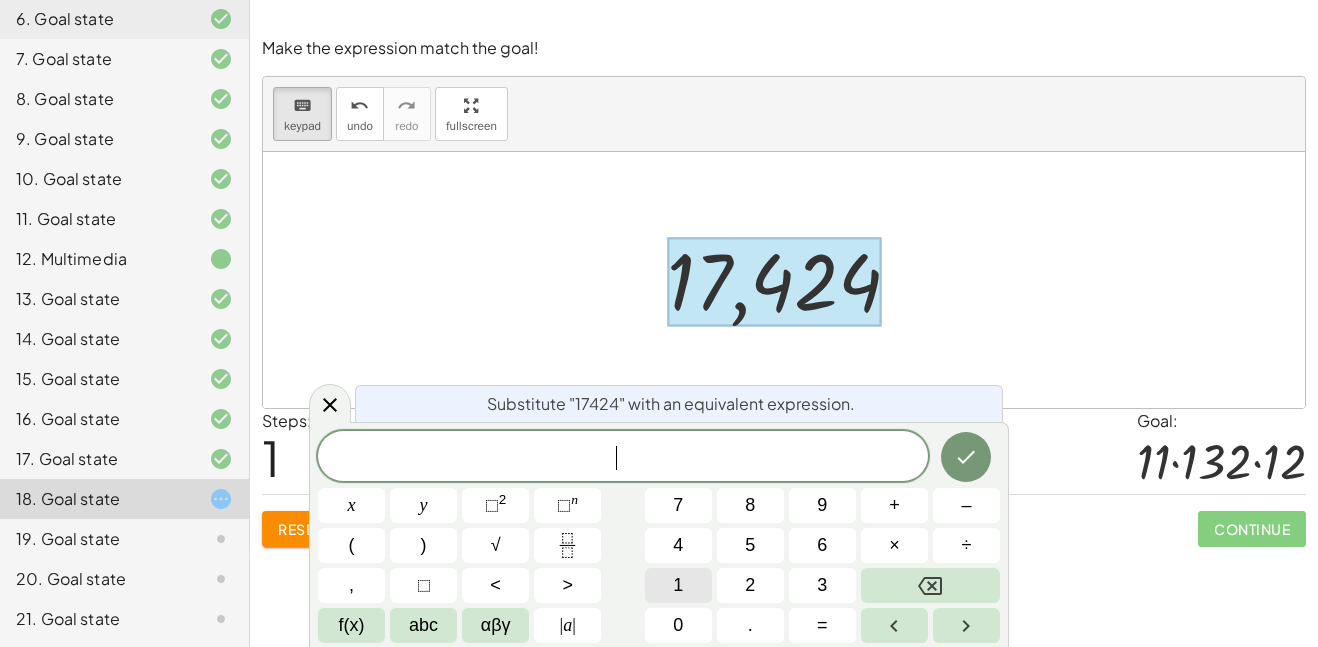 click on "1" at bounding box center [678, 585] 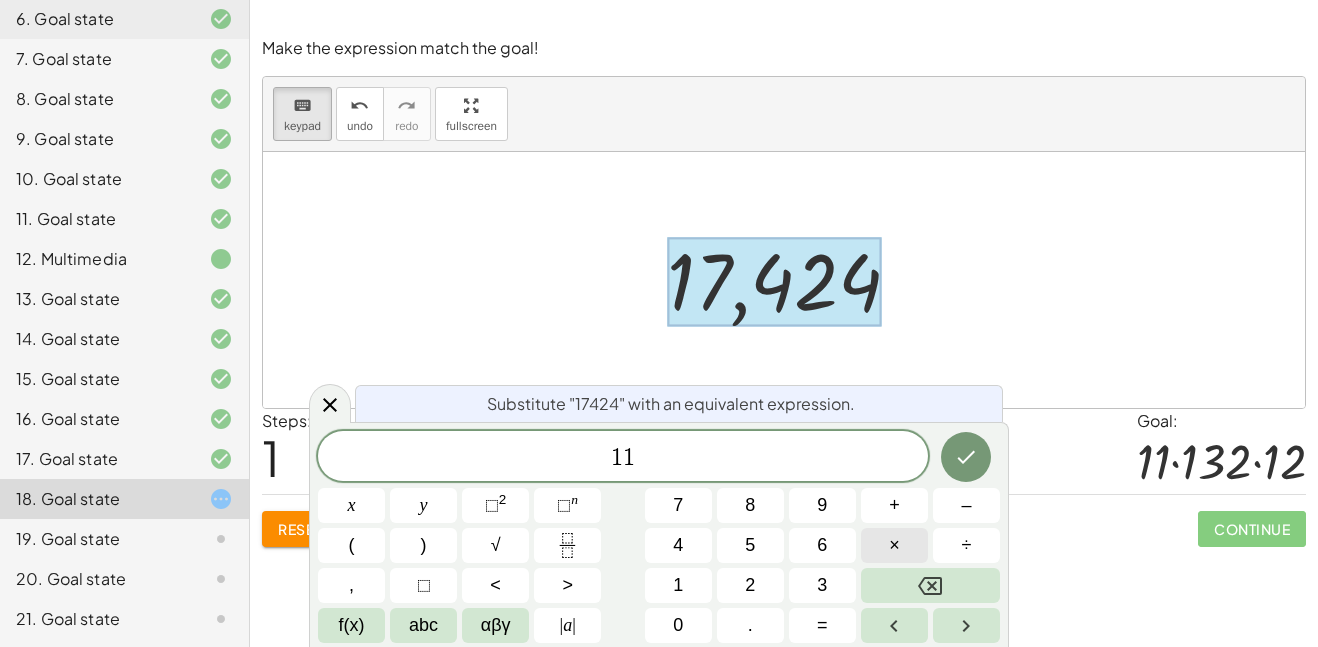 click on "×" at bounding box center (894, 545) 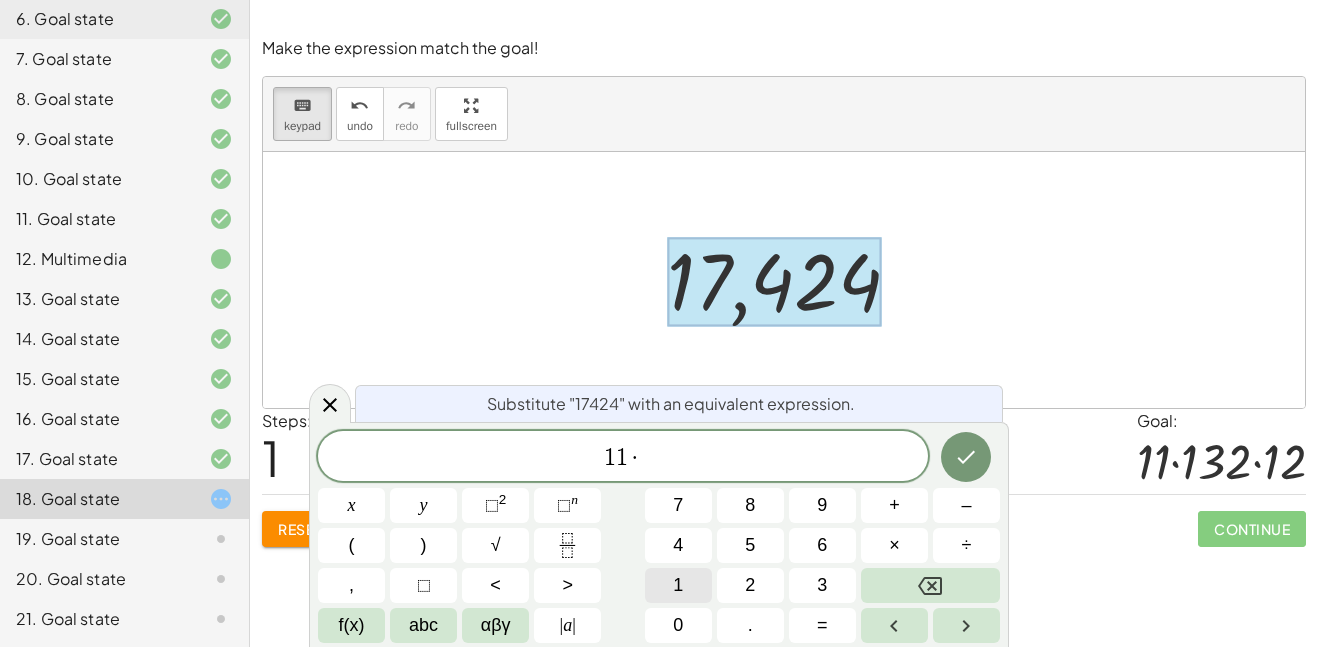 click on "1" at bounding box center (678, 585) 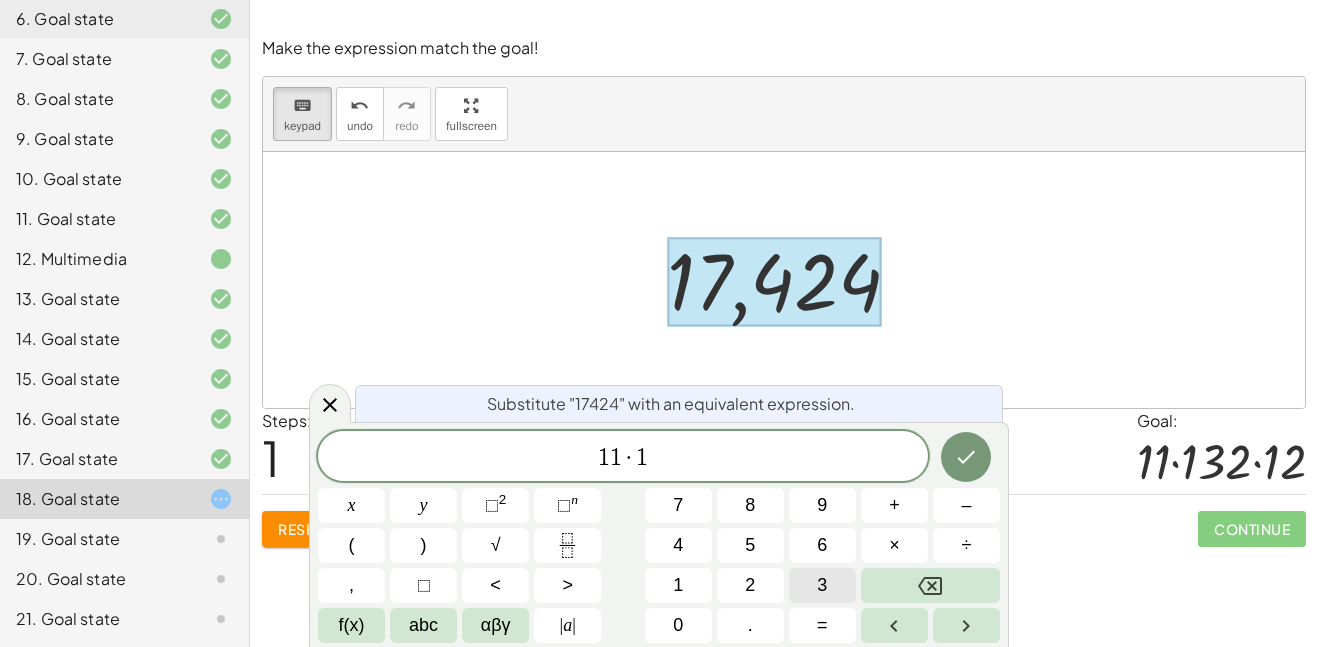 click on "3" at bounding box center (822, 585) 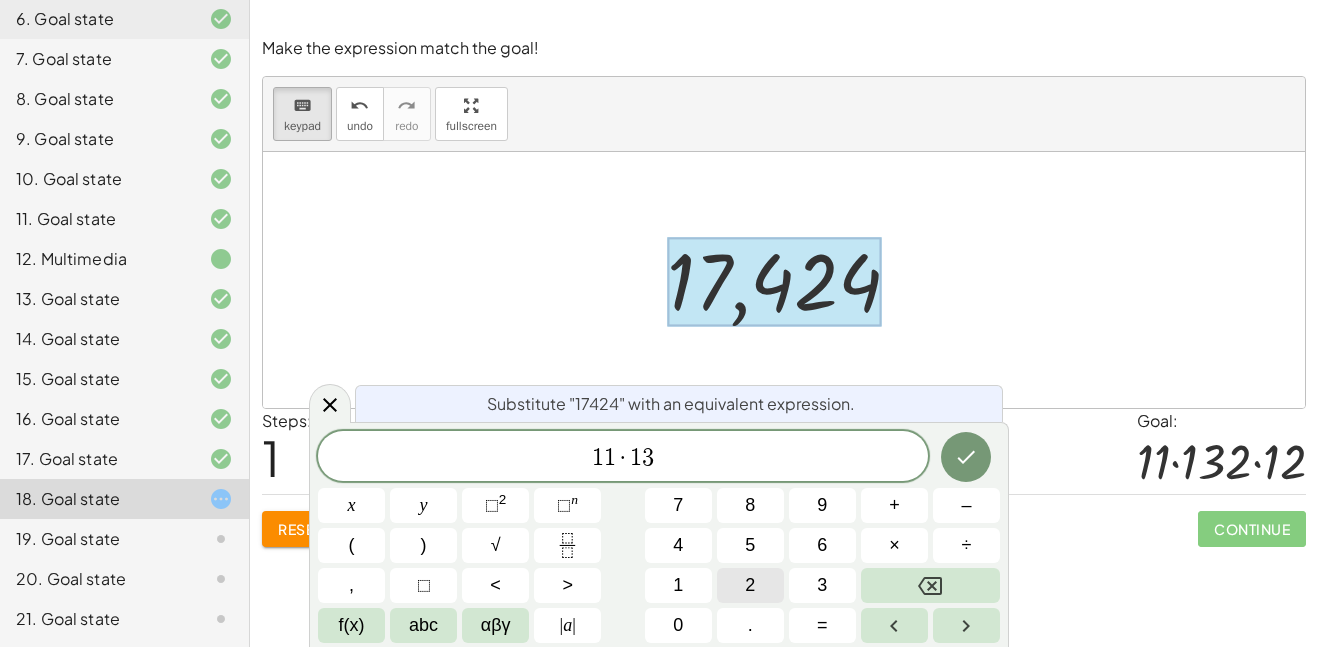 click on "2" at bounding box center (750, 585) 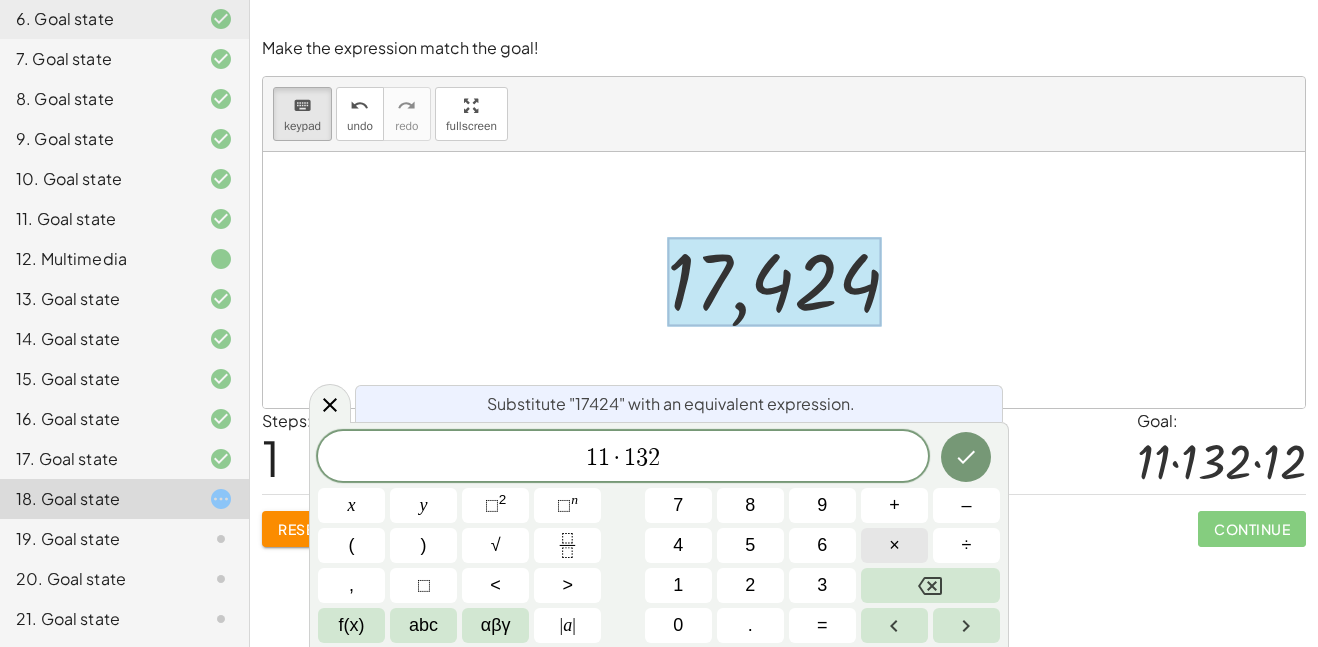 click on "×" at bounding box center (894, 545) 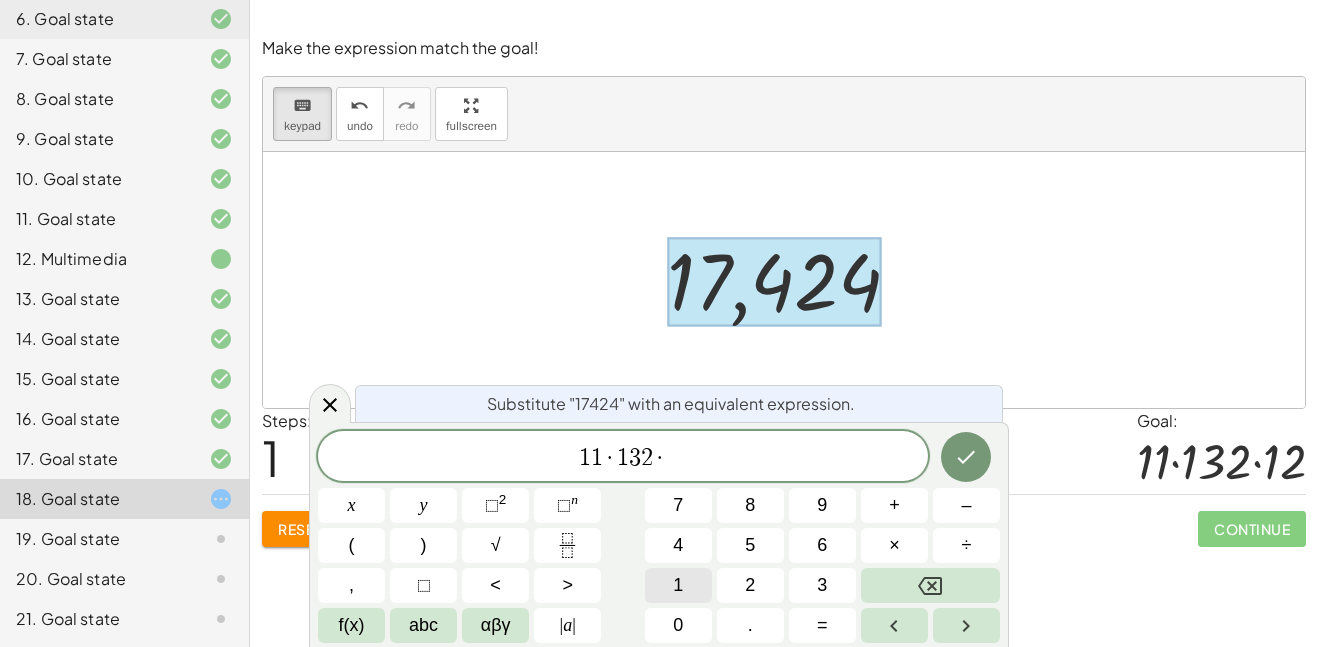 click on "1" at bounding box center (678, 585) 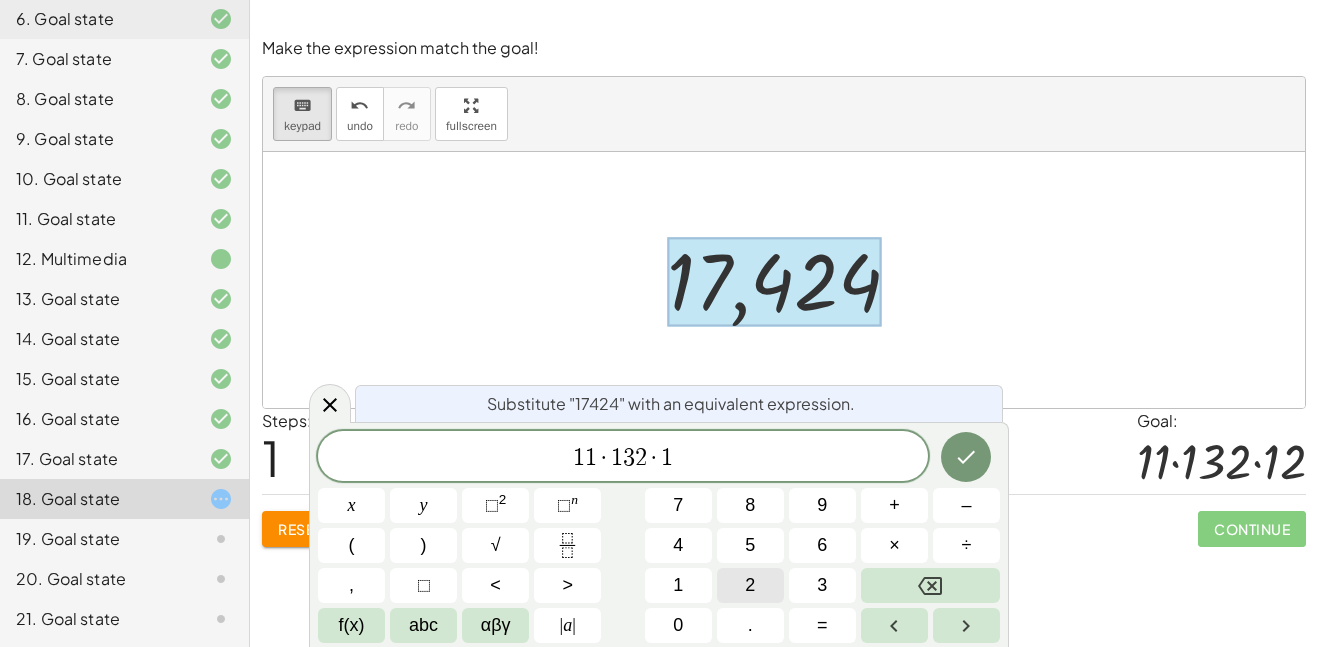 click on "2" at bounding box center [750, 585] 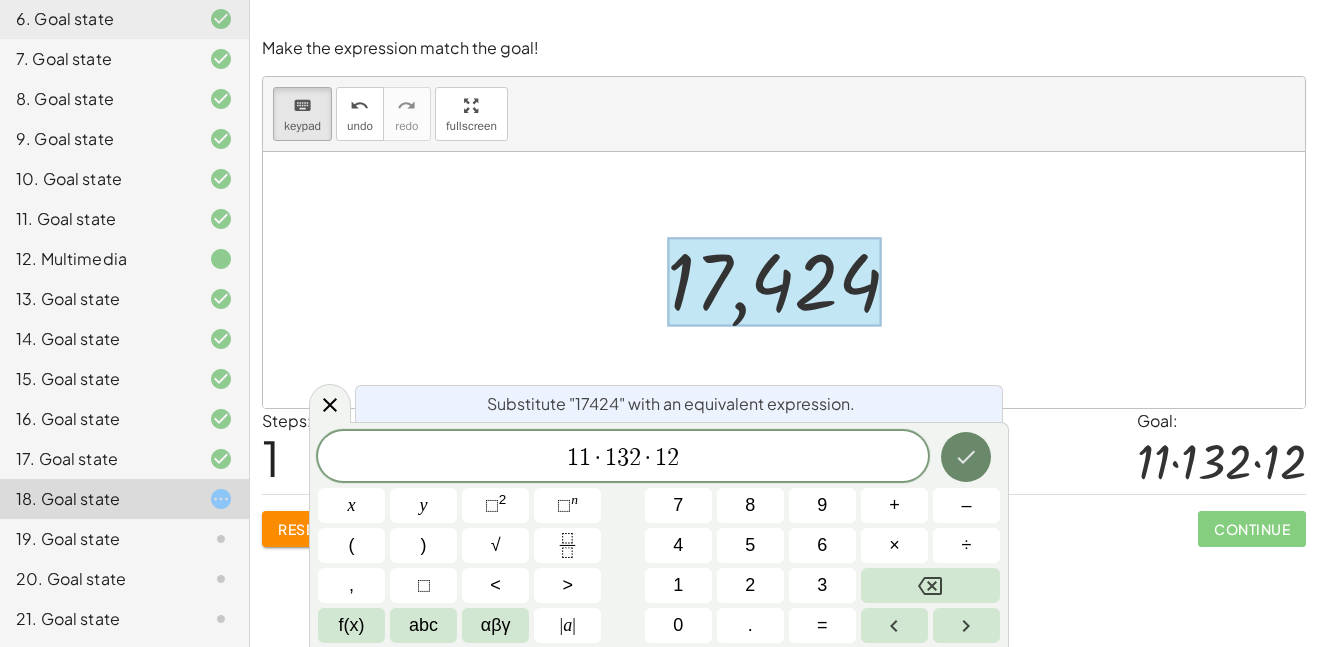 click 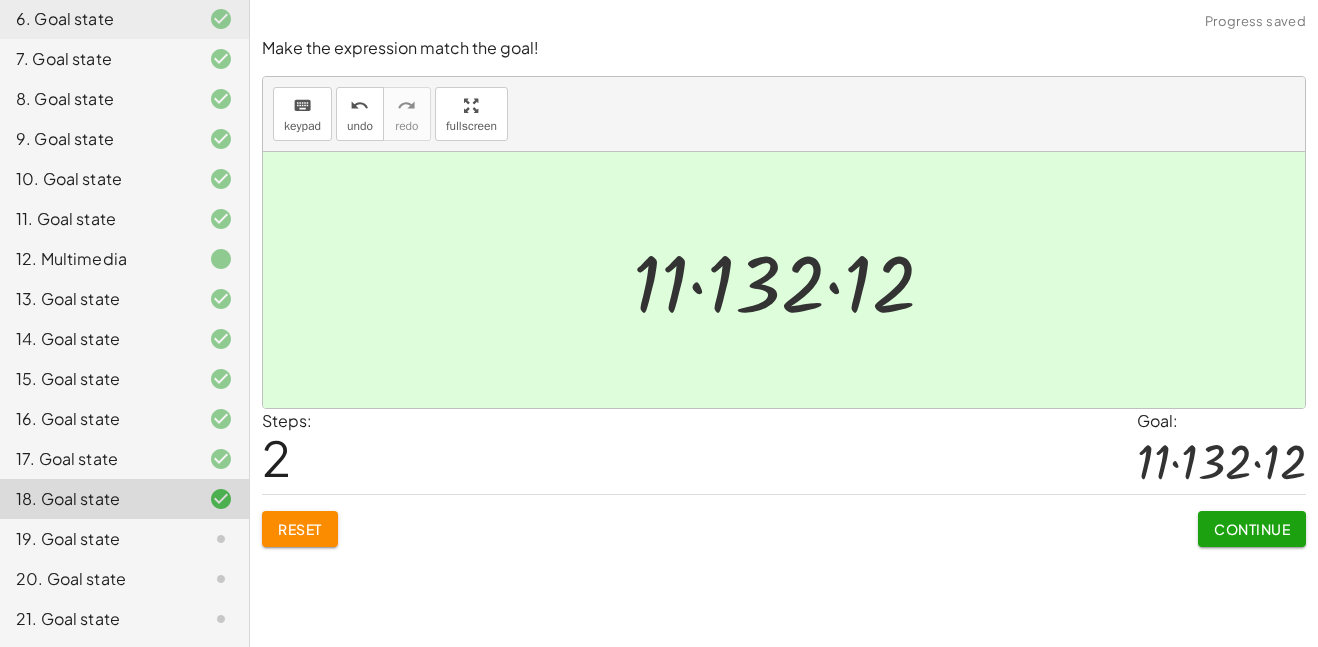 click on "Continue" 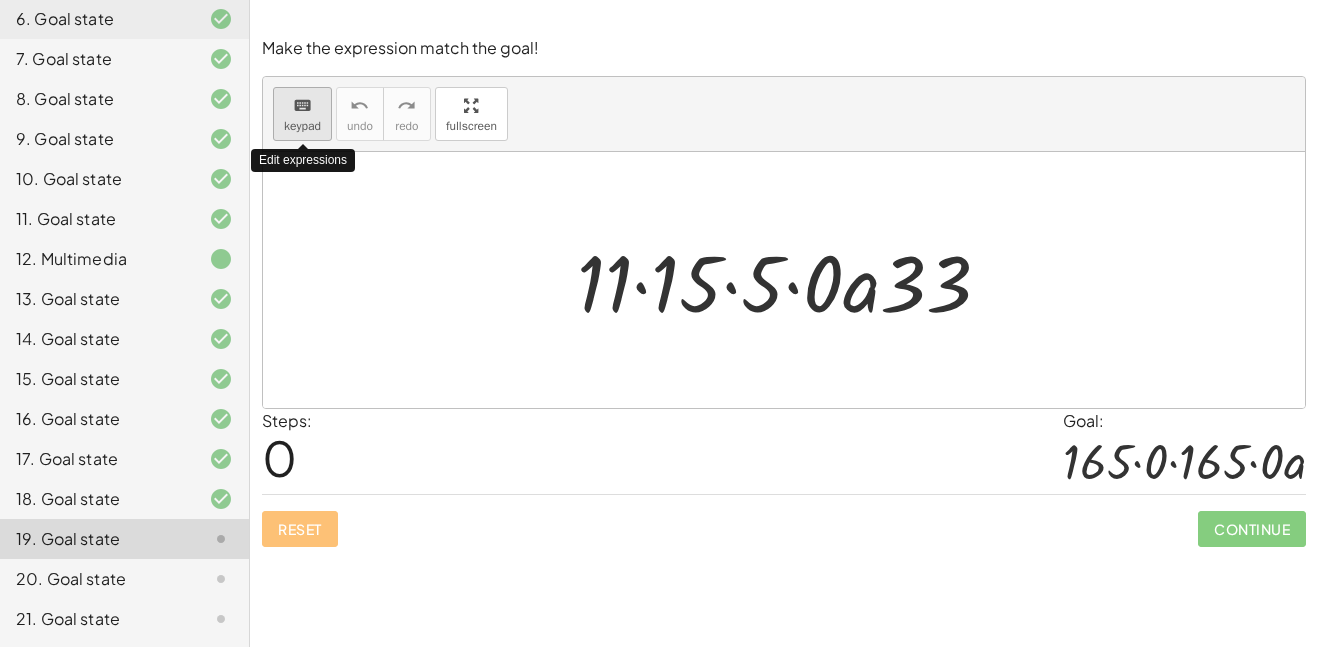 click on "keyboard" at bounding box center (302, 105) 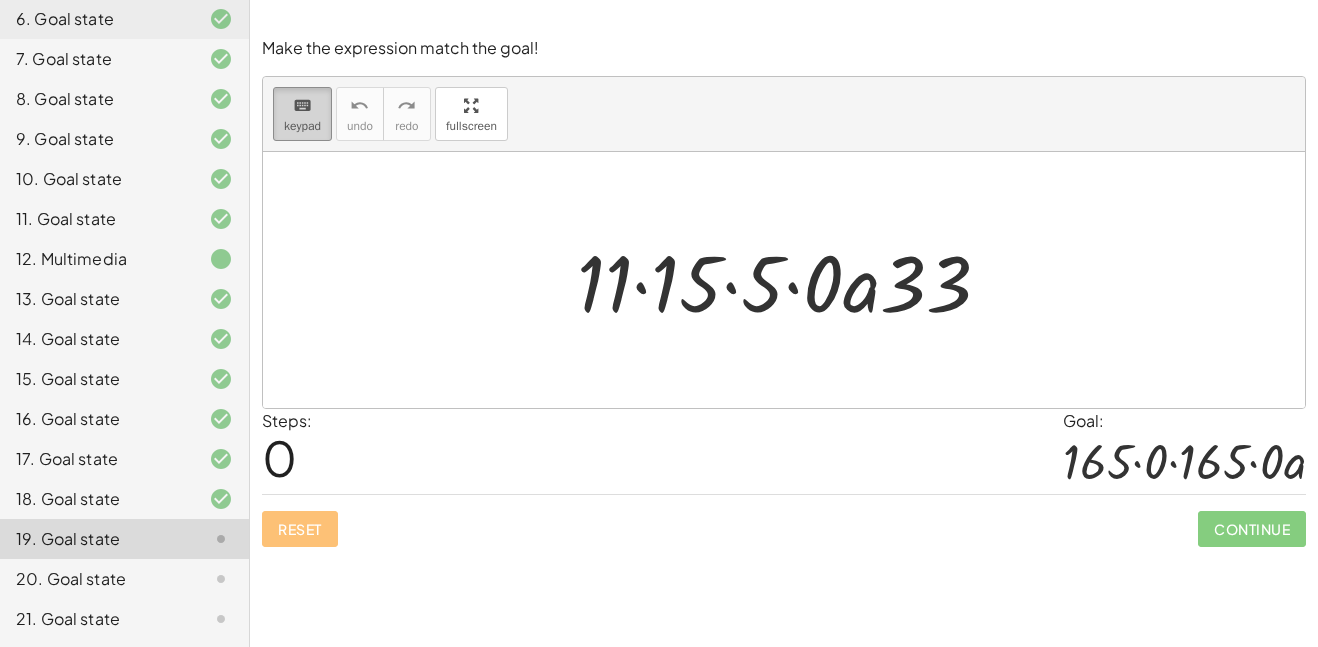 click on "keyboard" at bounding box center (302, 106) 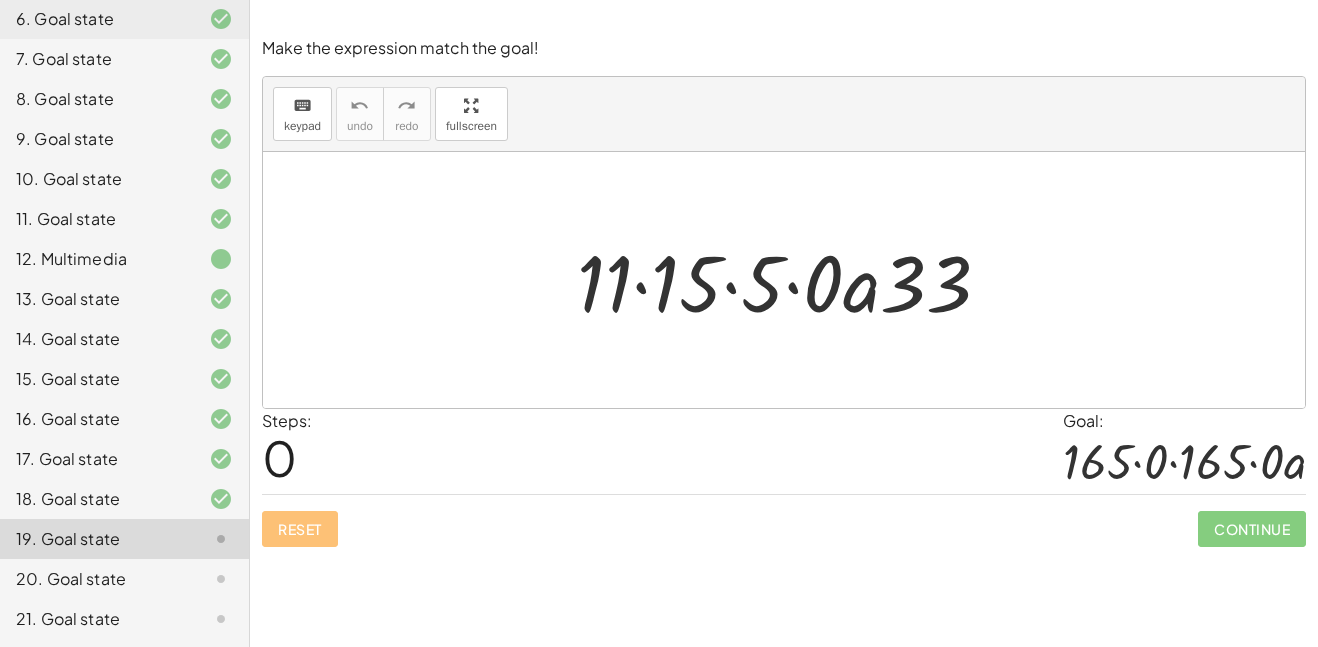 click at bounding box center (792, 280) 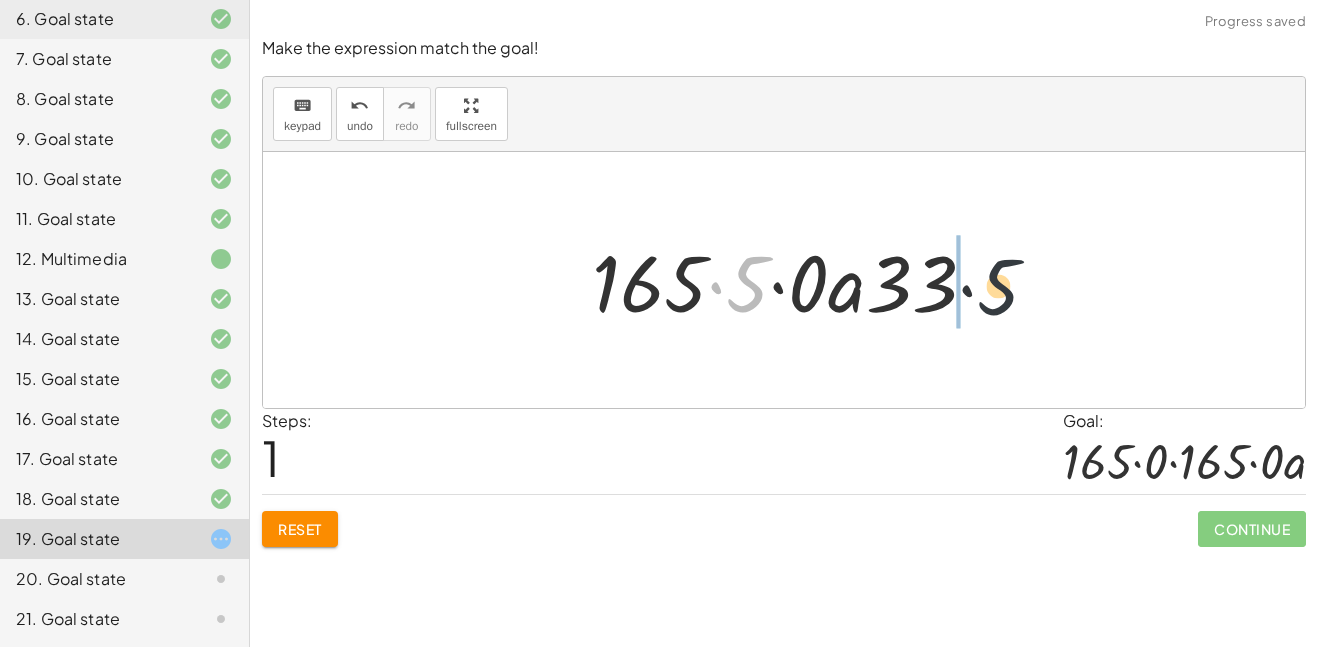 drag, startPoint x: 752, startPoint y: 295, endPoint x: 1074, endPoint y: 307, distance: 322.2235 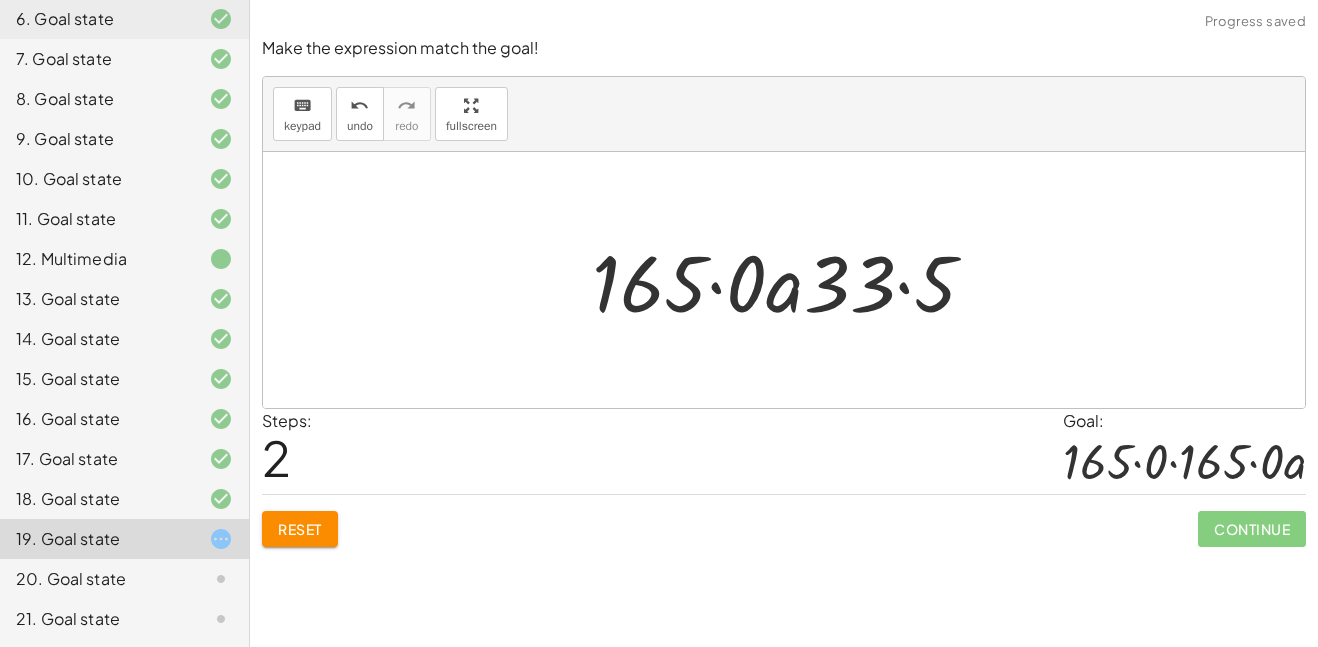click at bounding box center [792, 280] 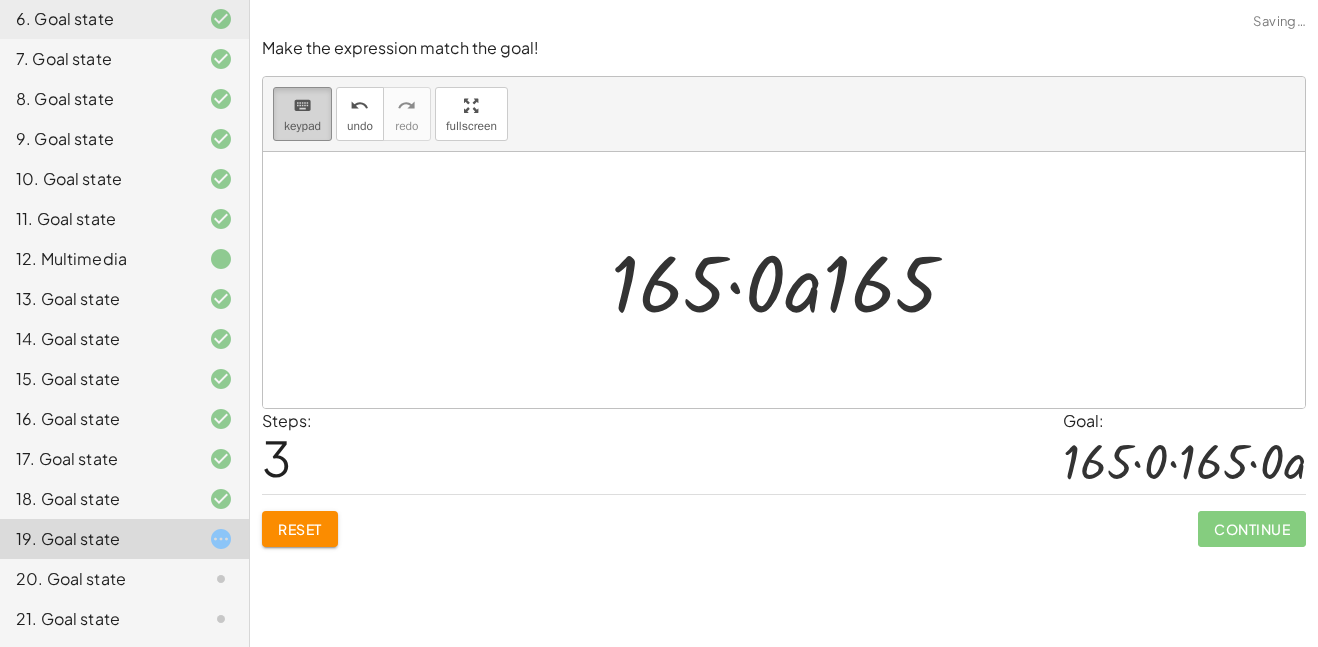 click on "keyboard keypad" at bounding box center [302, 114] 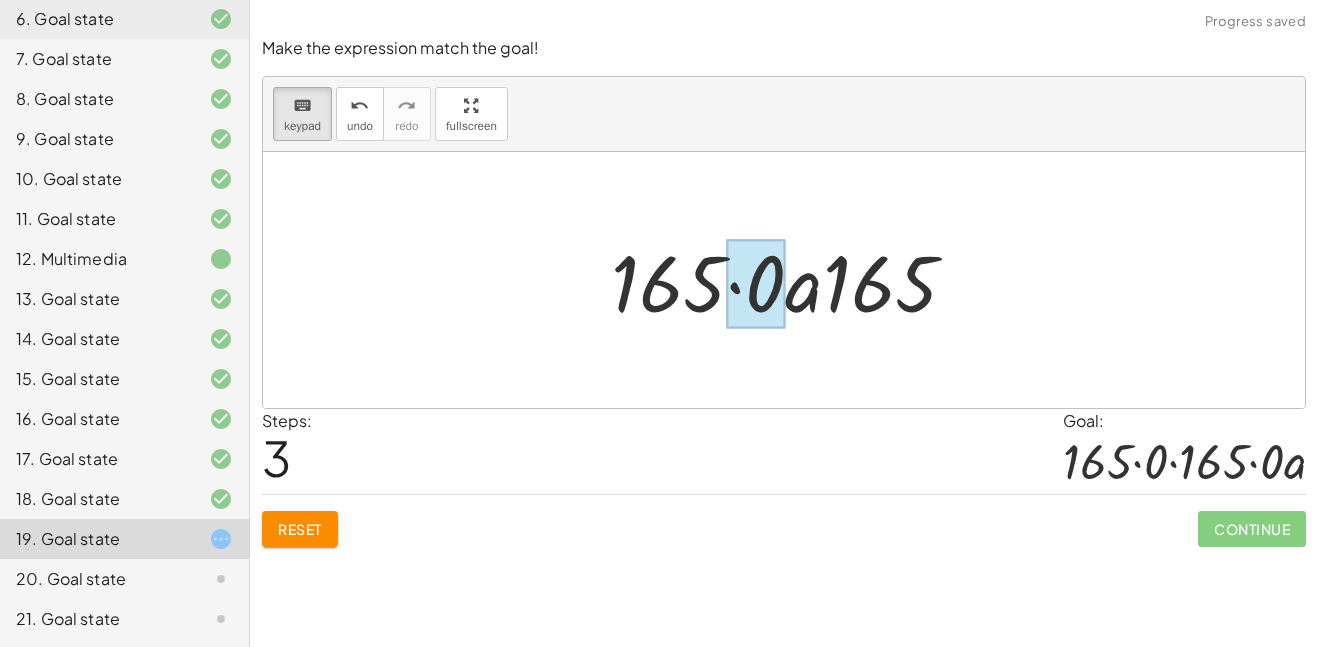 click at bounding box center (755, 284) 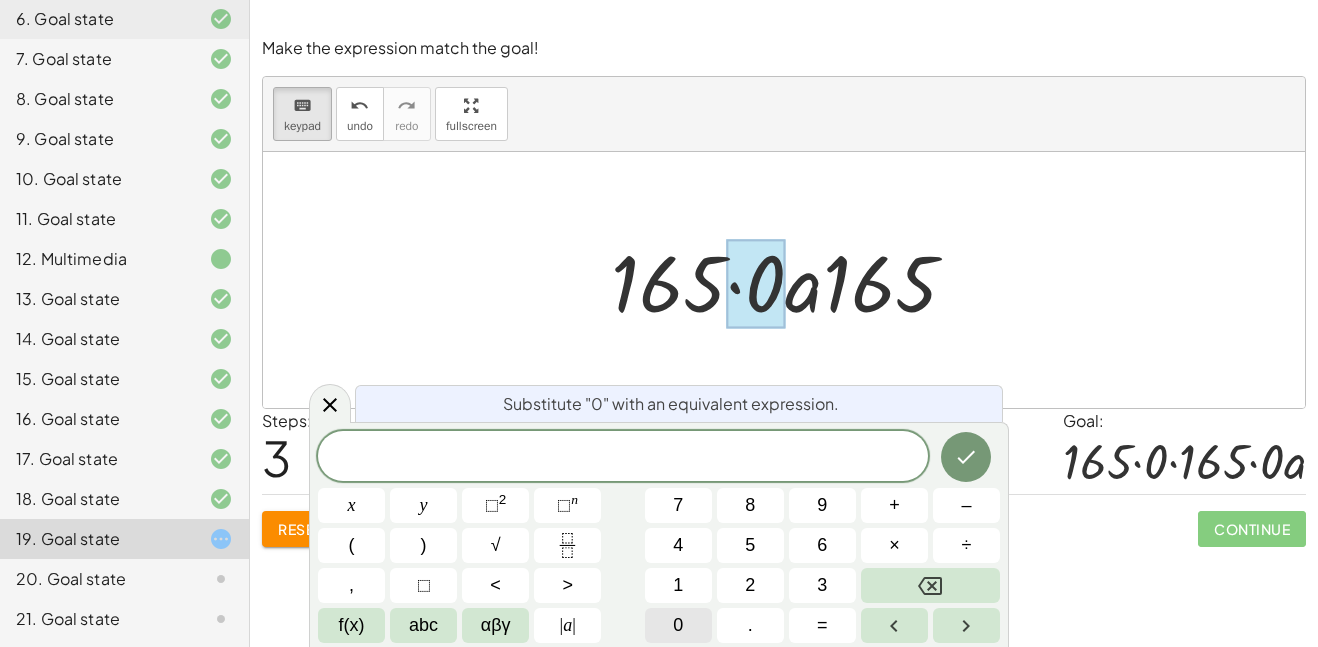 click on "0" at bounding box center (678, 625) 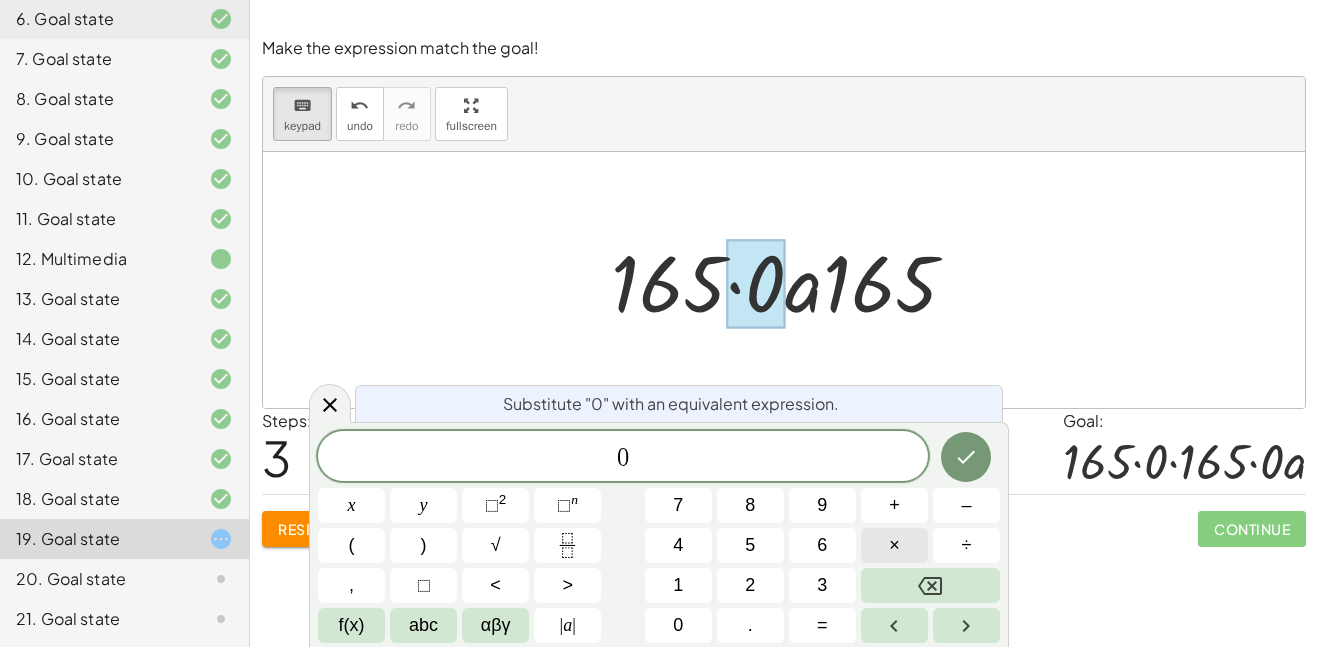 click on "×" at bounding box center (894, 545) 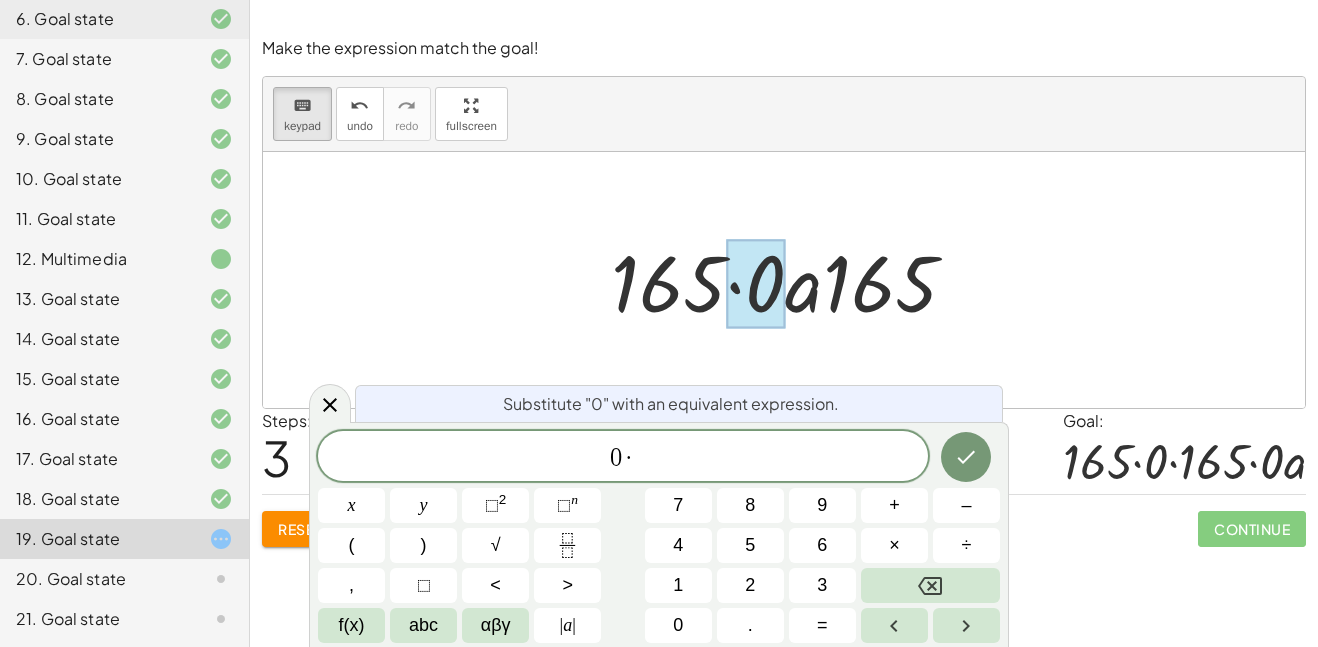 click on "Substitute "0" with an equivalent expression. 0 · ​ x y ⬚ 2 ⬚ n 7 8 9 + – ( ) √ 4 5 6 × ÷ , ⬚ < > 1 2 3 f(x) abc αβγ | a | 0 . =" at bounding box center (659, 534) 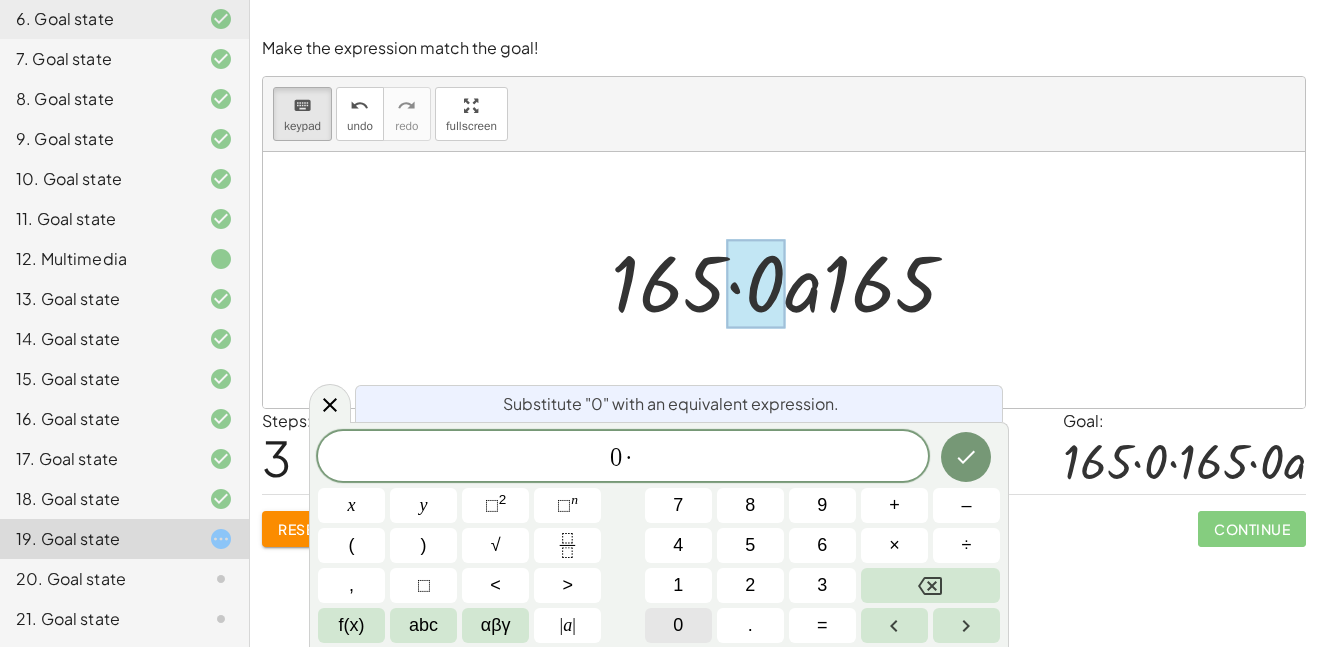 click on "0" at bounding box center [678, 625] 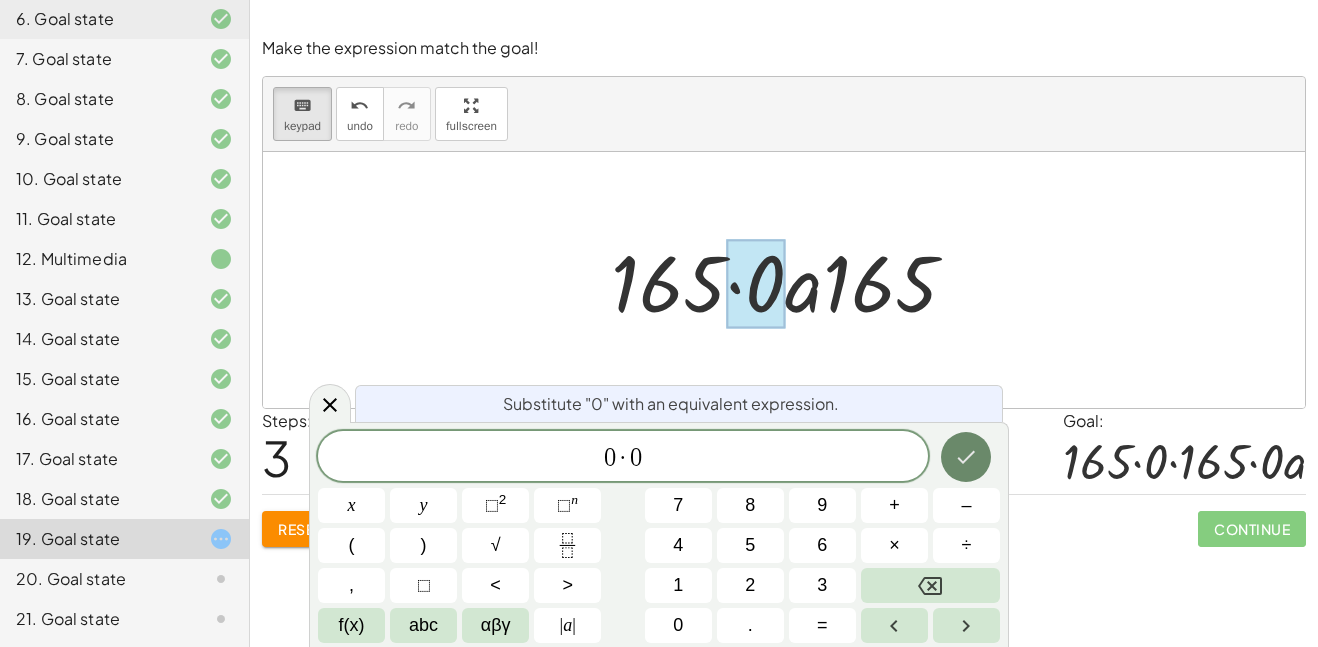 click 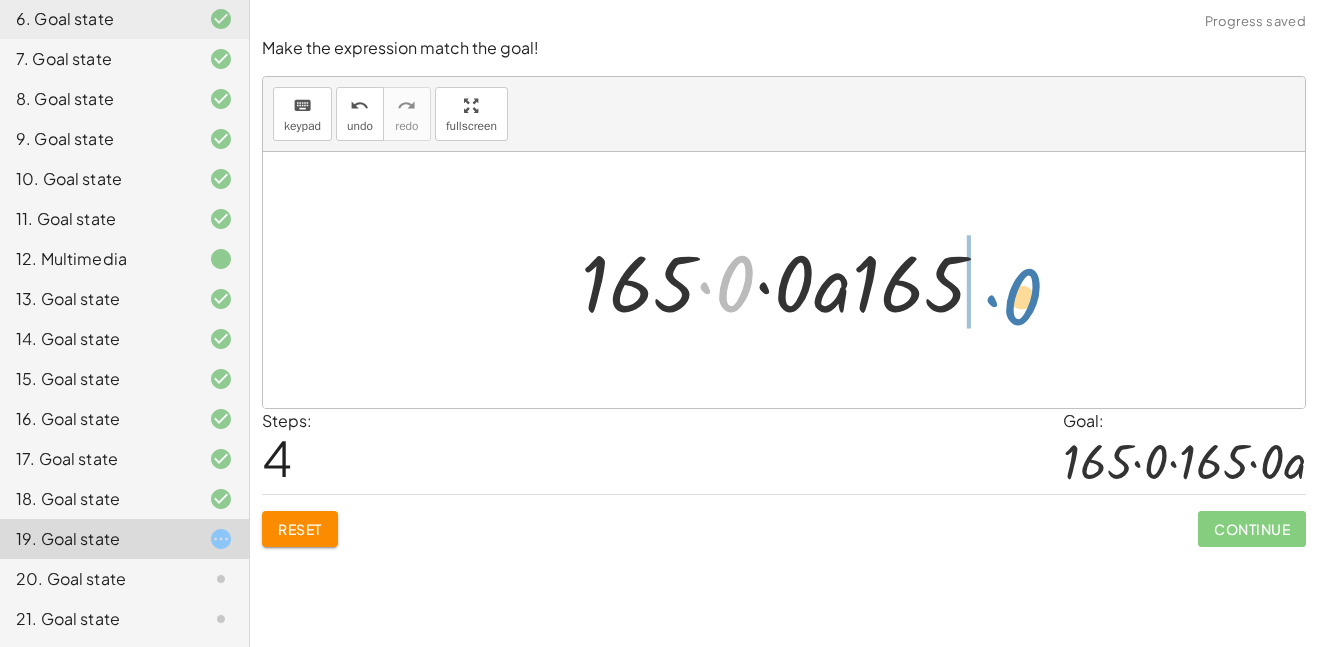 drag, startPoint x: 732, startPoint y: 281, endPoint x: 1022, endPoint y: 293, distance: 290.24817 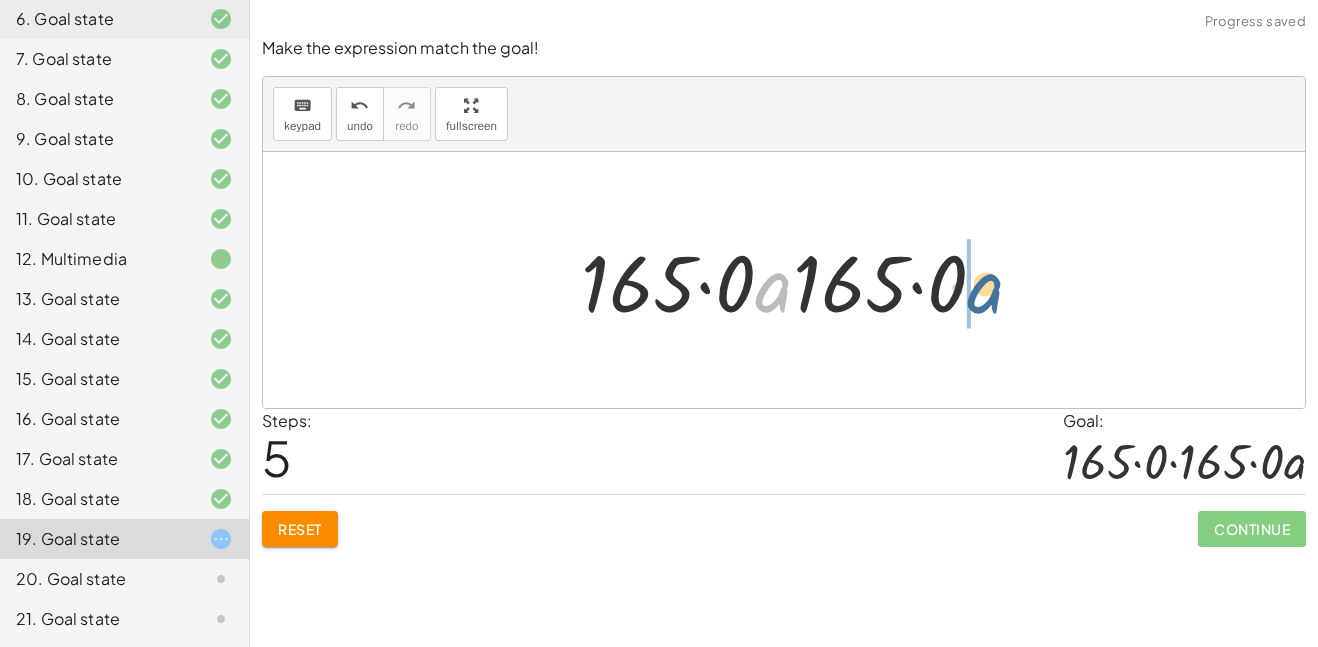drag, startPoint x: 783, startPoint y: 292, endPoint x: 997, endPoint y: 293, distance: 214.00233 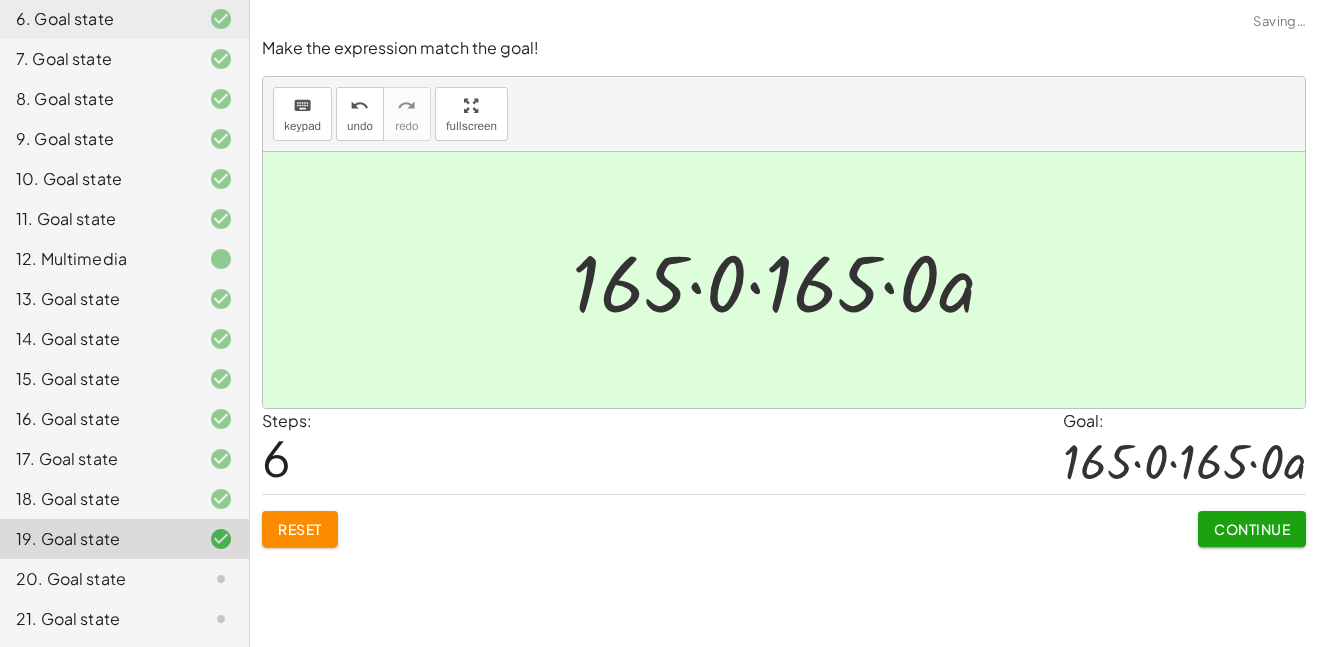 click on "Make the expression match the goal! keyboard keypad undo undo redo redo fullscreen · 11 · 15 · 5 · 0 · a · 33 · 165 · 5 · 0 · a · 33 · 165 · 0 · a · 33 · 5 · 165 · 0 · a · 165 · 165 · 0 · 0 · a · 165 · 165 · 0 · a · 165 · 0 · · · a · 165 165 0 · 0 × Steps:  6 Goal: · 165 · 0 · 165 · 0 · a Reset   Continue" 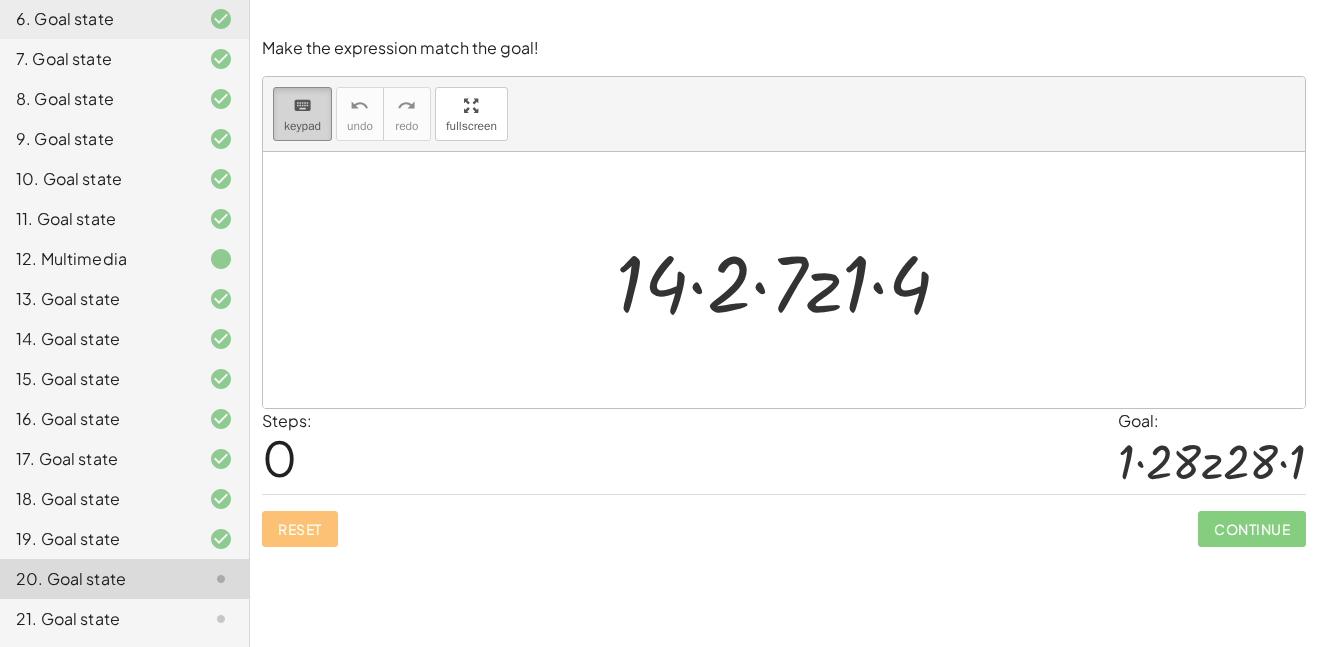 click on "keypad" at bounding box center [302, 126] 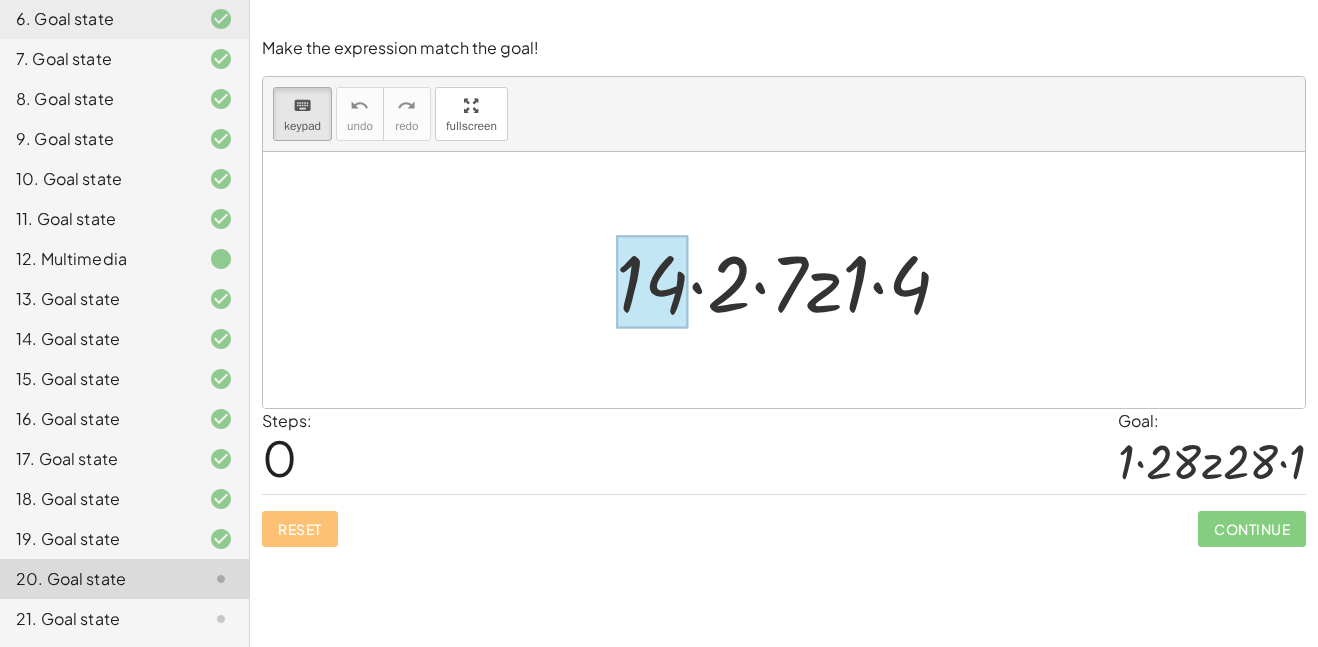 click at bounding box center [652, 282] 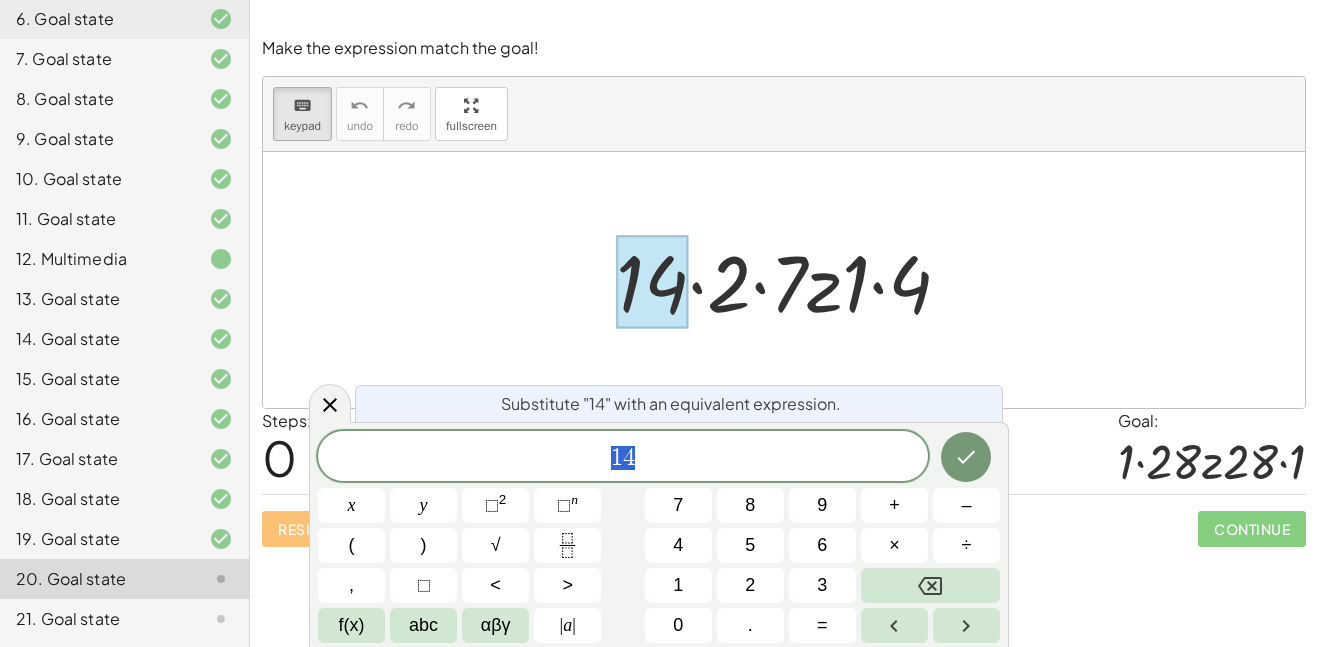 scroll, scrollTop: 11, scrollLeft: 0, axis: vertical 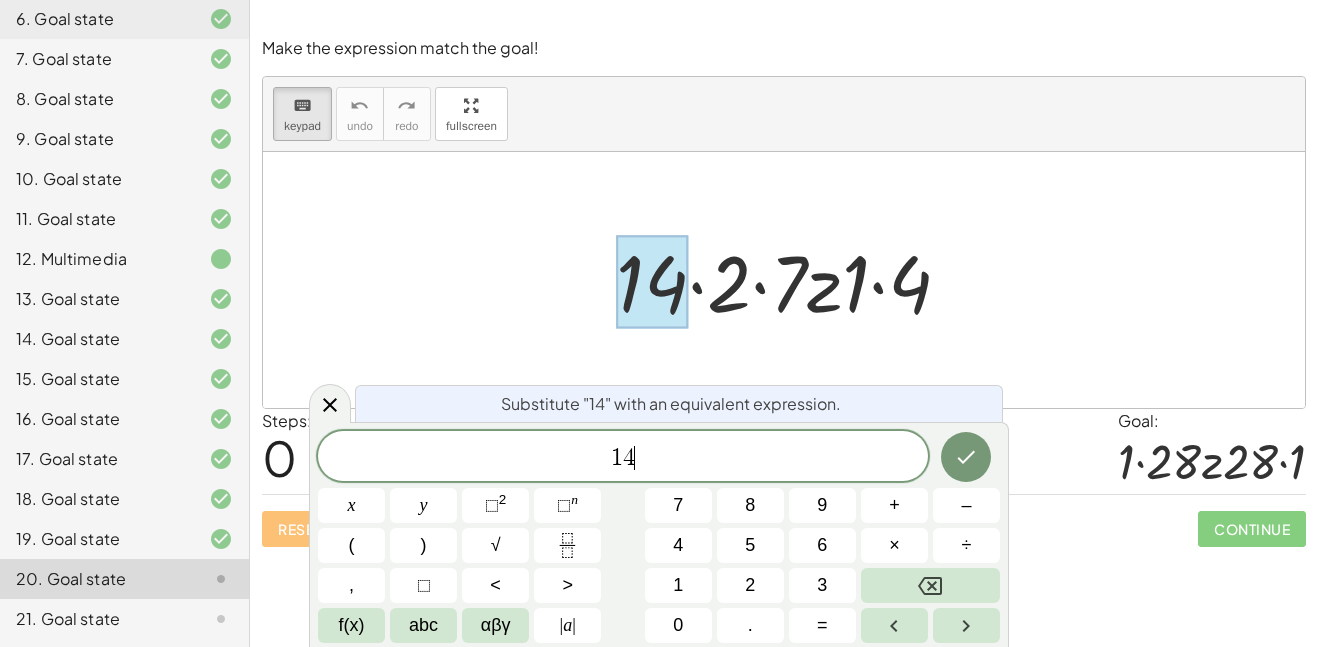 click on "1 4 ​" at bounding box center [623, 458] 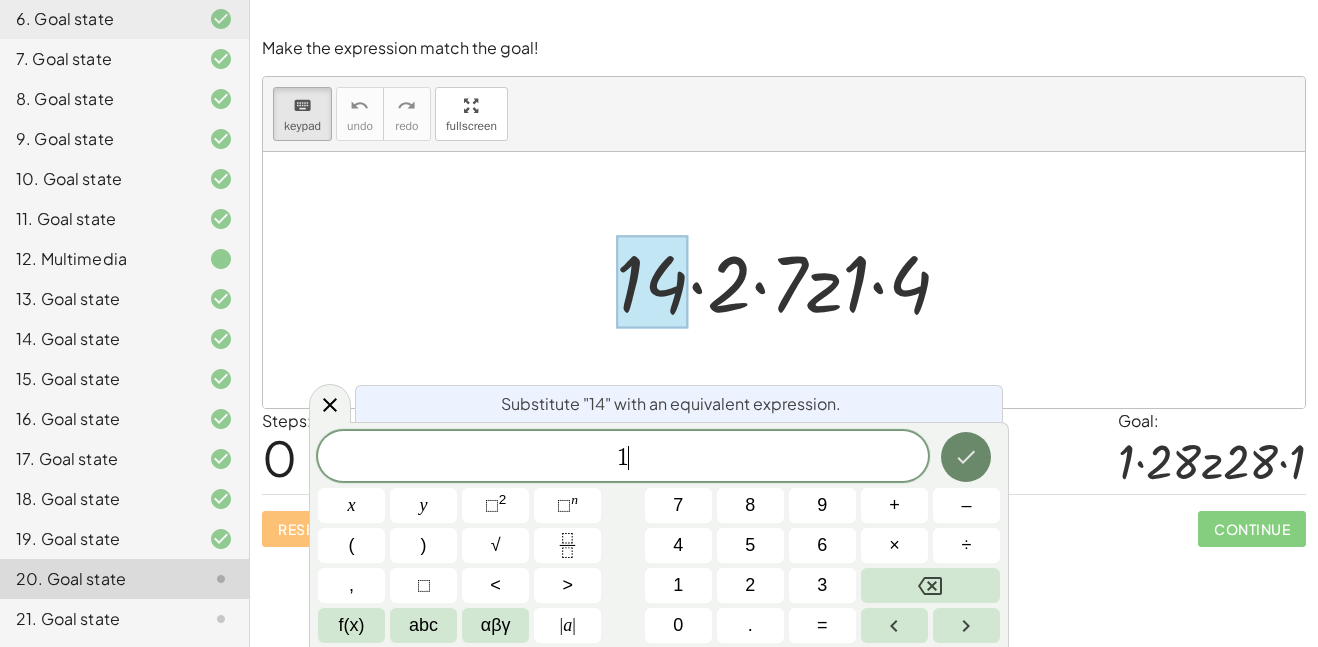 click at bounding box center [966, 457] 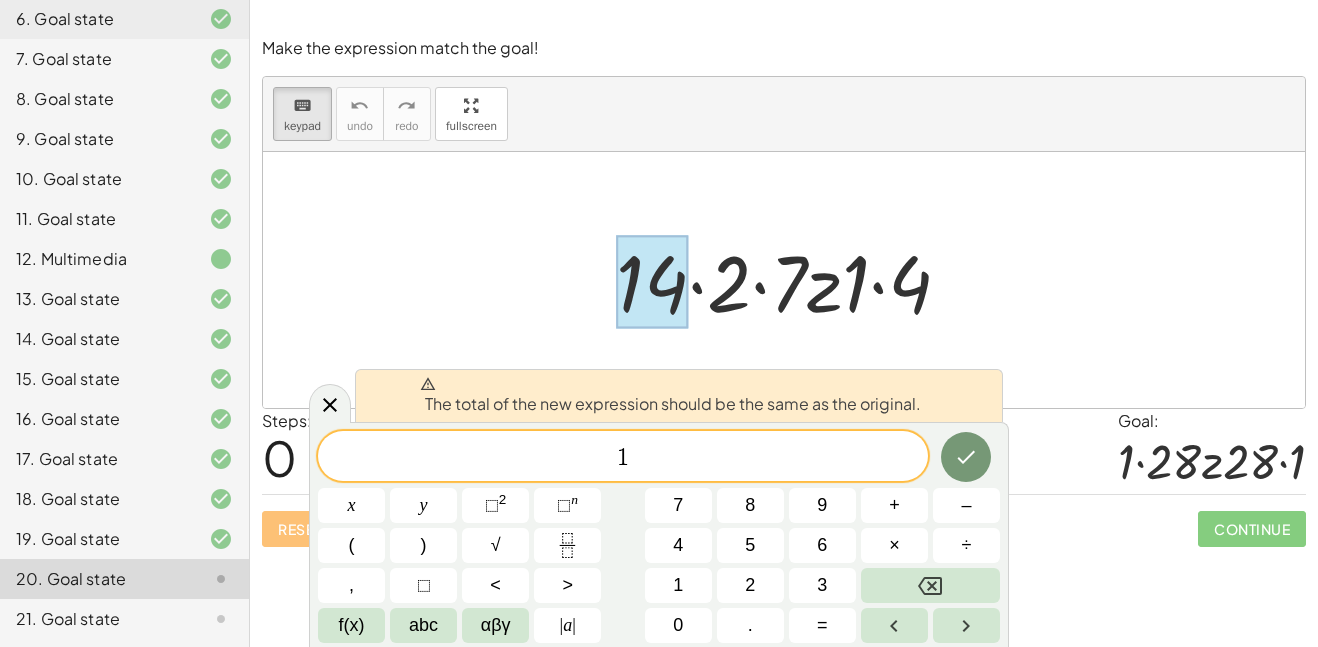 click at bounding box center (791, 280) 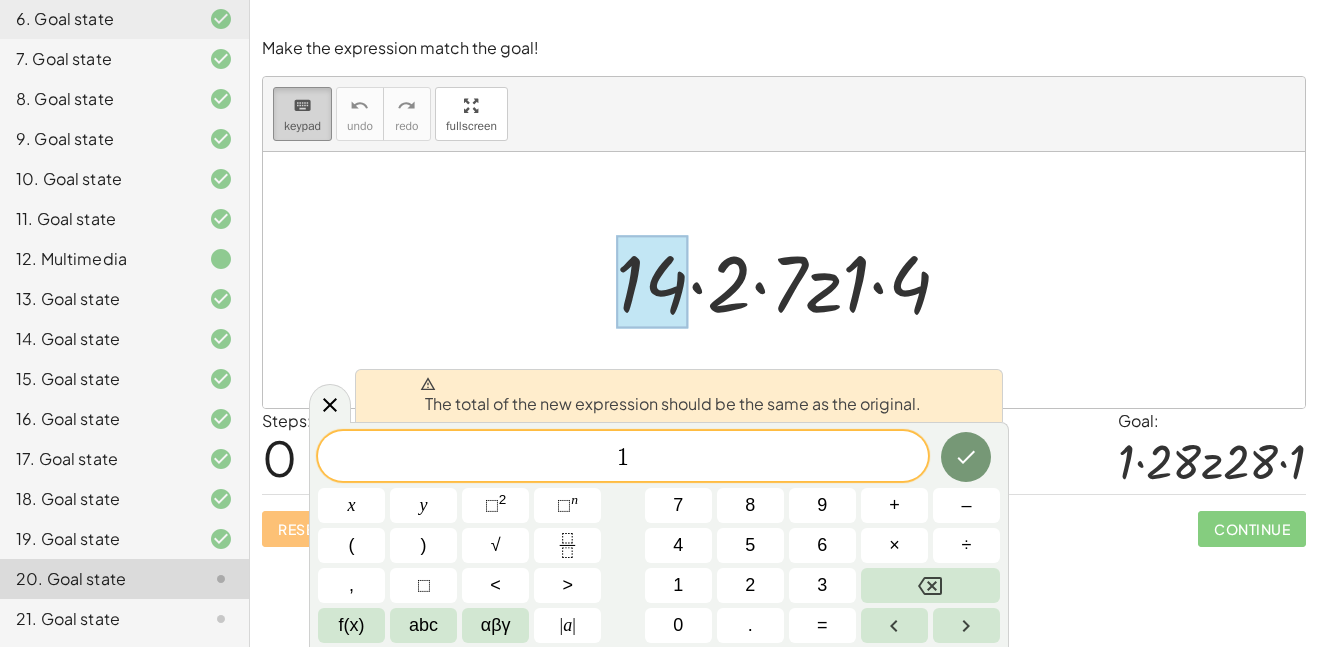 click on "keypad" at bounding box center (302, 126) 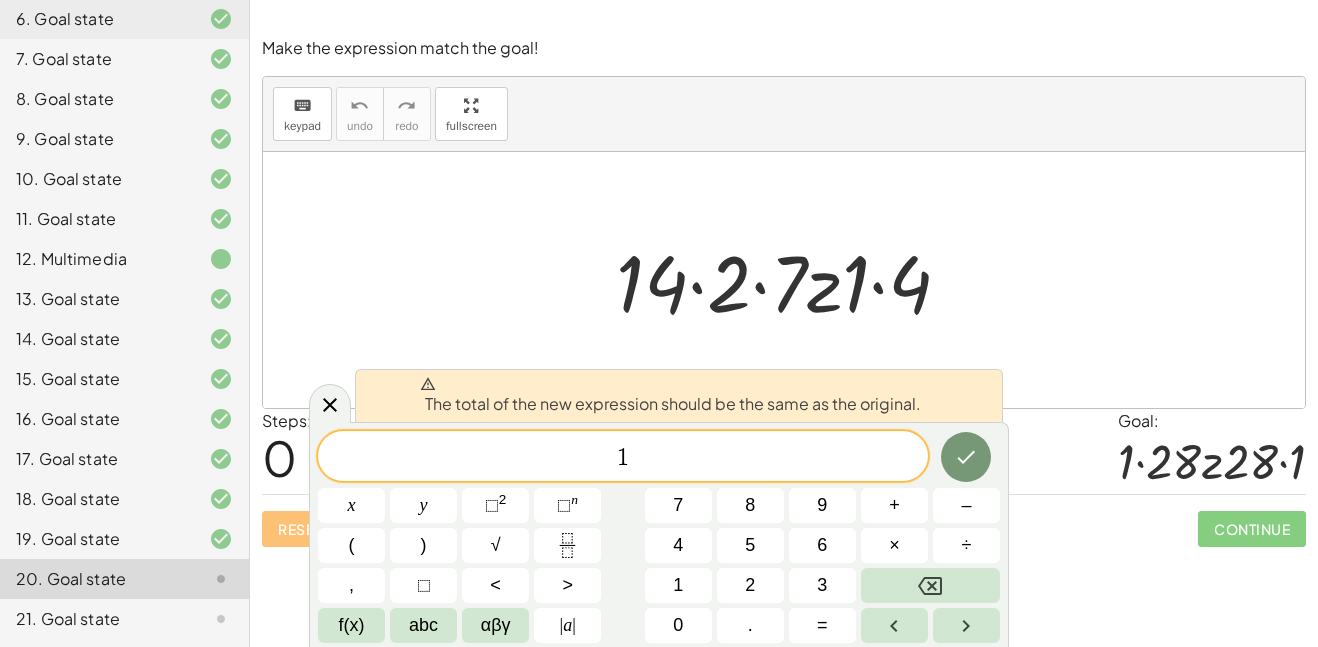 click at bounding box center (784, 280) 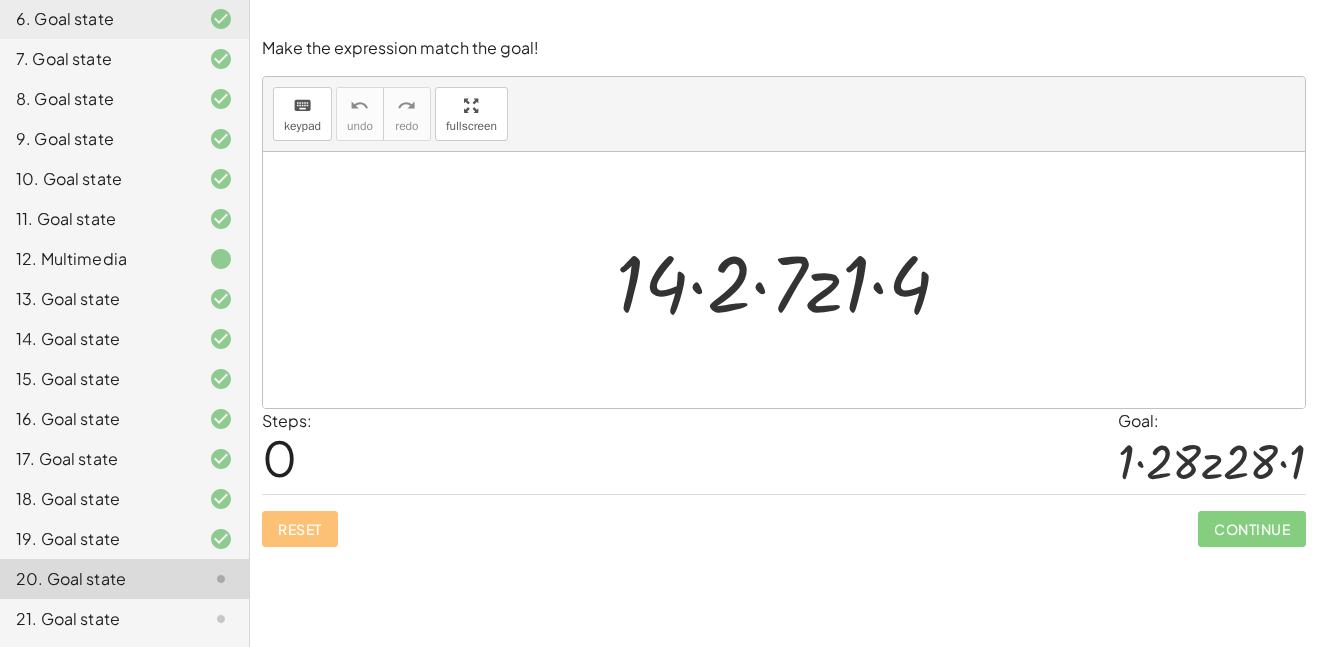 click at bounding box center [791, 280] 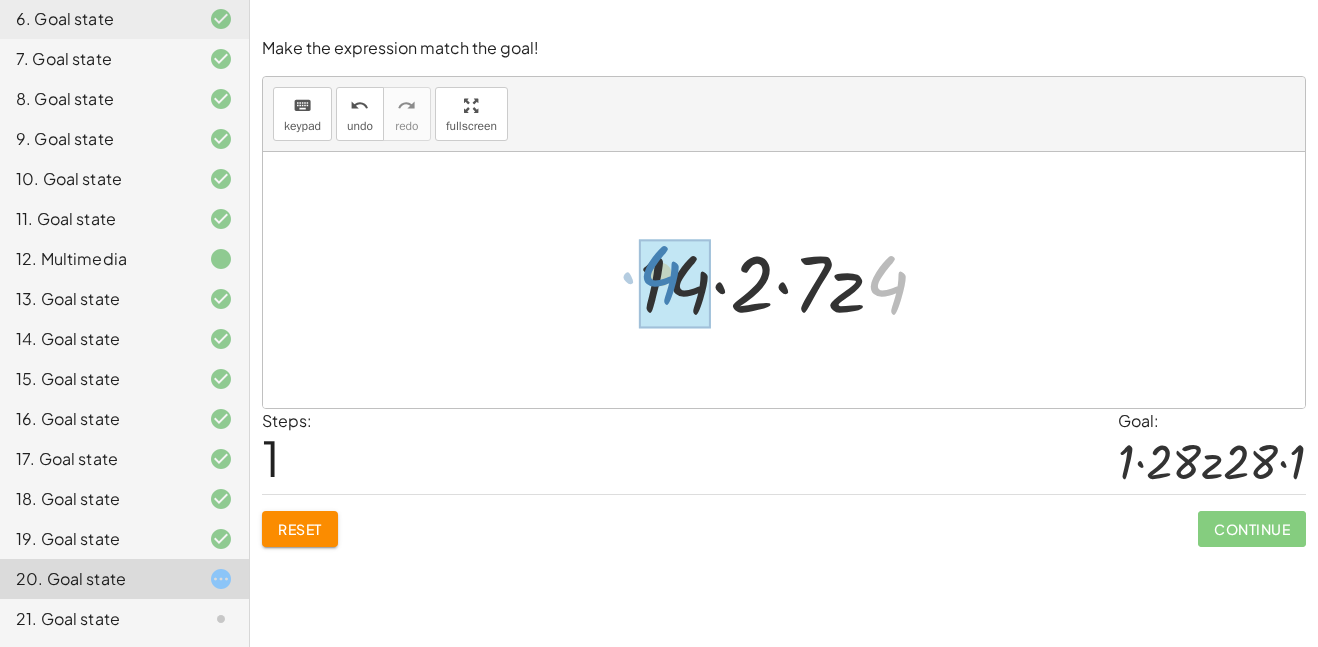 drag, startPoint x: 870, startPoint y: 277, endPoint x: 654, endPoint y: 272, distance: 216.05786 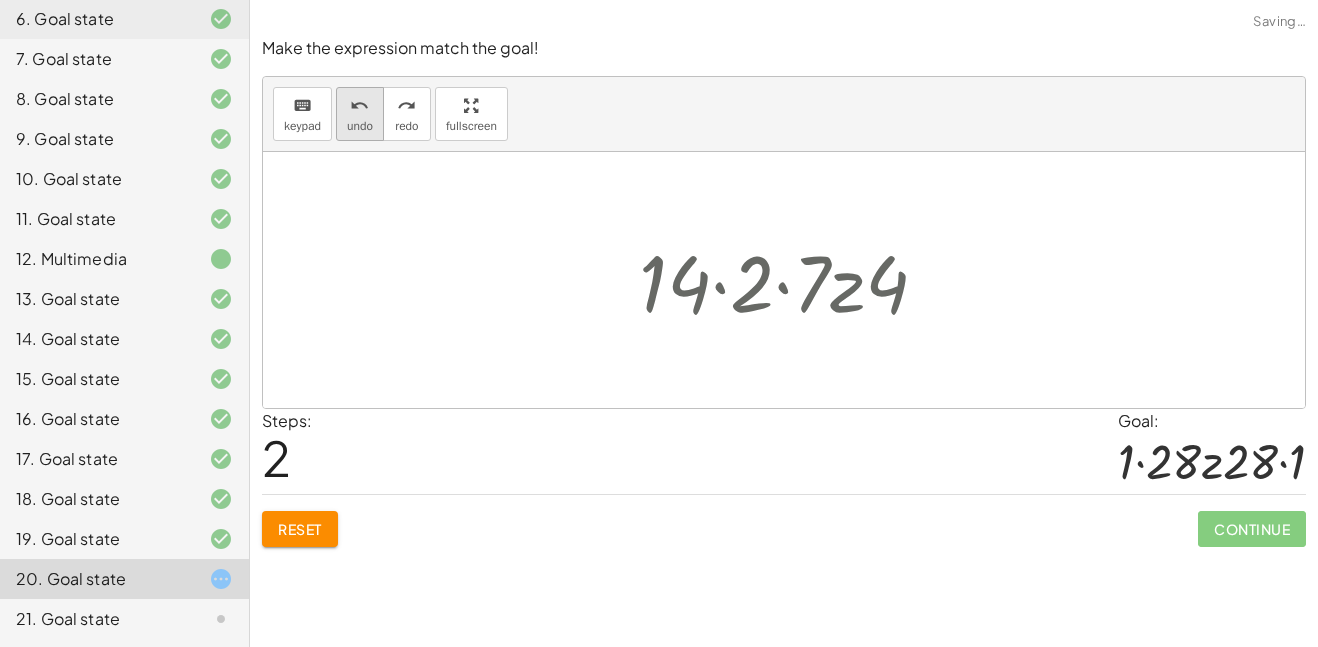 click on "undo" at bounding box center (360, 105) 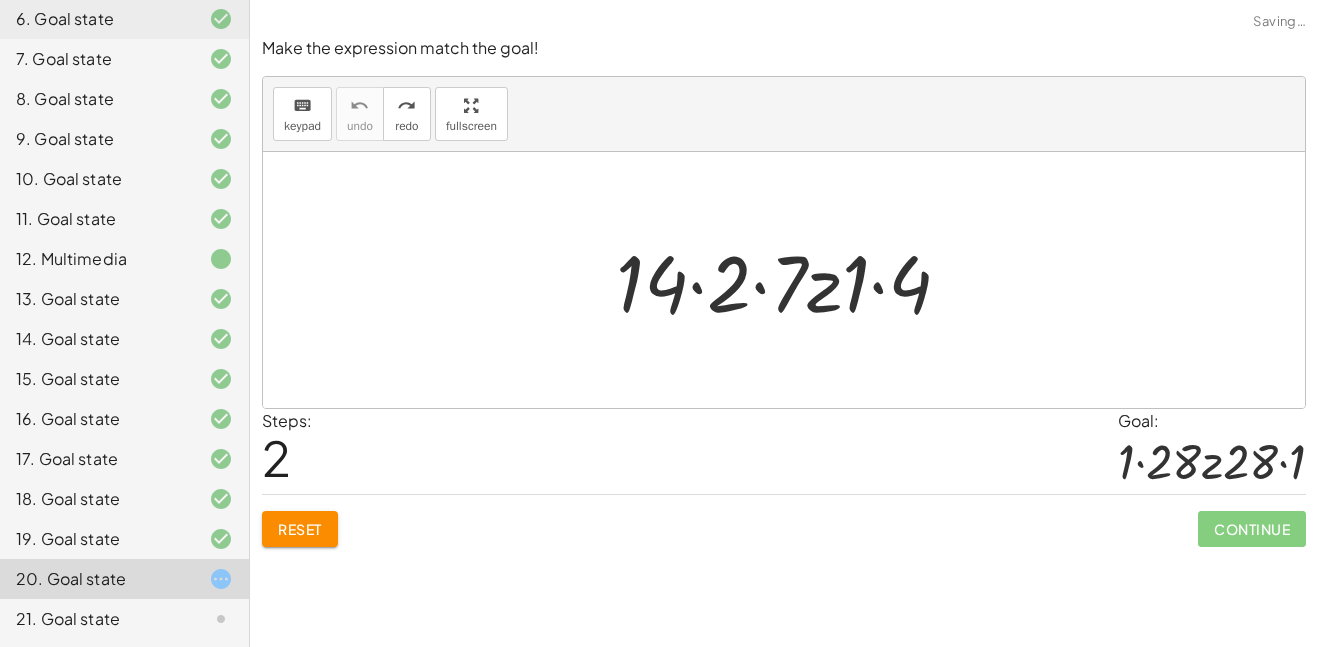 click on "keyboard keypad undo undo redo redo fullscreen Undo the last action" at bounding box center [784, 114] 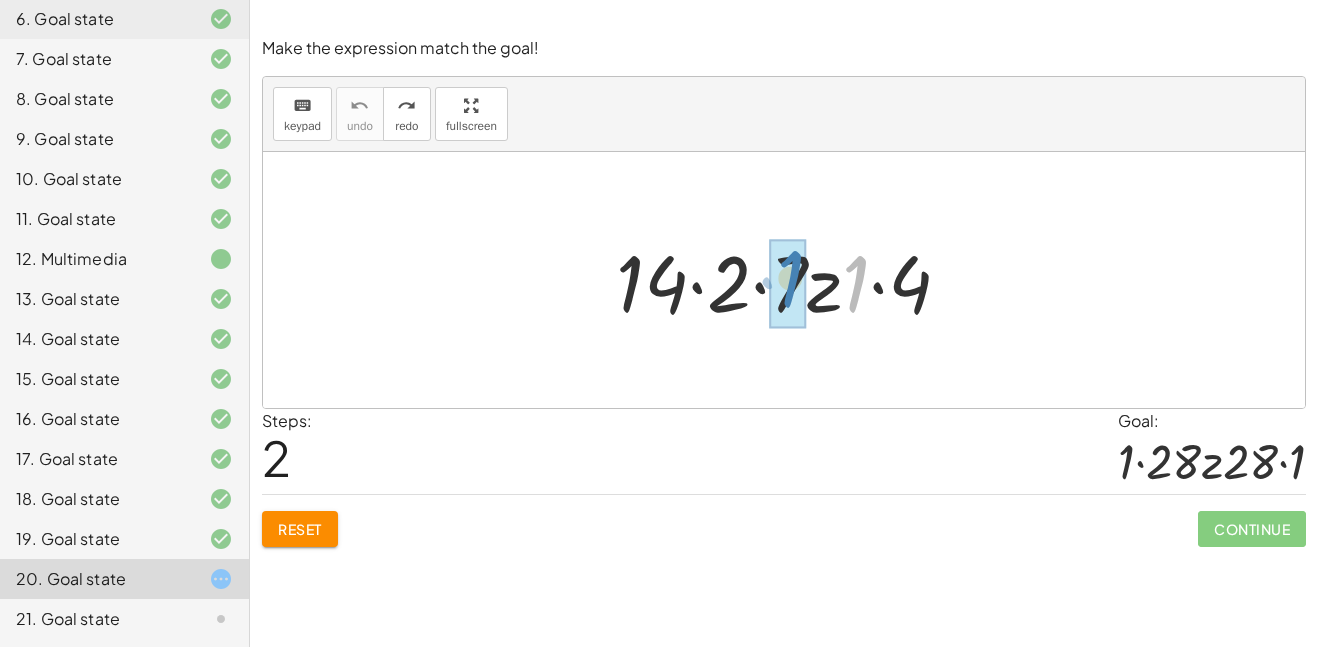 drag, startPoint x: 858, startPoint y: 269, endPoint x: 793, endPoint y: 264, distance: 65.192024 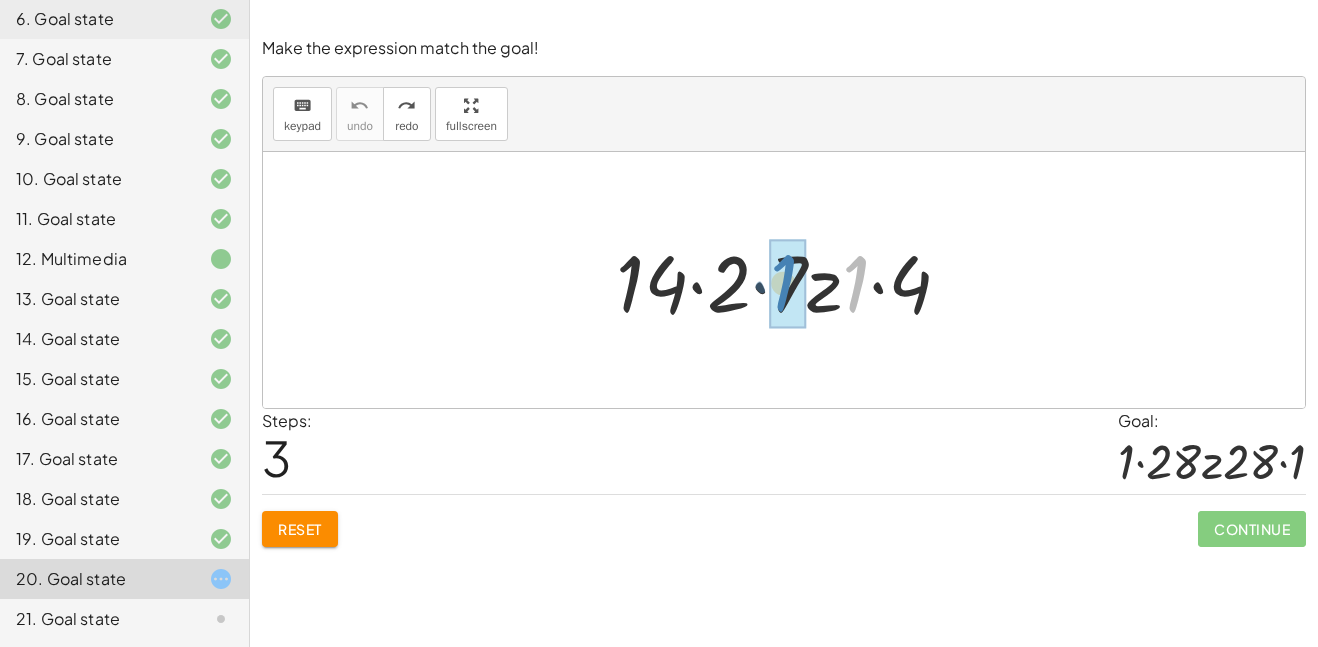 drag, startPoint x: 853, startPoint y: 265, endPoint x: 784, endPoint y: 264, distance: 69.00725 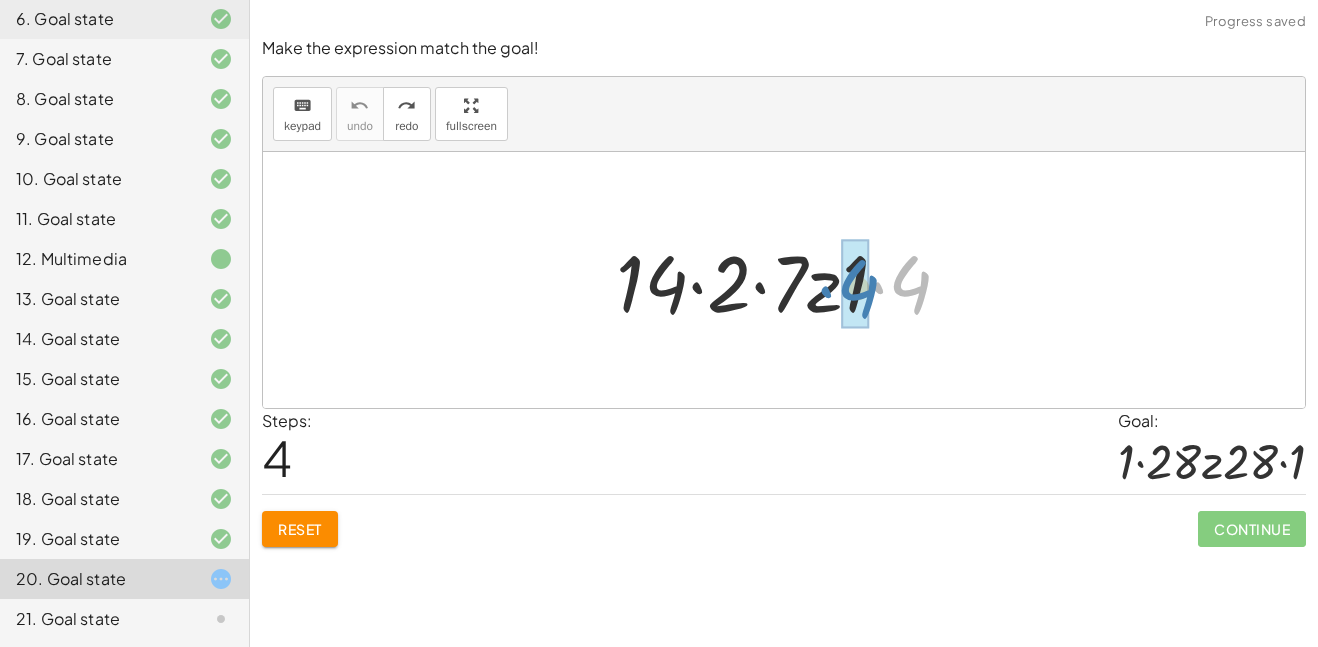 drag, startPoint x: 908, startPoint y: 274, endPoint x: 856, endPoint y: 277, distance: 52.086468 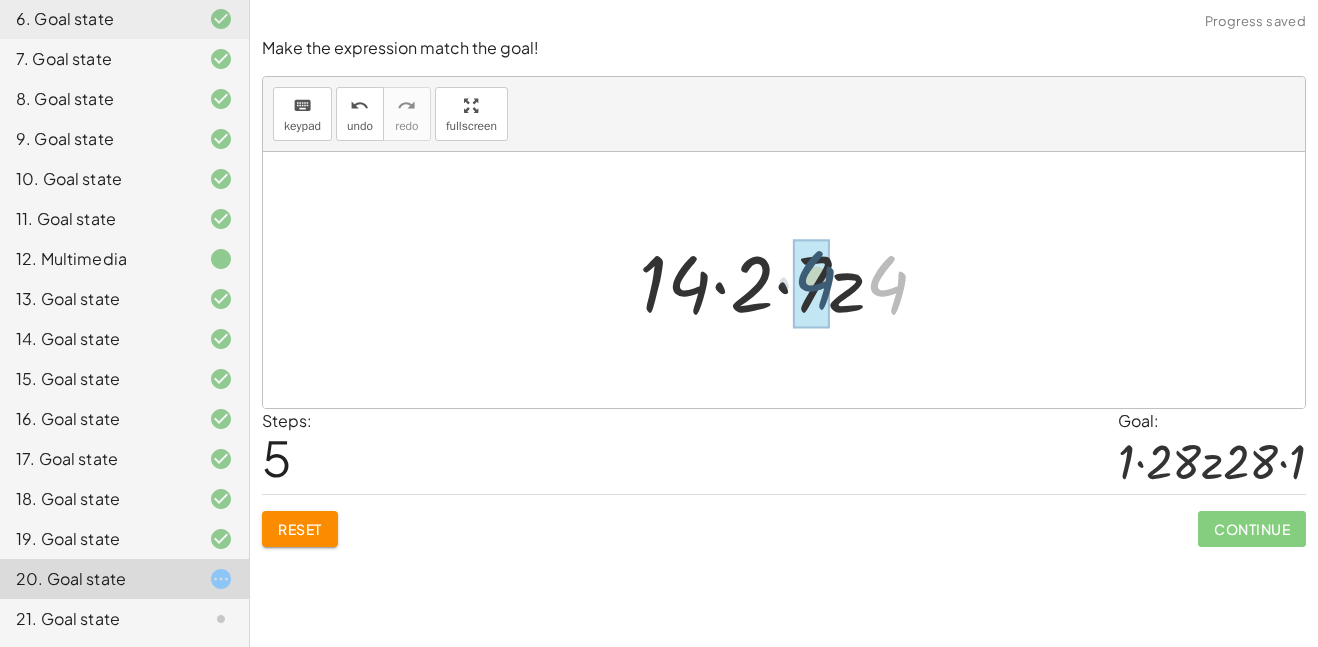 drag, startPoint x: 892, startPoint y: 272, endPoint x: 820, endPoint y: 266, distance: 72.249565 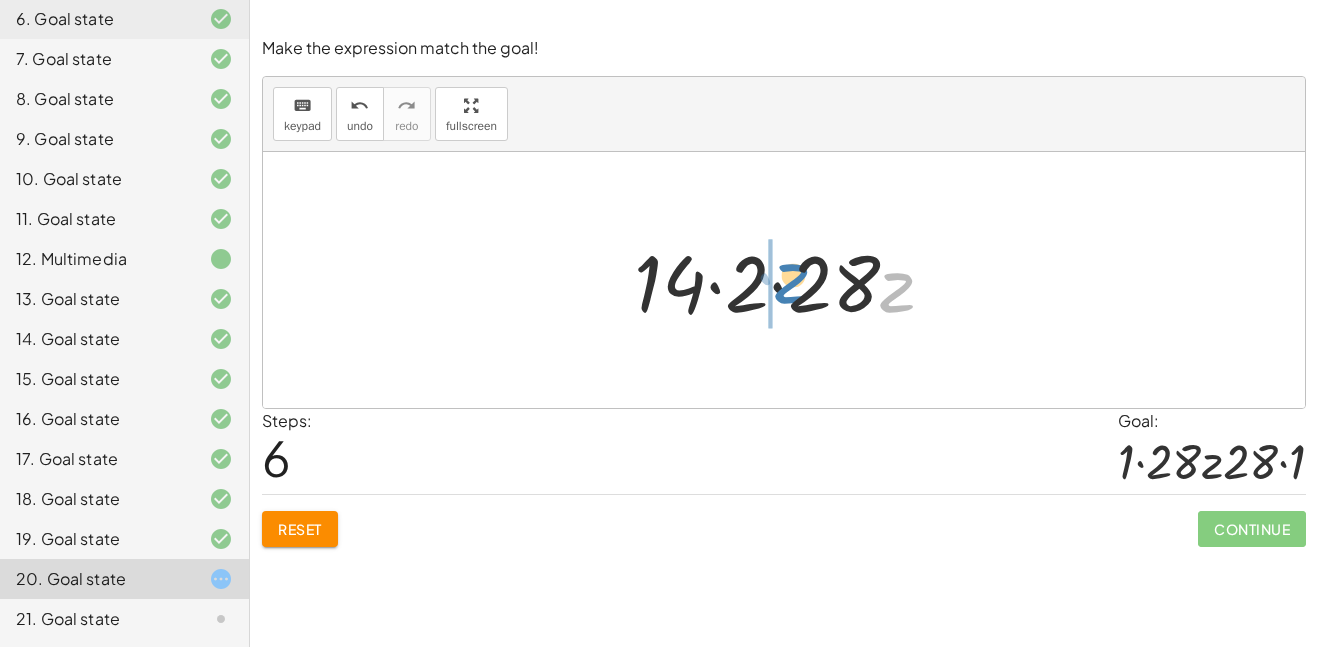 drag, startPoint x: 882, startPoint y: 304, endPoint x: 768, endPoint y: 297, distance: 114.21471 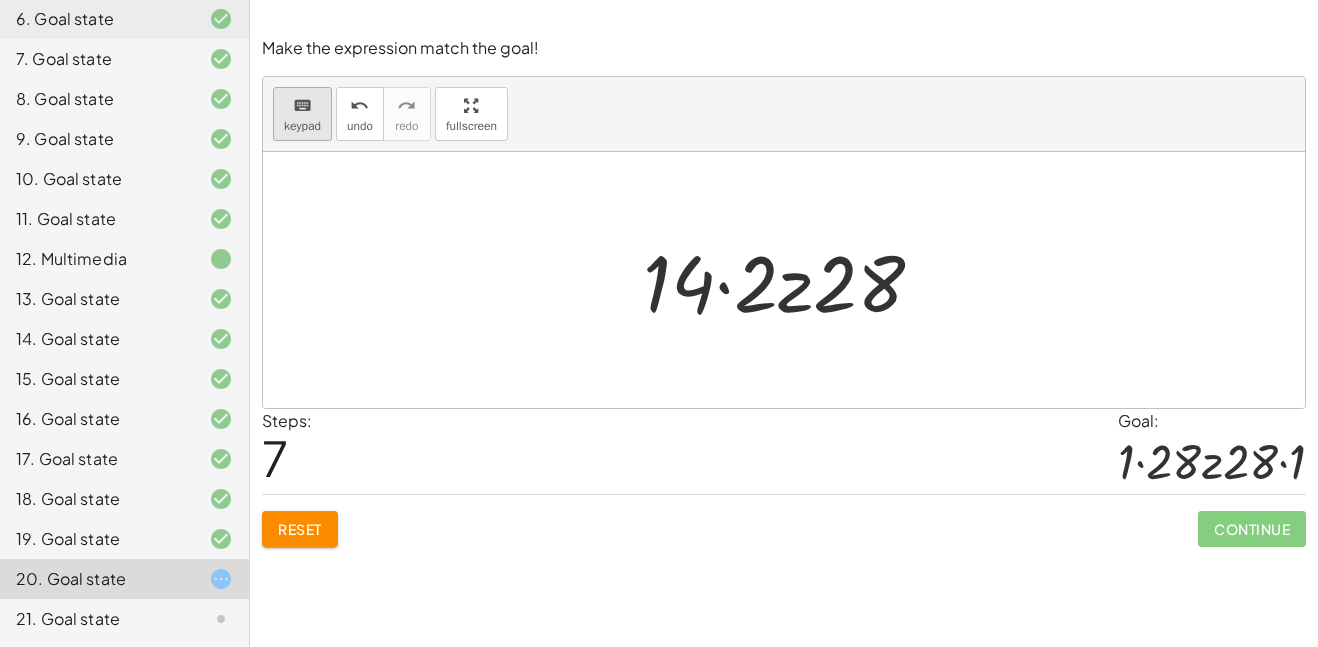 click on "keypad" at bounding box center [302, 126] 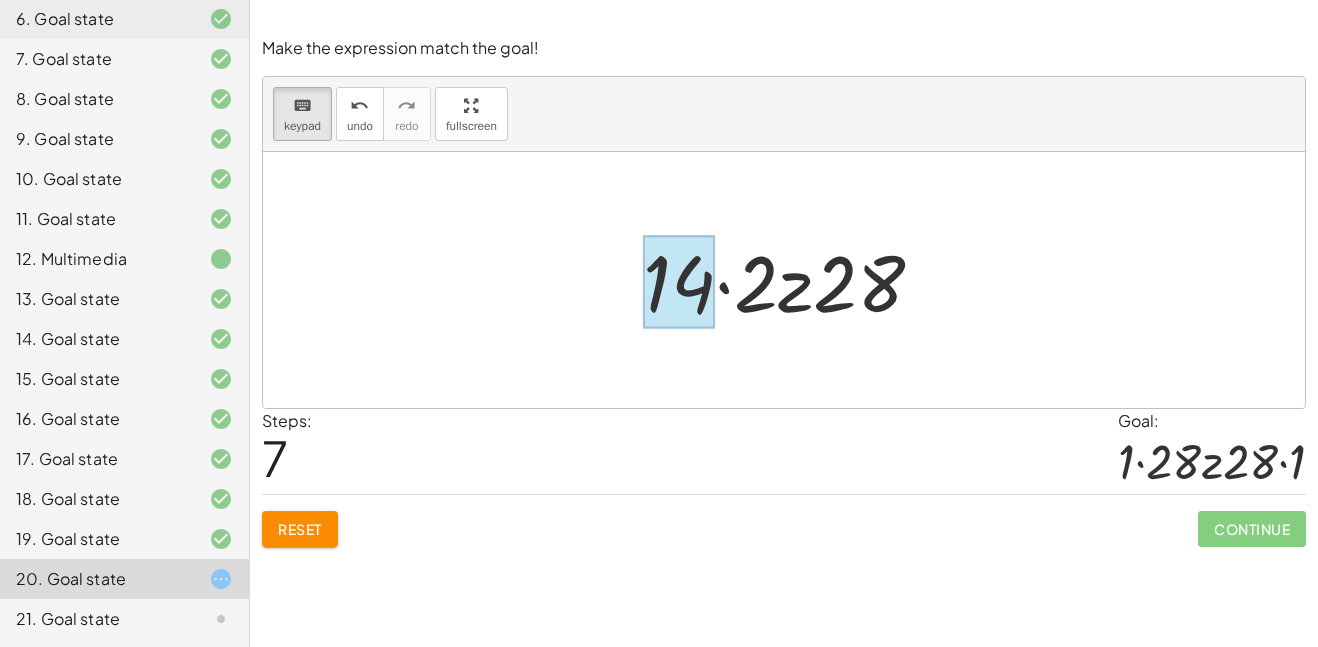 click at bounding box center (679, 282) 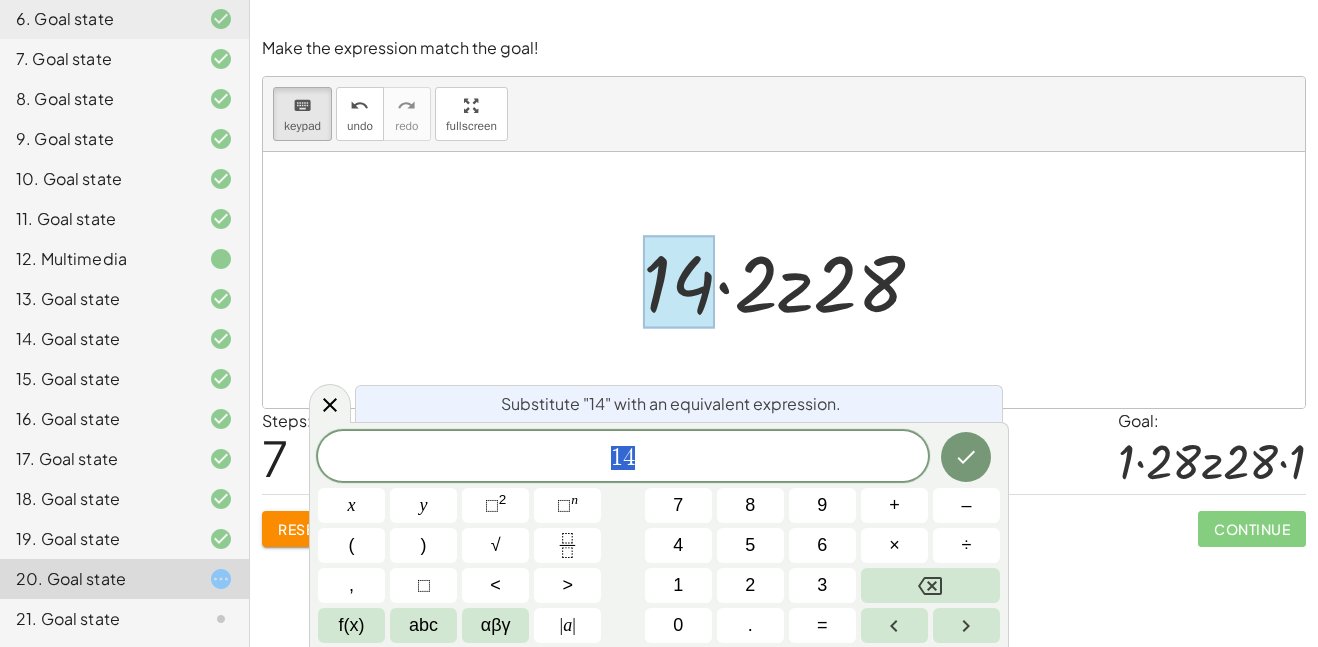 click at bounding box center (791, 280) 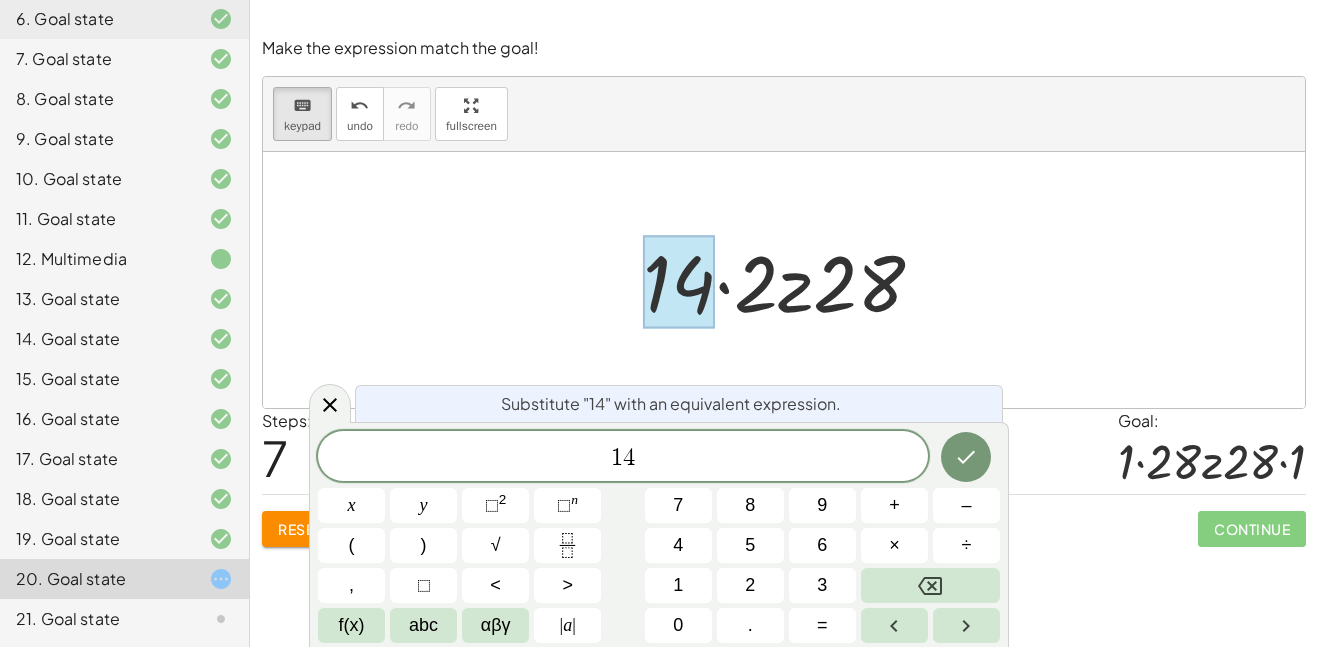 click at bounding box center (791, 280) 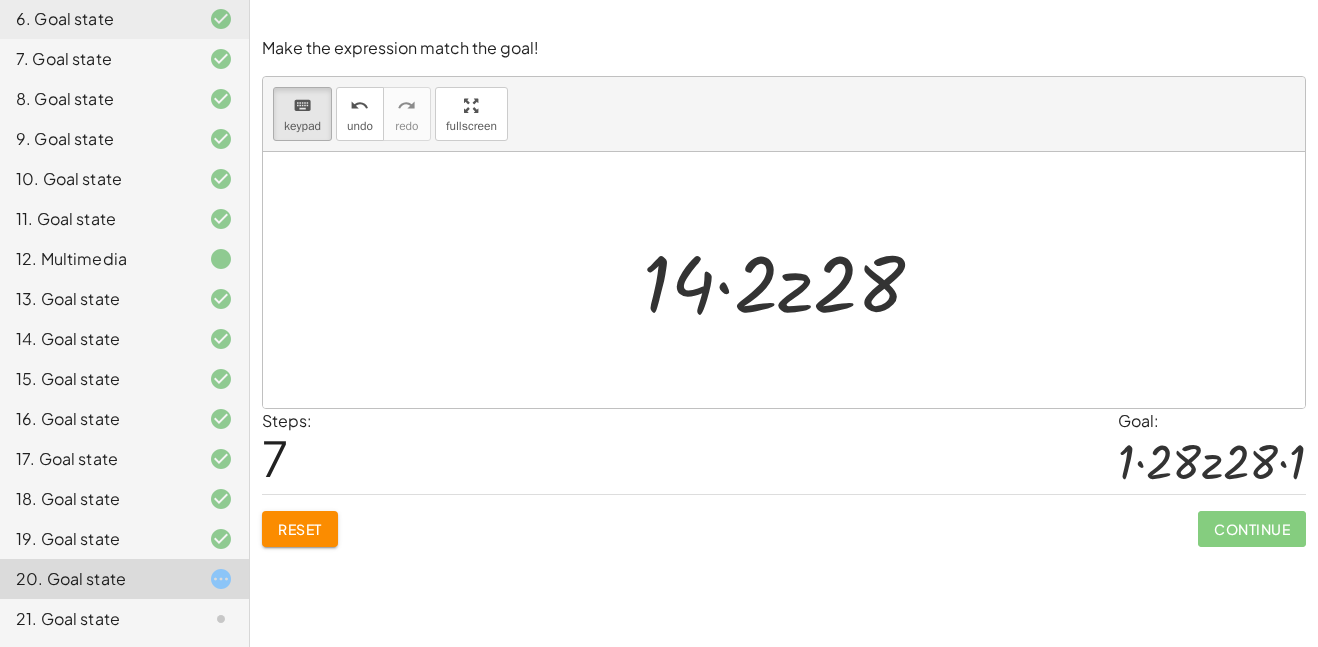 click on "keyboard keypad undo undo redo redo fullscreen" at bounding box center [784, 114] 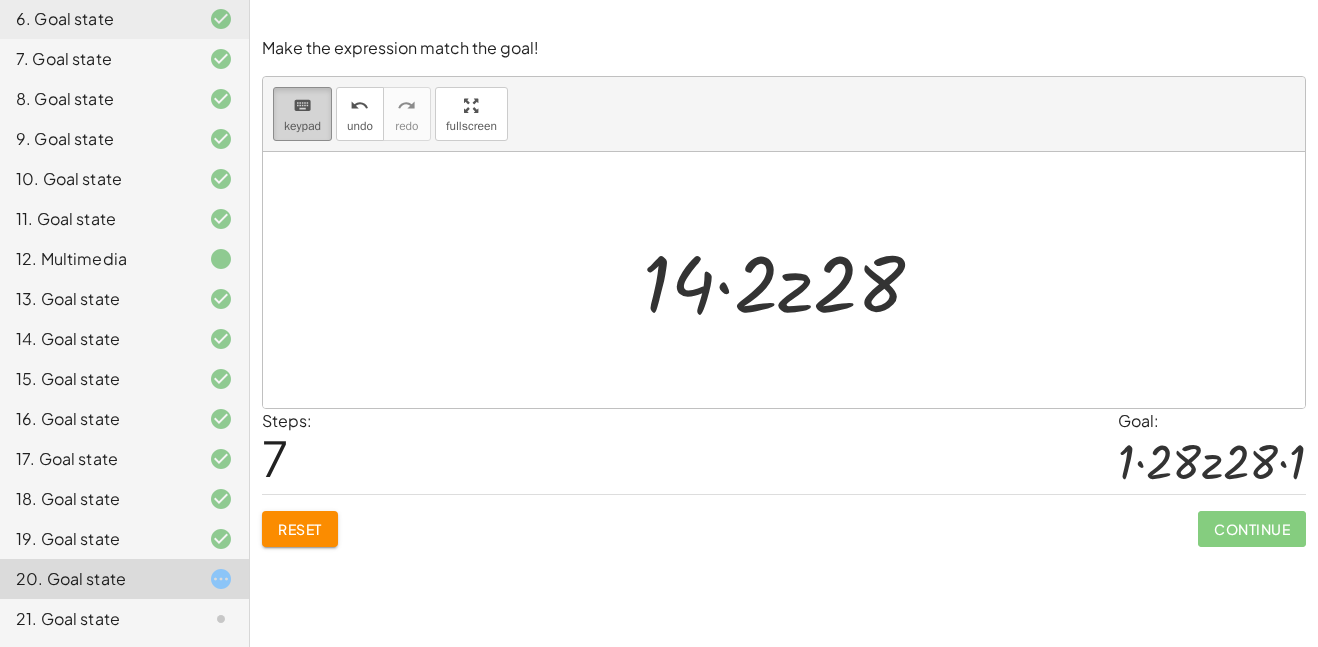 click on "keyboard" at bounding box center (302, 106) 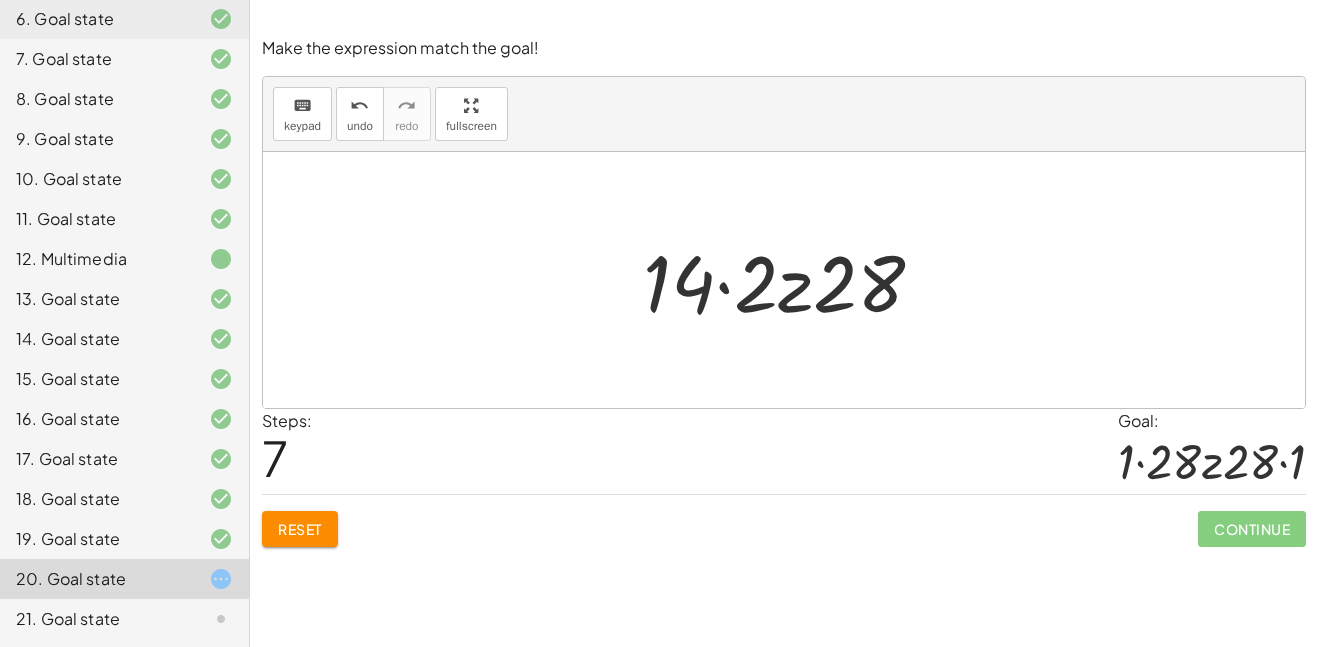 click at bounding box center [791, 280] 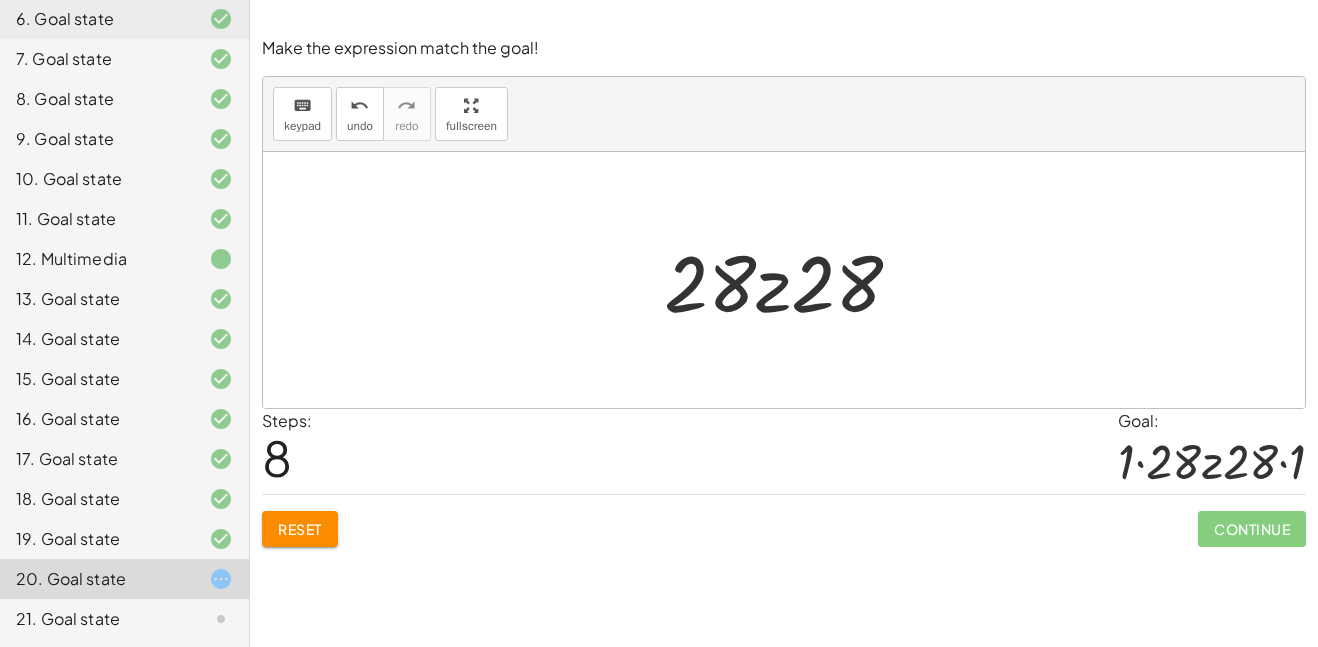 click at bounding box center [791, 280] 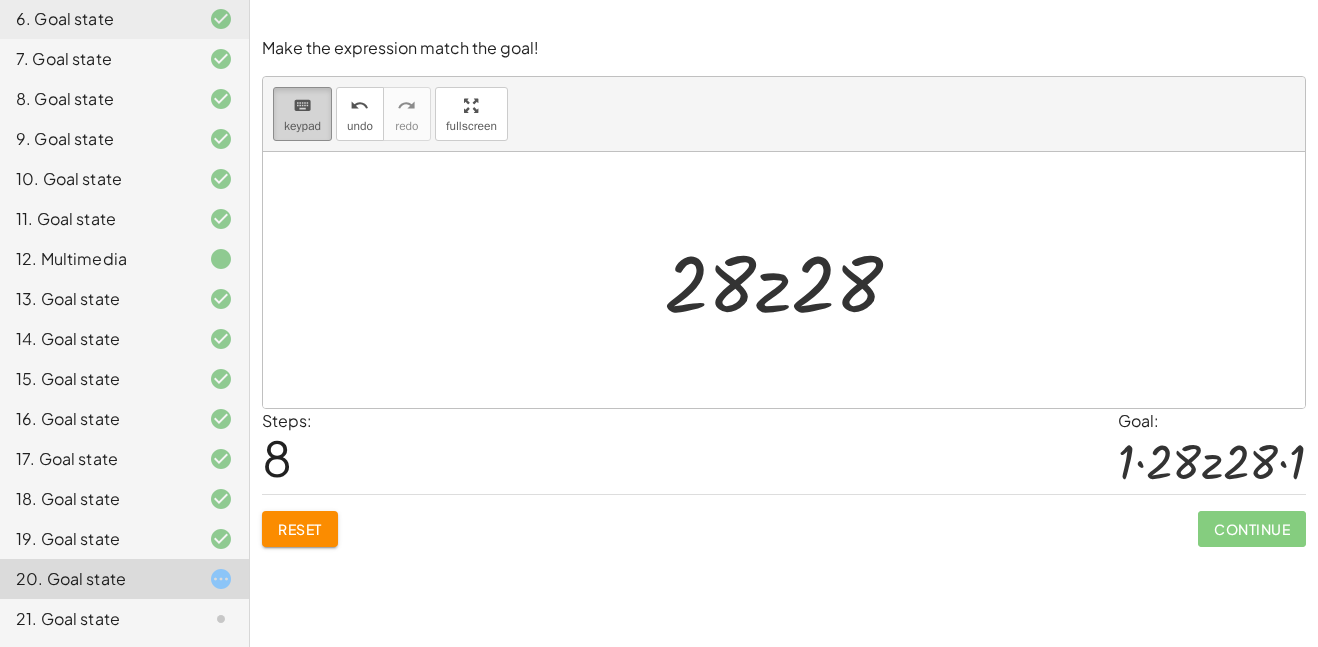 click on "keyboard" at bounding box center [302, 106] 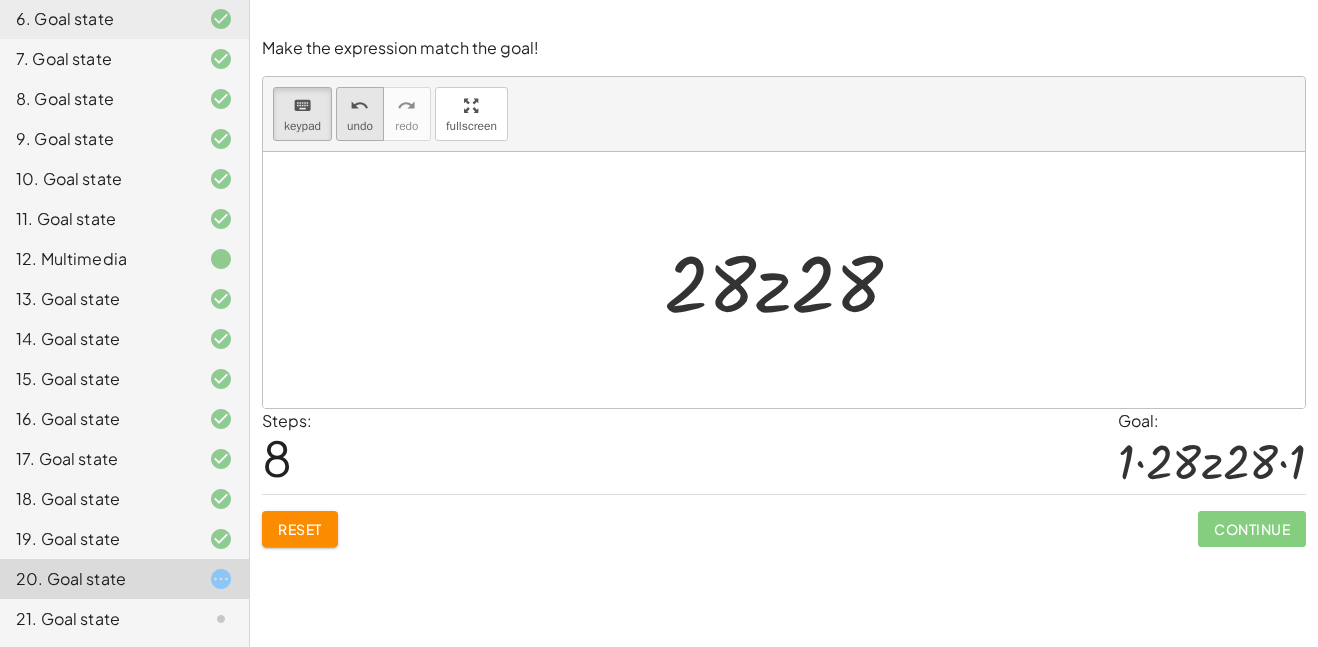click on "undo" at bounding box center (360, 126) 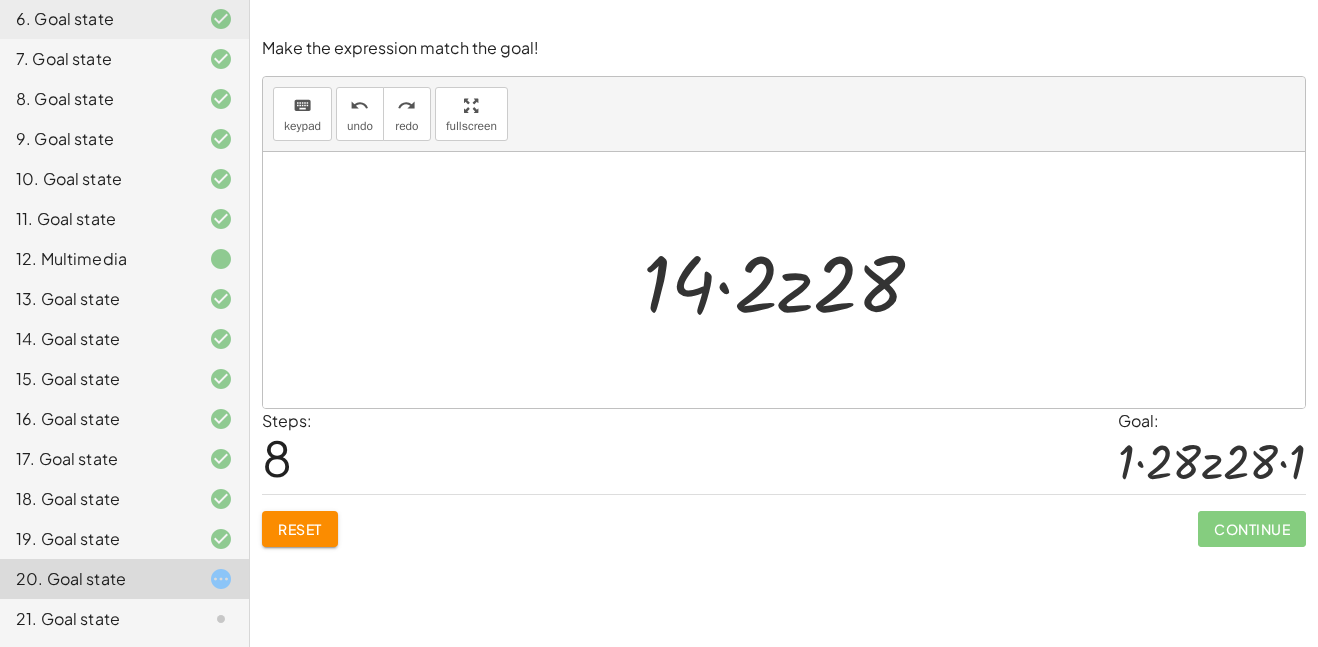 click on "Reset" at bounding box center [300, 529] 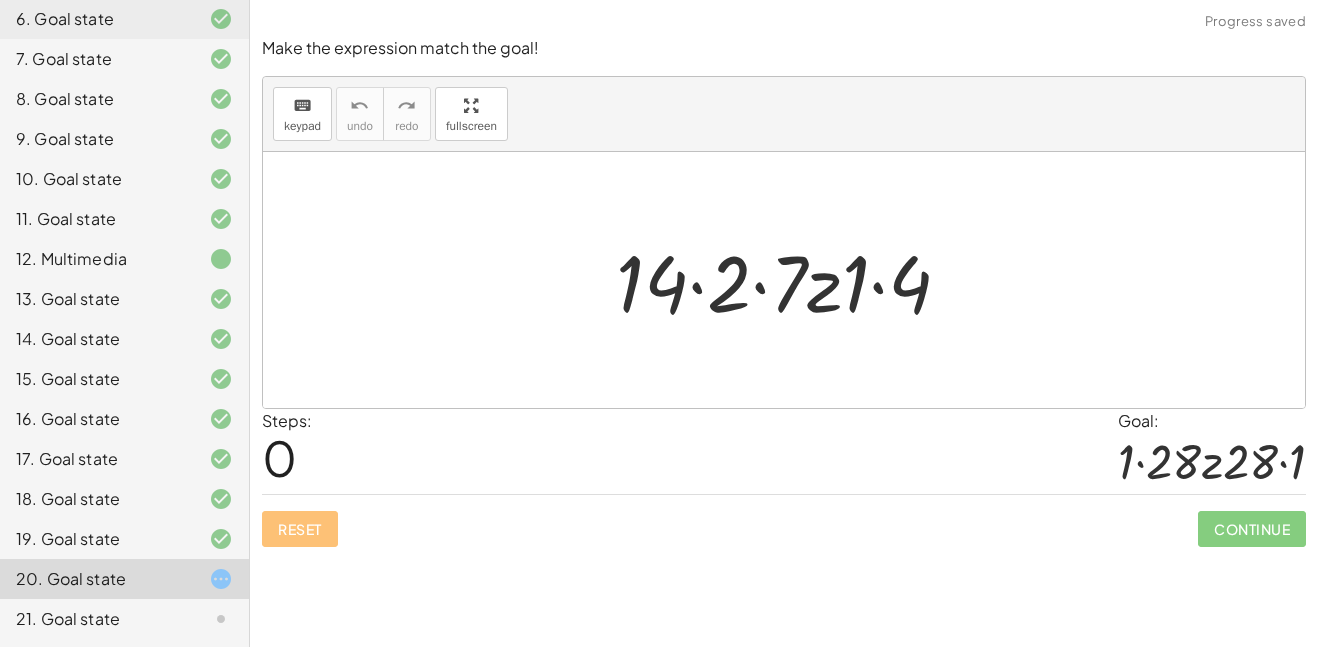 click at bounding box center (791, 280) 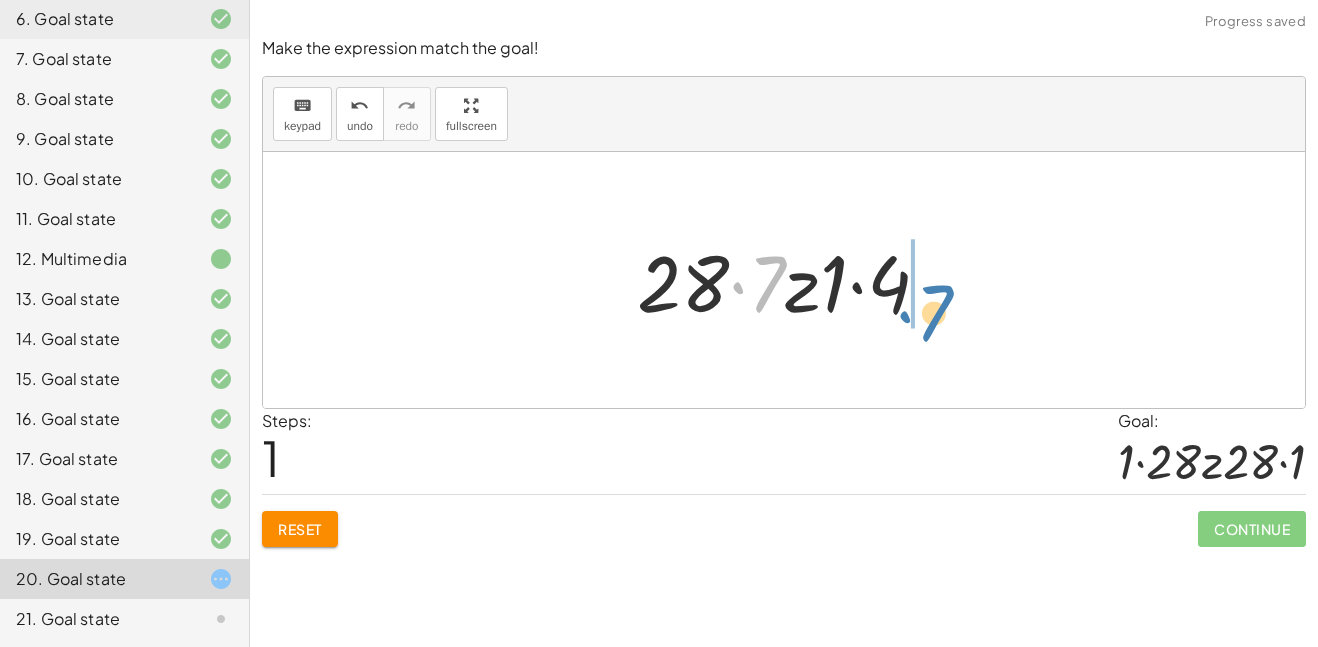 drag, startPoint x: 774, startPoint y: 285, endPoint x: 944, endPoint y: 314, distance: 172.4558 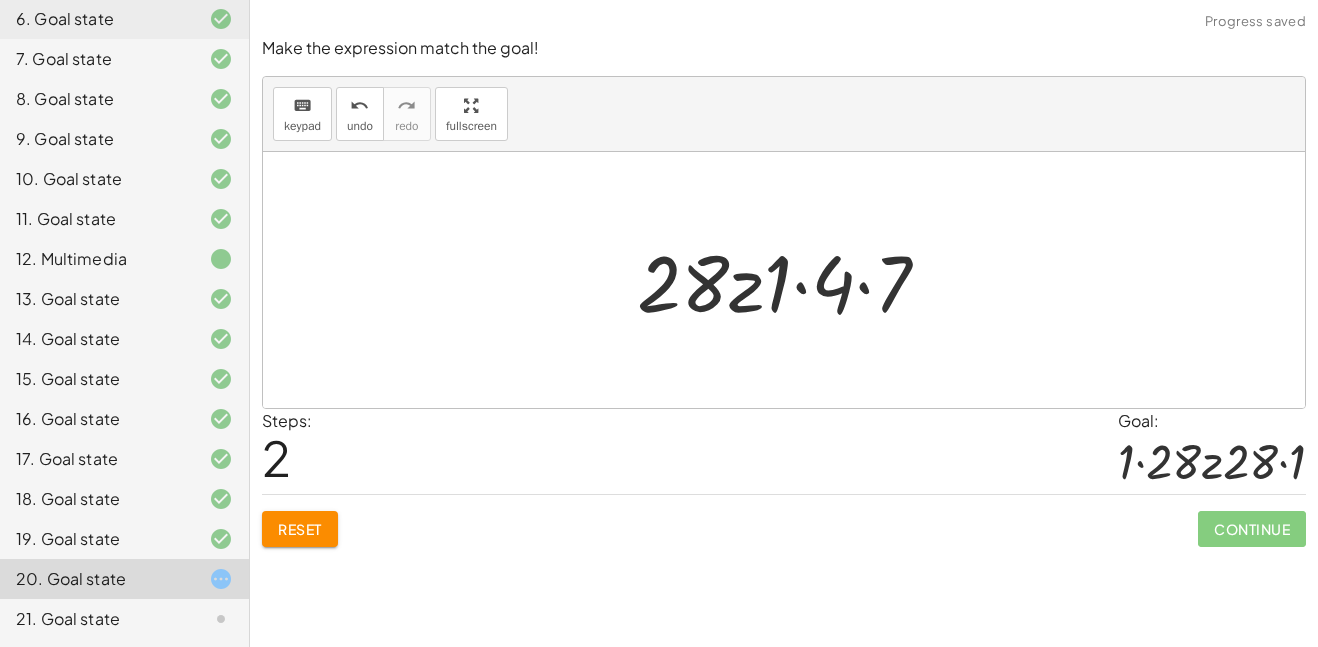 click at bounding box center [791, 280] 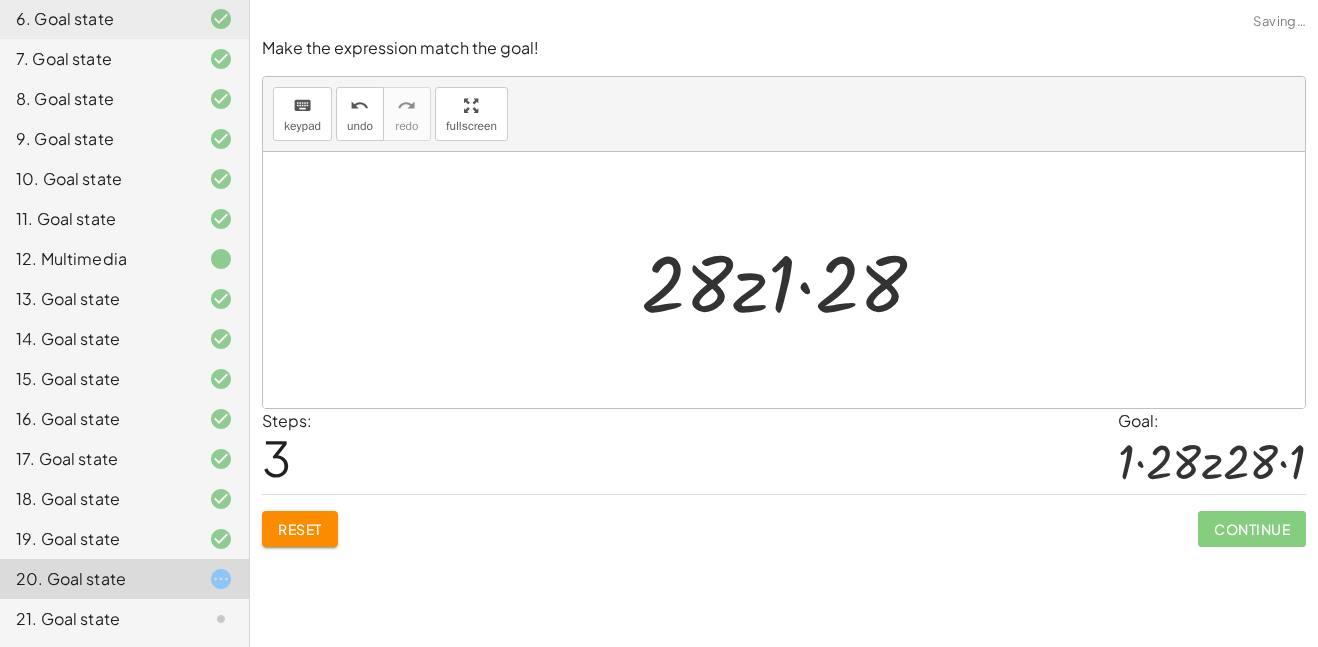 click on "keypad" at bounding box center [302, 126] 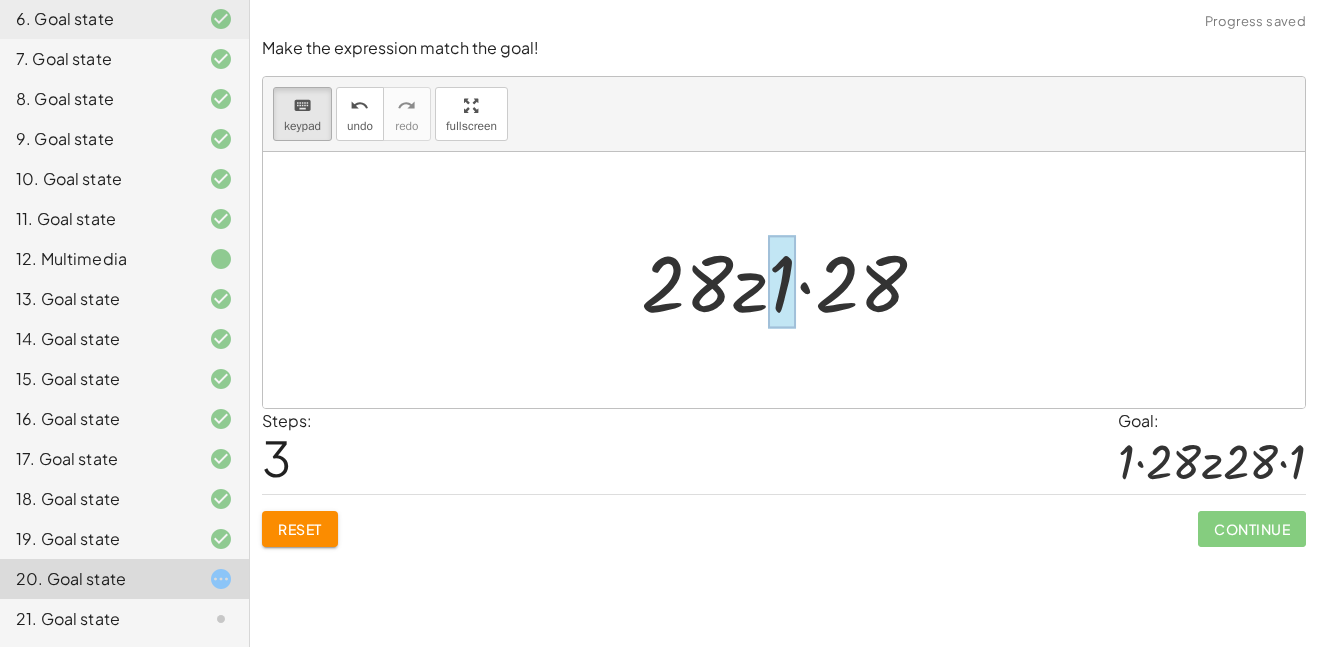 click at bounding box center [782, 282] 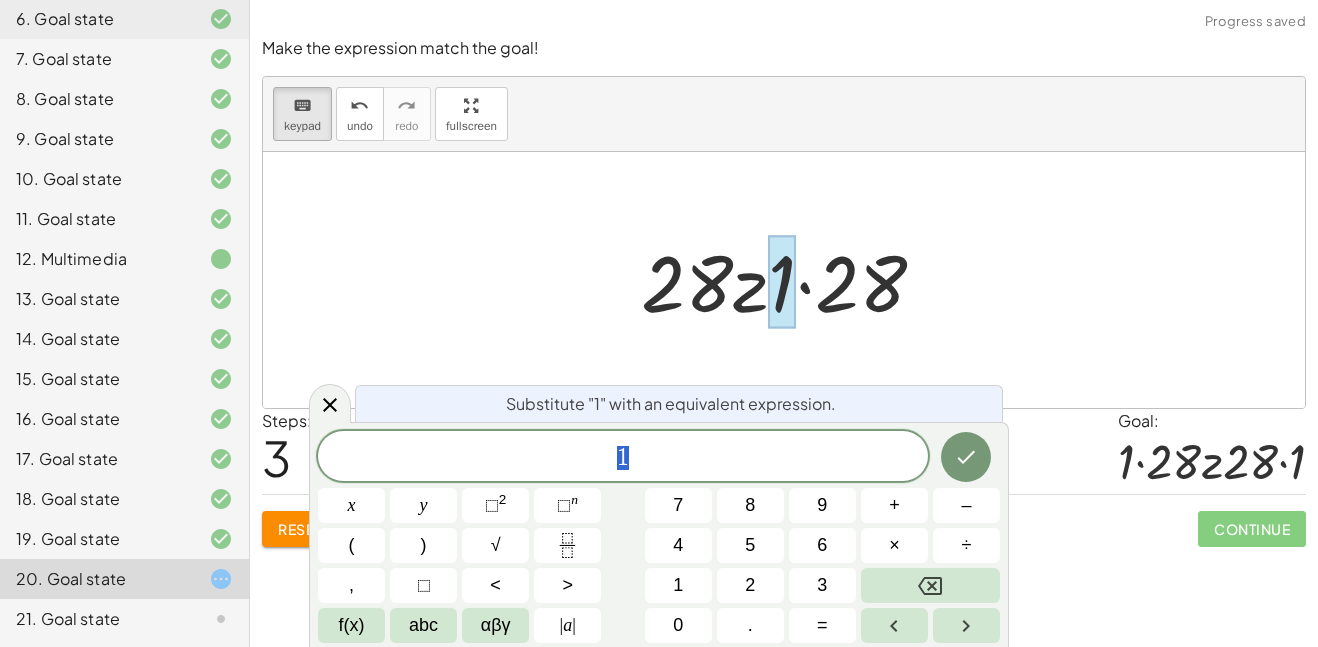 scroll, scrollTop: 14, scrollLeft: 0, axis: vertical 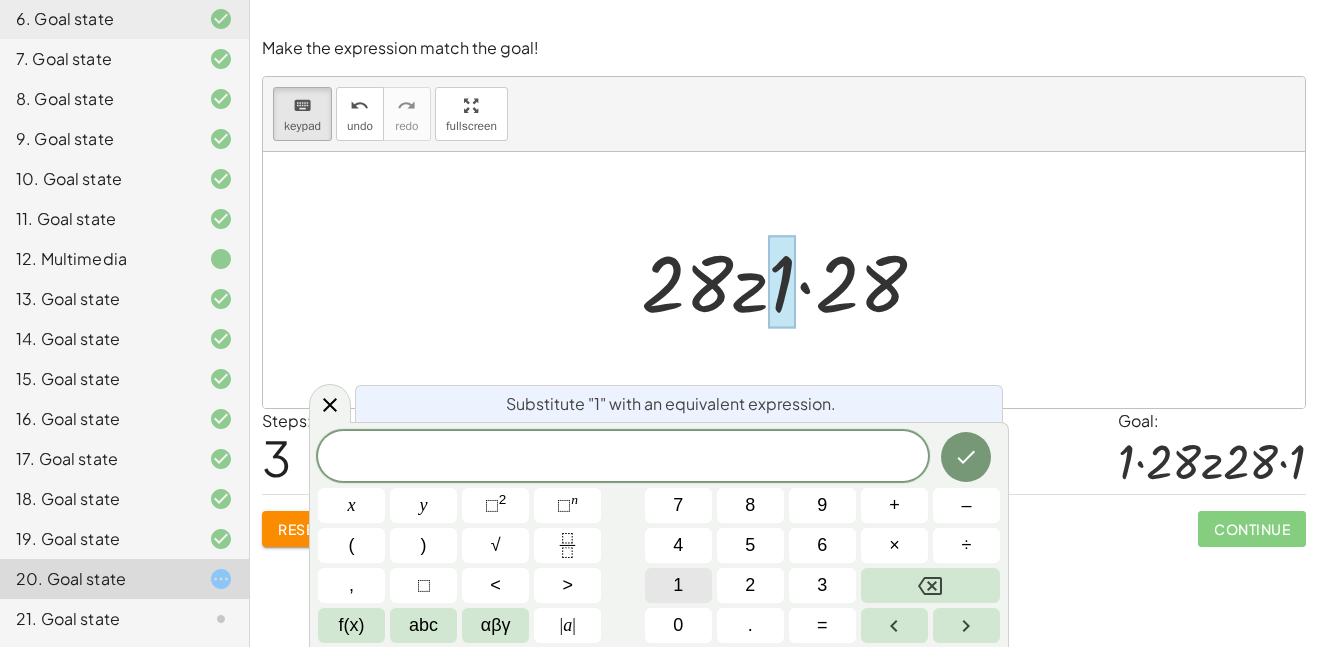 click on "1" at bounding box center (678, 585) 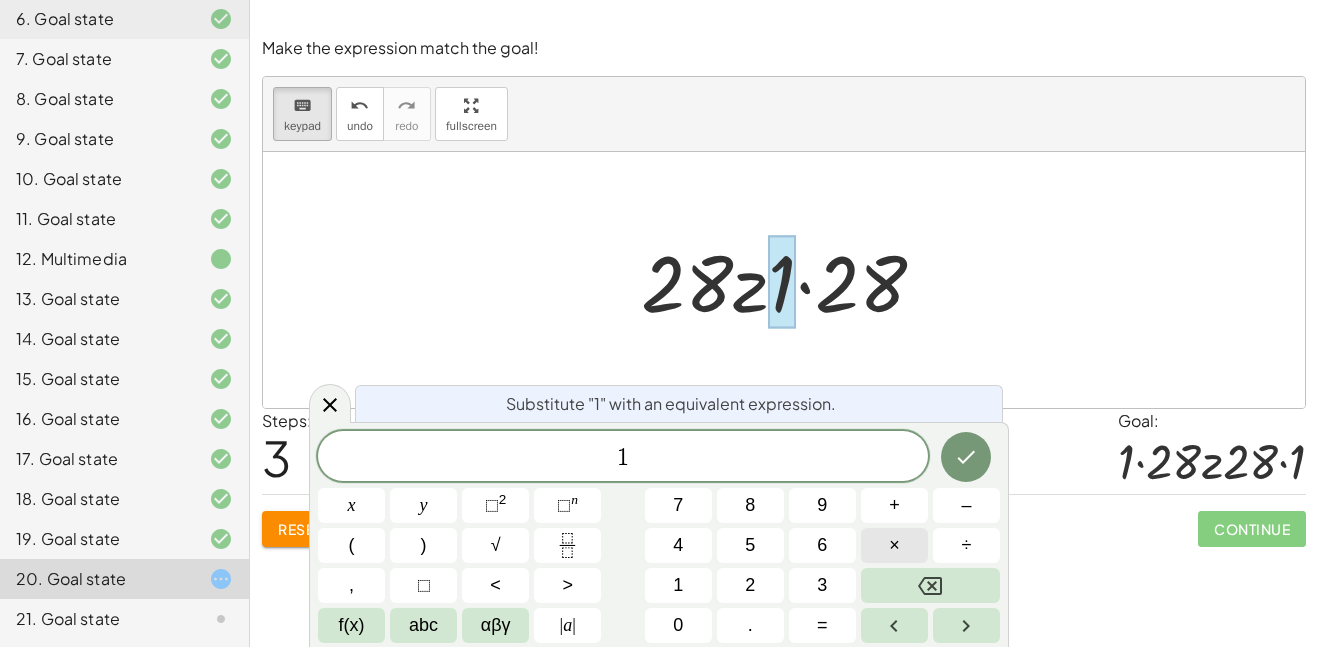 click on "×" at bounding box center [894, 545] 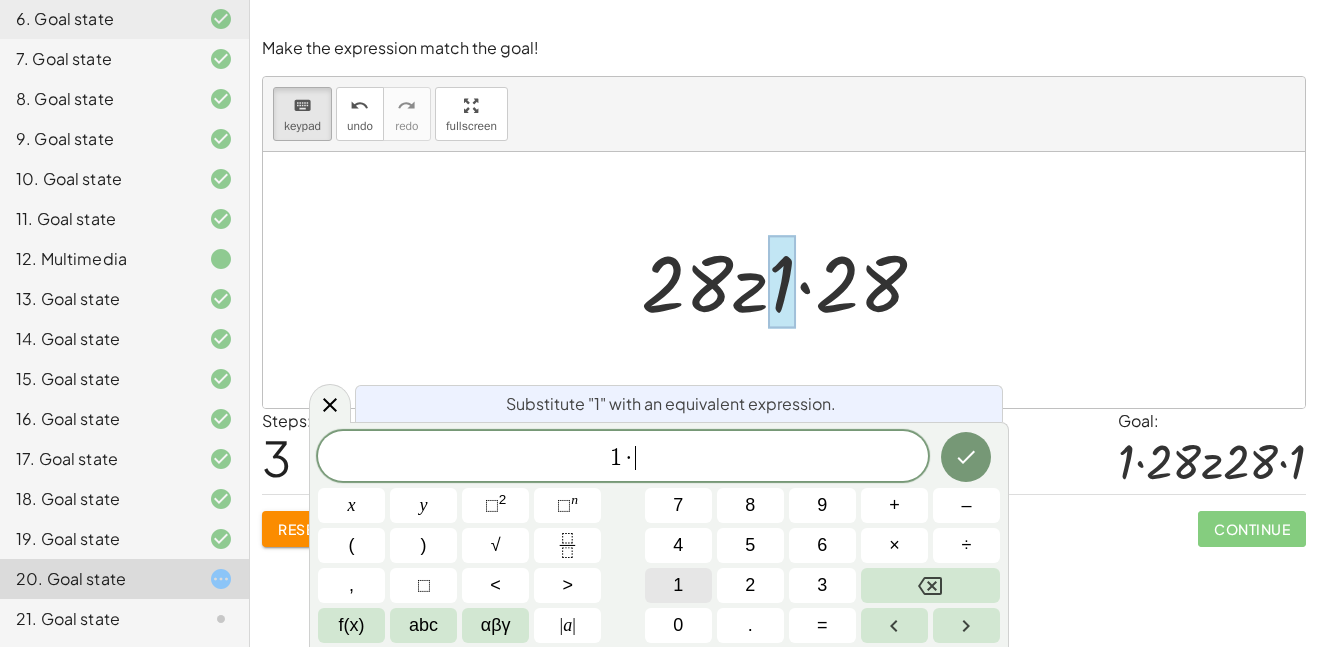 click on "1" at bounding box center (678, 585) 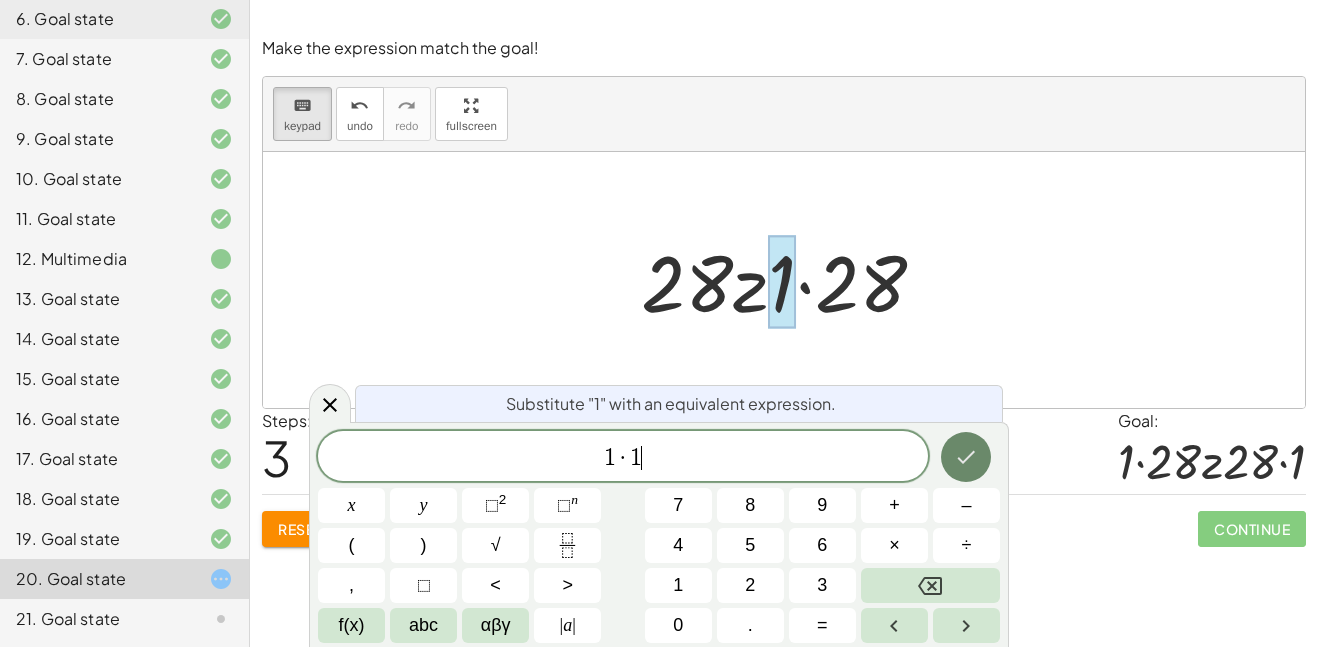 click 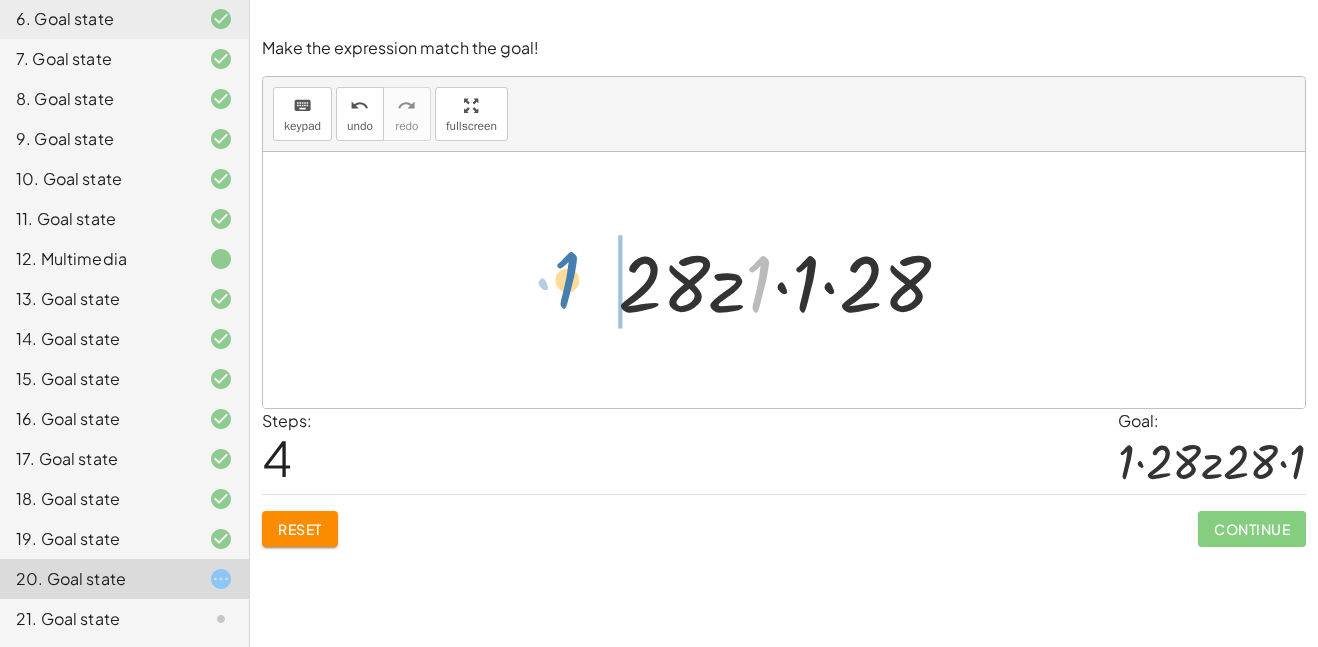 drag, startPoint x: 757, startPoint y: 254, endPoint x: 563, endPoint y: 251, distance: 194.0232 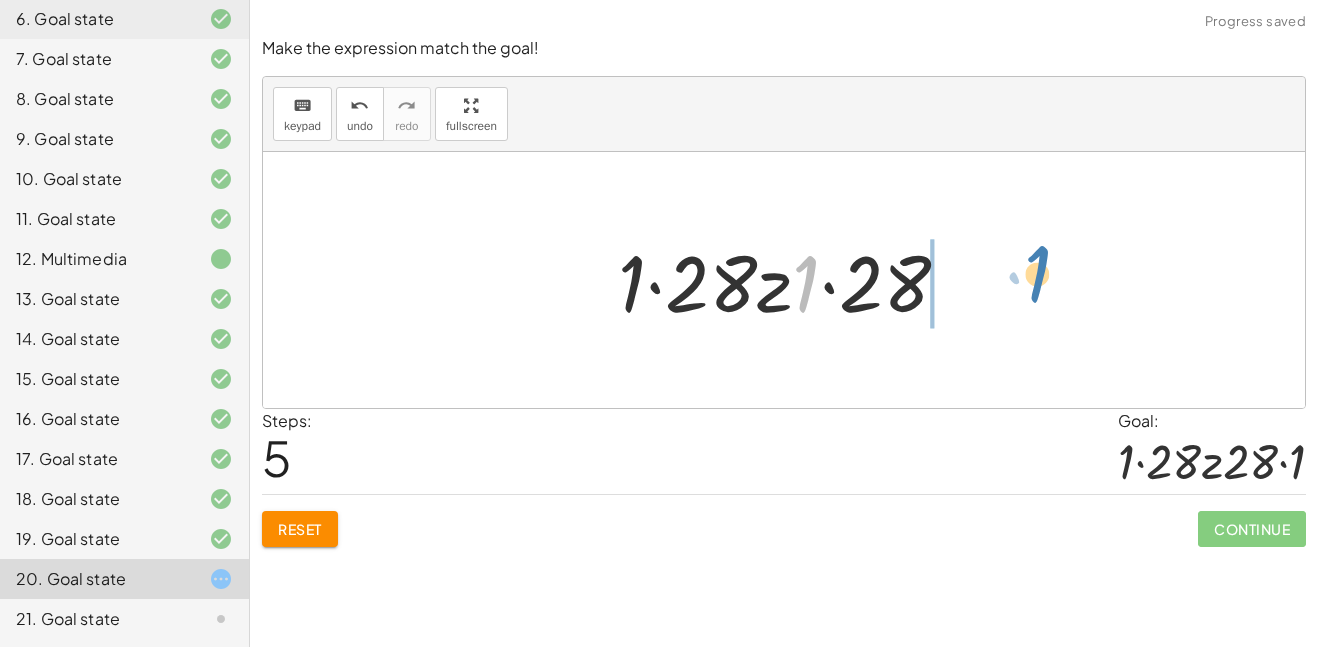 drag, startPoint x: 813, startPoint y: 273, endPoint x: 966, endPoint y: 283, distance: 153.32645 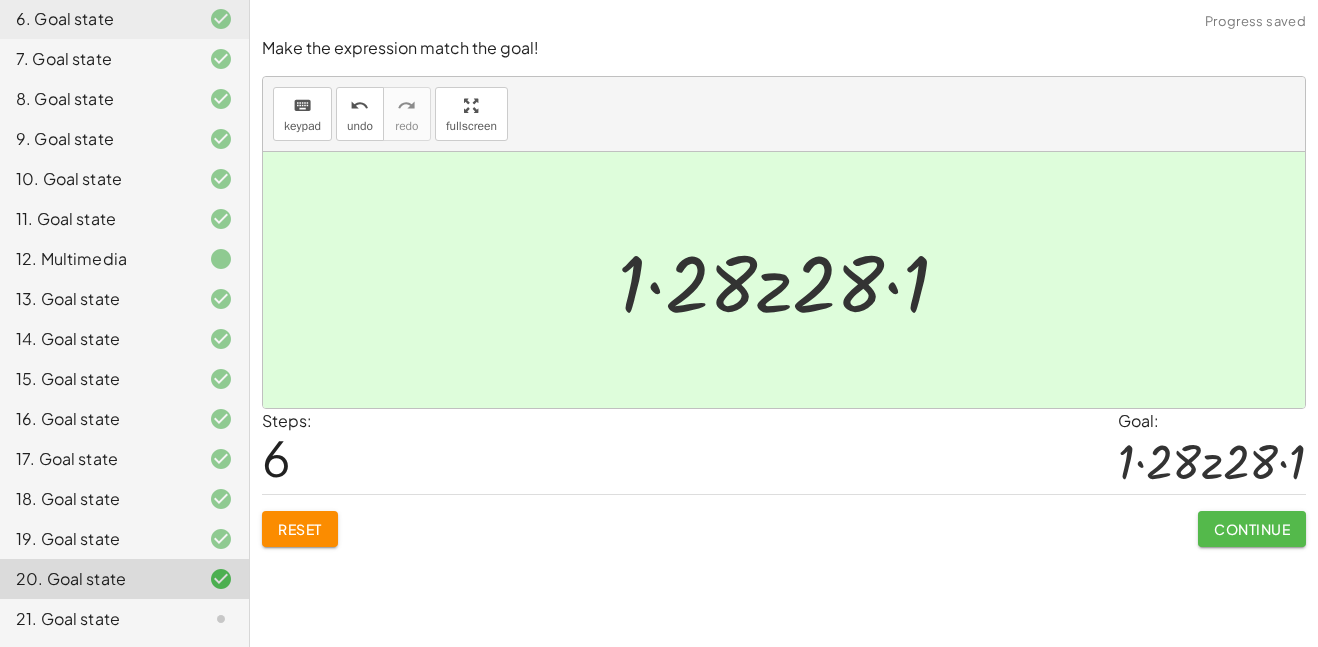 click on "Continue" 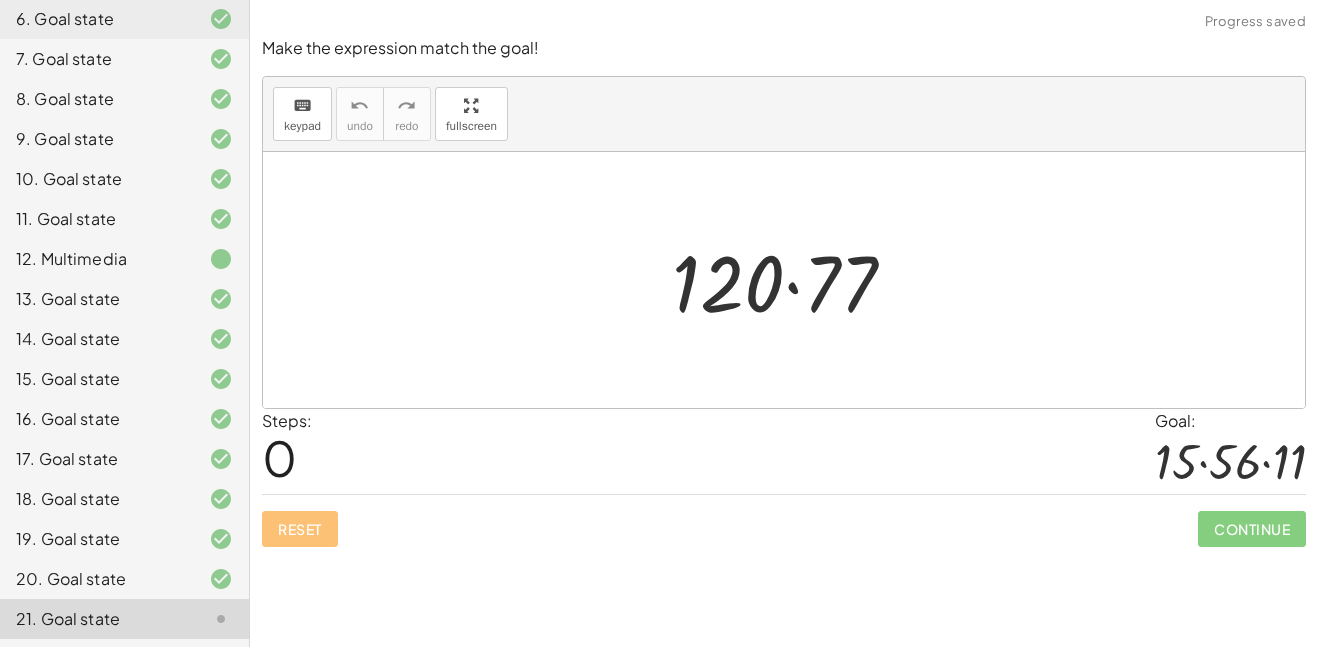 click at bounding box center (791, 280) 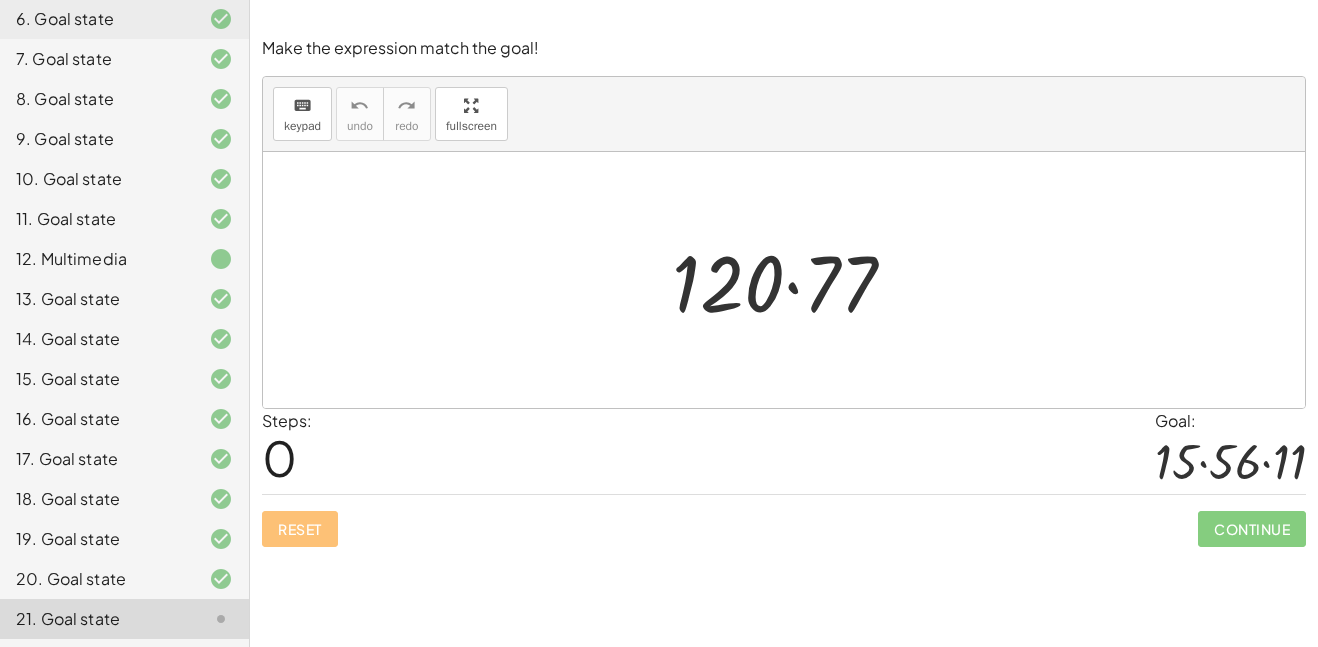 click at bounding box center (791, 280) 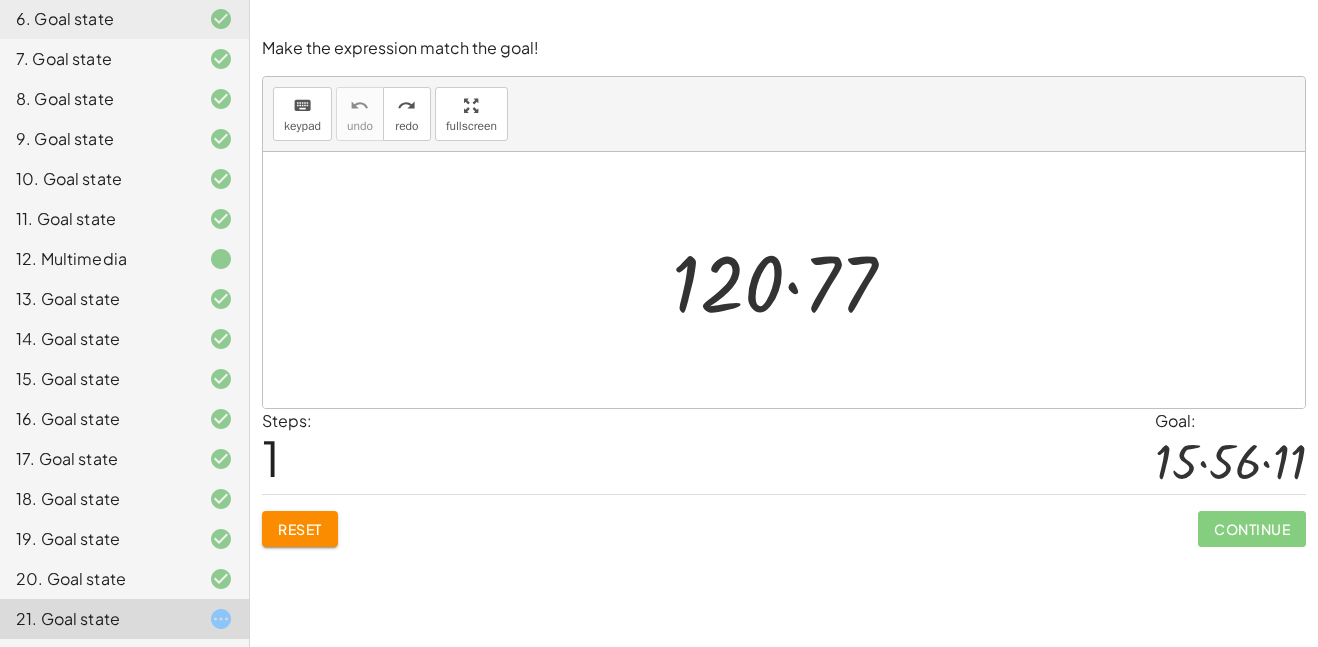 click at bounding box center (791, 280) 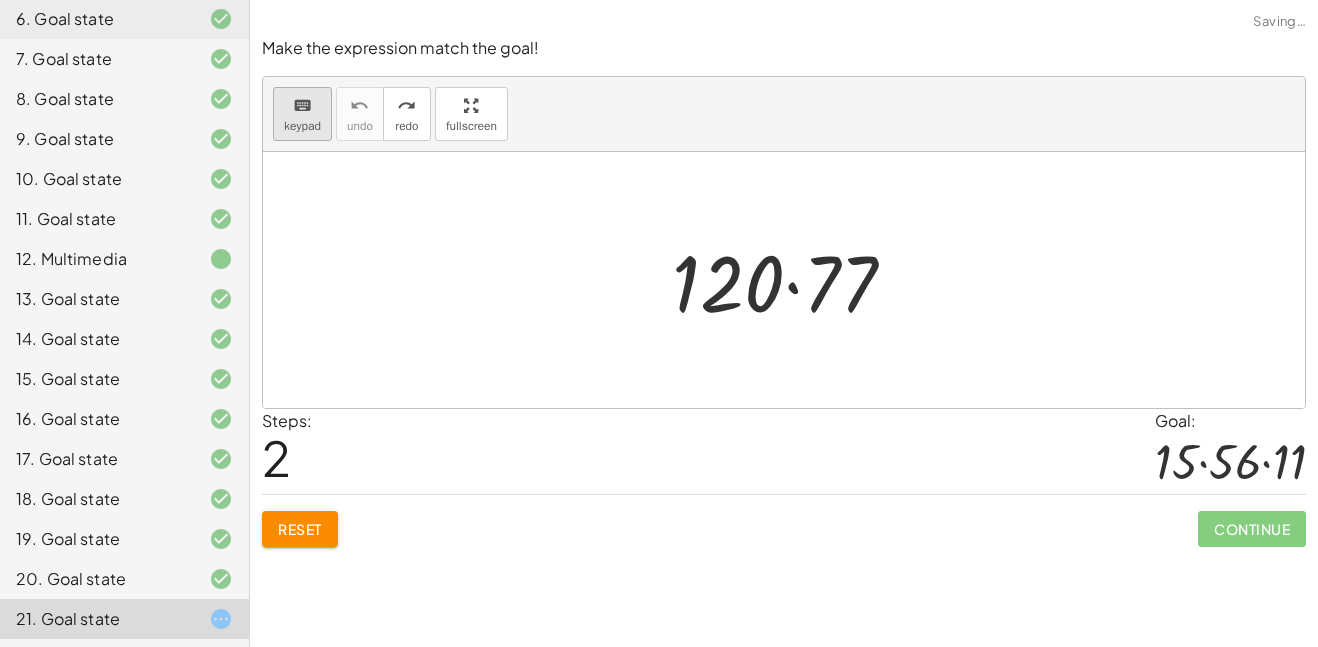 click on "keyboard" at bounding box center (302, 106) 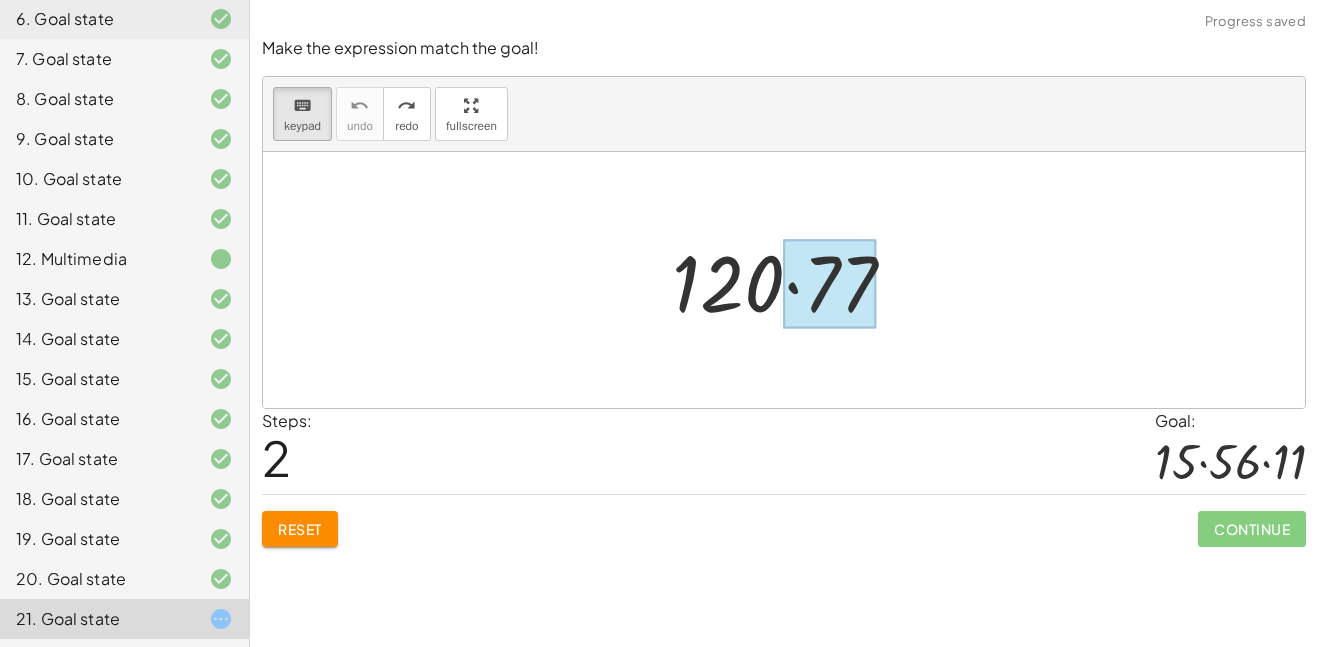 click at bounding box center (830, 284) 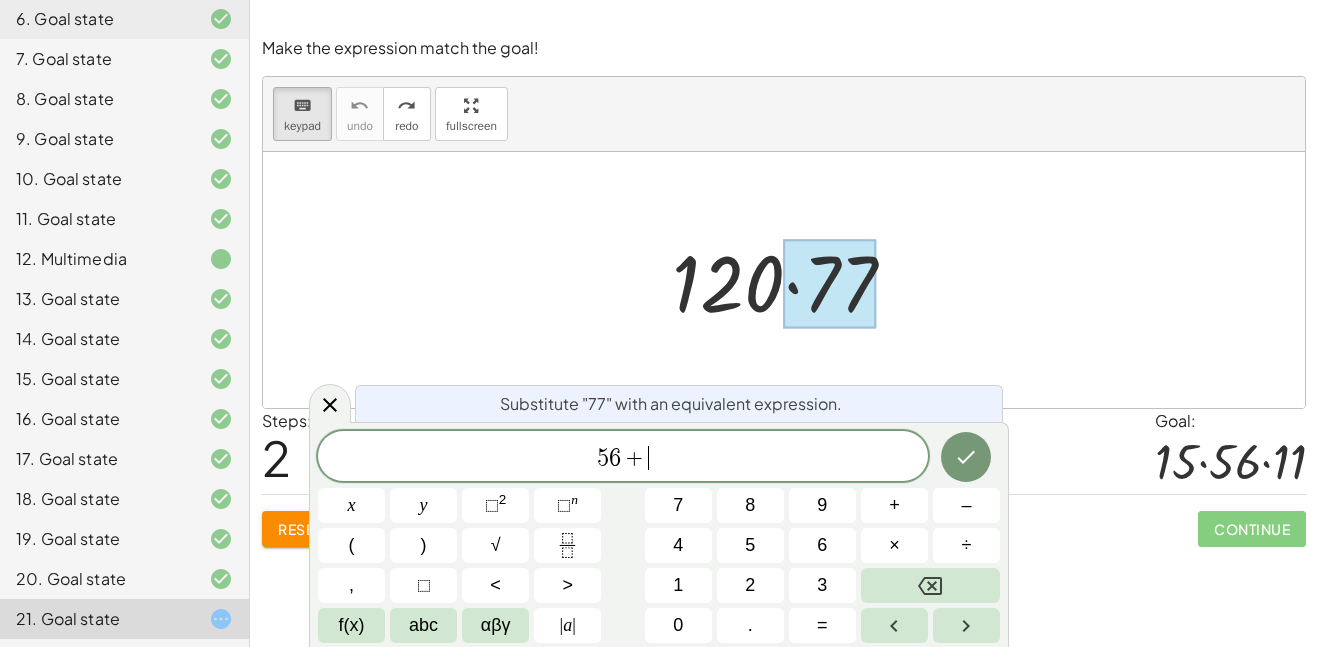 scroll, scrollTop: 20, scrollLeft: 0, axis: vertical 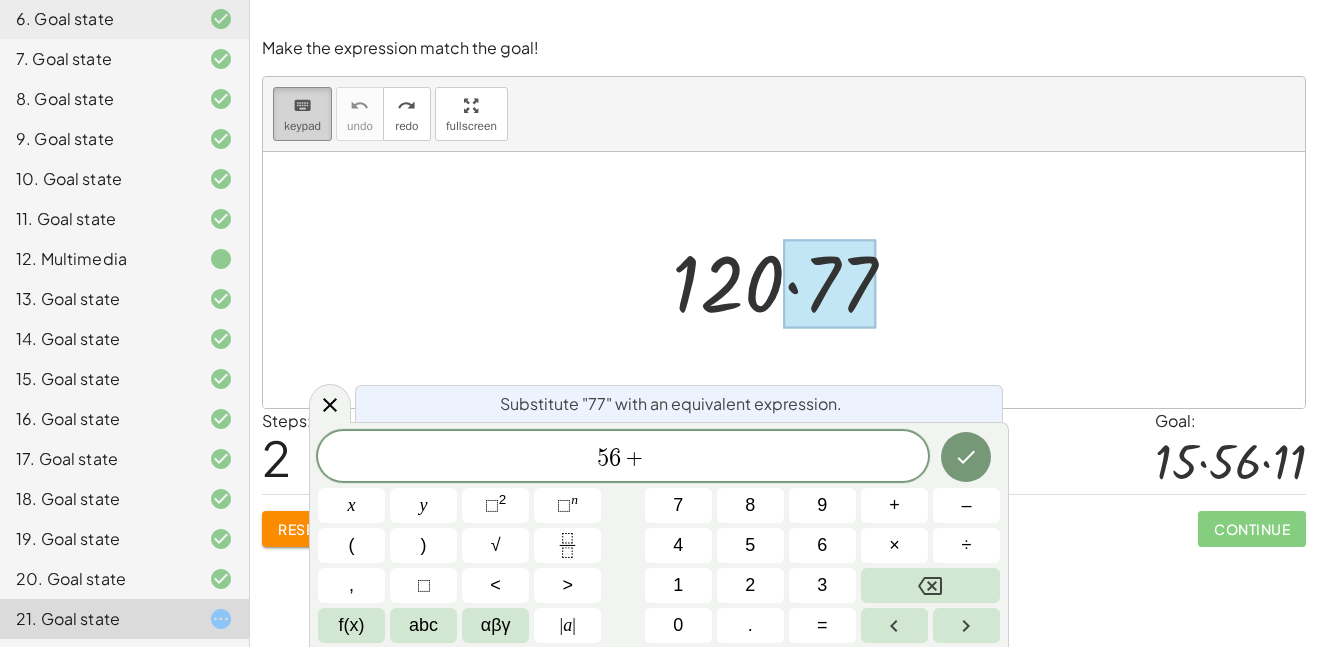click on "keypad" at bounding box center (302, 126) 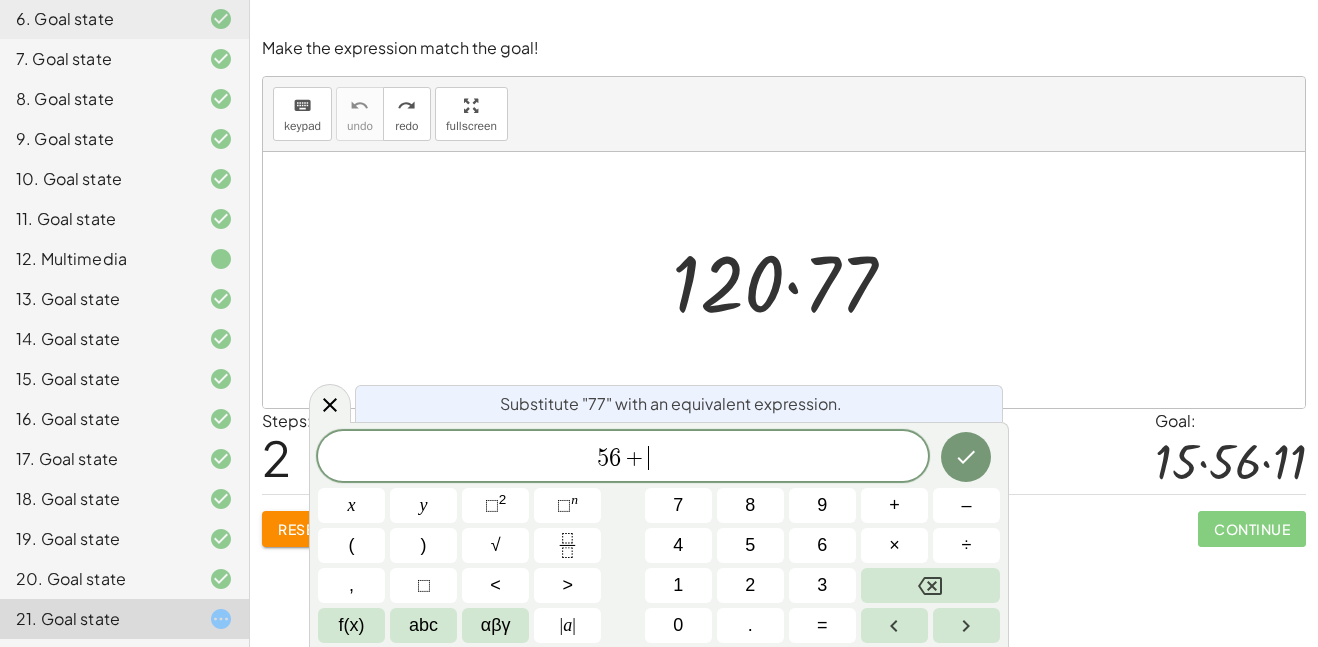 click on "5 6 + ​" at bounding box center [623, 458] 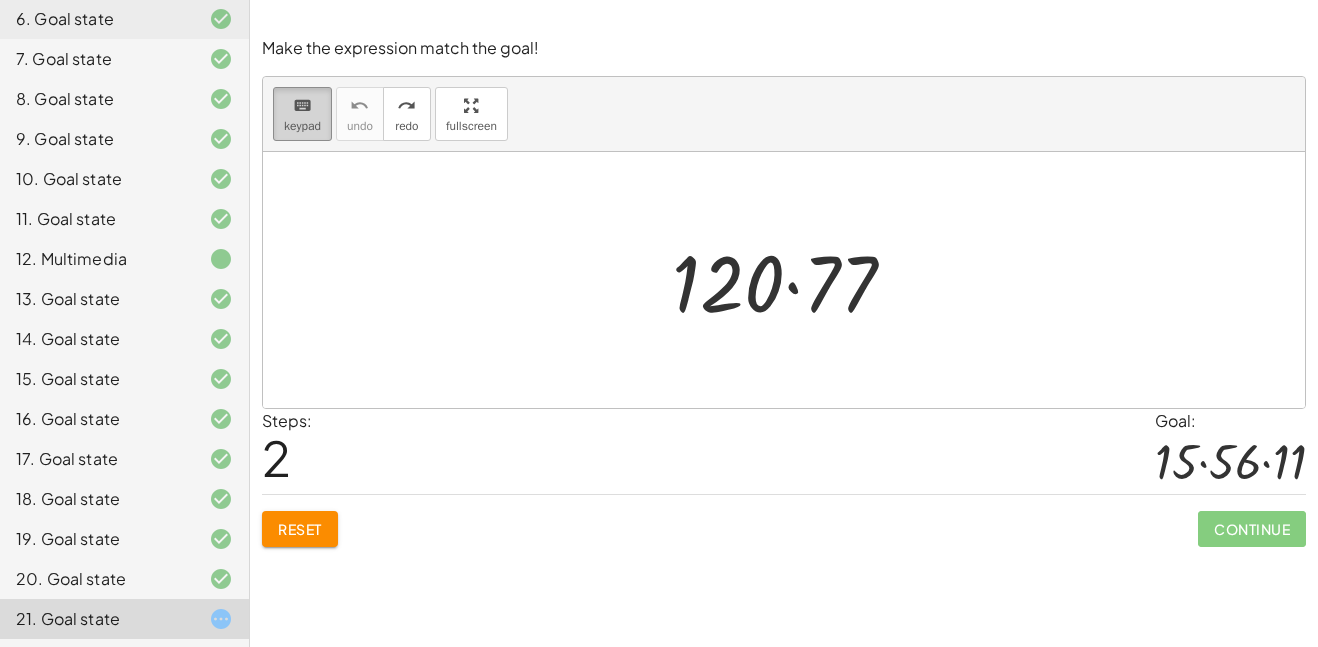 click on "keypad" at bounding box center (302, 126) 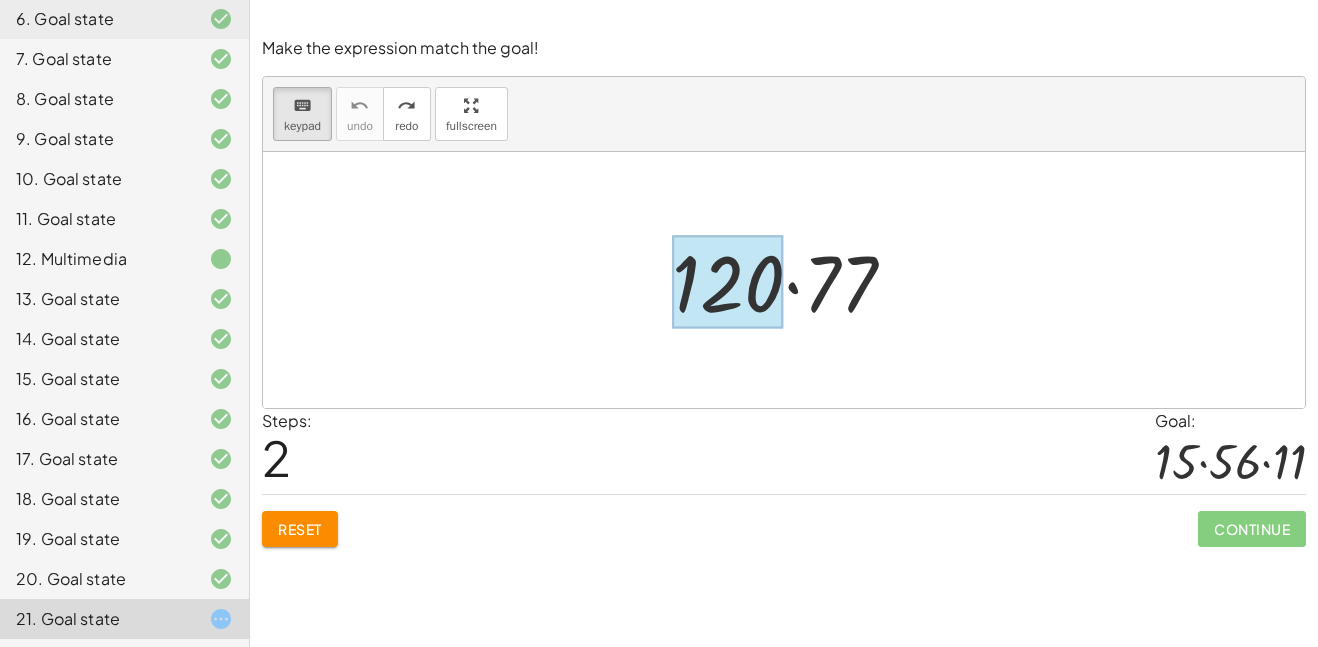 click at bounding box center (728, 282) 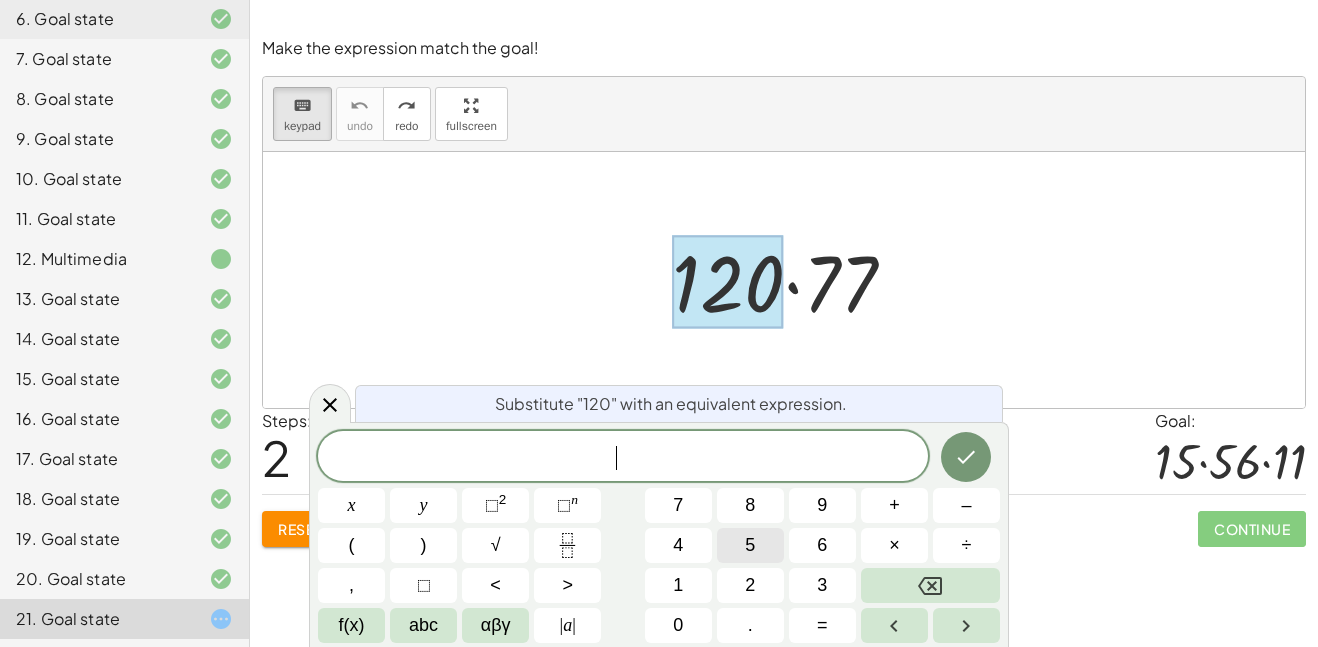 click on "5" at bounding box center (750, 545) 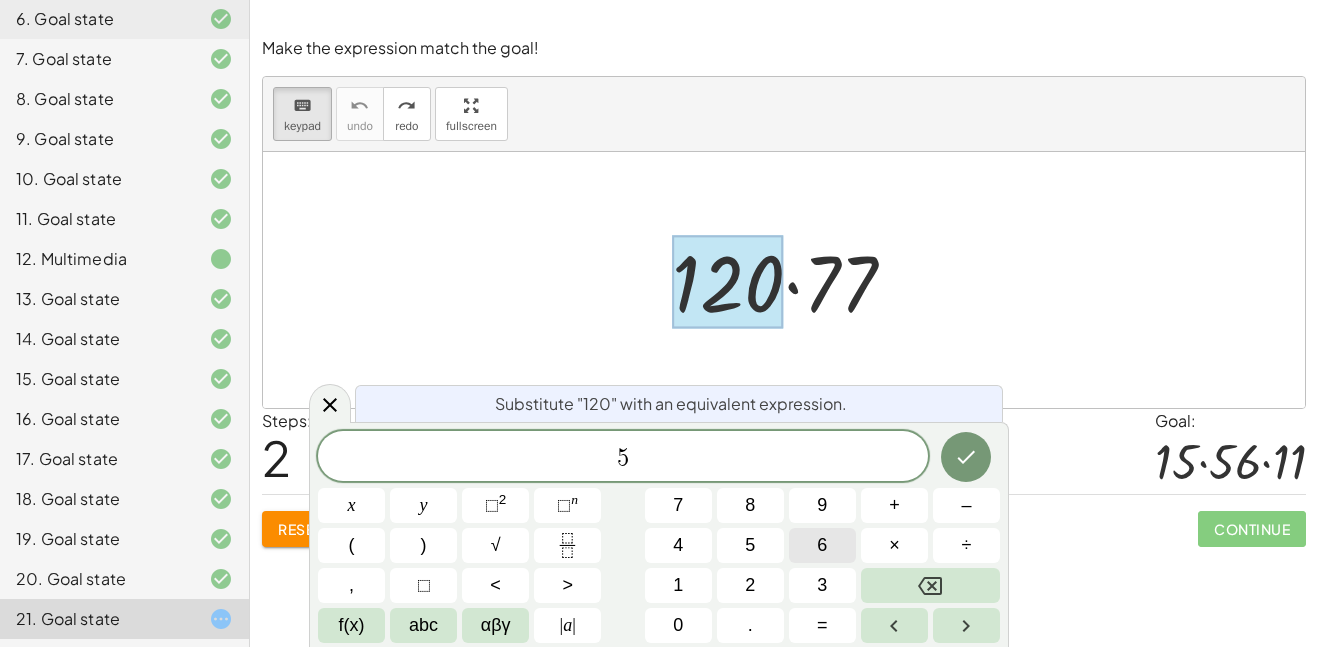 click on "6" at bounding box center (822, 545) 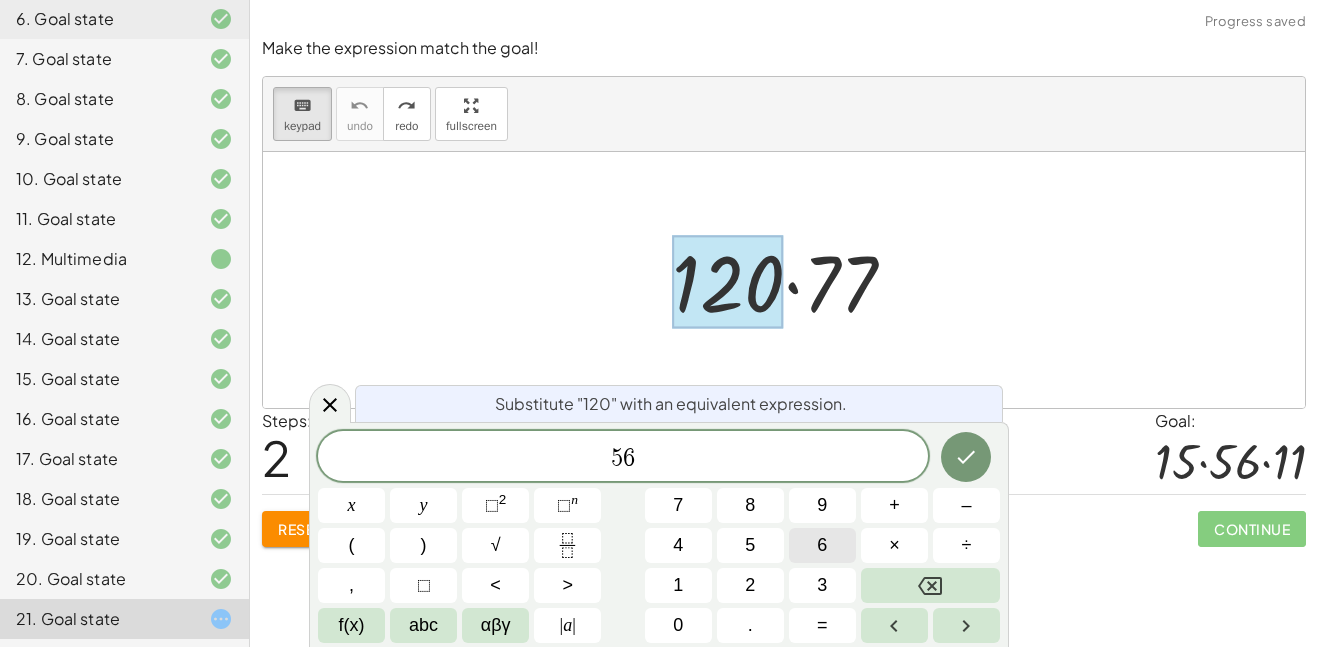 click on "6" at bounding box center (822, 545) 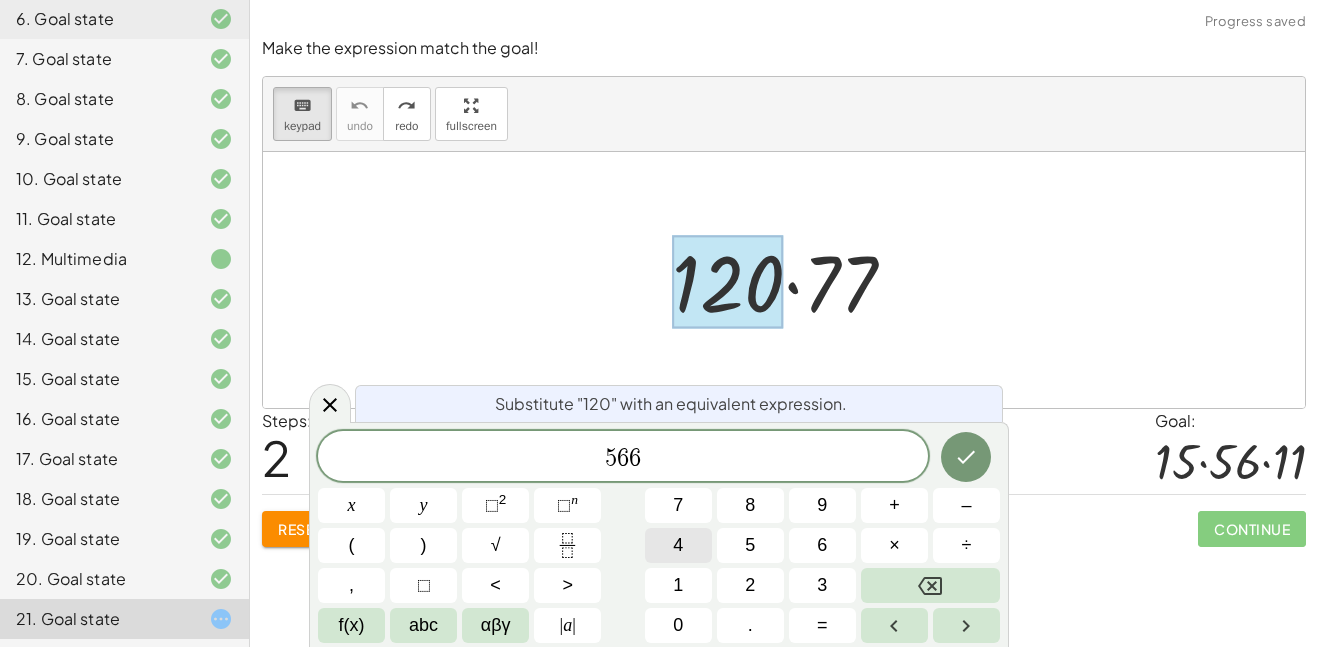 click on "4" at bounding box center (678, 545) 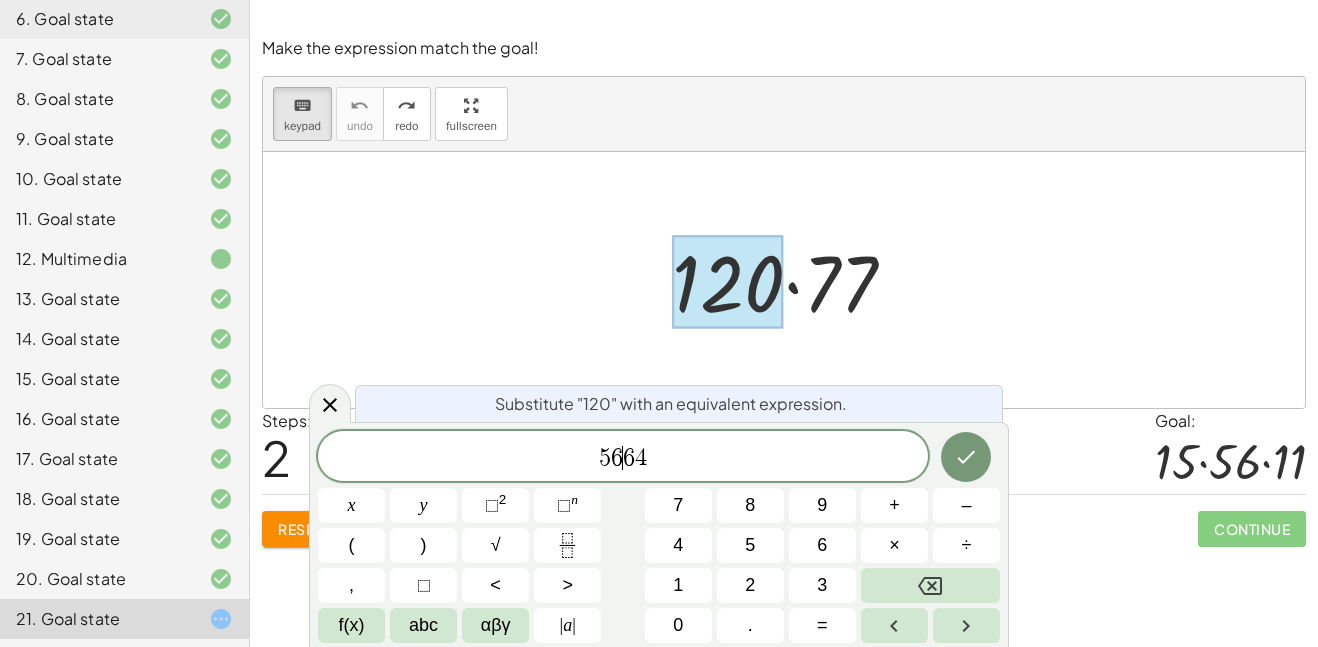 click on "6" at bounding box center [629, 458] 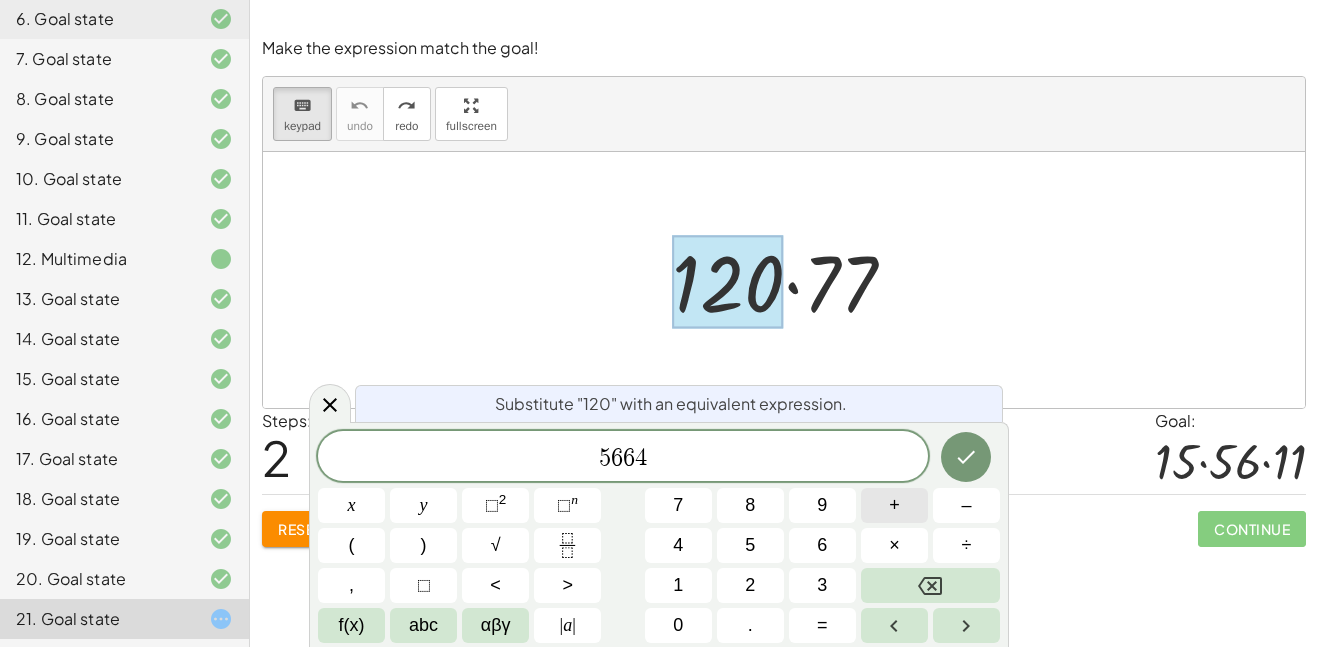 click on "+" at bounding box center [894, 505] 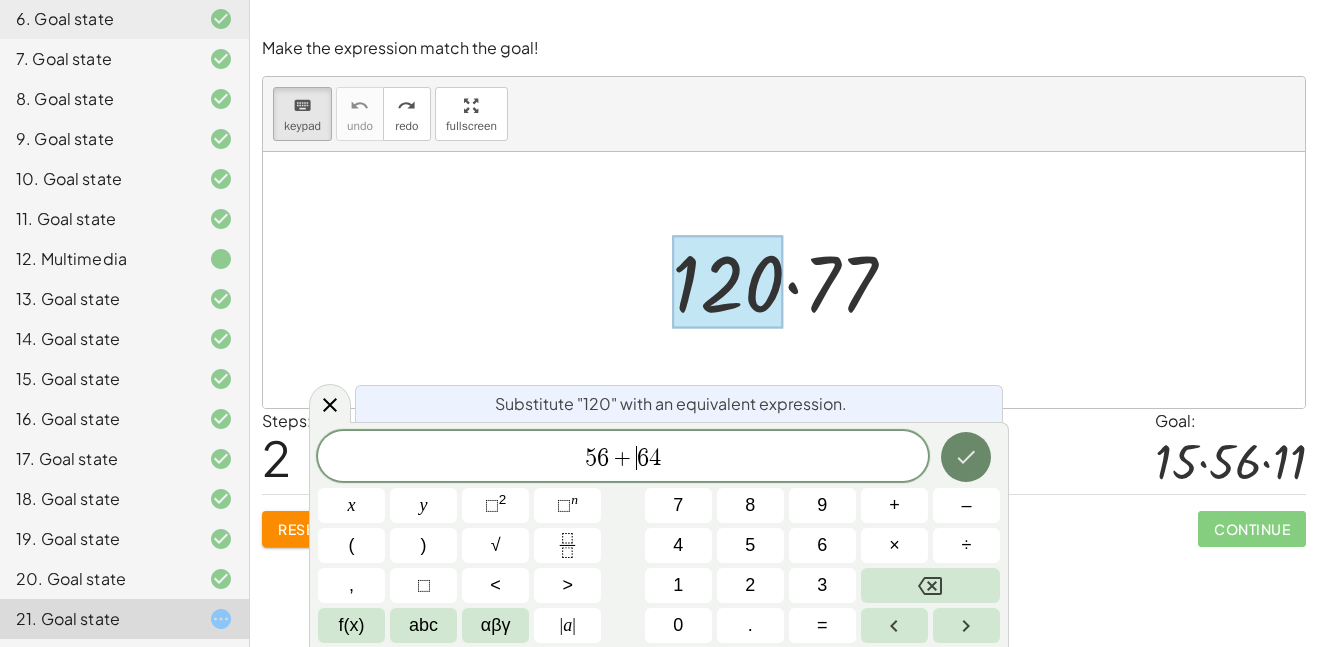 click at bounding box center [966, 457] 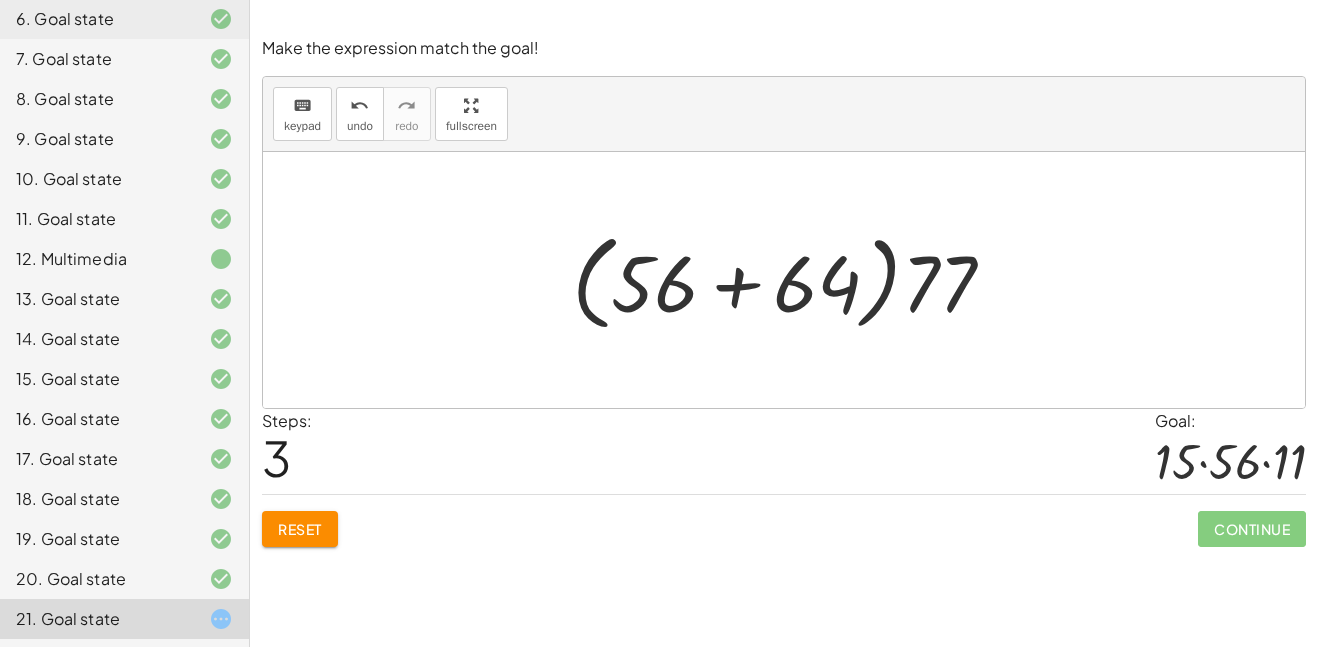 click at bounding box center [791, 280] 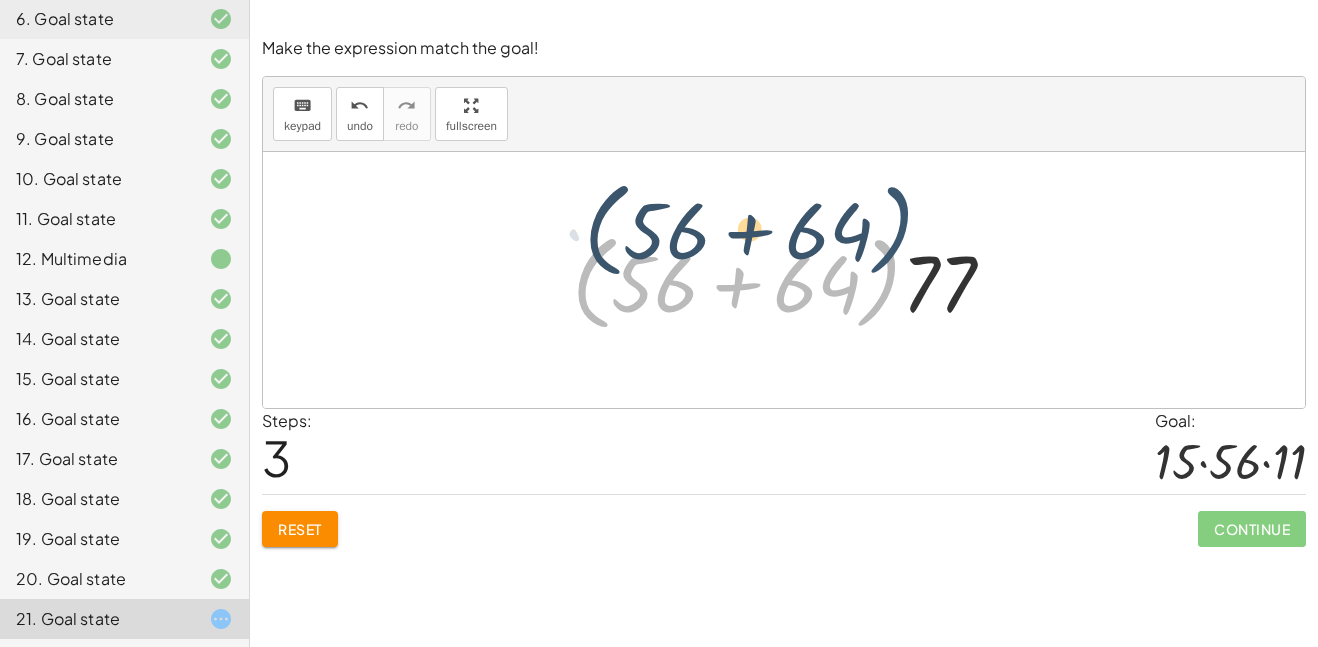 drag, startPoint x: 878, startPoint y: 279, endPoint x: 892, endPoint y: 221, distance: 59.665737 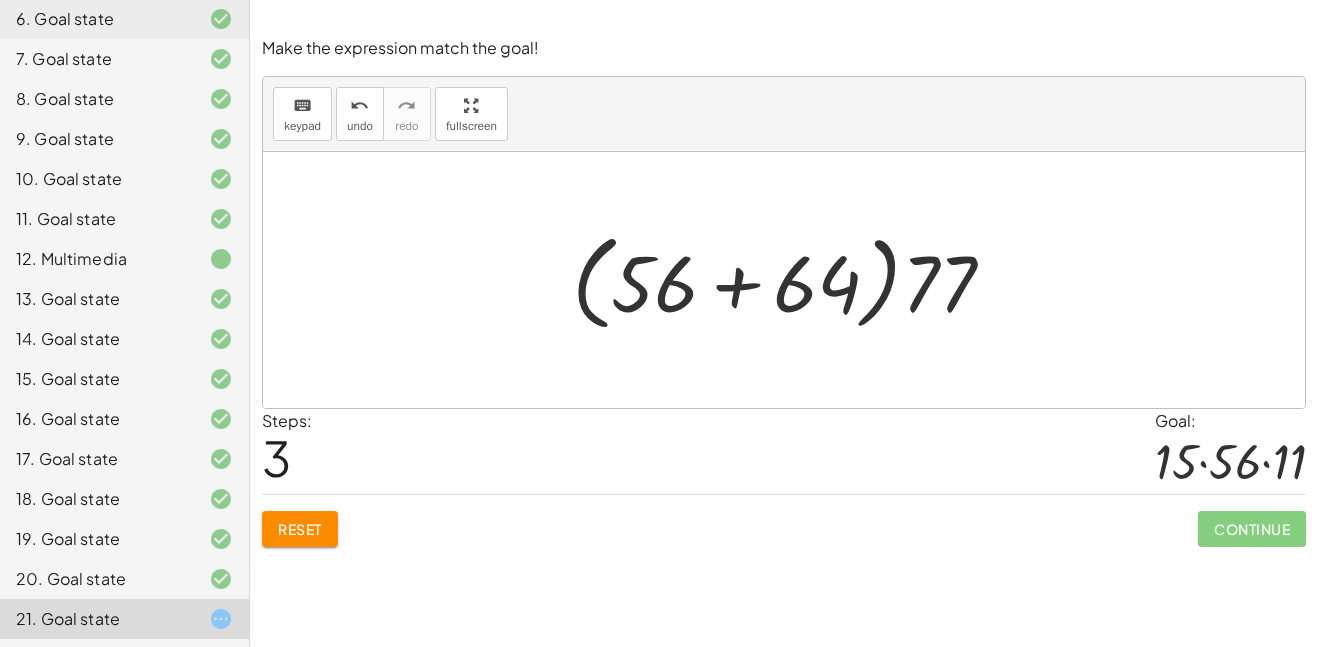 click at bounding box center (791, 280) 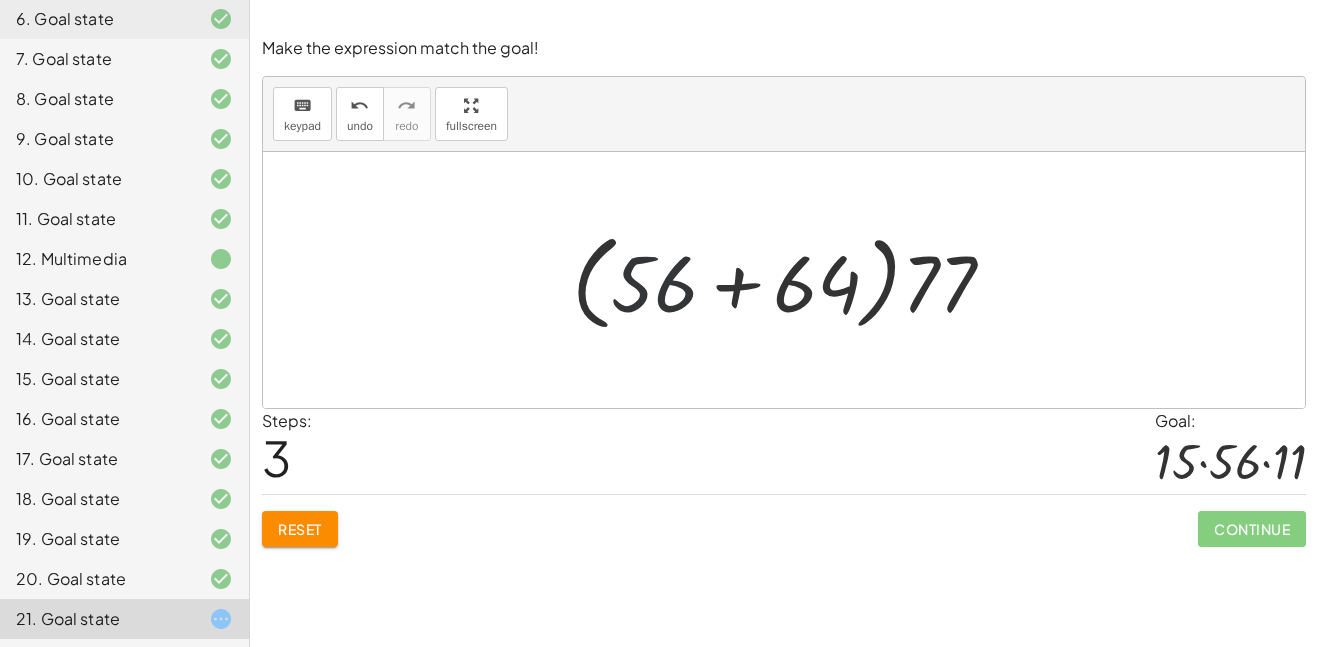 click at bounding box center (791, 280) 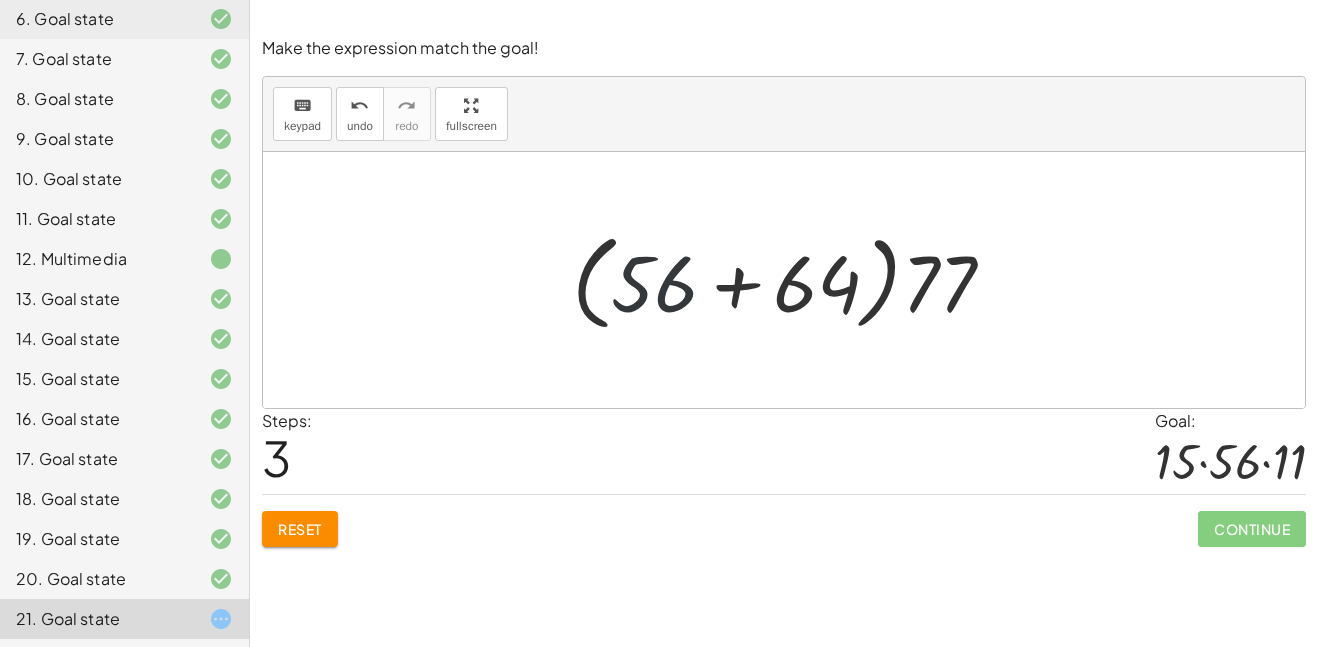 click at bounding box center (791, 280) 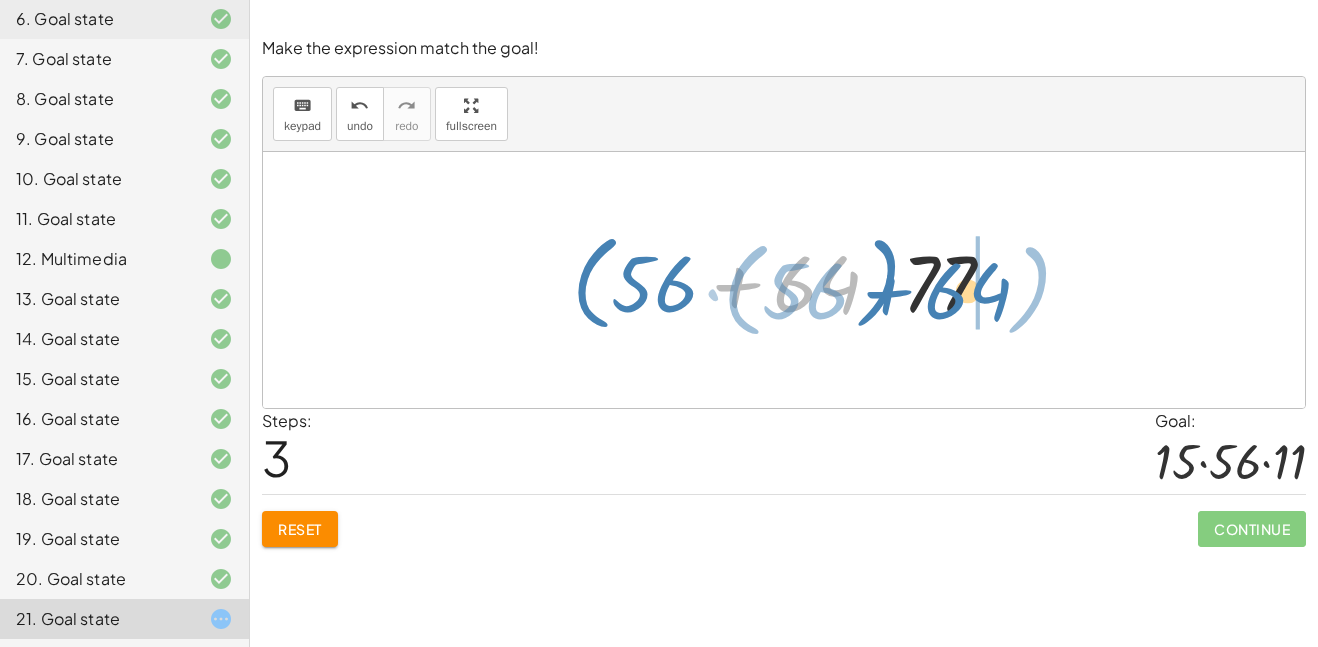 drag, startPoint x: 723, startPoint y: 276, endPoint x: 874, endPoint y: 282, distance: 151.11916 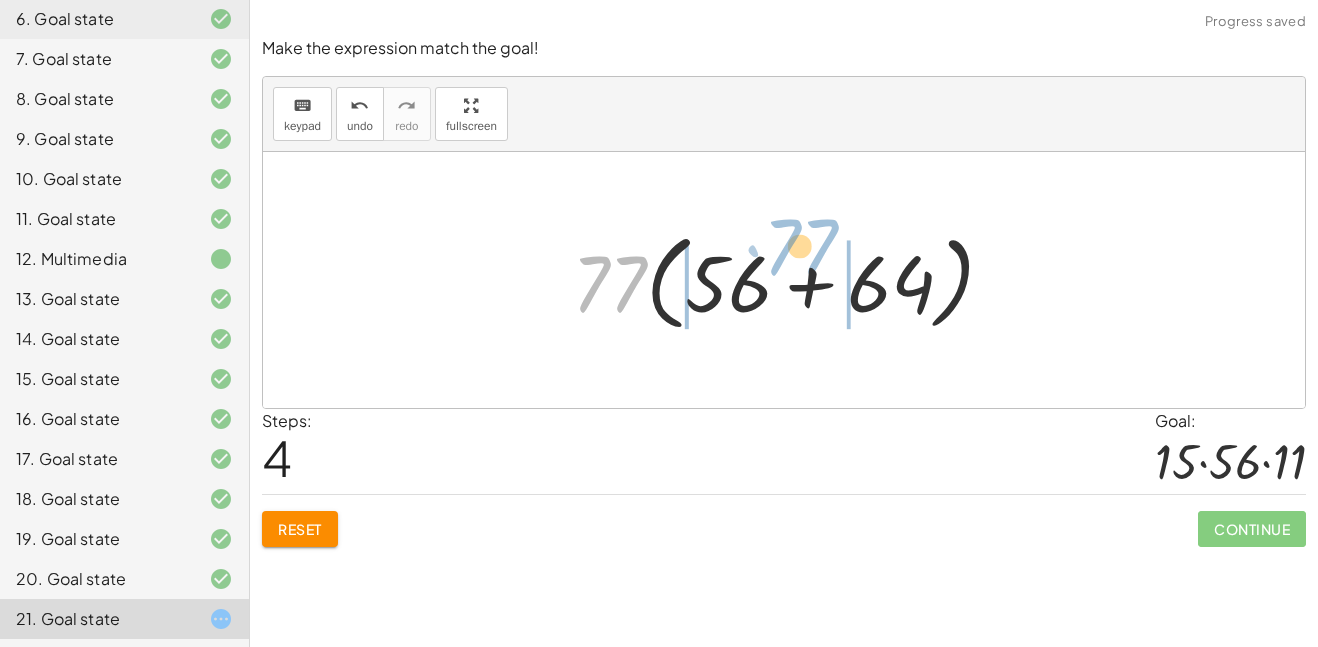 drag, startPoint x: 624, startPoint y: 282, endPoint x: 831, endPoint y: 275, distance: 207.11832 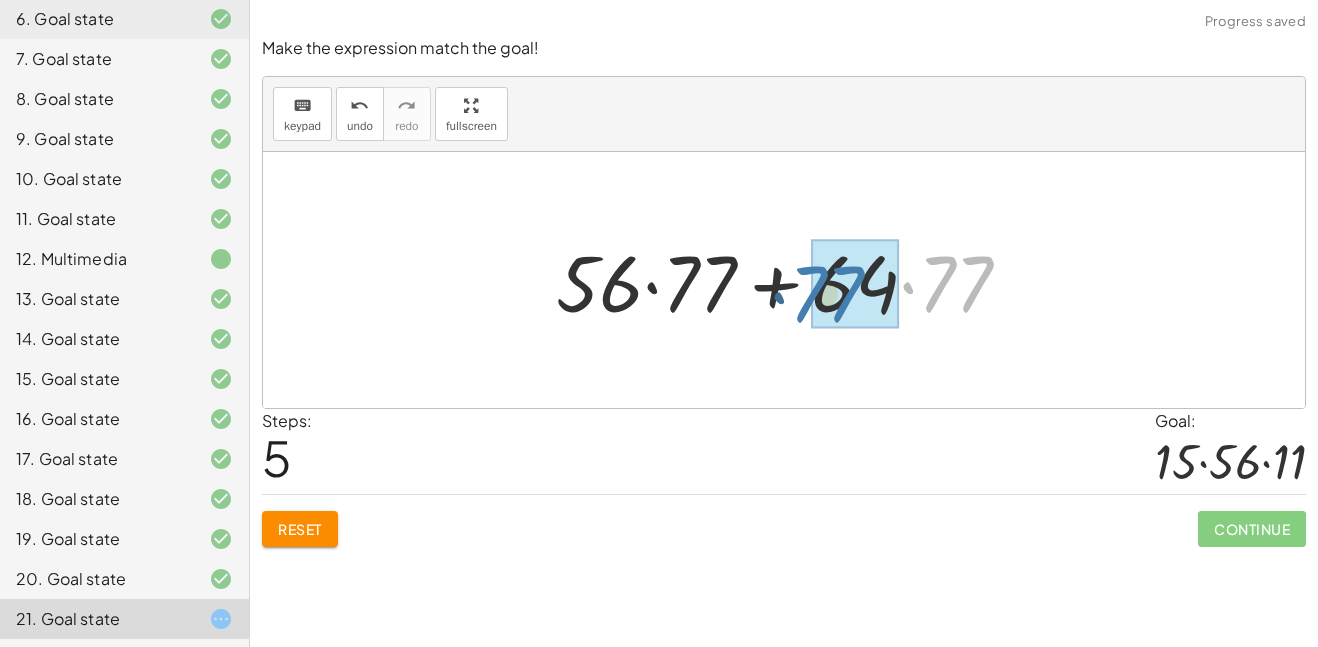 drag, startPoint x: 974, startPoint y: 272, endPoint x: 842, endPoint y: 279, distance: 132.18547 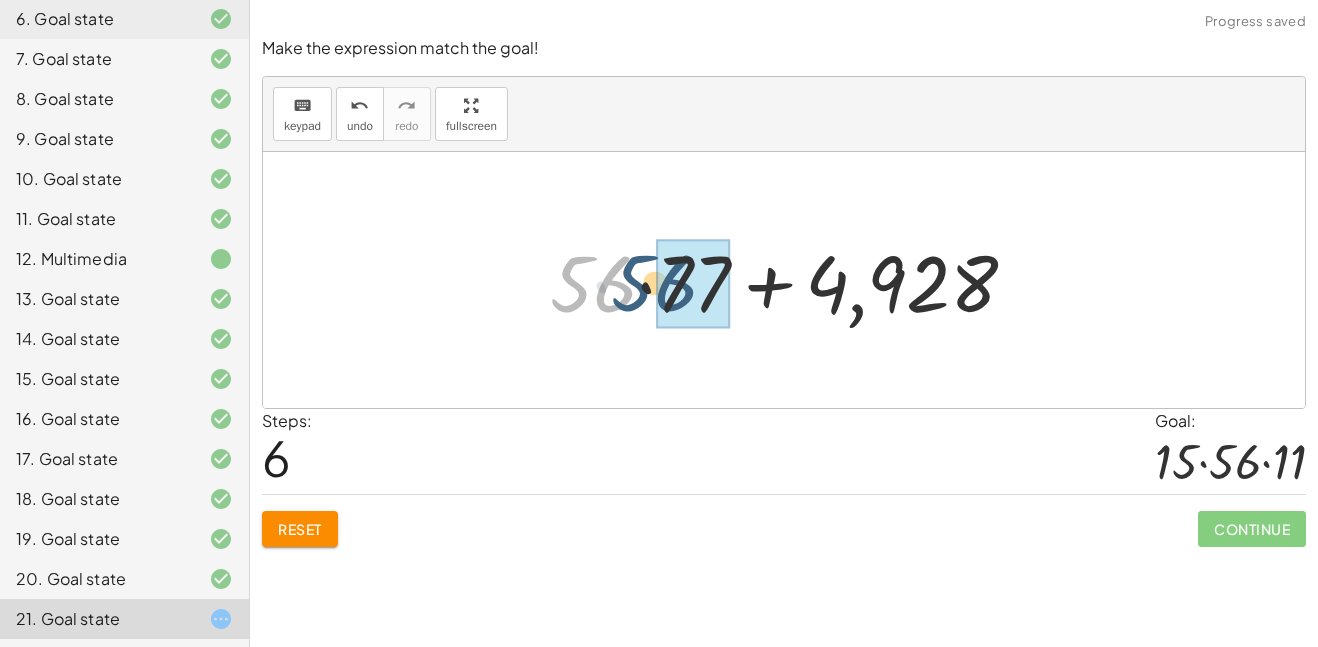 drag, startPoint x: 584, startPoint y: 283, endPoint x: 646, endPoint y: 282, distance: 62.008064 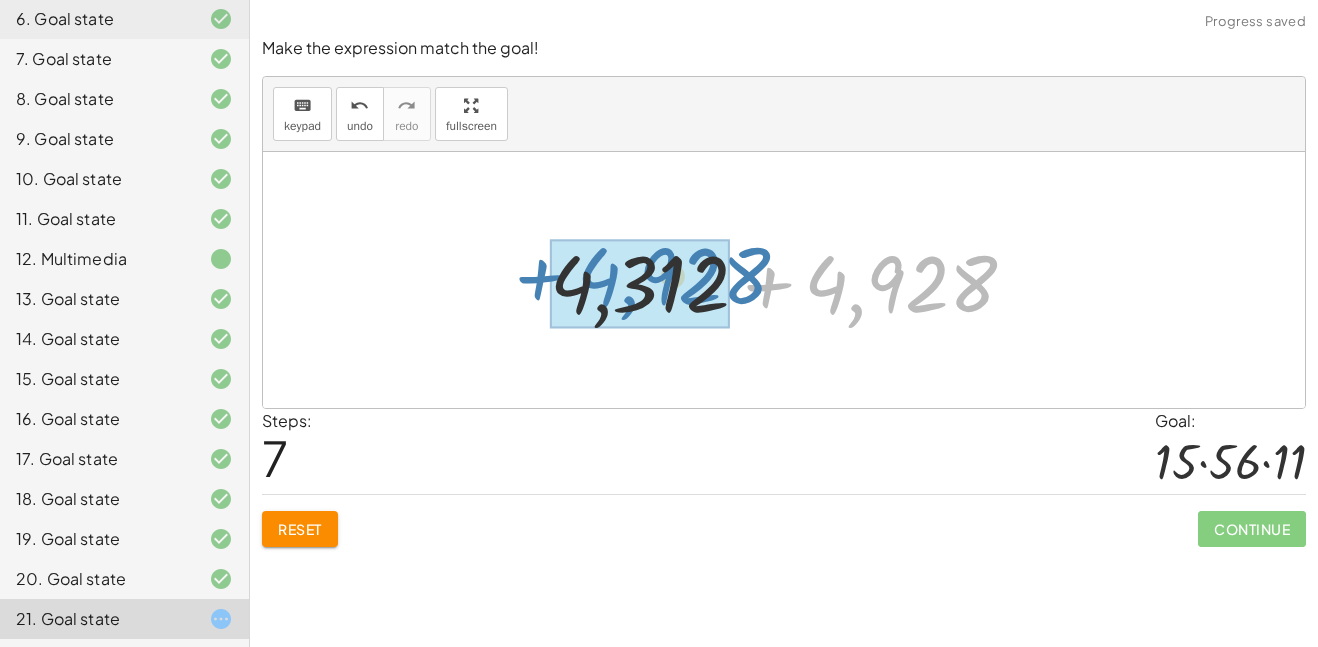 drag, startPoint x: 849, startPoint y: 304, endPoint x: 622, endPoint y: 293, distance: 227.26636 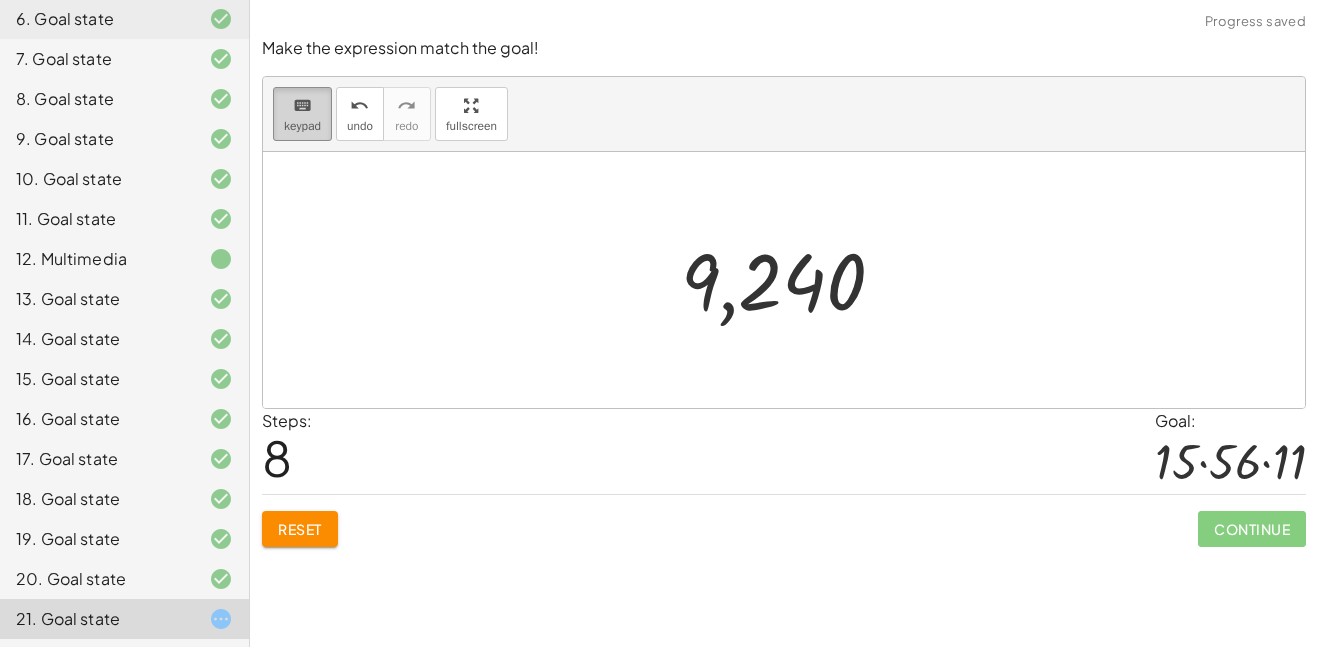click on "keyboard" at bounding box center (302, 106) 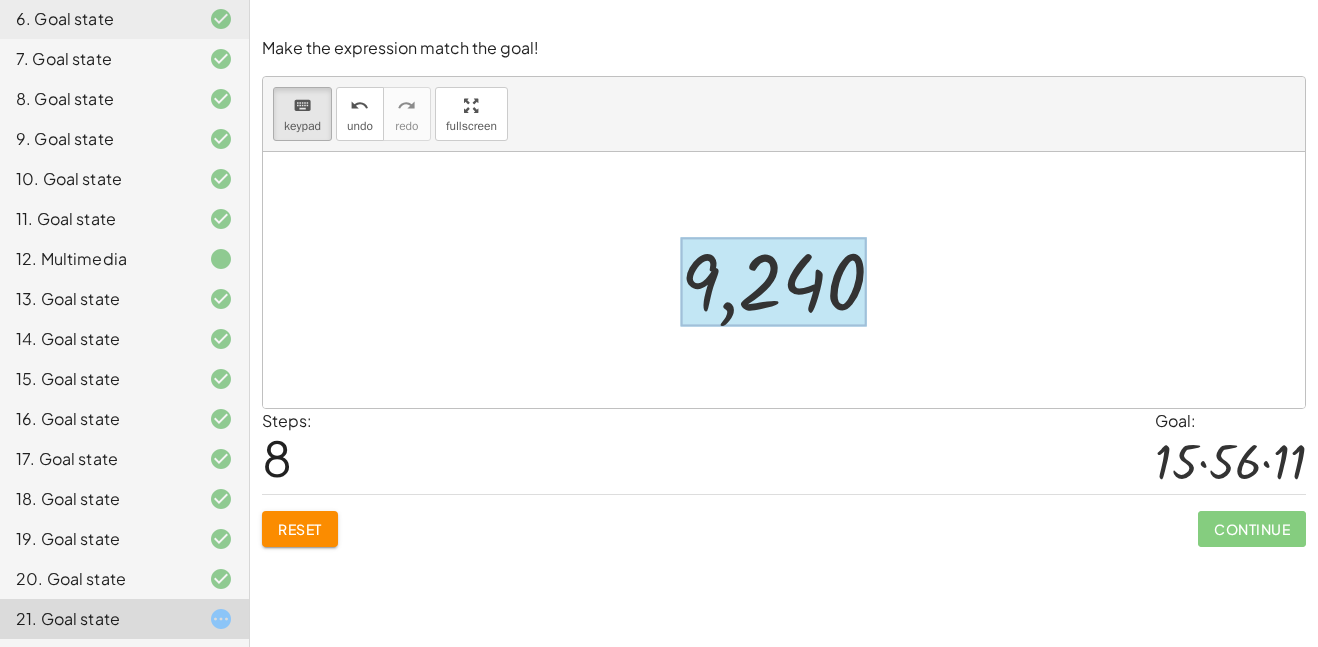 click at bounding box center (773, 282) 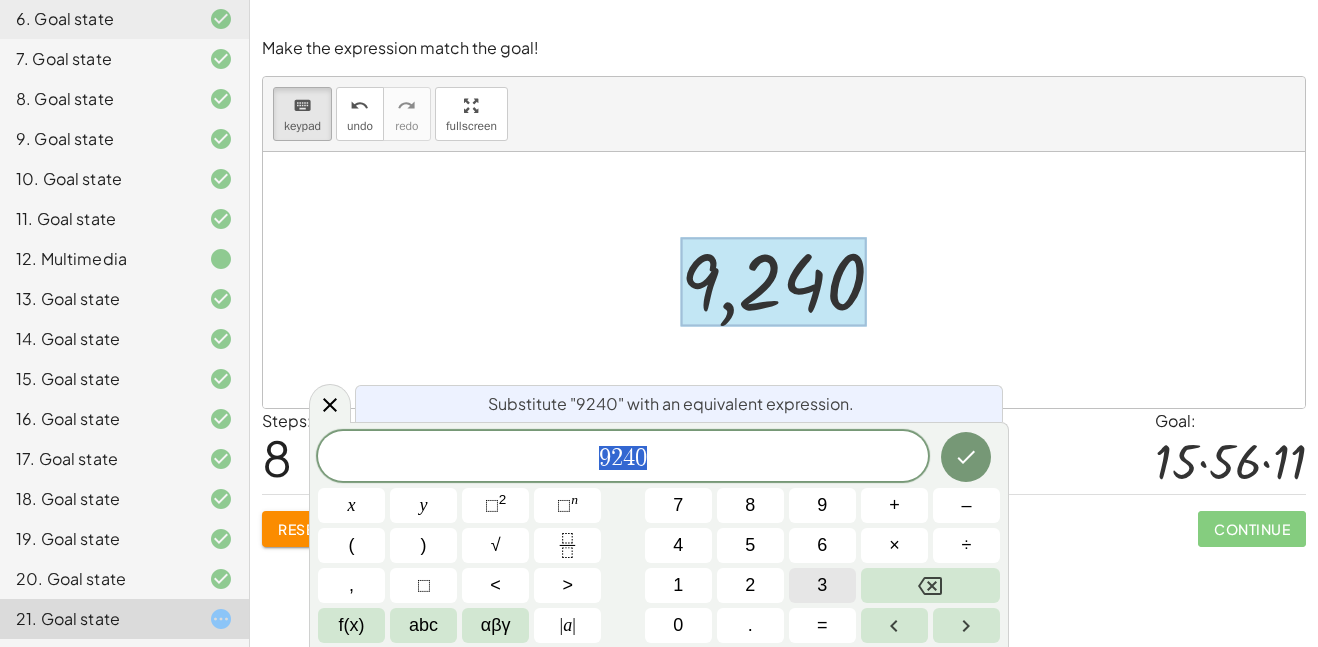 scroll, scrollTop: 23, scrollLeft: 0, axis: vertical 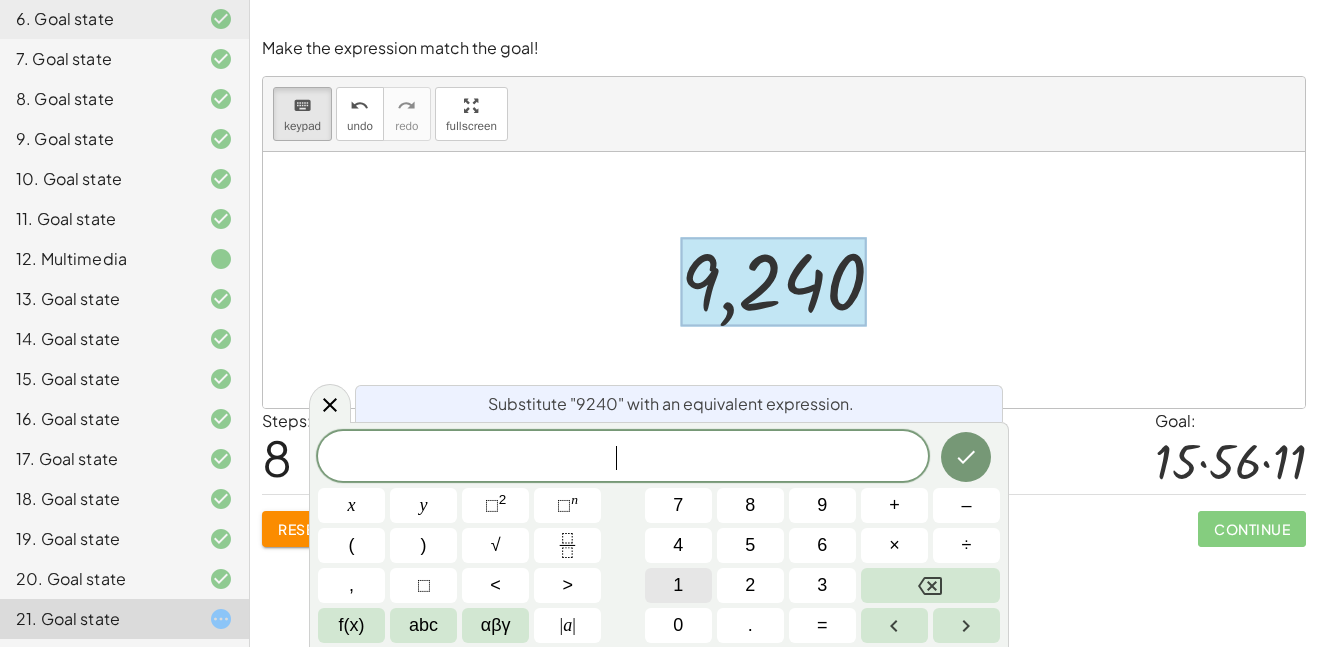 click on "1" at bounding box center [678, 585] 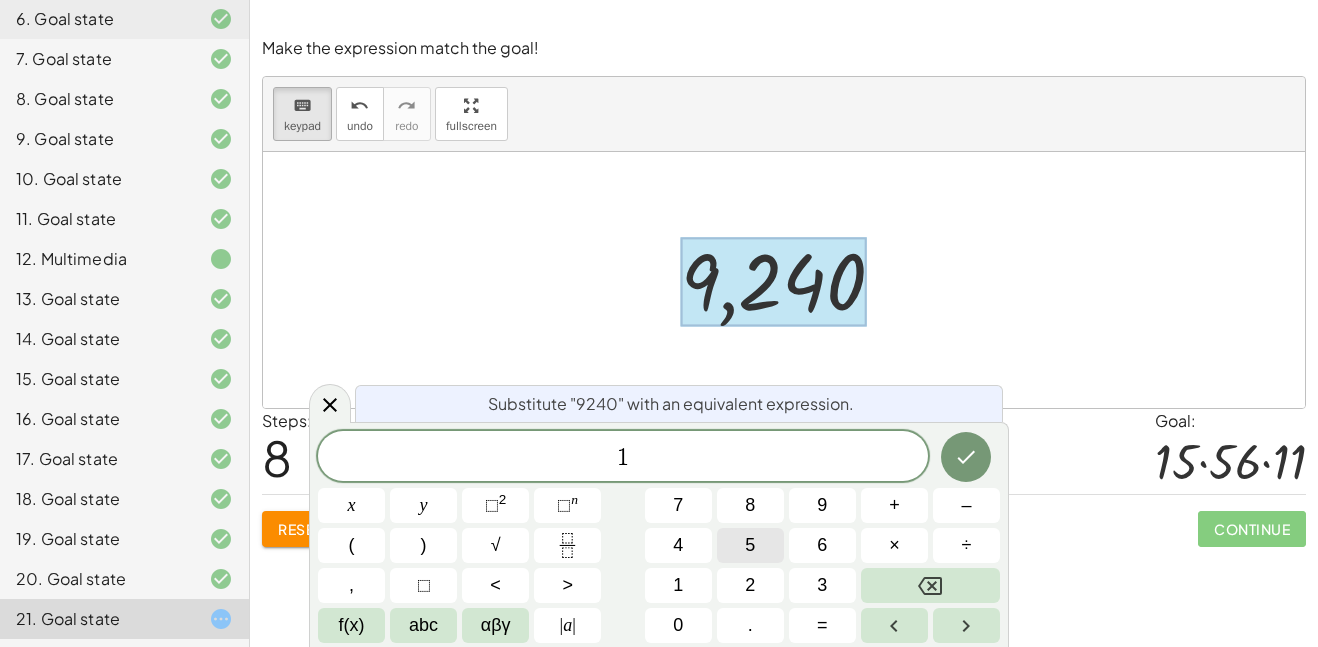 click on "5" at bounding box center [750, 545] 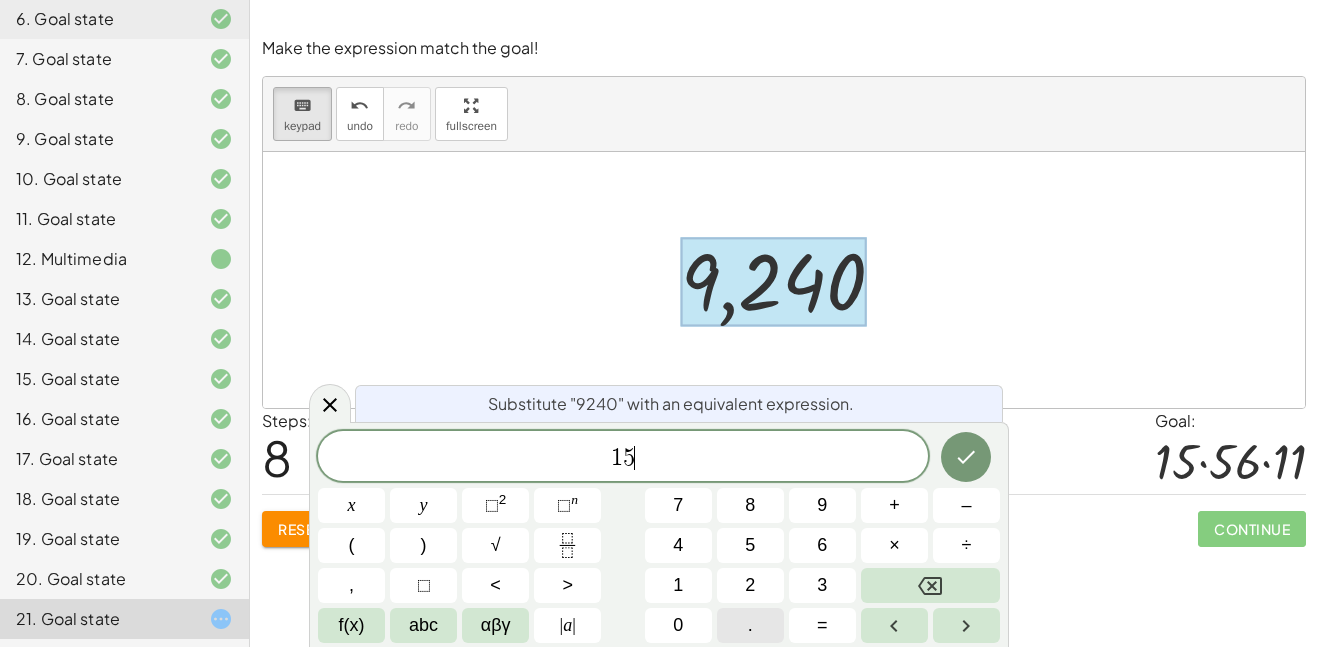 click on "." at bounding box center (750, 625) 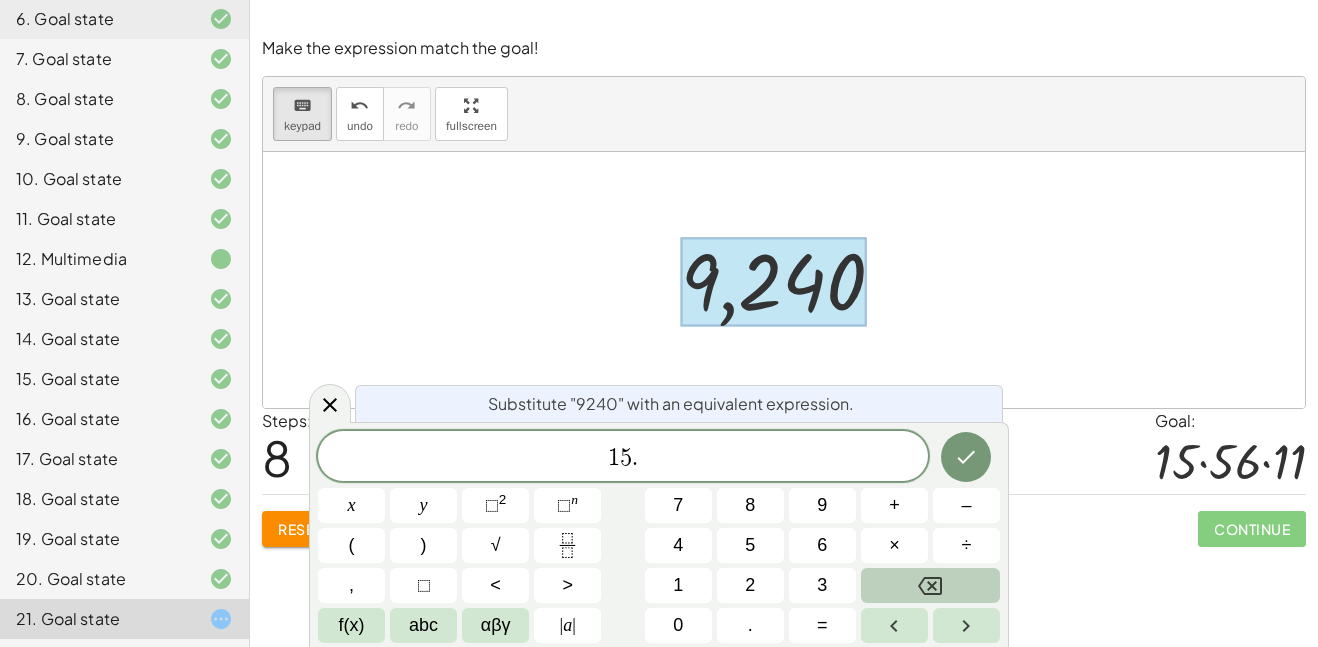 click 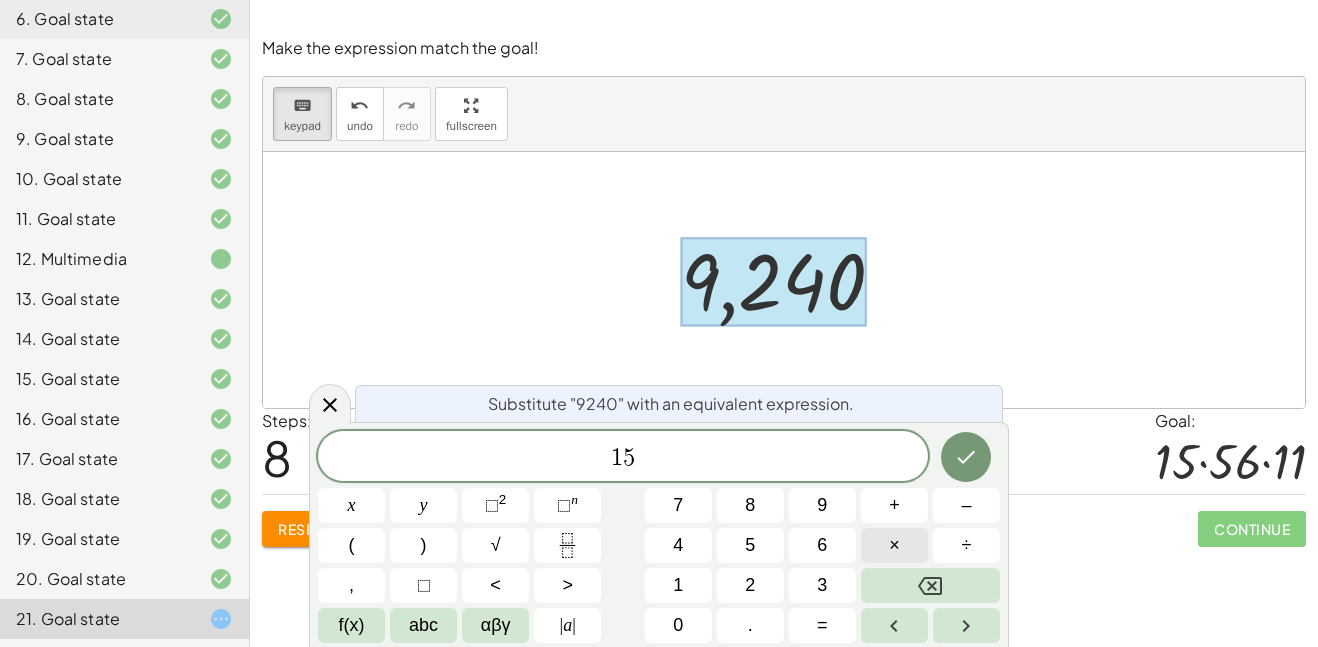 click on "×" at bounding box center (894, 545) 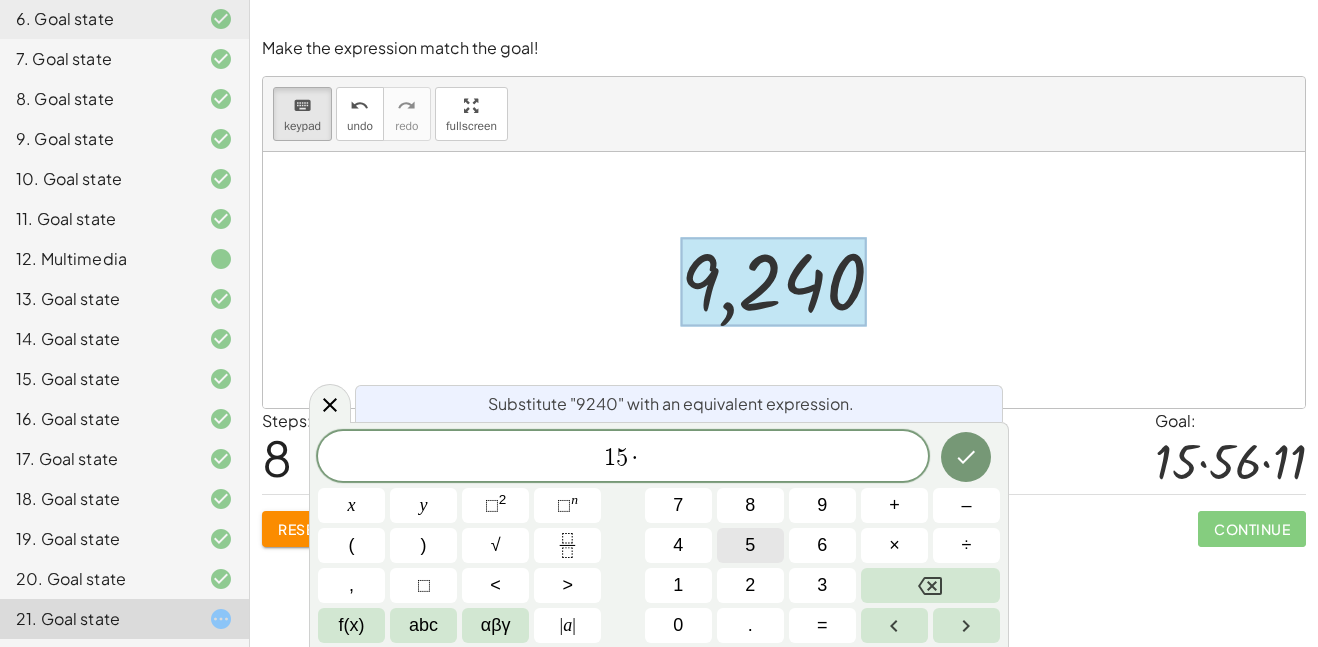 click on "5" at bounding box center (750, 545) 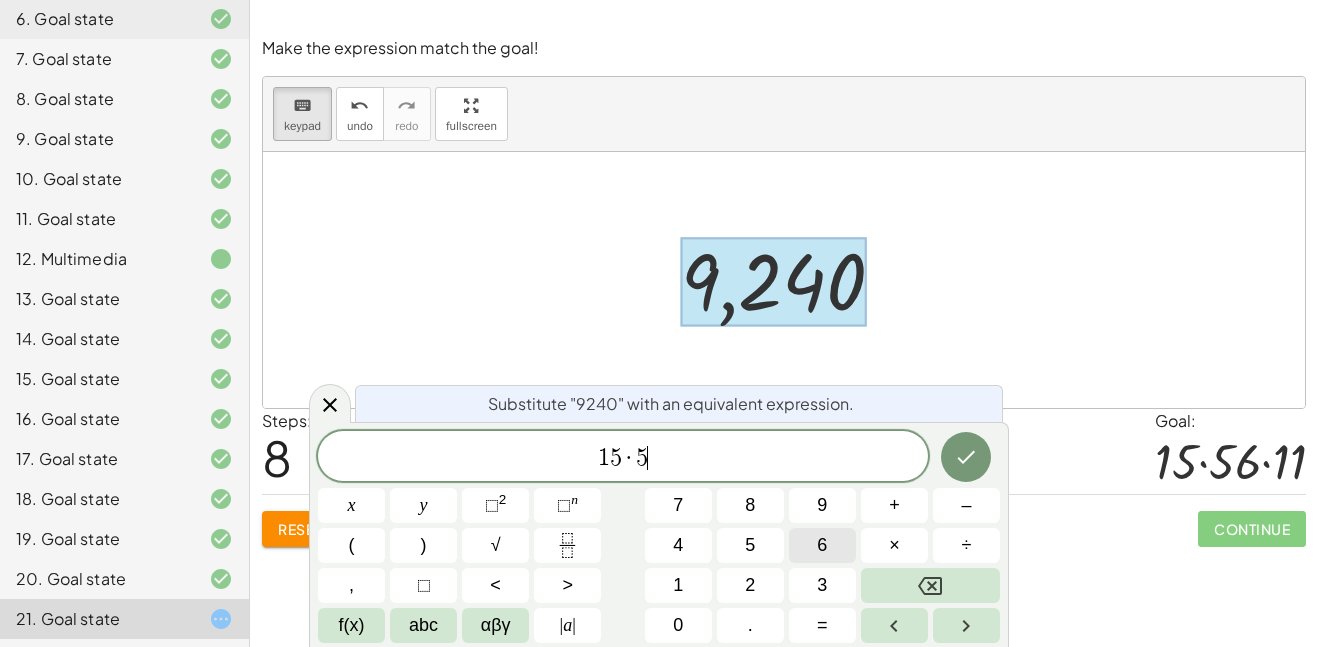 click on "6" at bounding box center (822, 545) 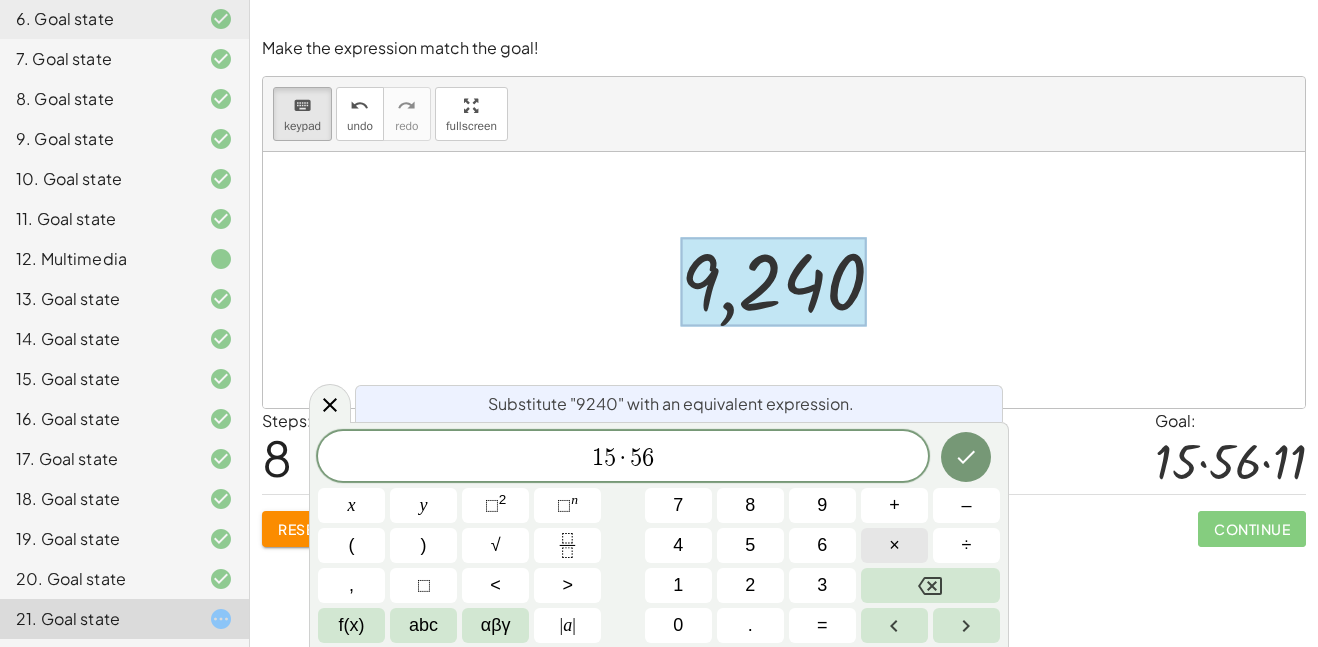 click on "×" at bounding box center [894, 545] 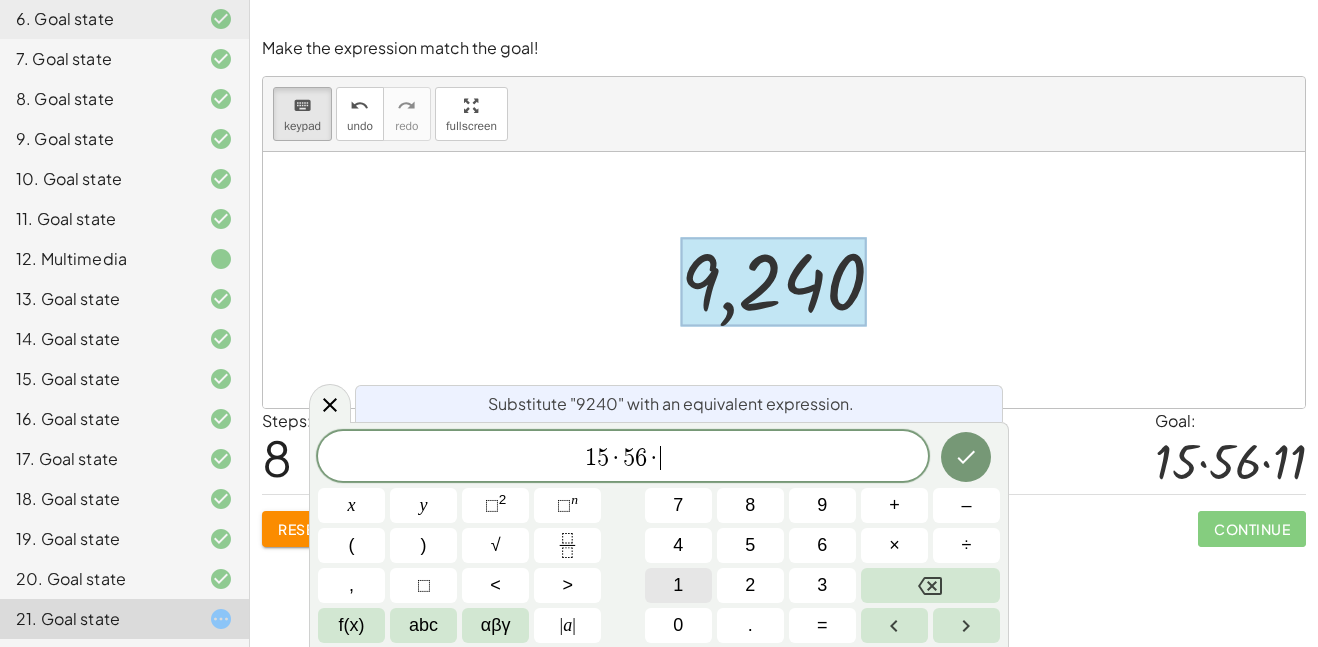 click on "1" at bounding box center (678, 585) 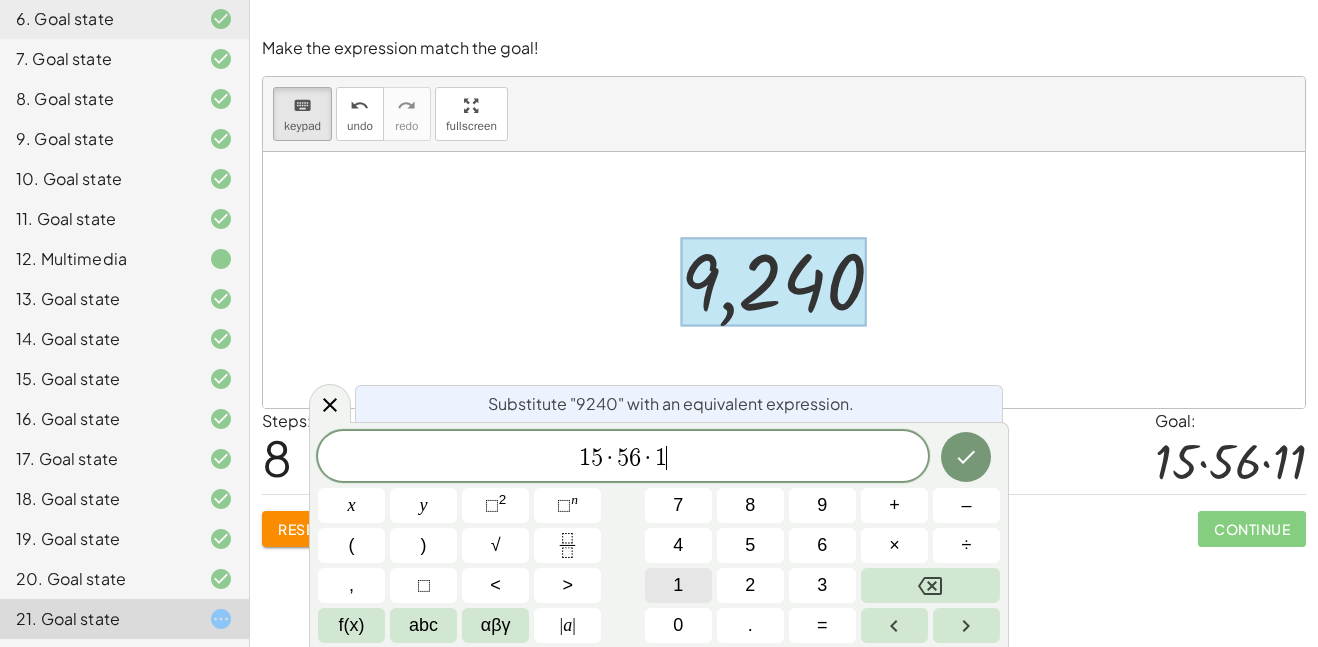 click on "1" at bounding box center (678, 585) 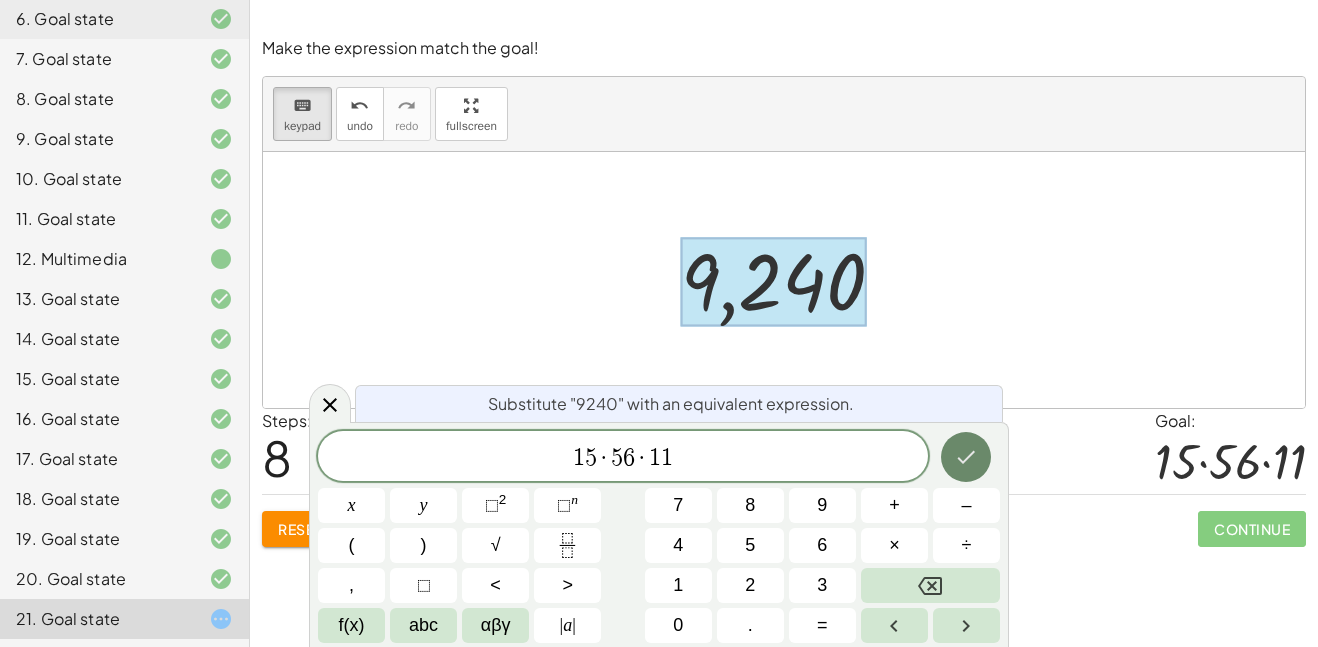 click at bounding box center (966, 457) 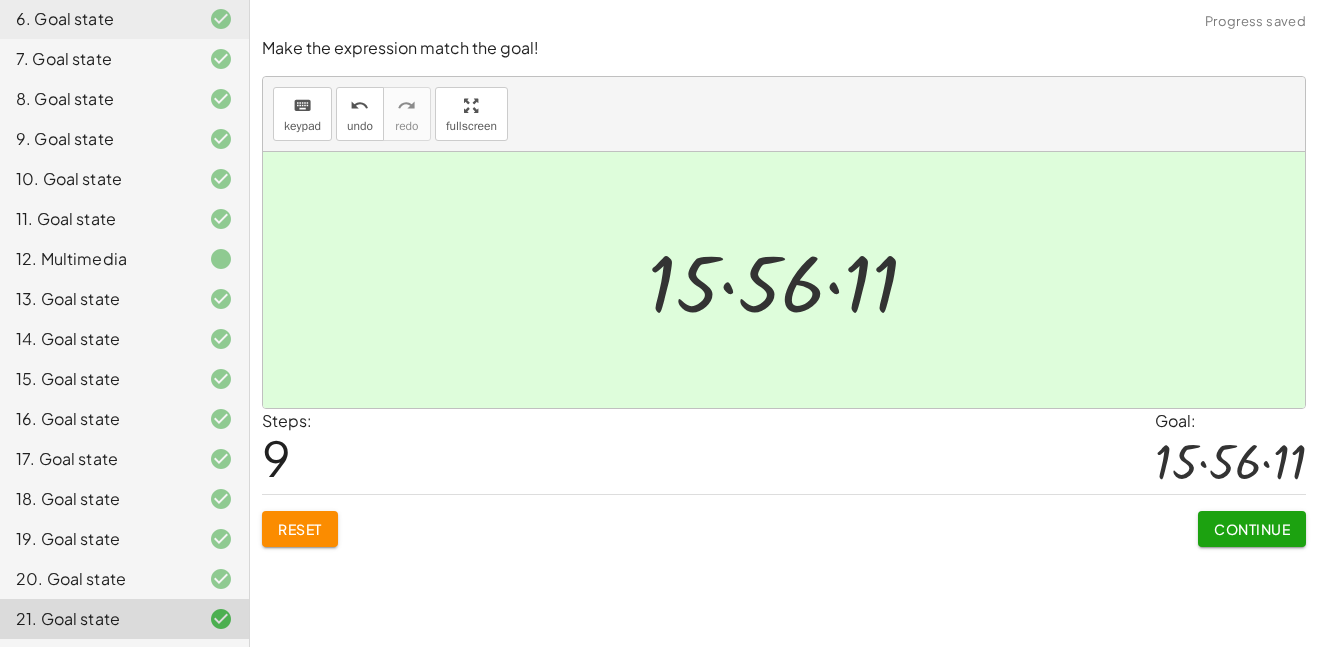 click on "Continue" 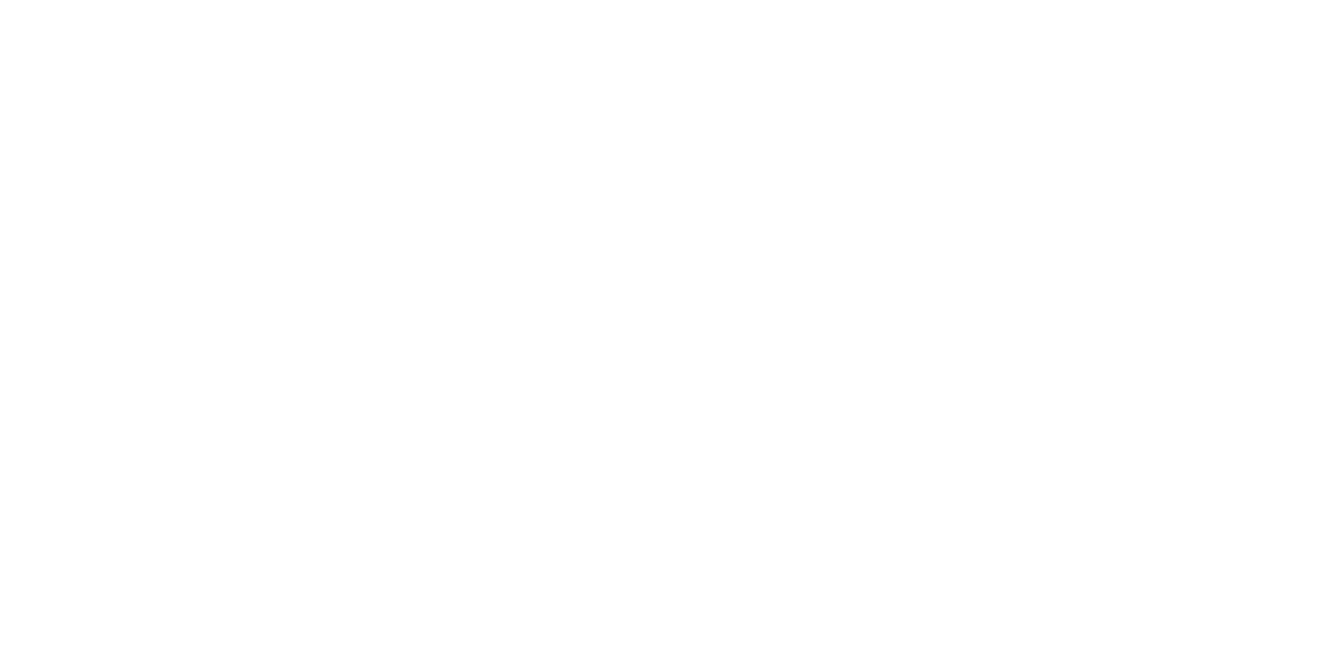 scroll, scrollTop: 0, scrollLeft: 0, axis: both 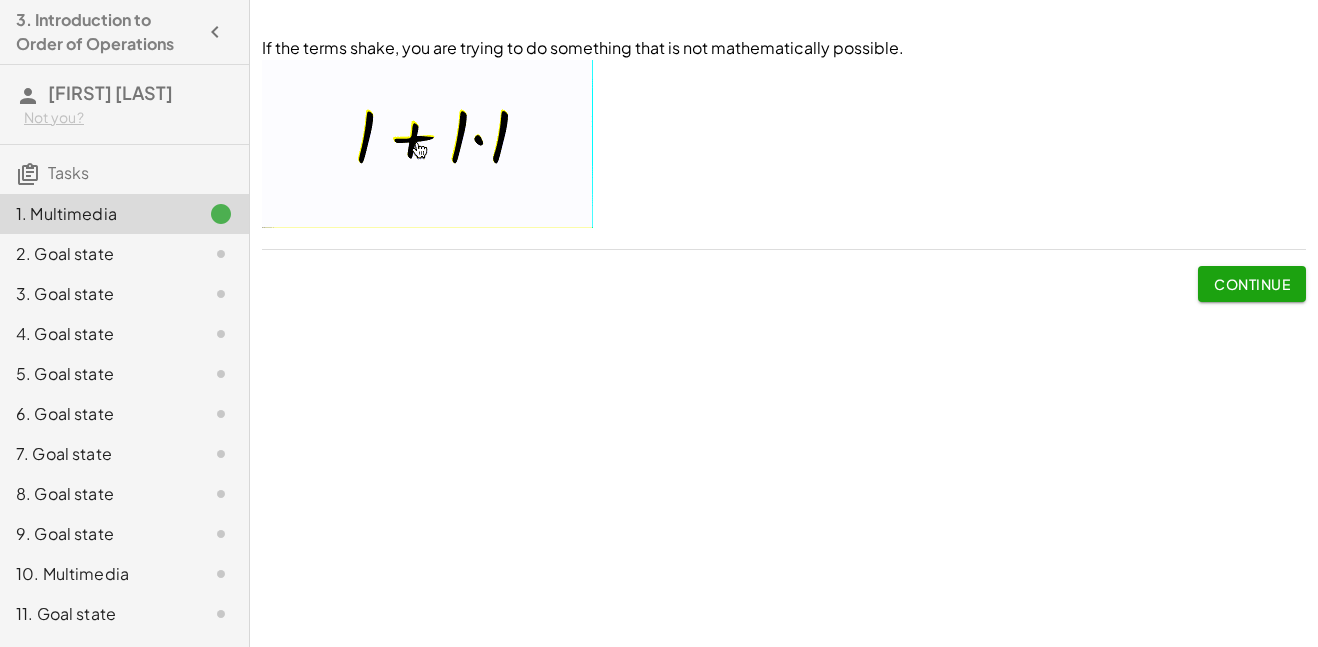 click on "Continue" 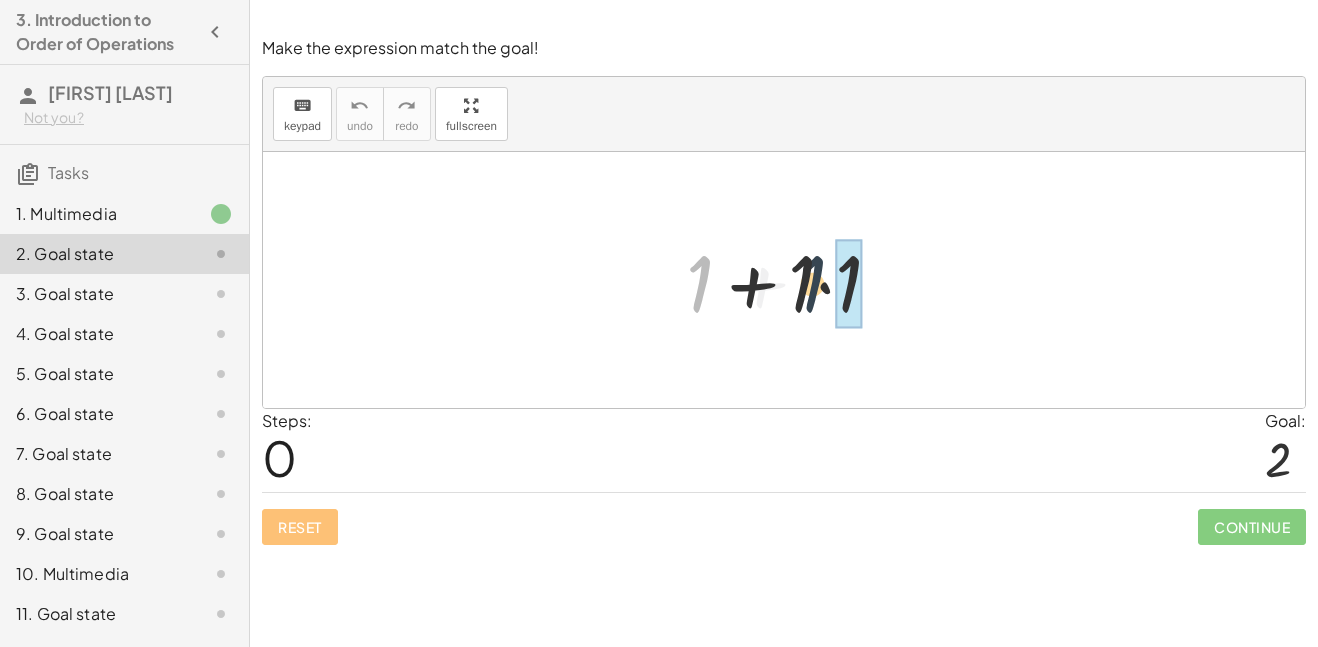drag, startPoint x: 686, startPoint y: 280, endPoint x: 819, endPoint y: 282, distance: 133.01503 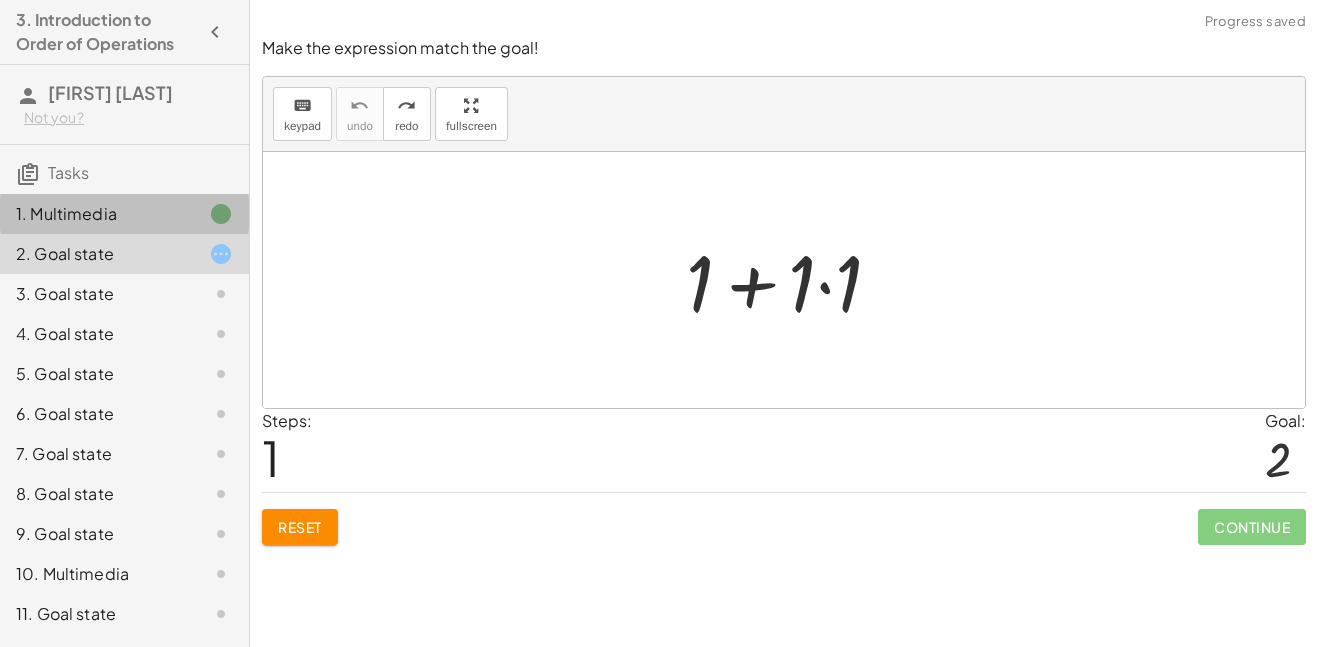 click on "1. Multimedia" 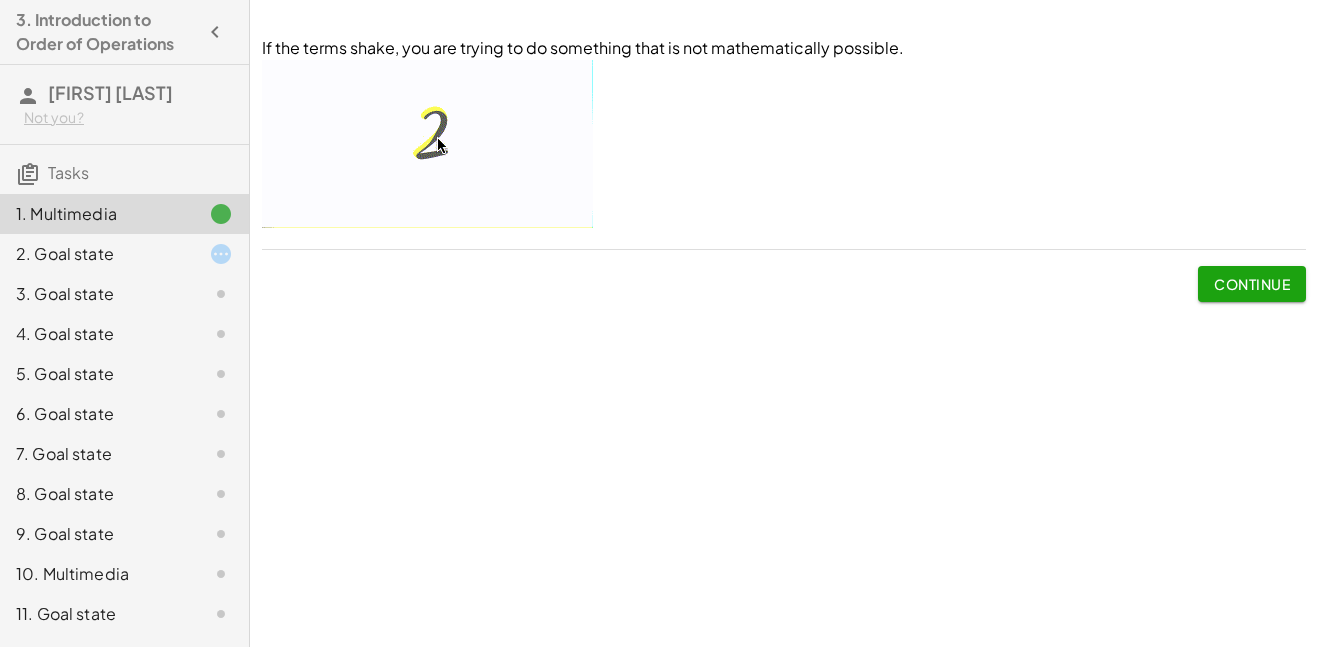 click on "Continue" at bounding box center [1252, 284] 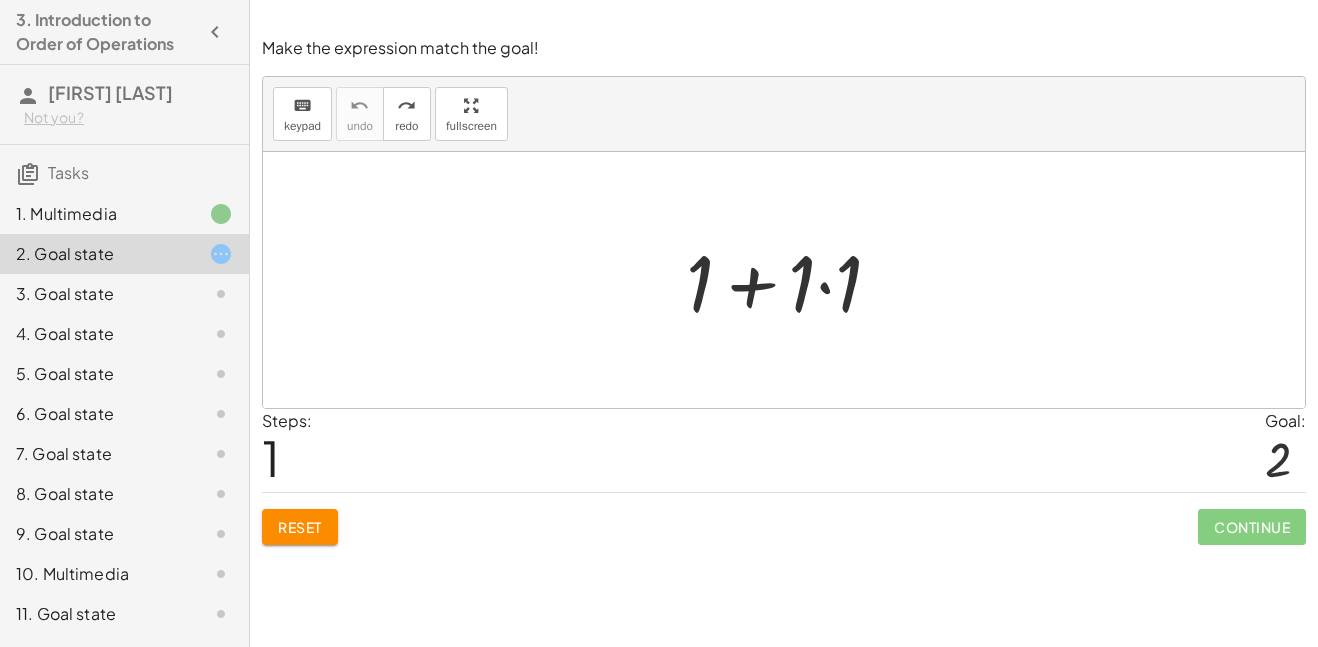 click at bounding box center (792, 280) 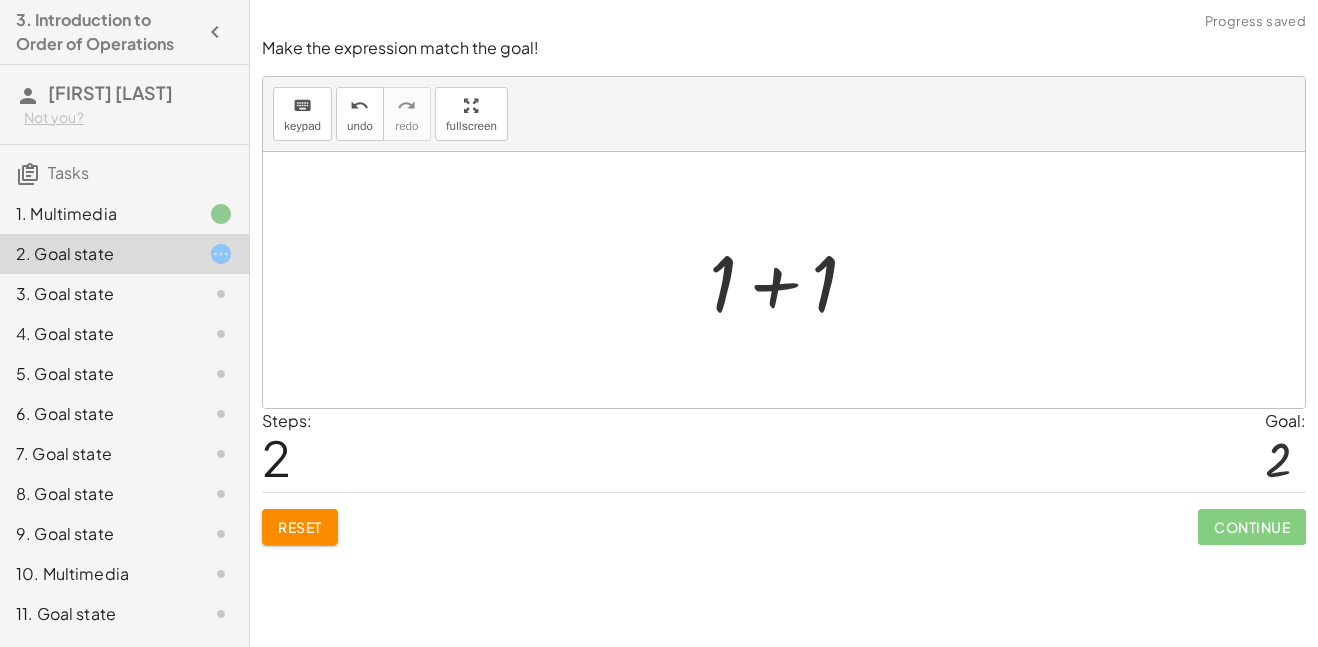 click at bounding box center [791, 280] 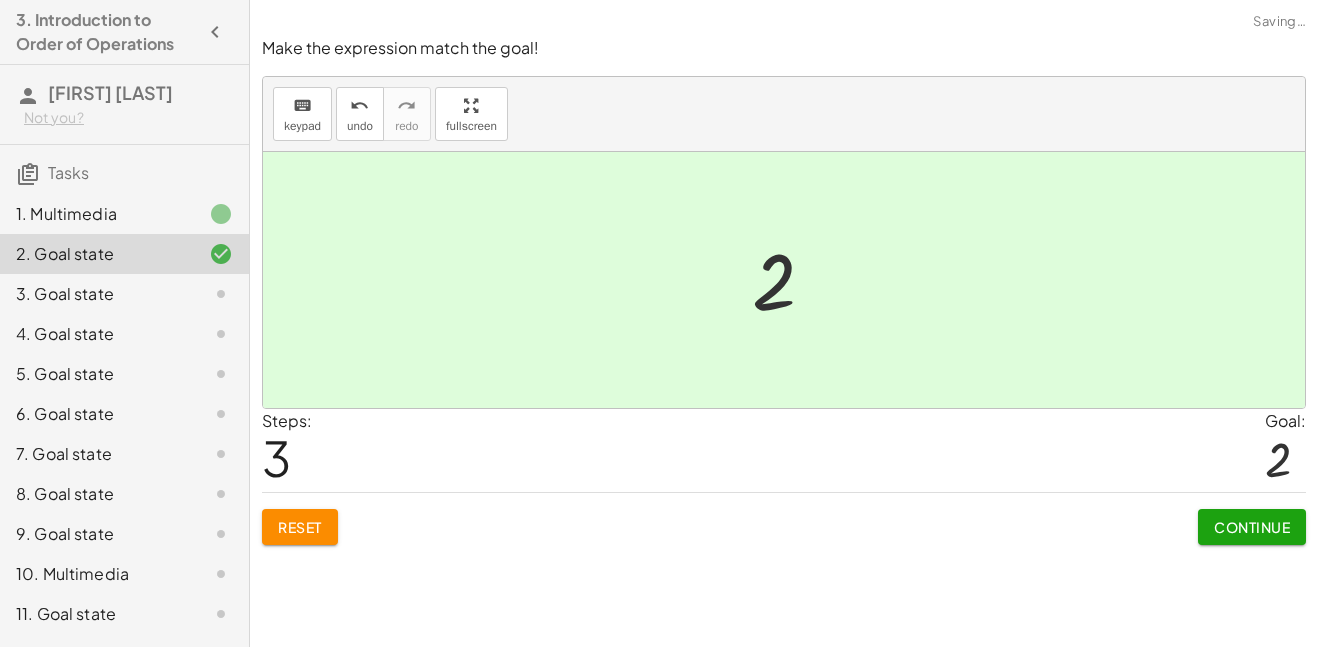 click on "Continue" 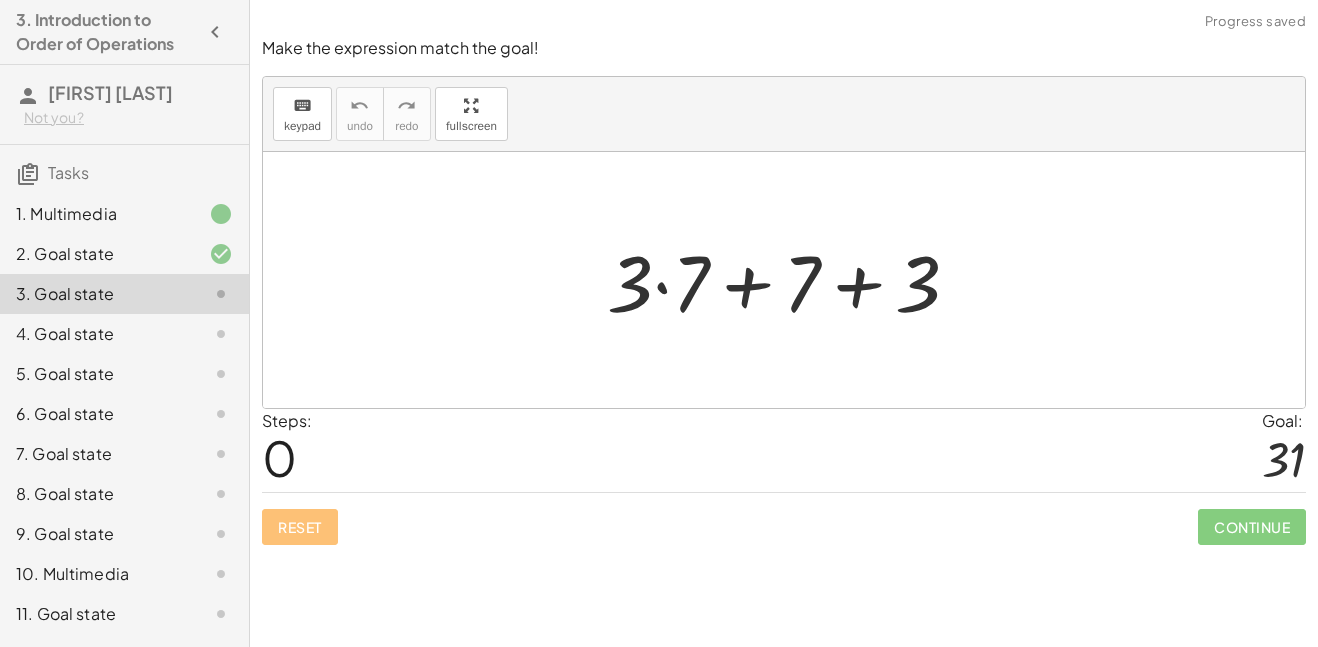 click at bounding box center [791, 280] 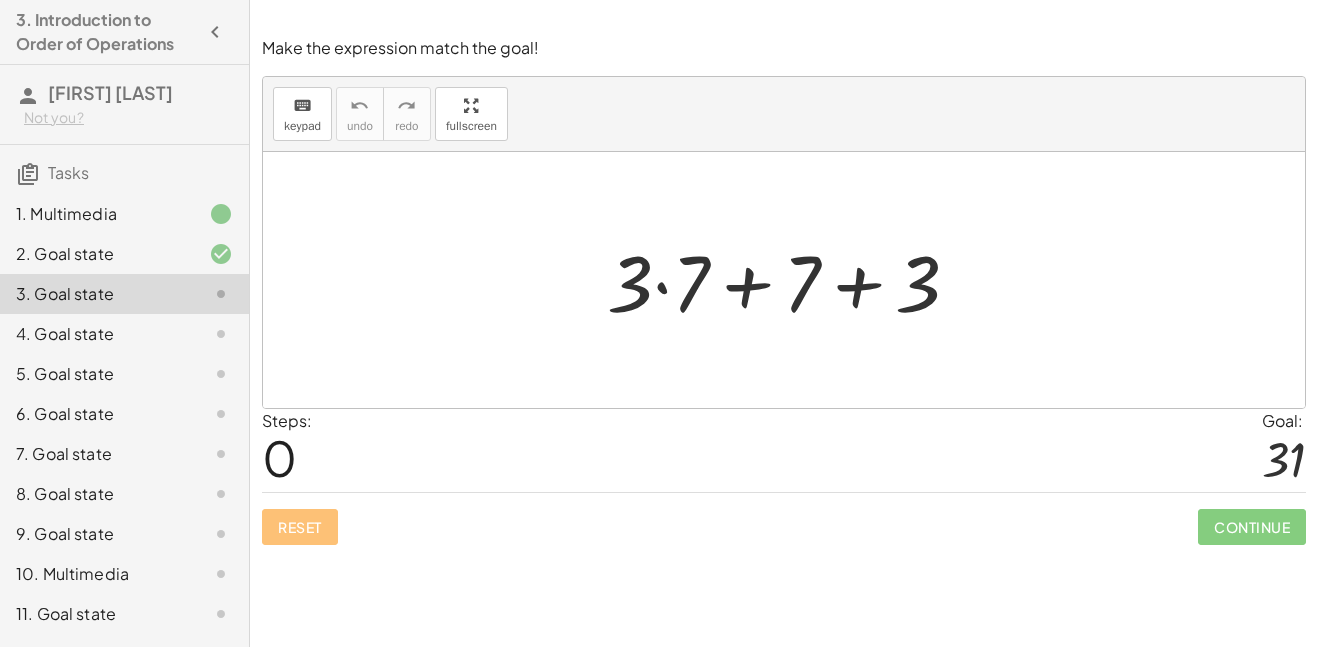 click at bounding box center (791, 280) 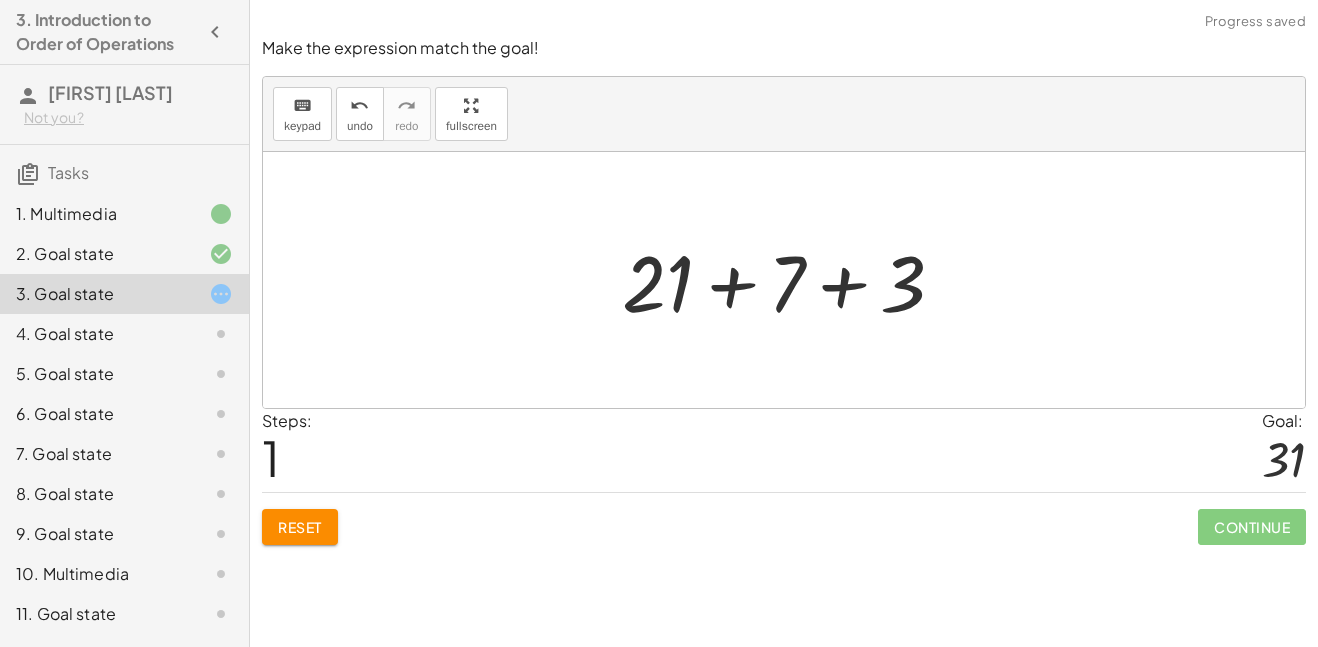 click at bounding box center (791, 280) 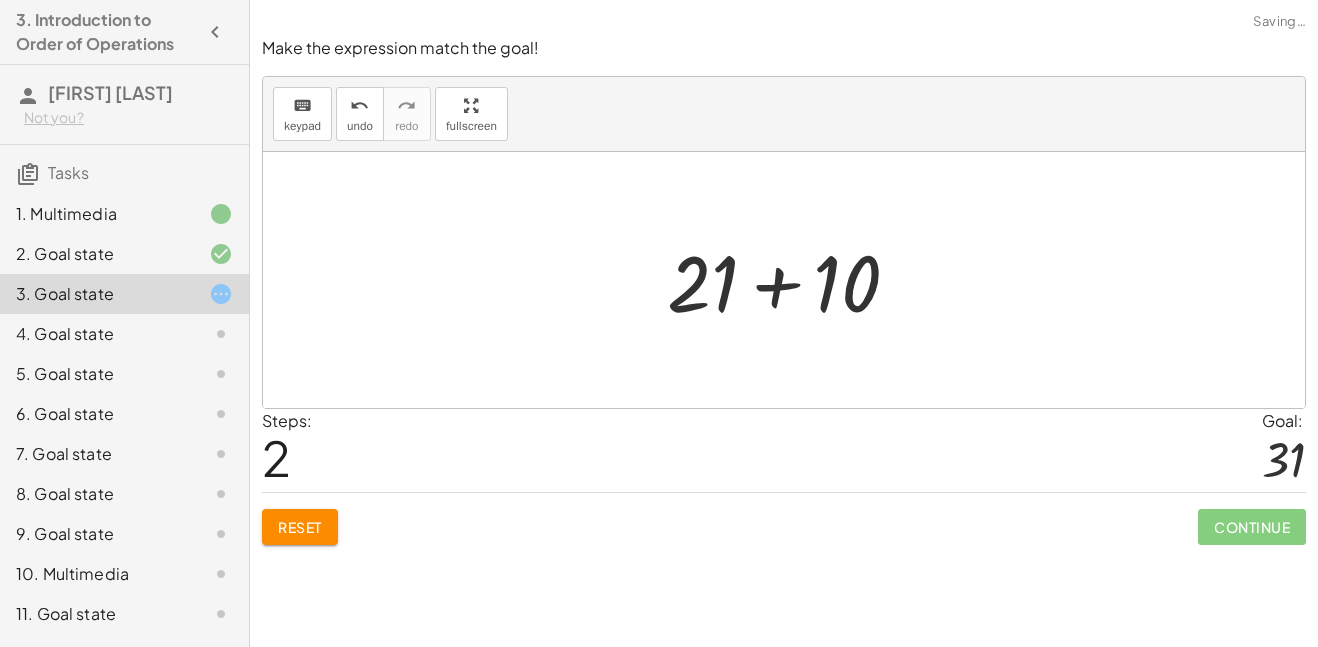 click at bounding box center (791, 280) 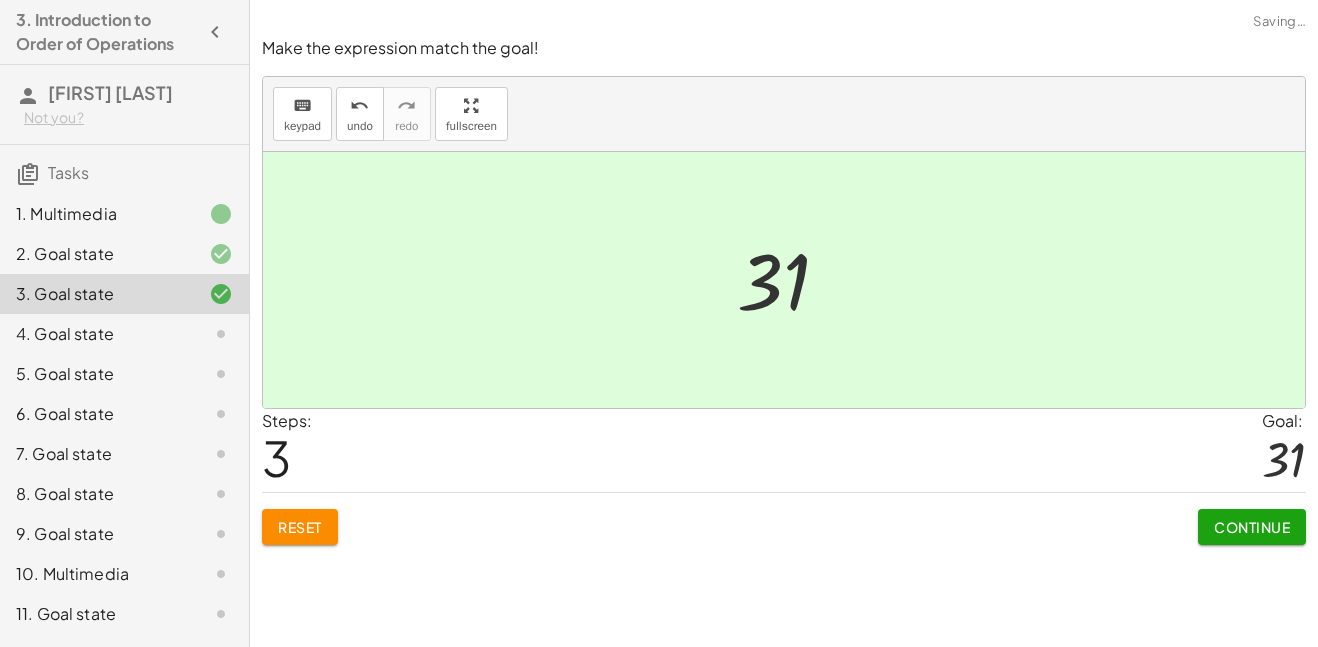 click on "Continue" 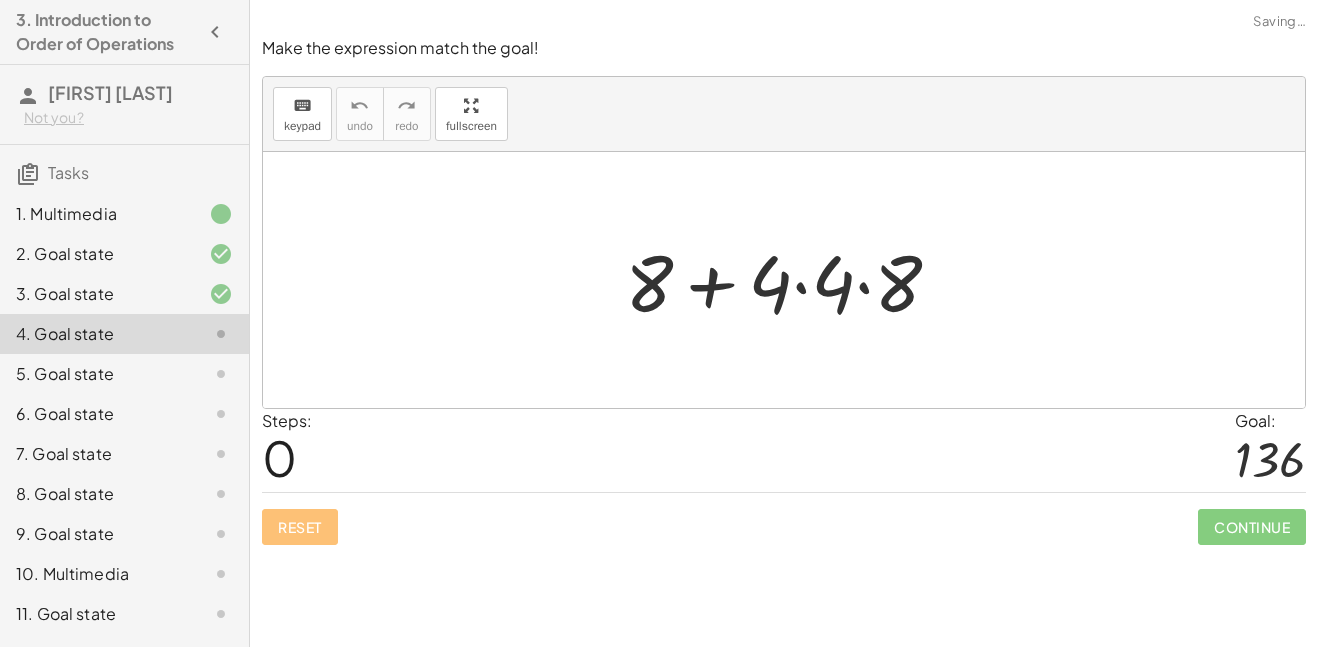 click at bounding box center [791, 280] 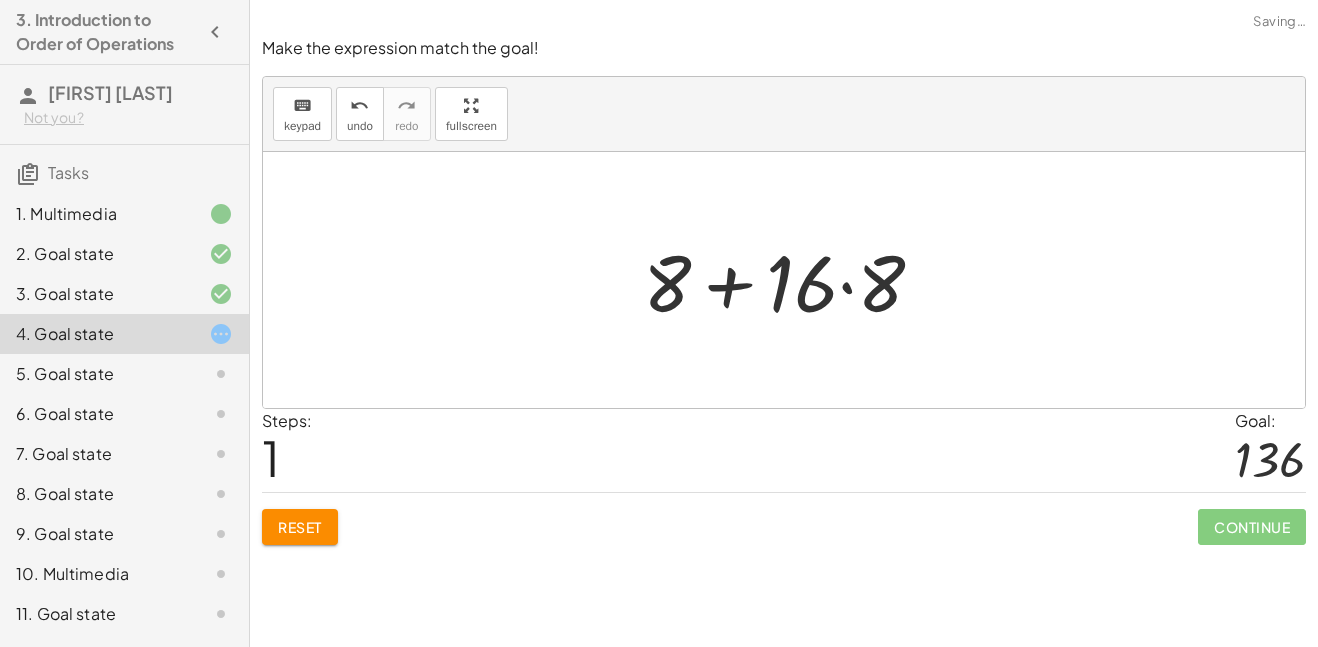 click at bounding box center (791, 280) 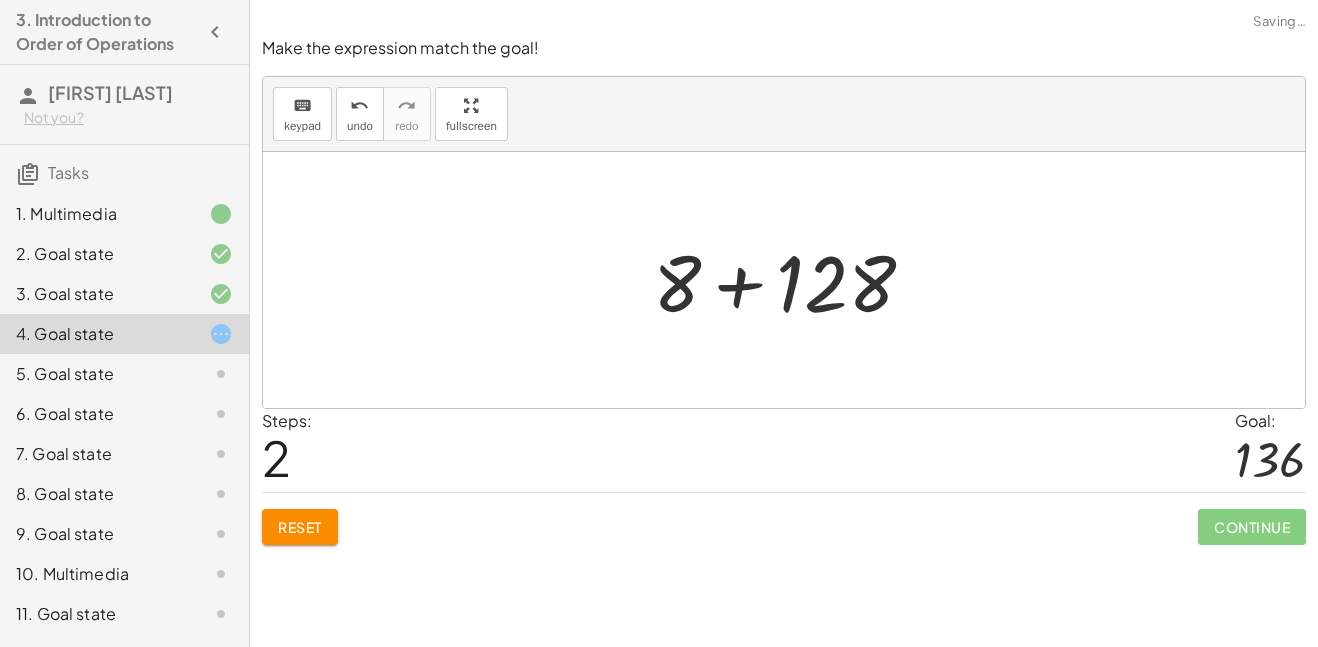 click at bounding box center (792, 280) 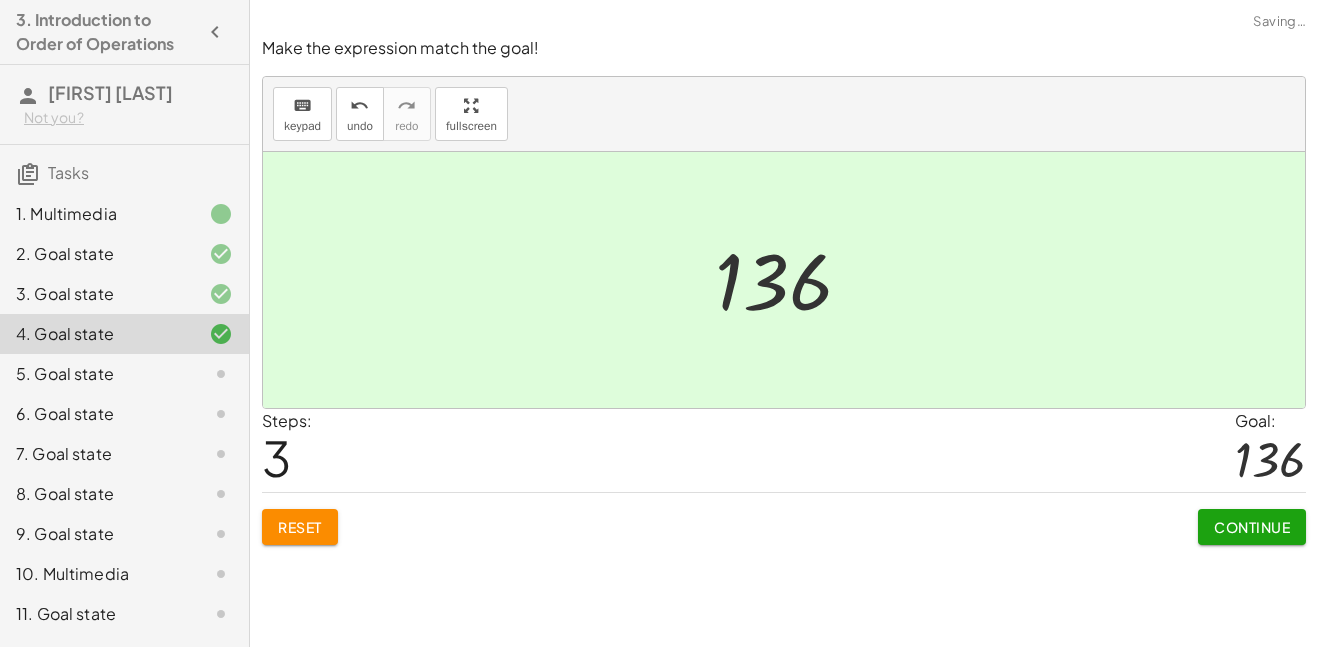 click on "Continue" 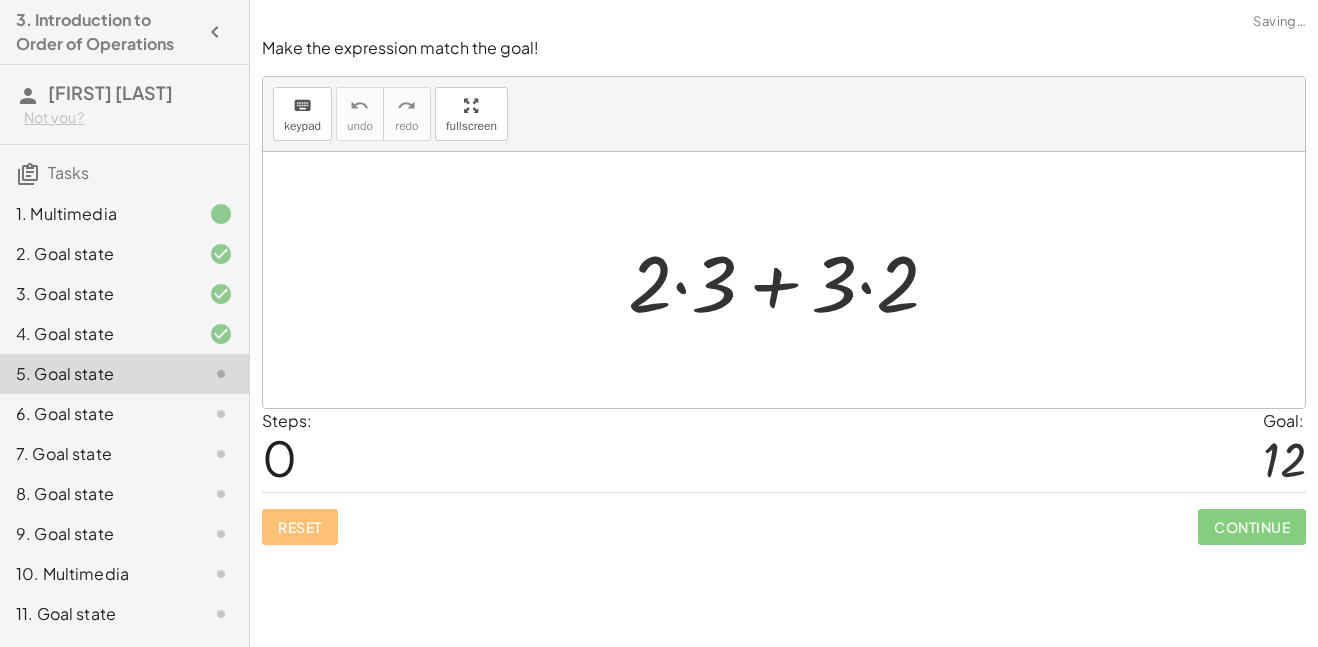 click at bounding box center (791, 280) 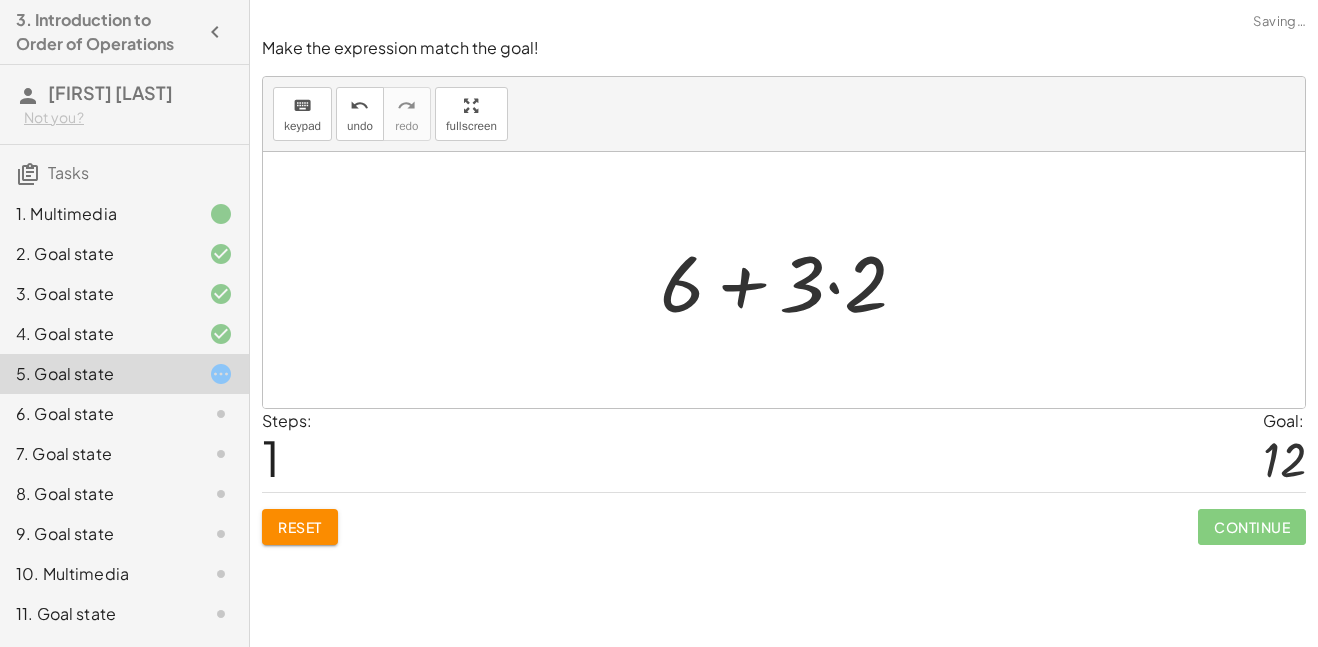 click at bounding box center (791, 280) 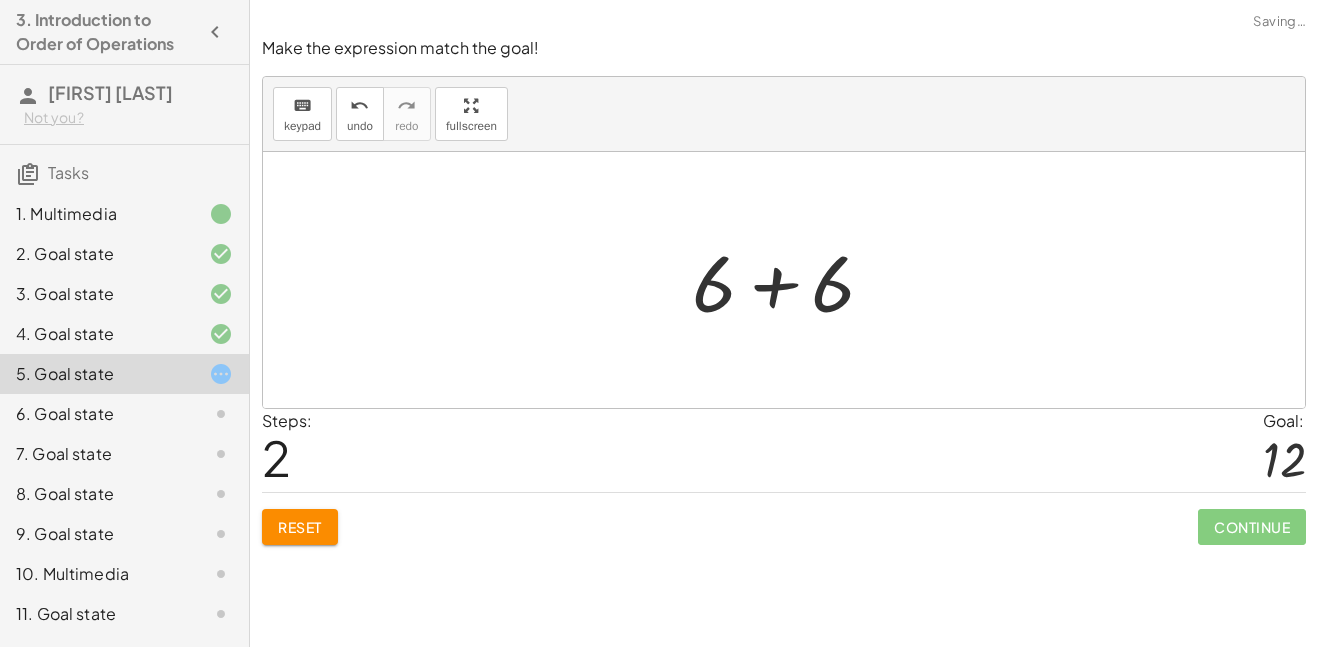click at bounding box center (791, 280) 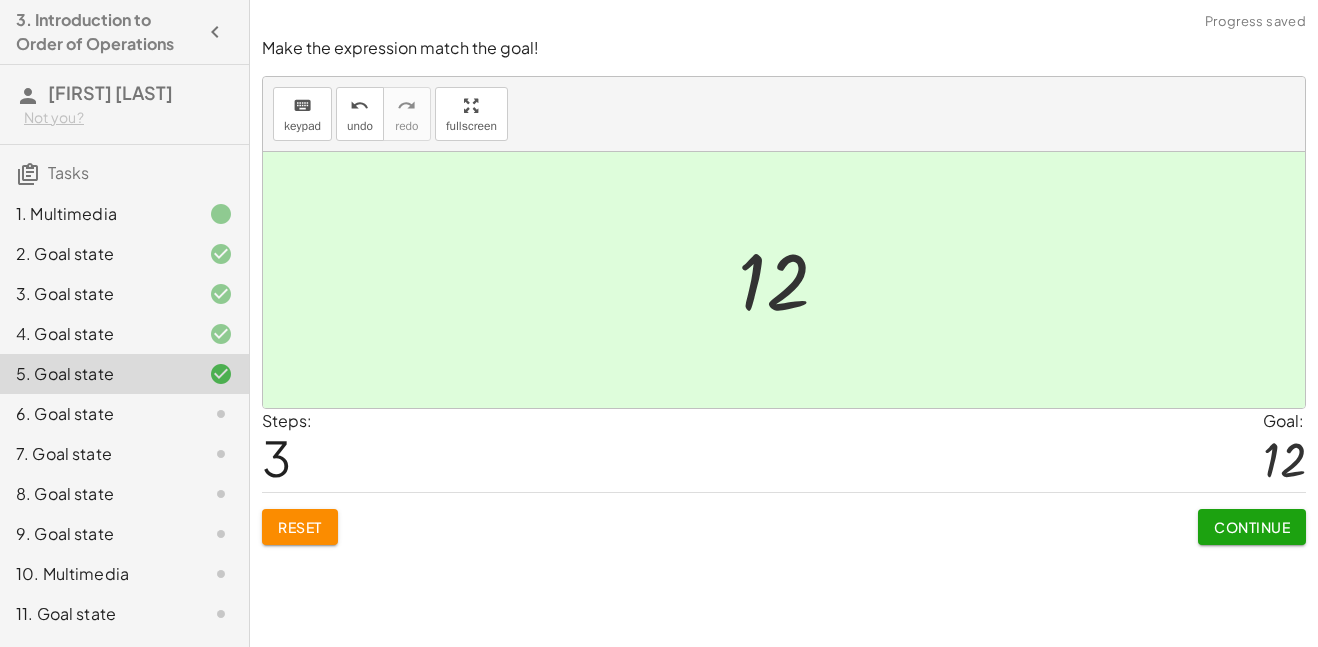 click on "Continue" at bounding box center [1252, 527] 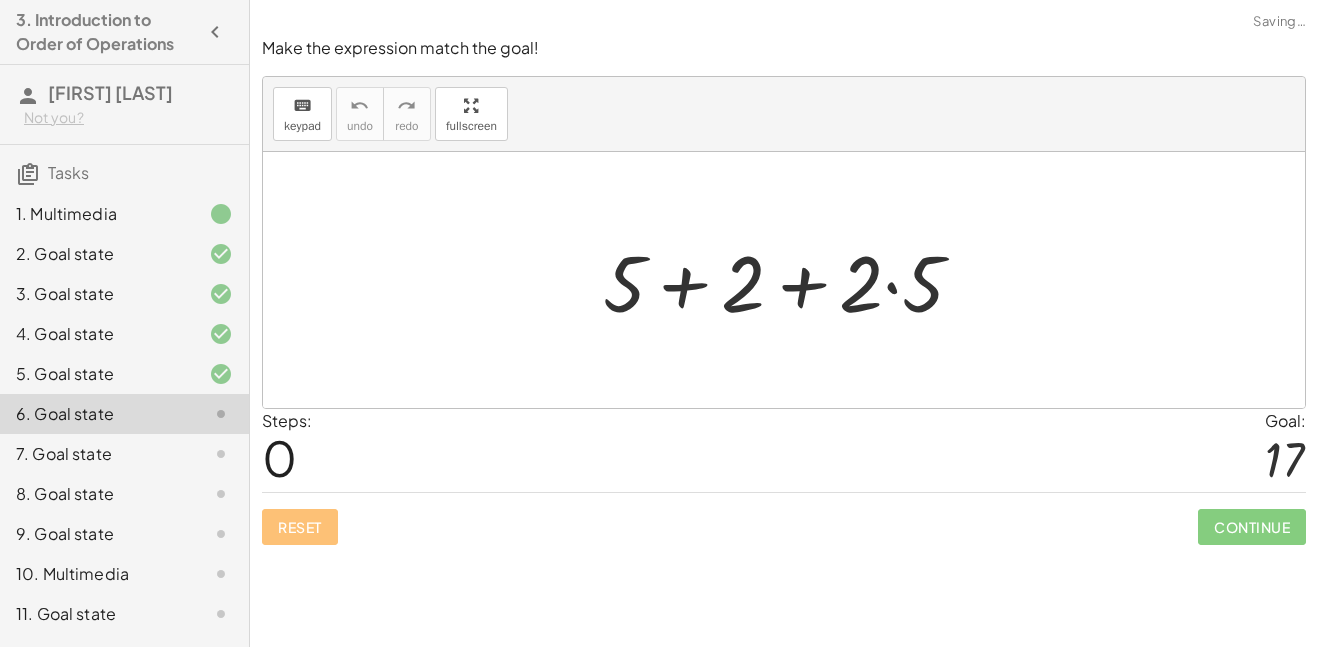 click at bounding box center (791, 280) 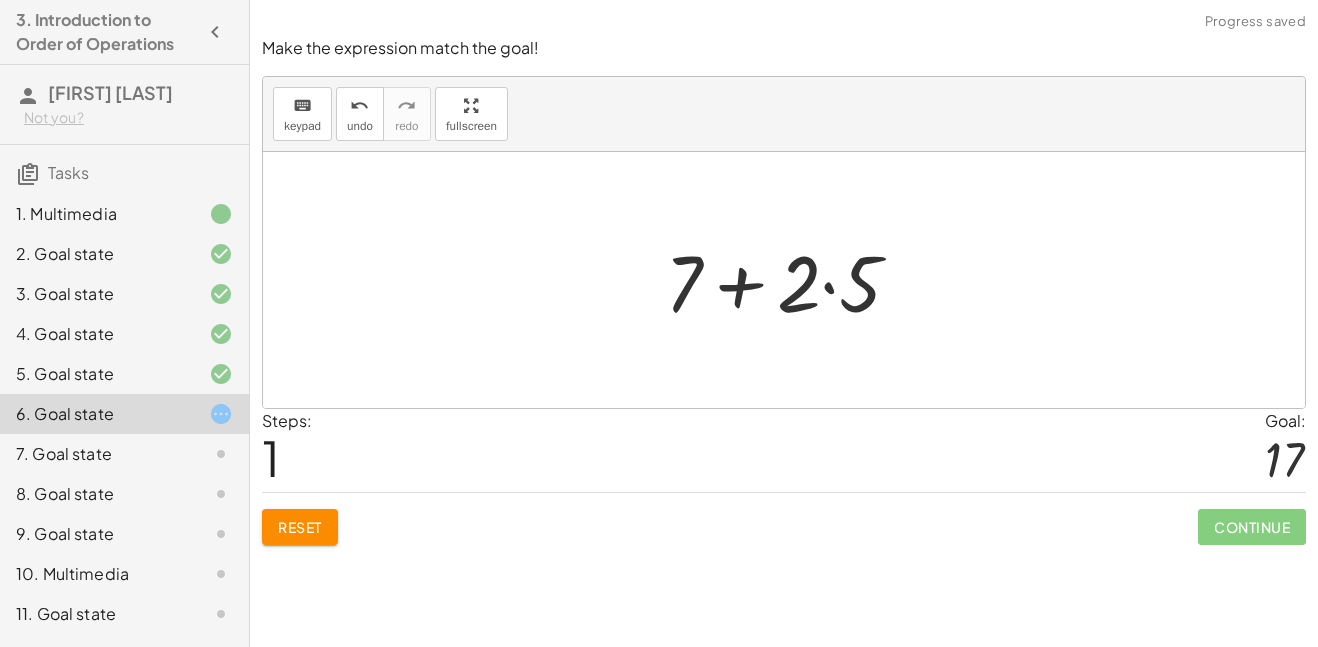 click at bounding box center (791, 280) 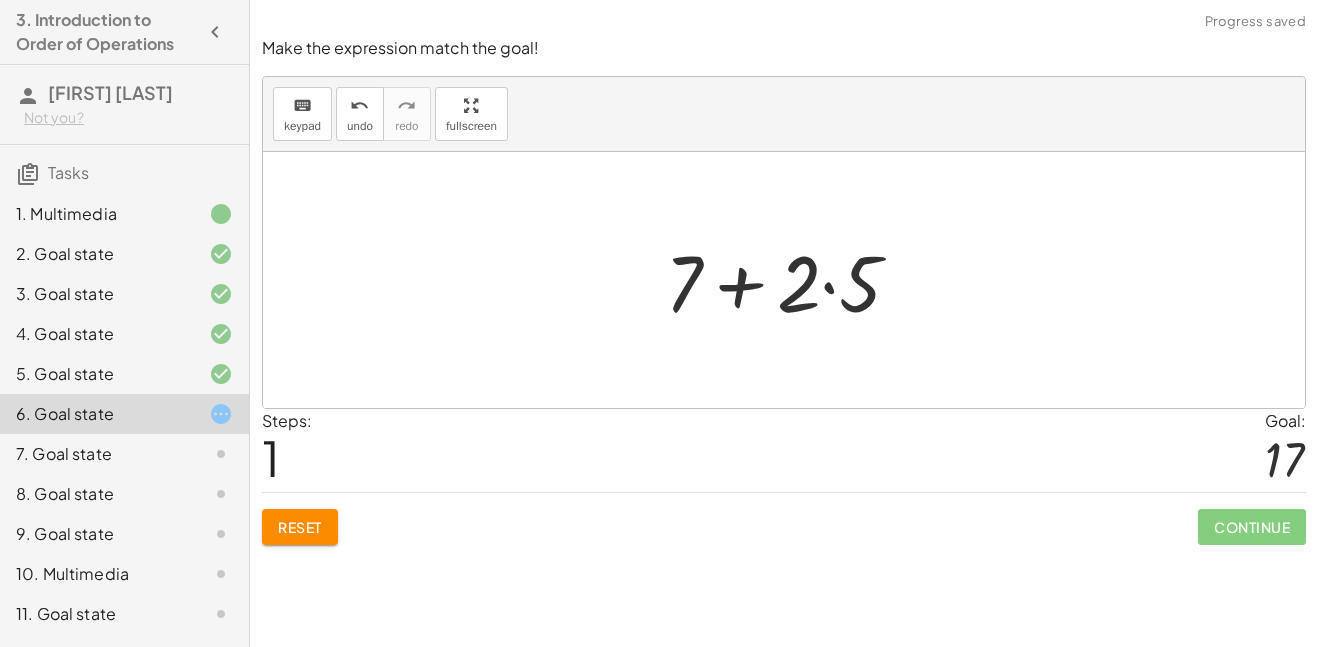 click at bounding box center [791, 280] 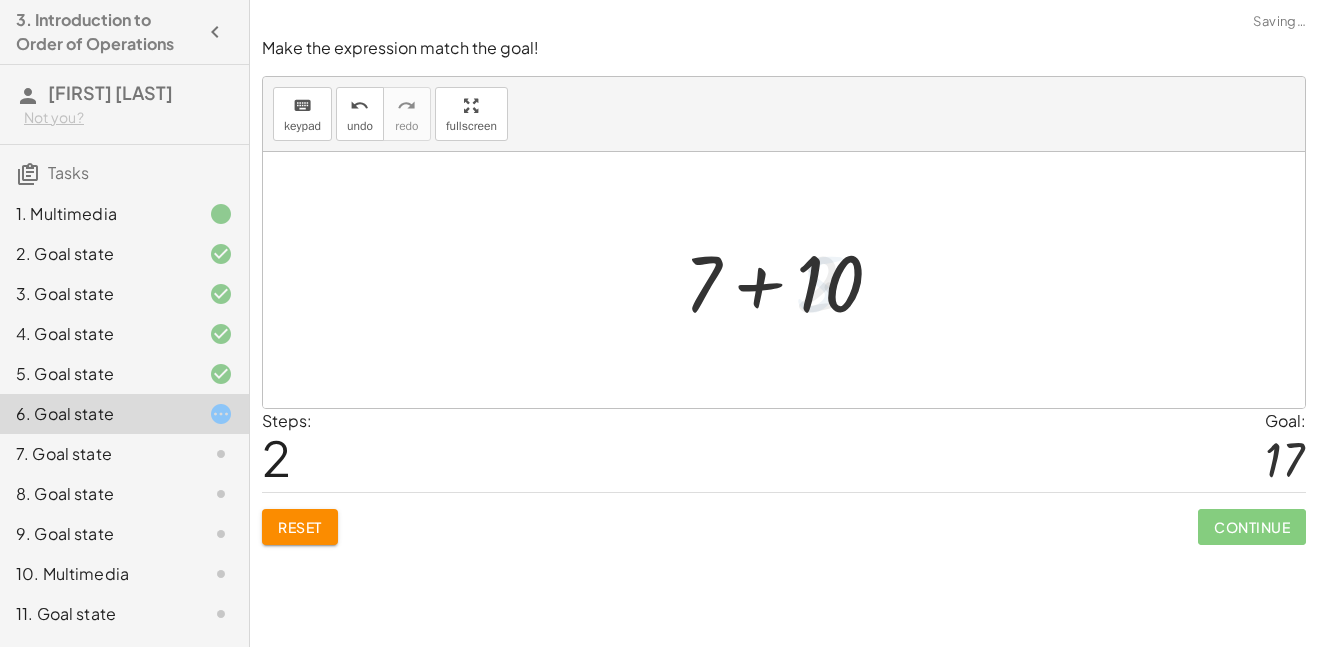 click at bounding box center [791, 280] 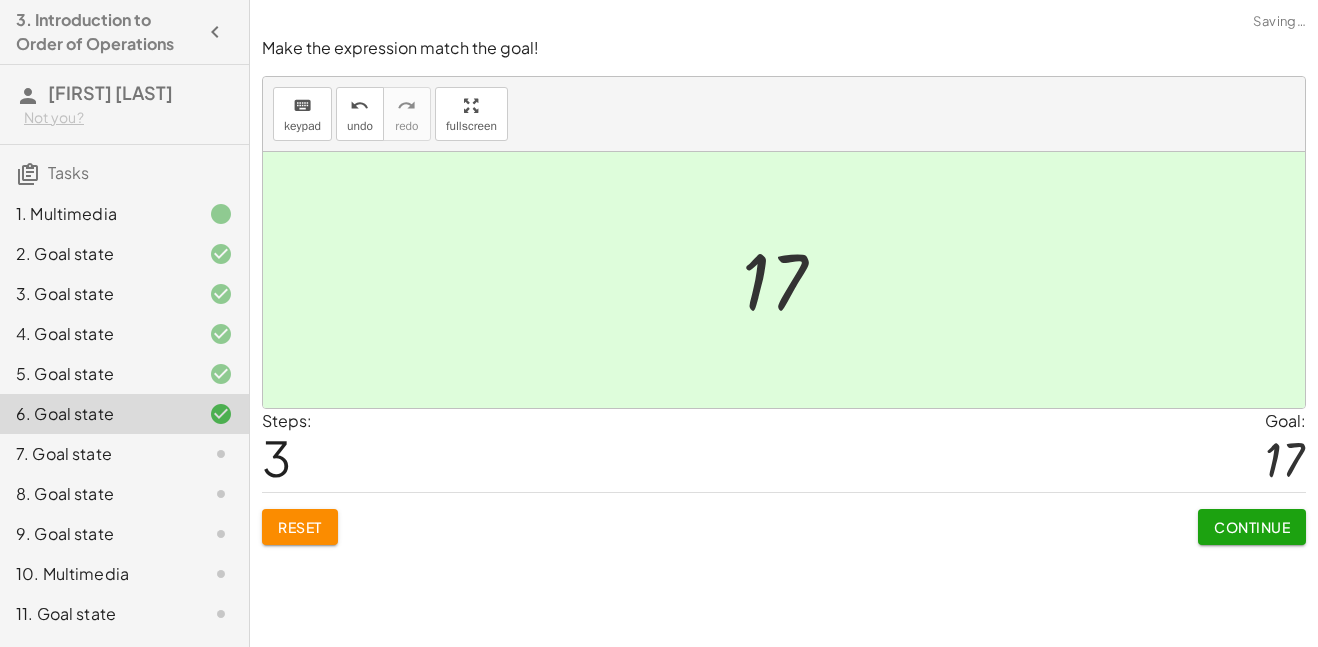 click on "Continue" at bounding box center (1252, 527) 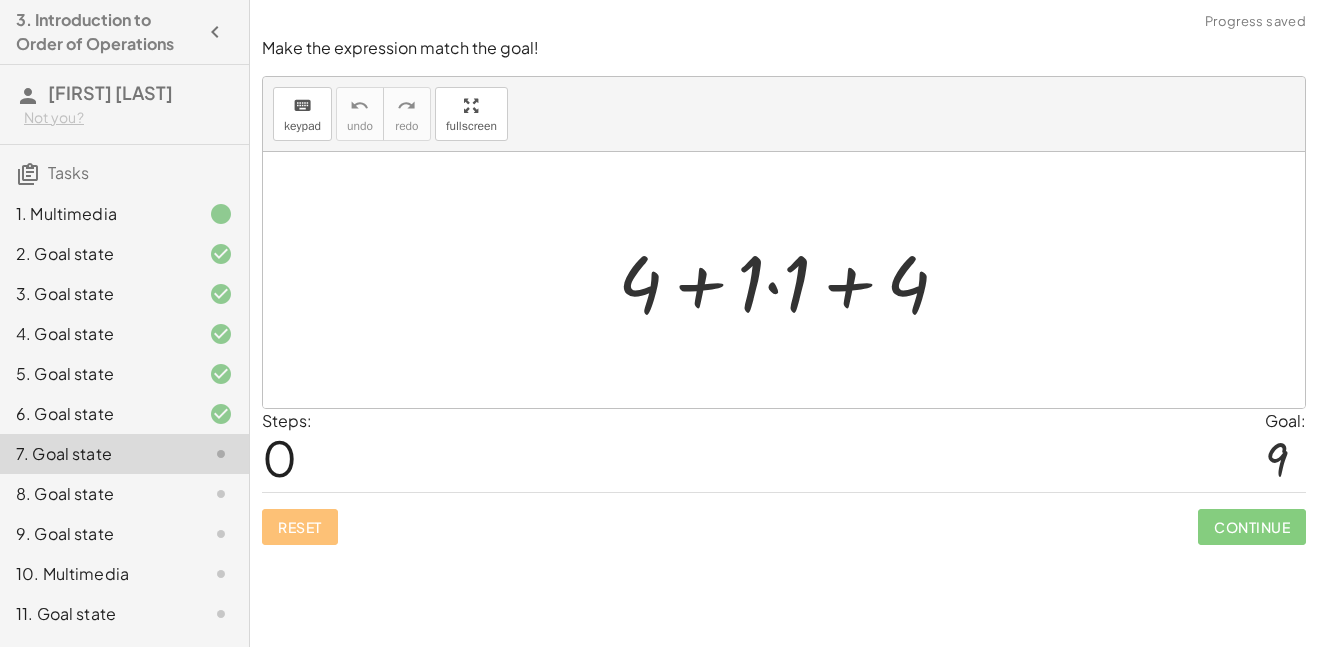 click at bounding box center (791, 280) 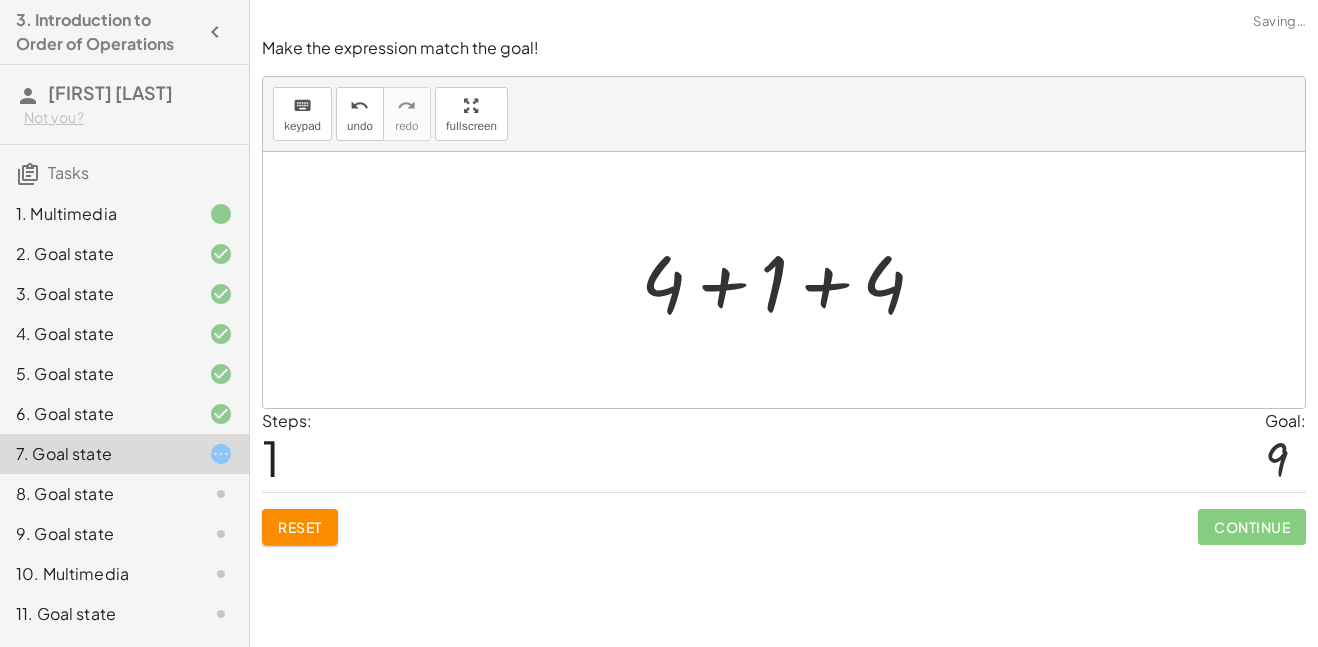 click at bounding box center [791, 280] 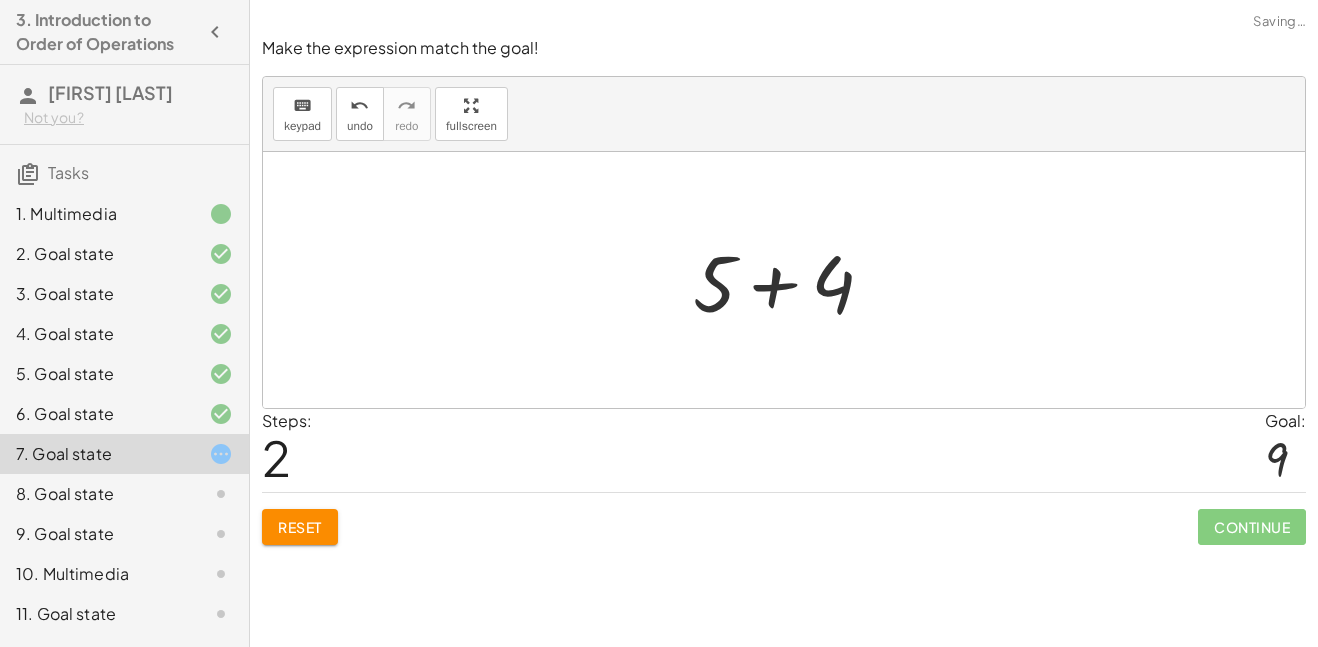click at bounding box center [791, 280] 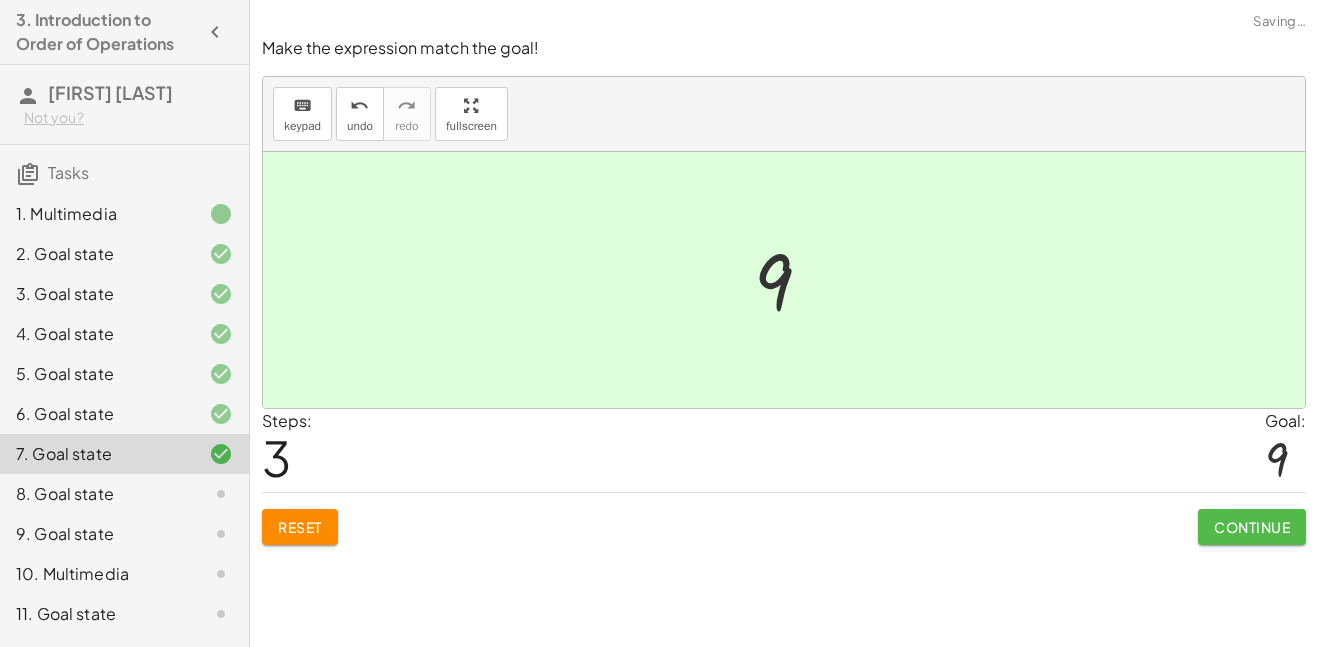 click on "Continue" at bounding box center [1252, 527] 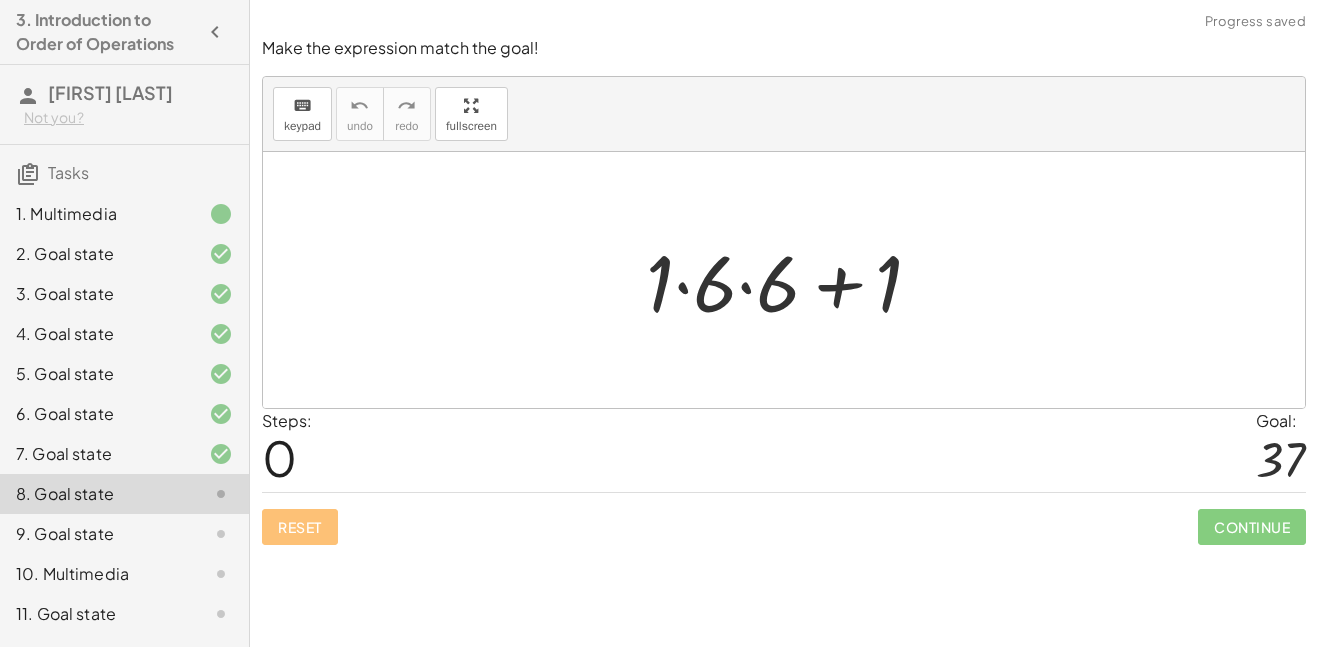 click at bounding box center (792, 280) 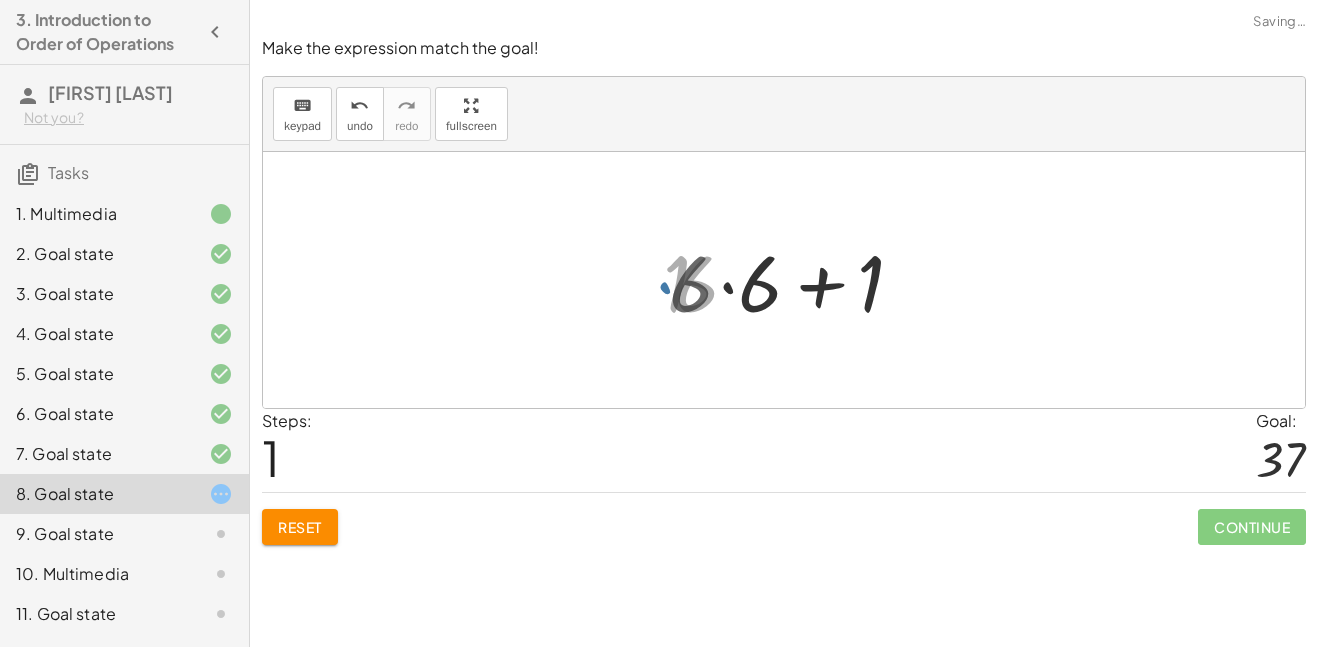 click at bounding box center (791, 280) 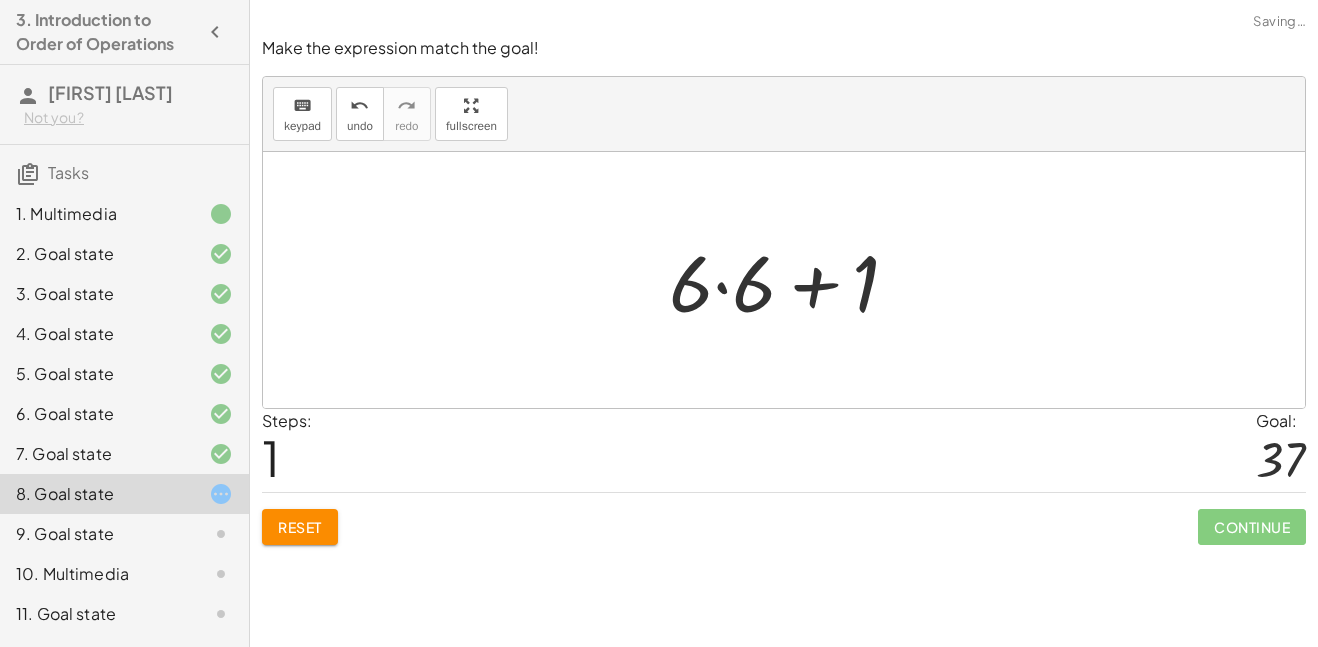 click at bounding box center (791, 280) 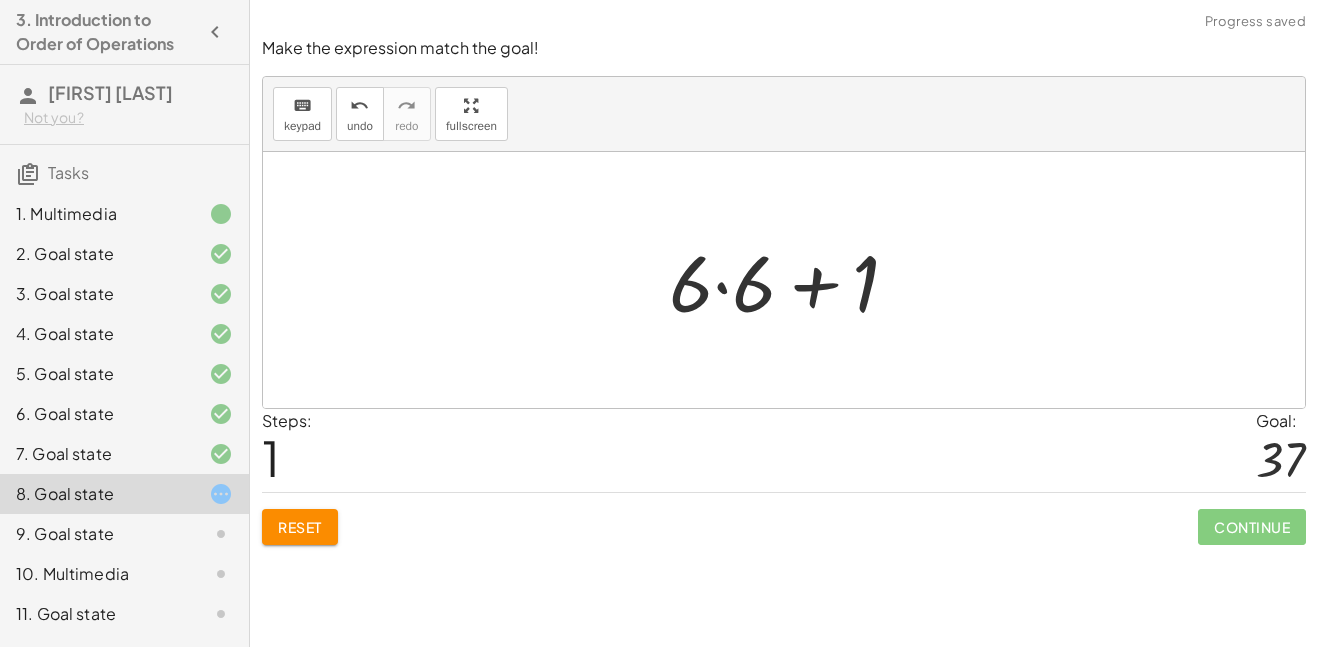 click at bounding box center (791, 280) 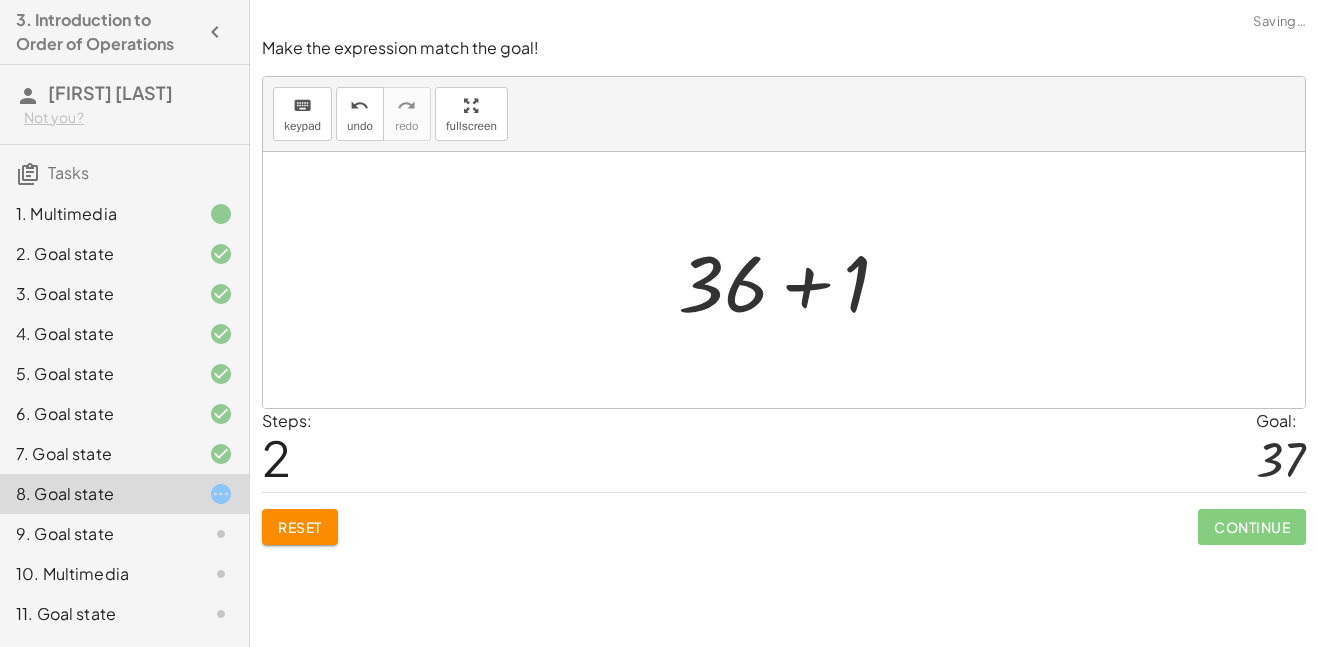 click at bounding box center [792, 280] 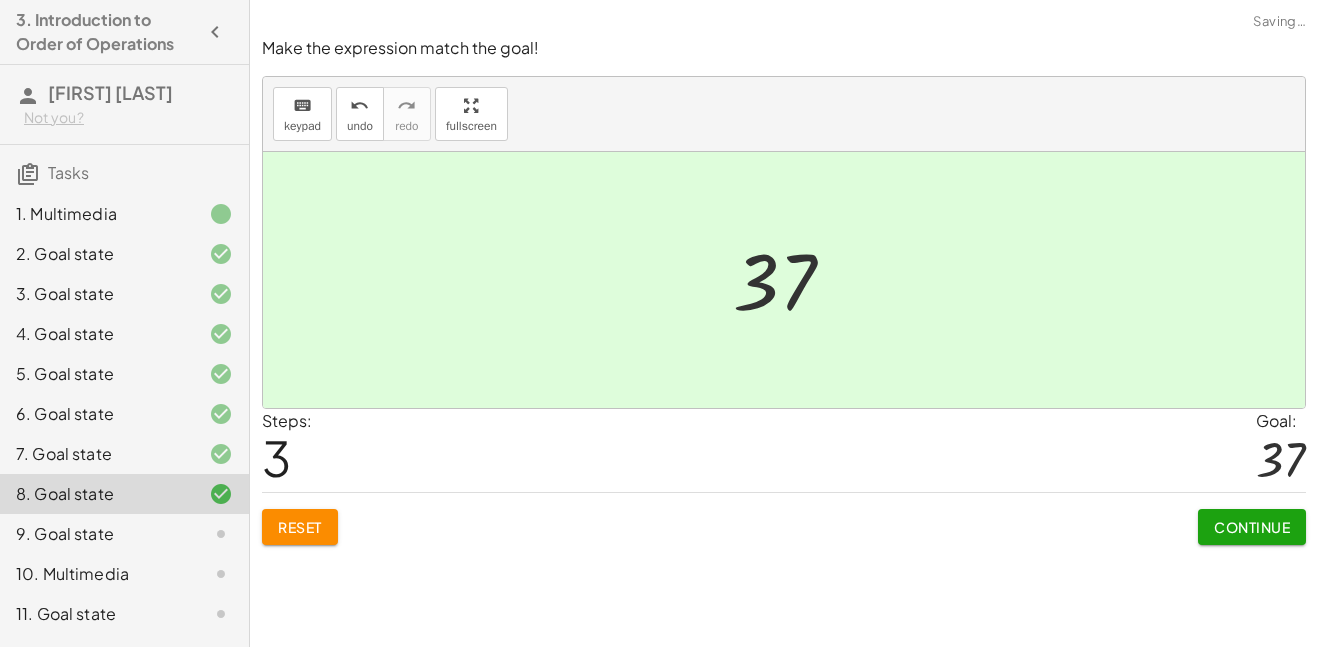 click on "Continue" 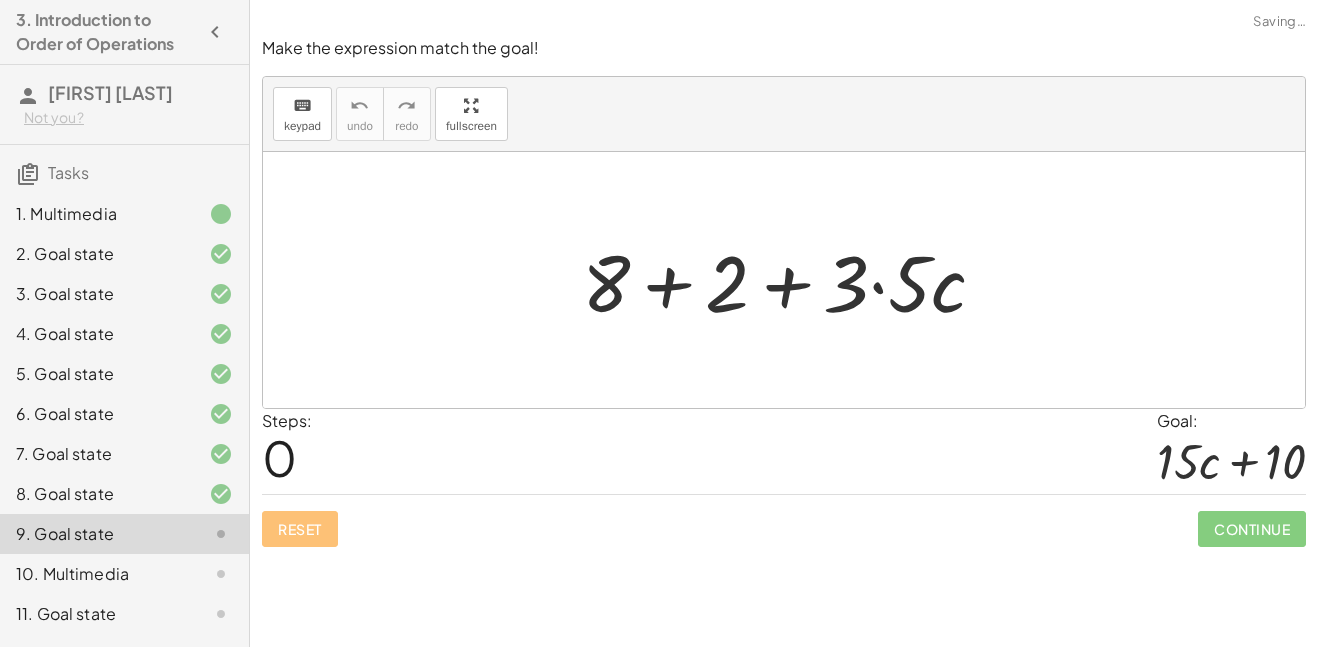 click at bounding box center [792, 280] 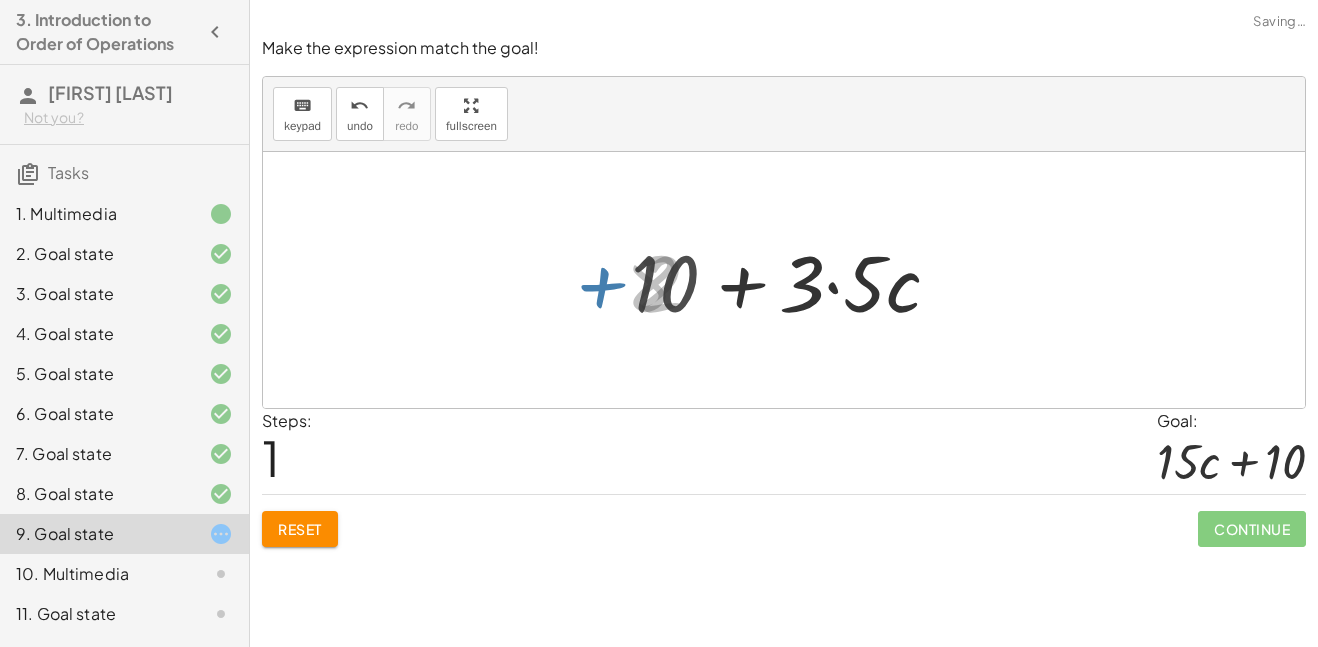 click at bounding box center [791, 280] 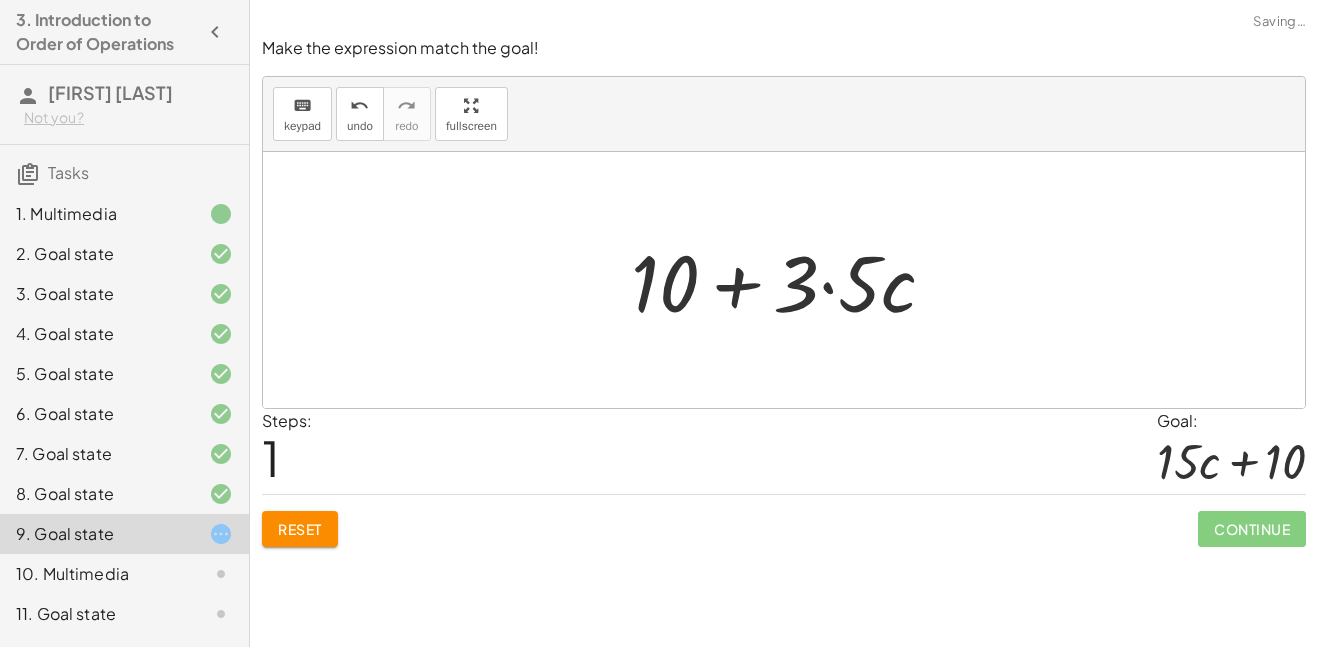 click at bounding box center (791, 280) 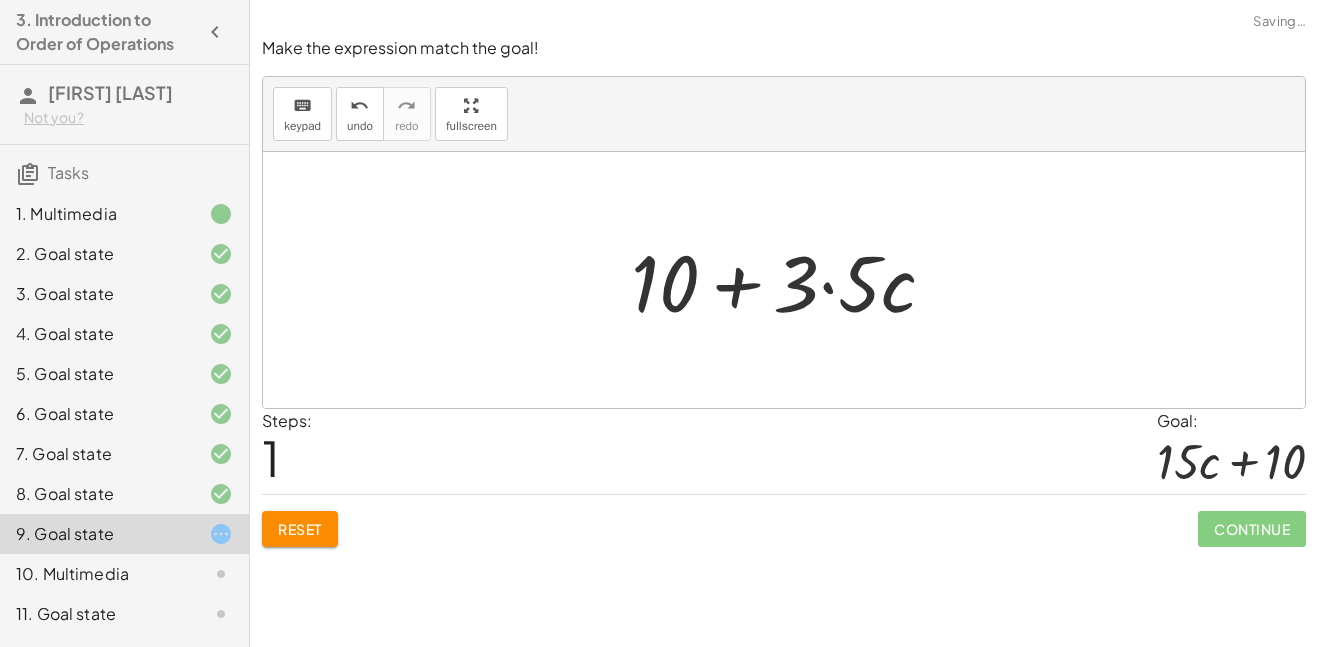 click at bounding box center [791, 280] 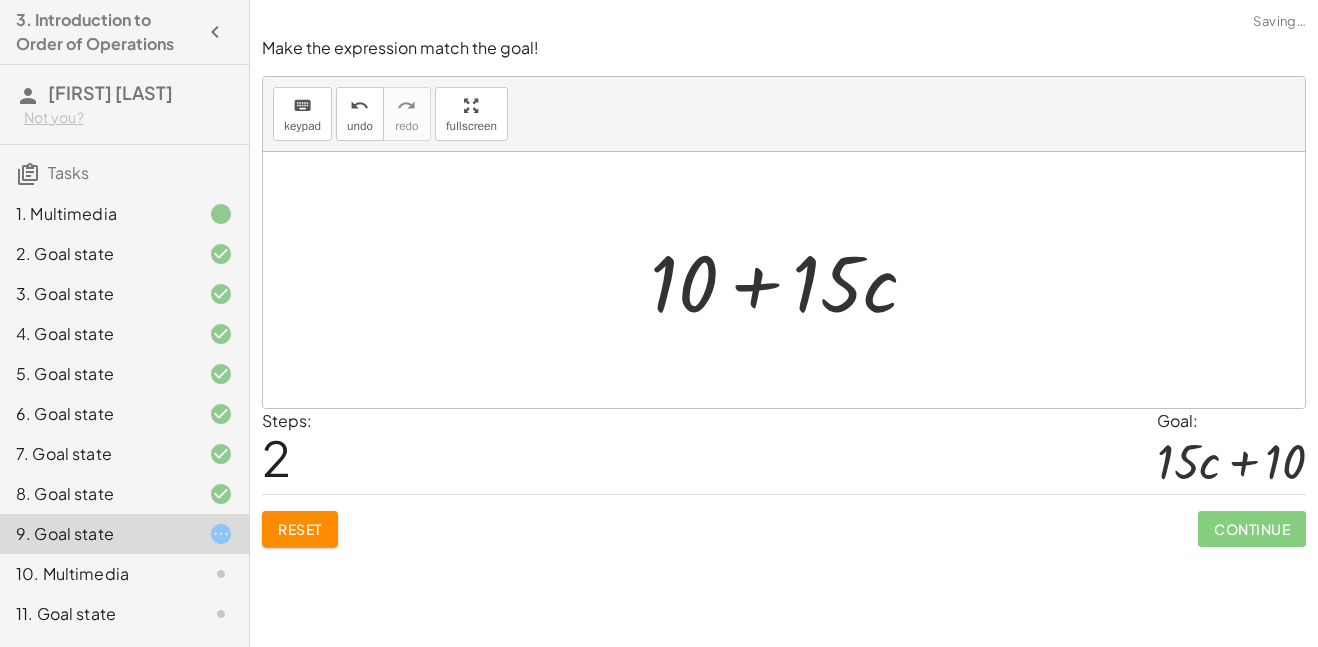click at bounding box center (792, 280) 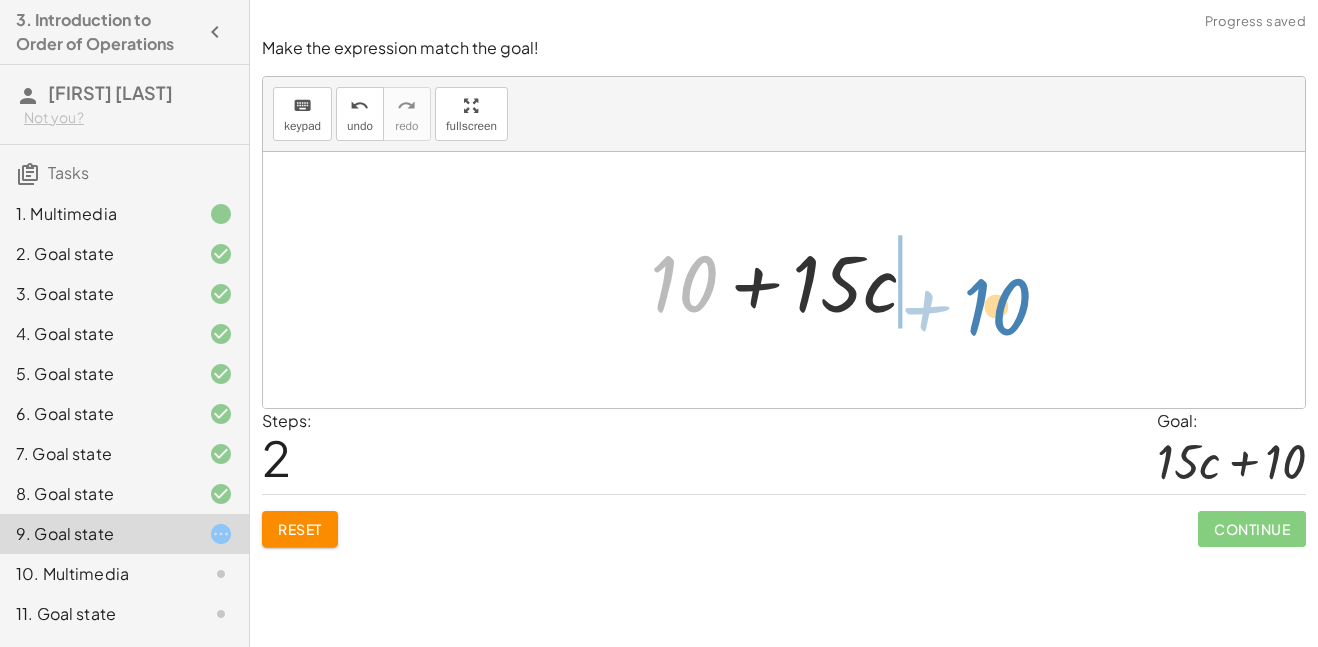 drag, startPoint x: 693, startPoint y: 280, endPoint x: 1042, endPoint y: 317, distance: 350.95584 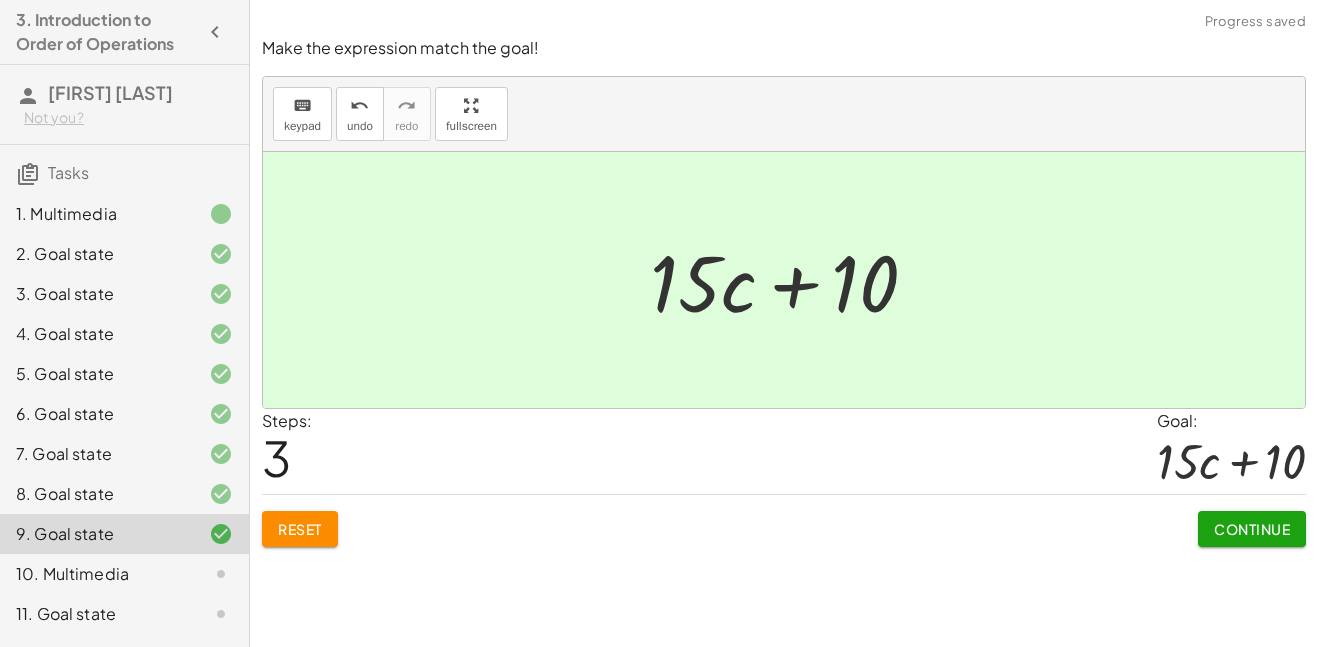 click on "Continue" 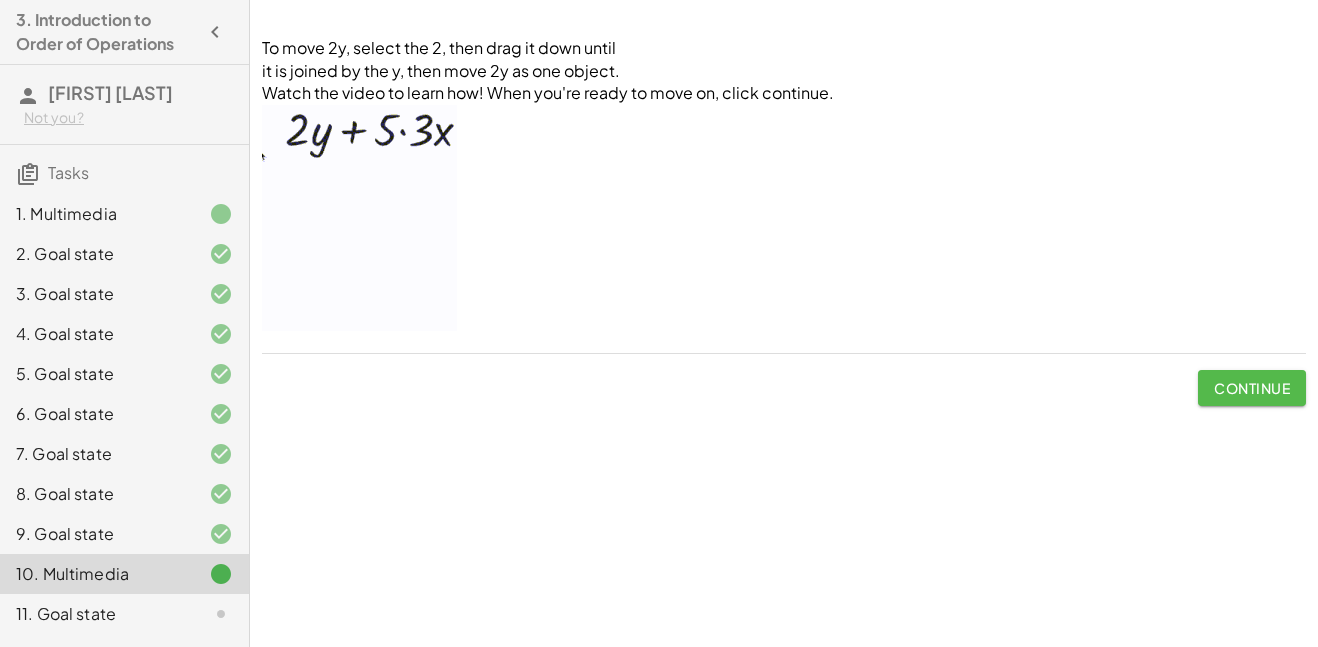 click on "Continue" at bounding box center (1252, 388) 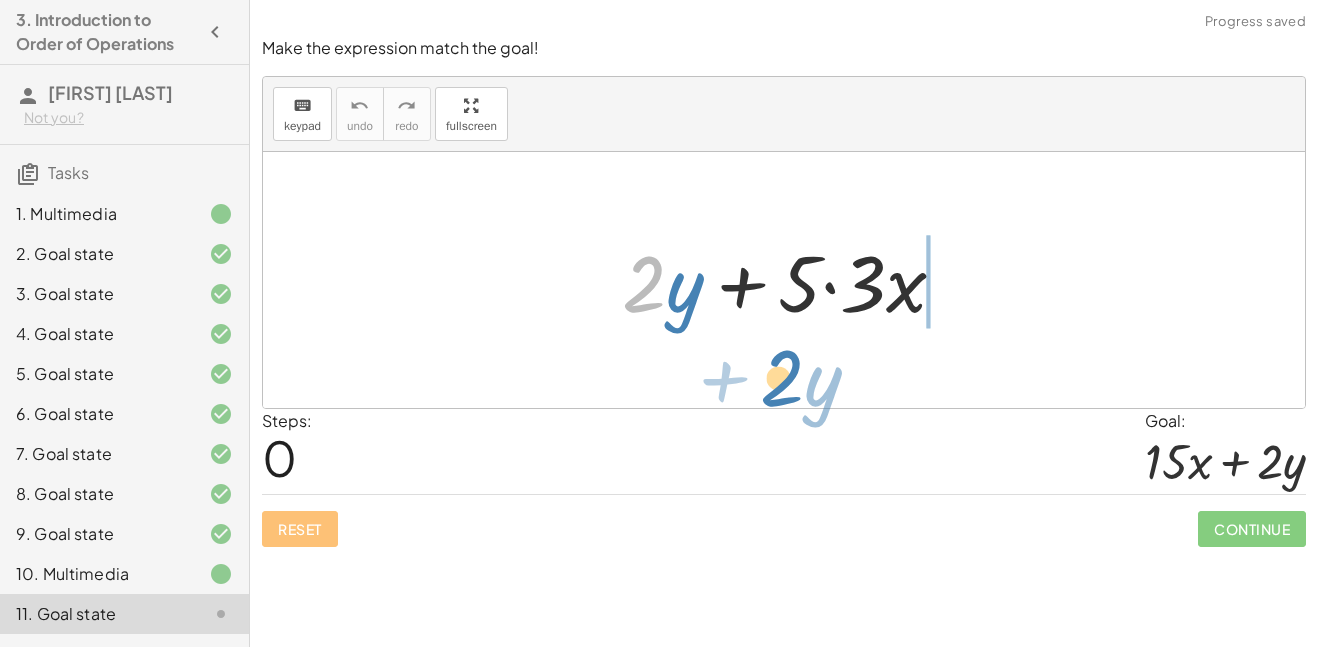 drag, startPoint x: 627, startPoint y: 271, endPoint x: 839, endPoint y: 334, distance: 221.16284 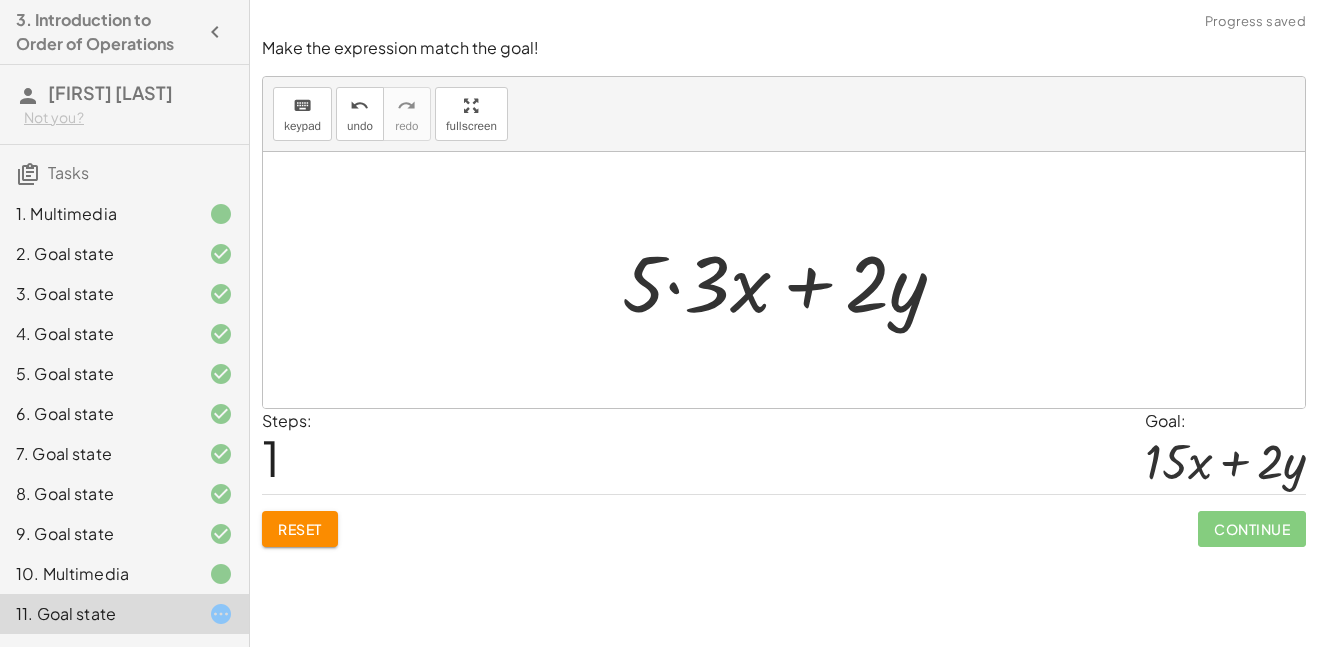 click at bounding box center (792, 280) 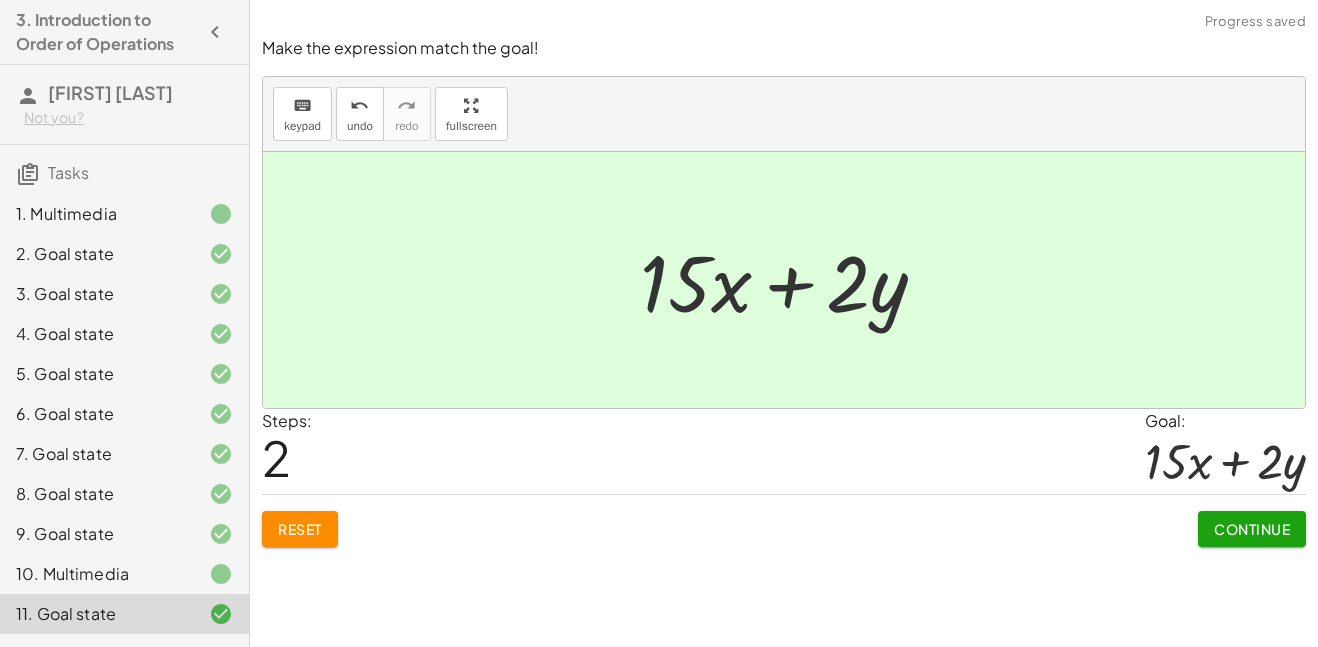 click on "Continue" 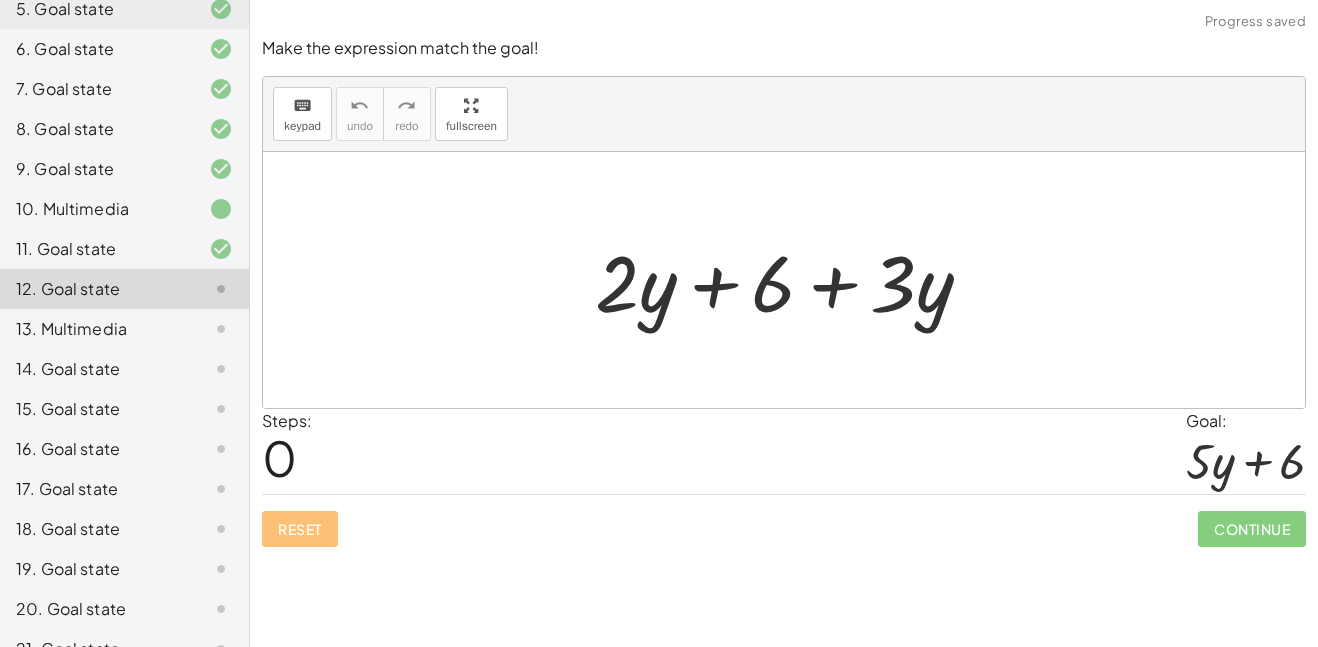 scroll, scrollTop: 395, scrollLeft: 0, axis: vertical 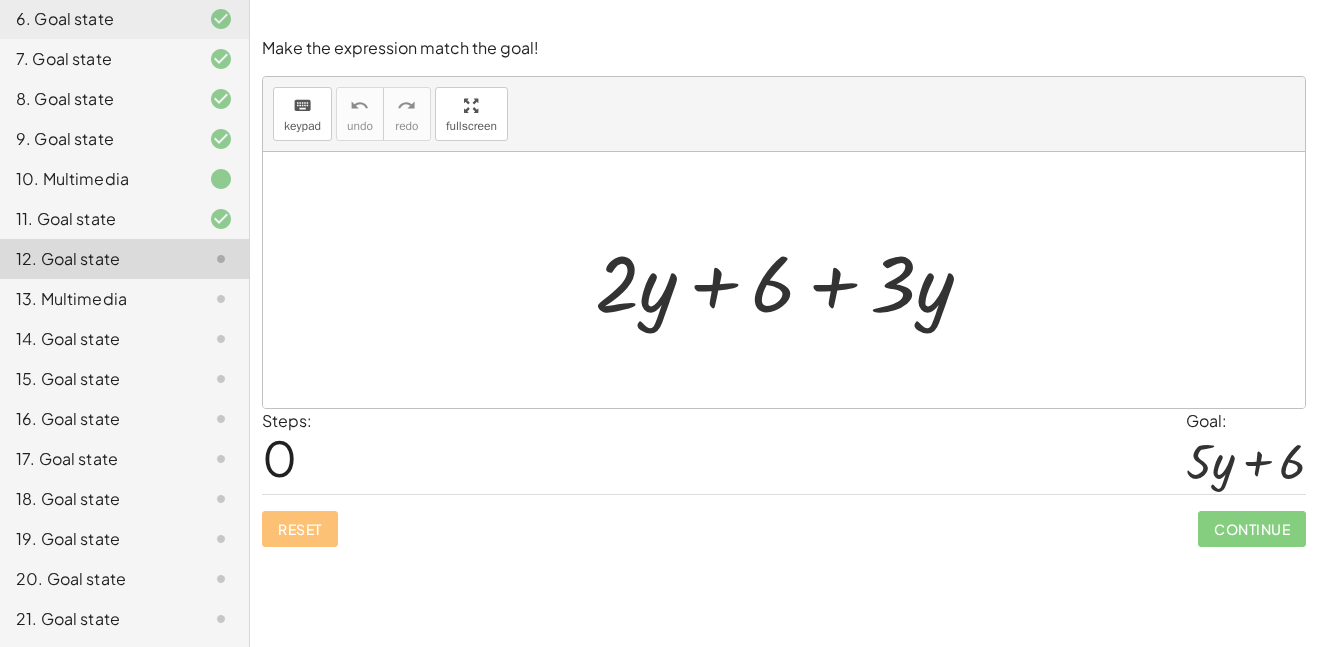 click at bounding box center (791, 280) 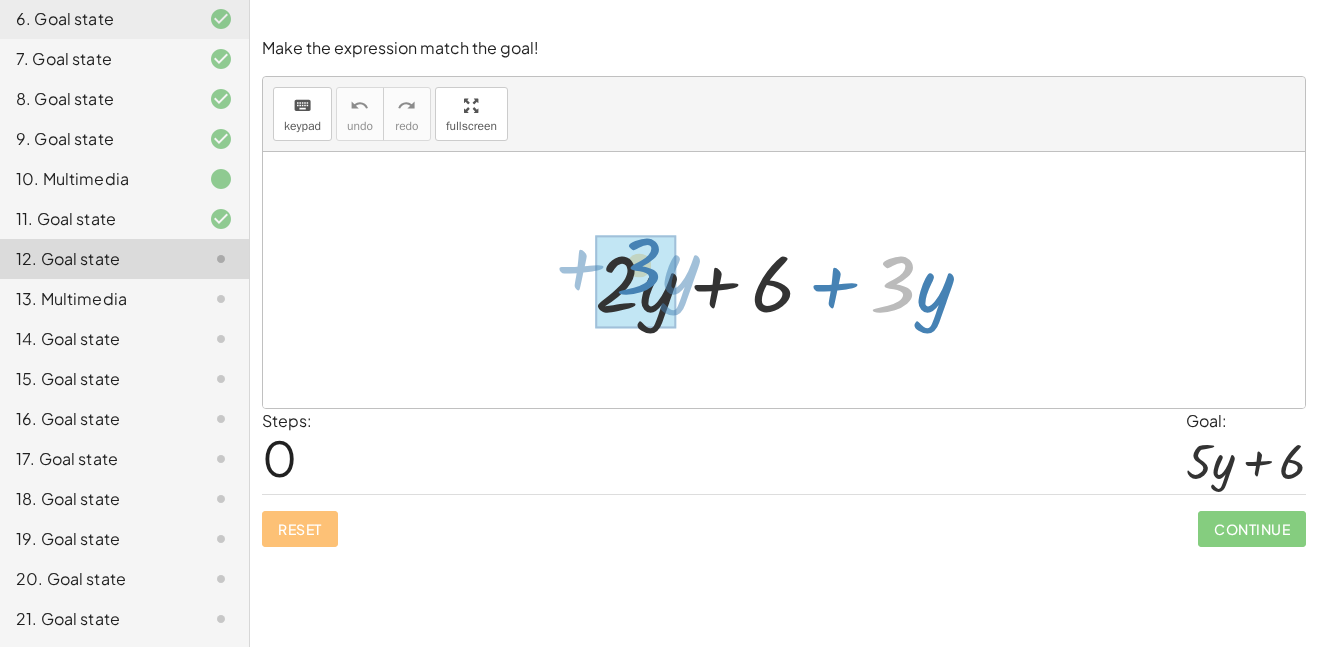 drag, startPoint x: 910, startPoint y: 265, endPoint x: 663, endPoint y: 255, distance: 247.20235 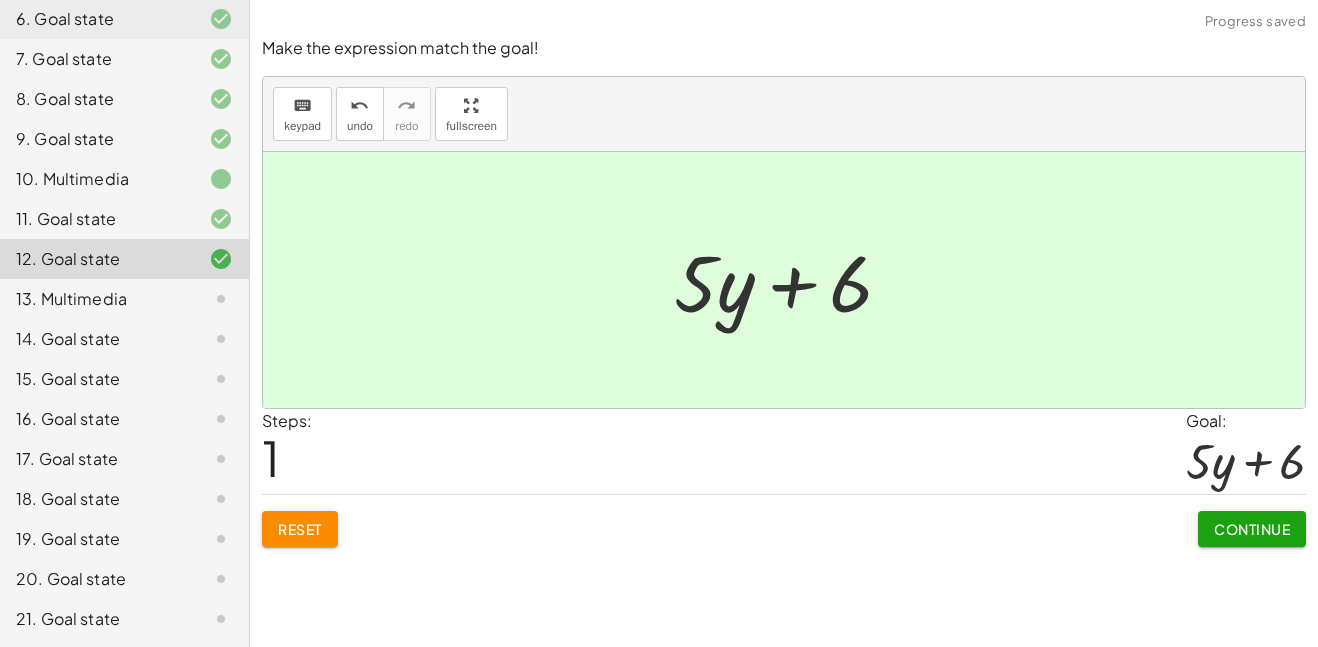 click on "Continue" 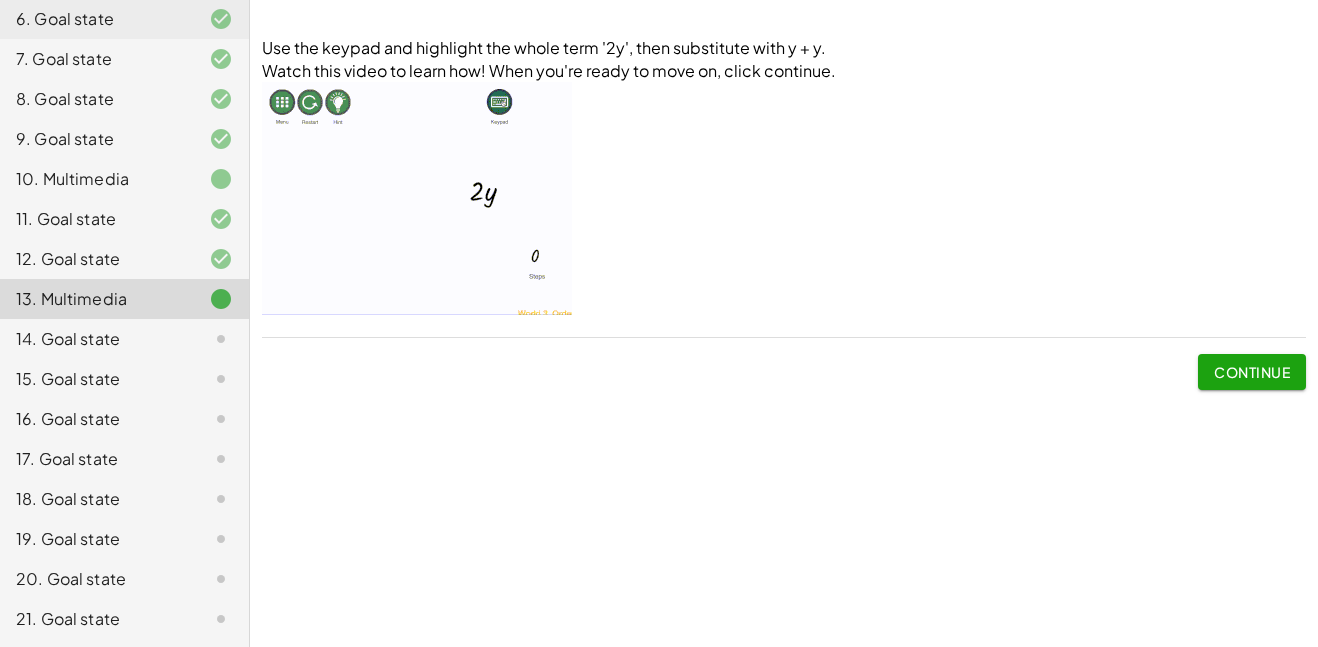 click on "Continue" 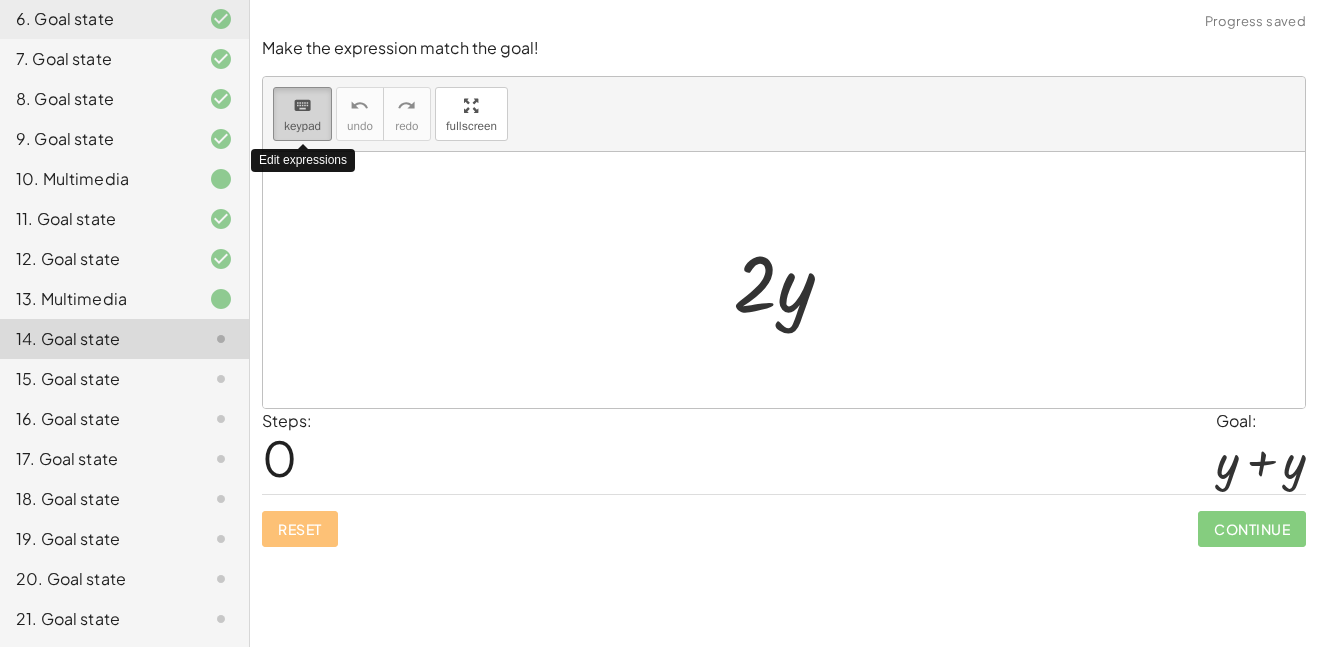 click on "keypad" at bounding box center [302, 126] 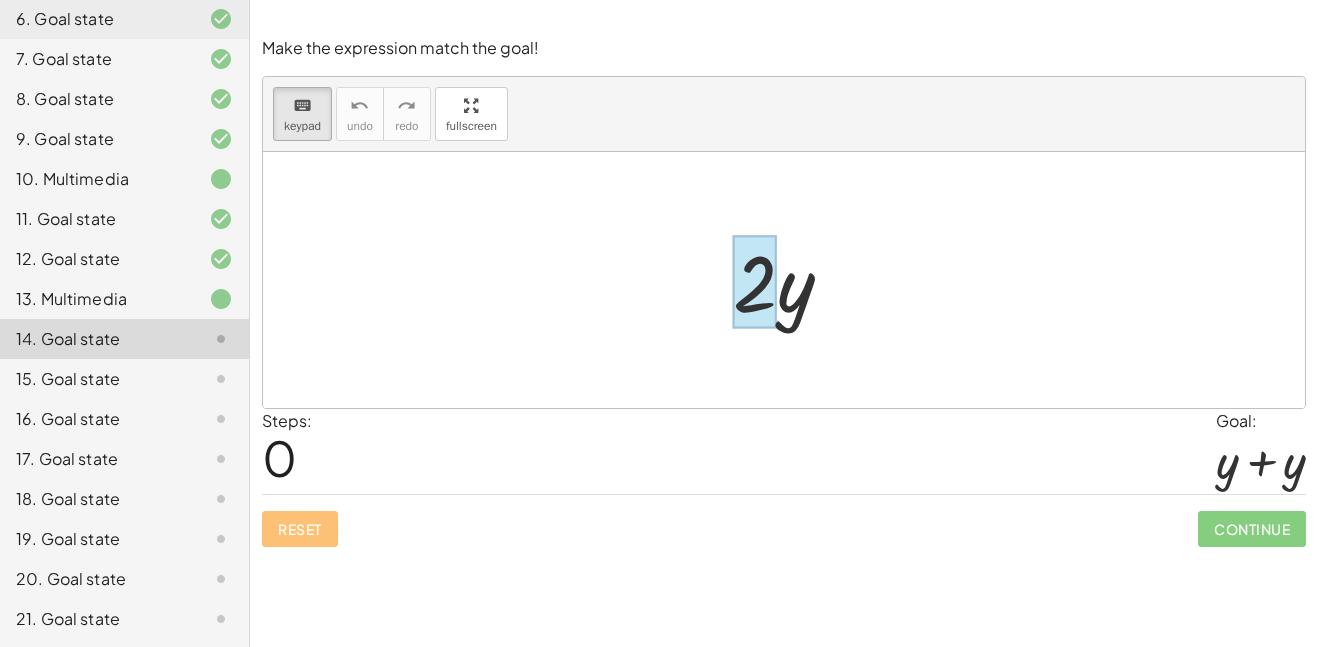 click at bounding box center (755, 282) 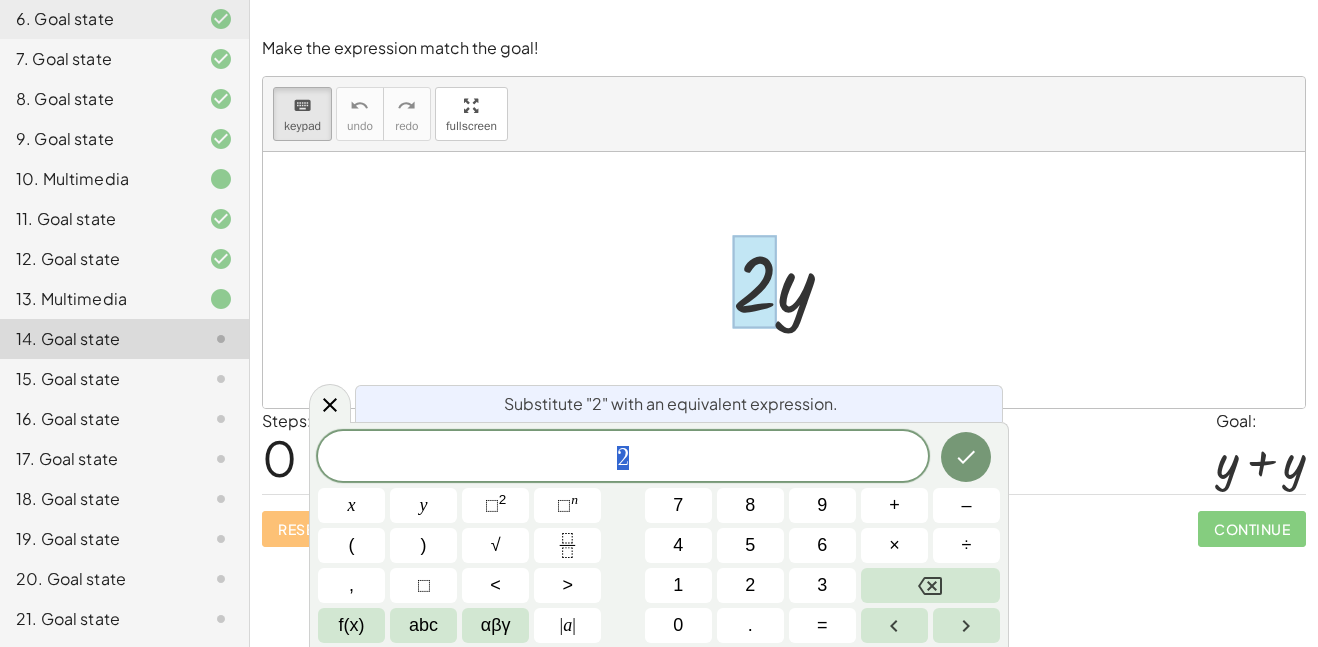 scroll, scrollTop: 1, scrollLeft: 0, axis: vertical 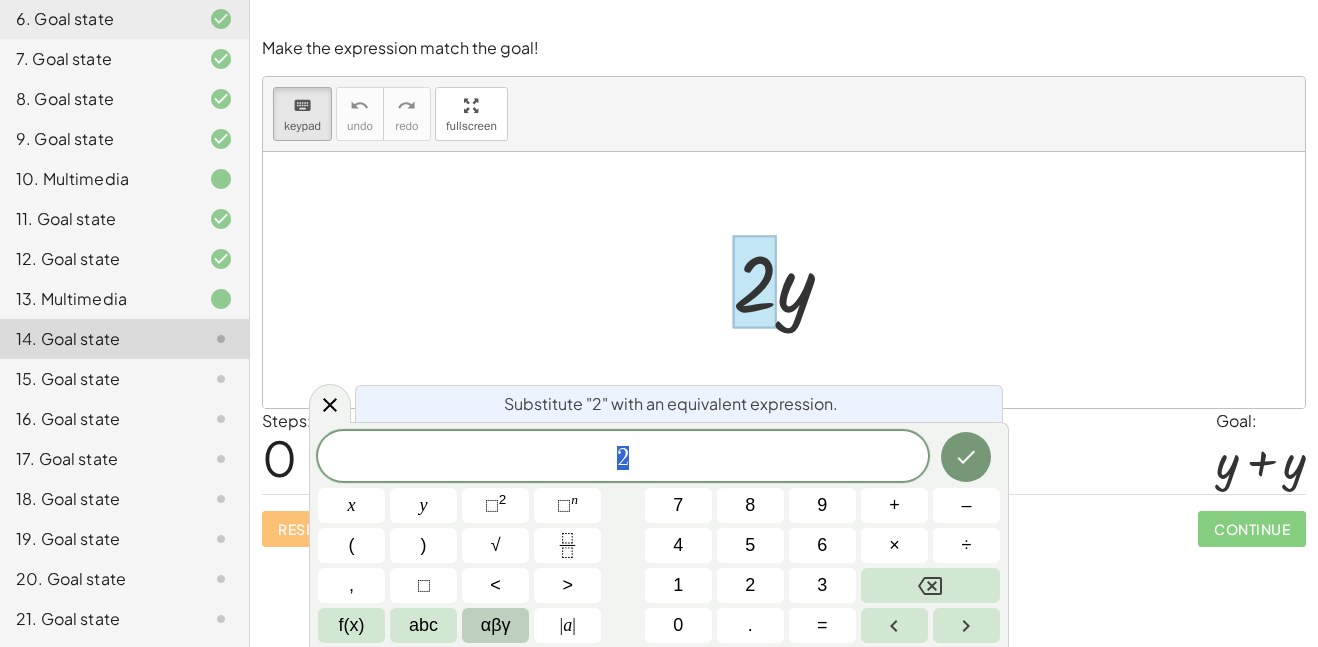 click on "αβγ" at bounding box center (496, 625) 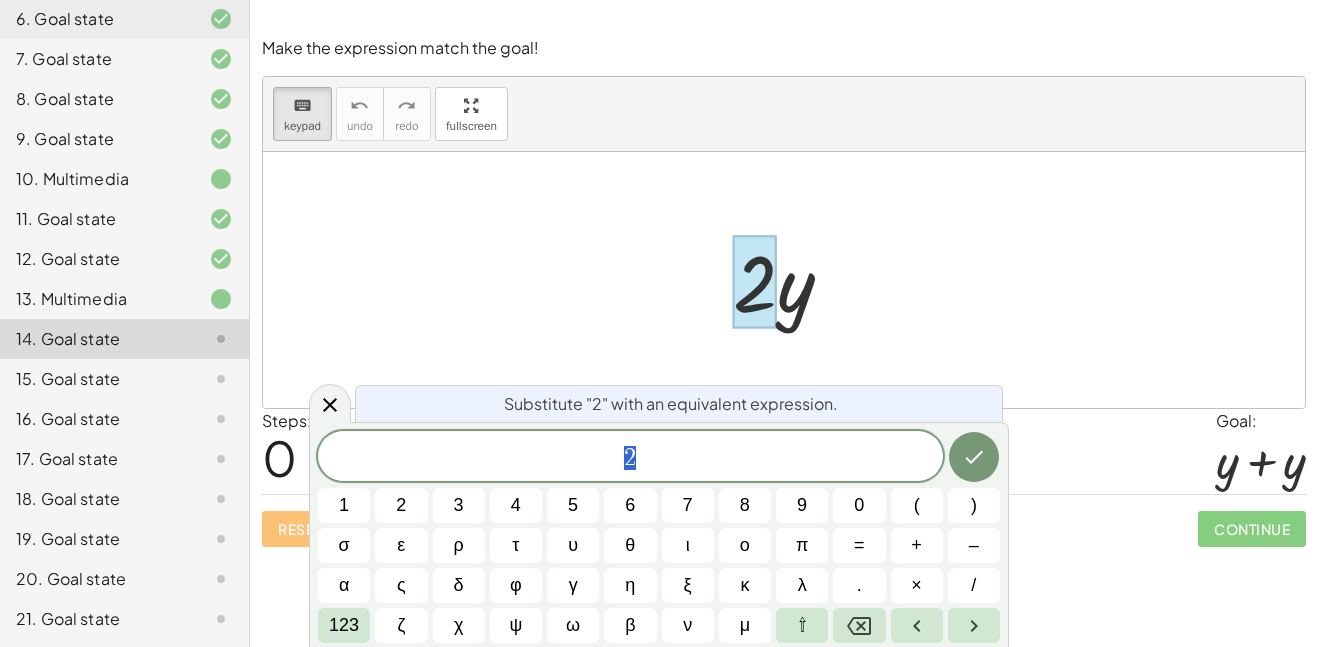 click on "2 1 2 3 4 5 6 7 8 9 0 ( ) σ ε ρ τ υ θ ι ο π = + – α ς δ φ γ η ξ κ λ . × / 123 ζ χ ψ ω β ν μ ⇧" at bounding box center (659, 537) 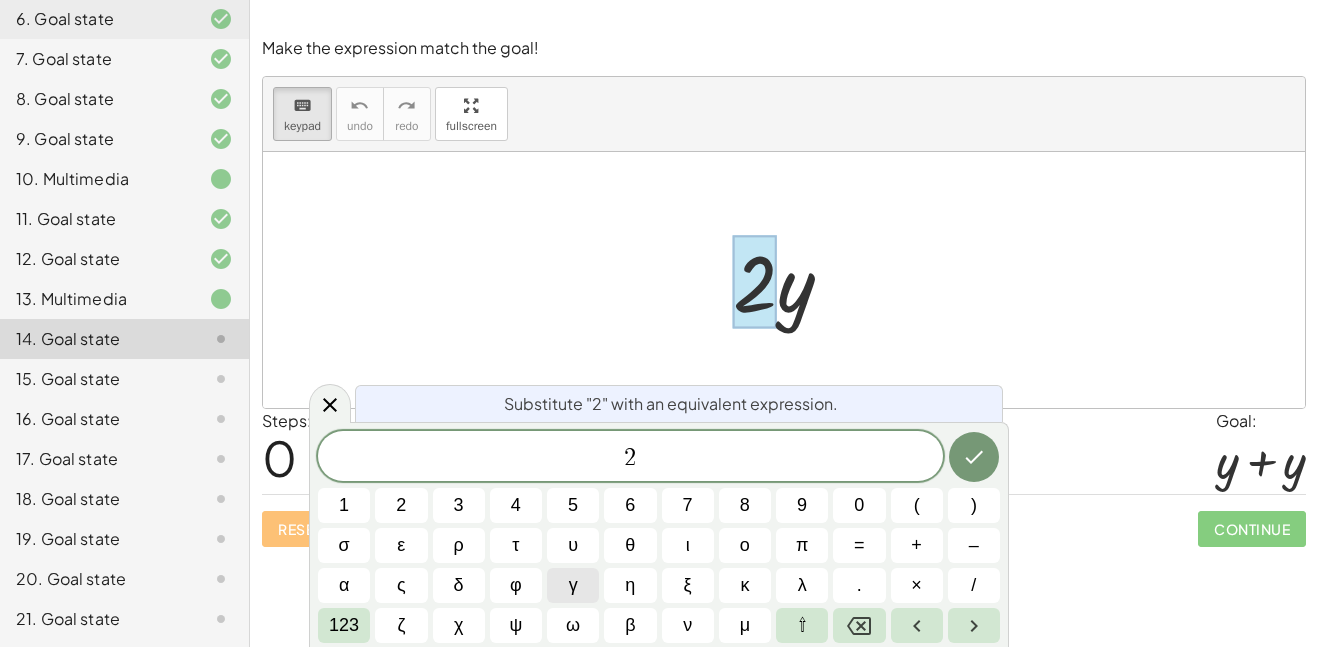 click on "γ" at bounding box center [573, 585] 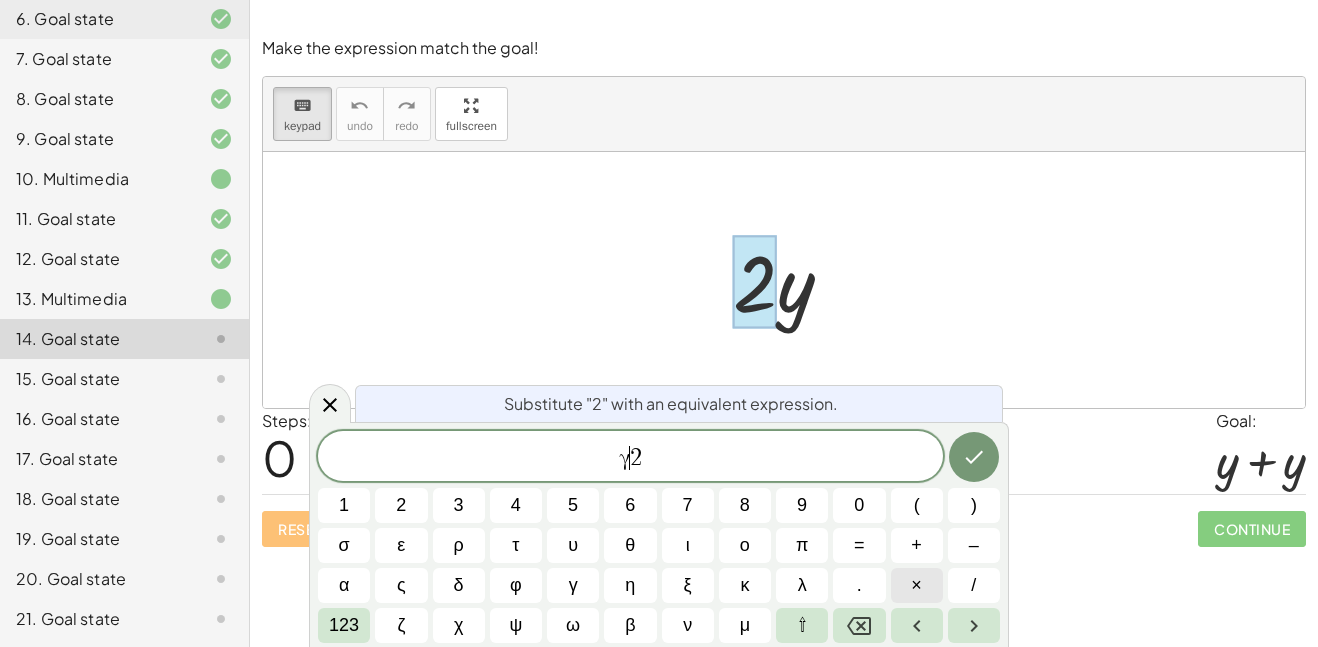 click on "×" at bounding box center [916, 585] 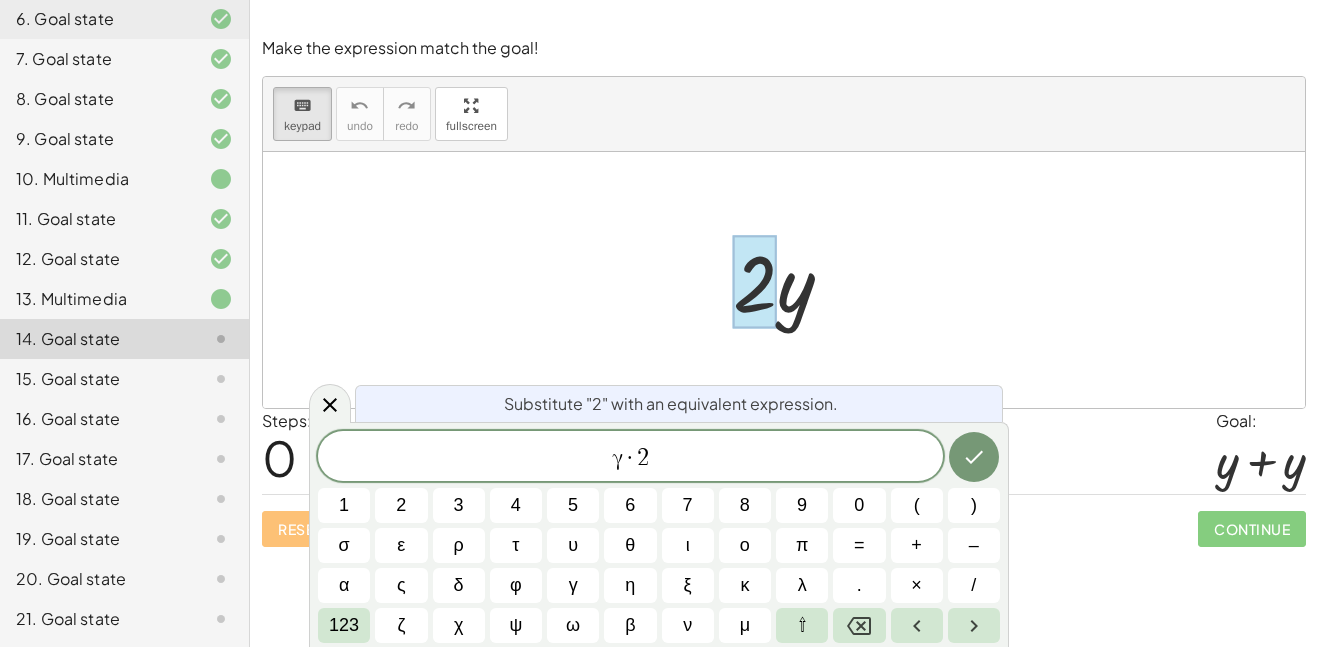 click at bounding box center [755, 282] 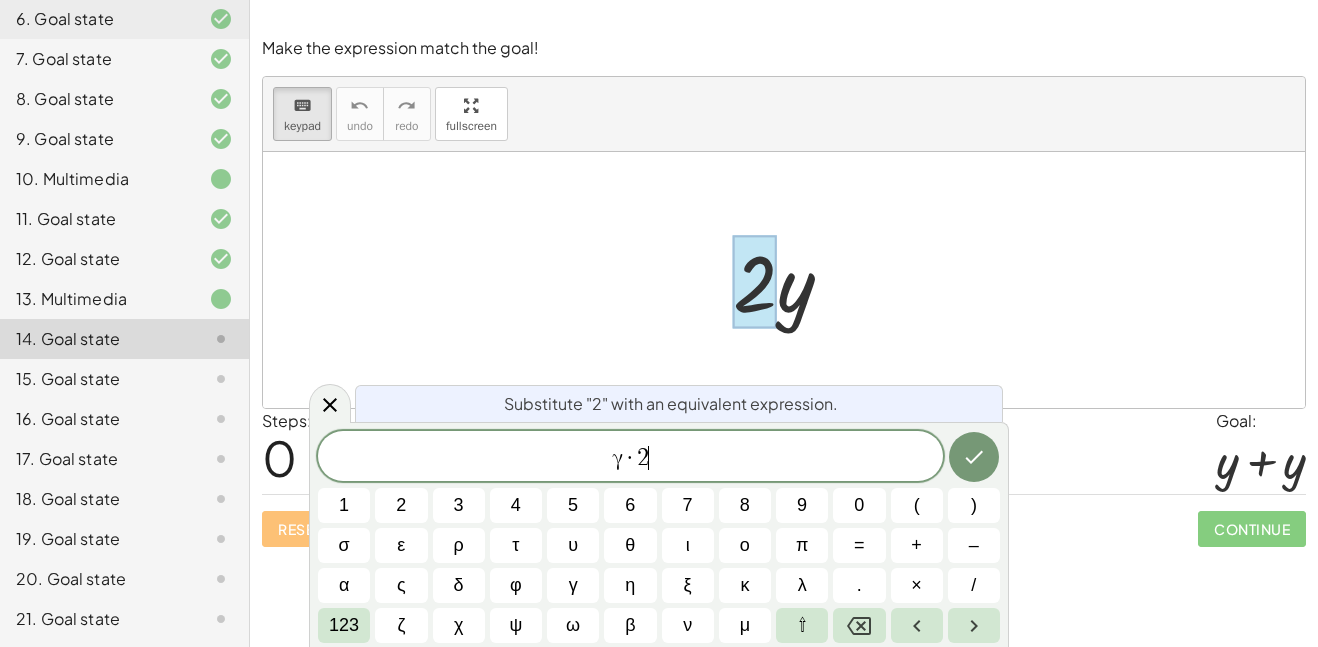 click on "γ · 2 ​" at bounding box center (630, 458) 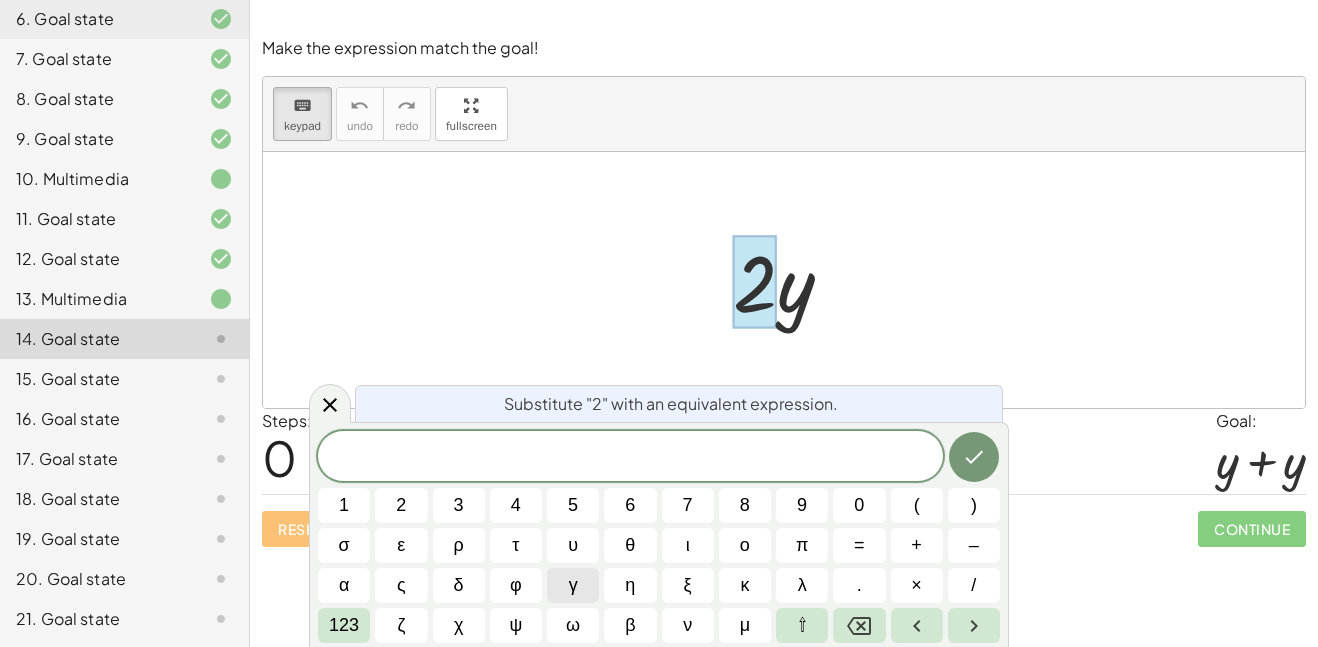 click on "γ" at bounding box center (573, 585) 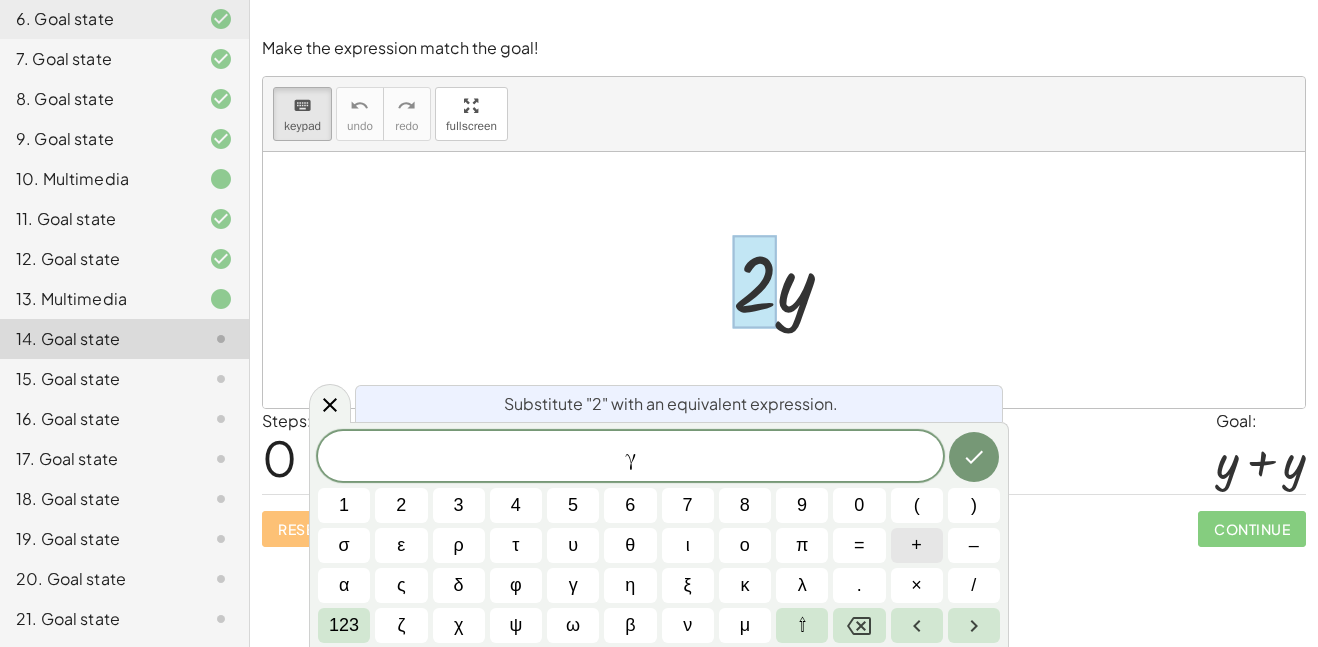 click on "+" at bounding box center [917, 545] 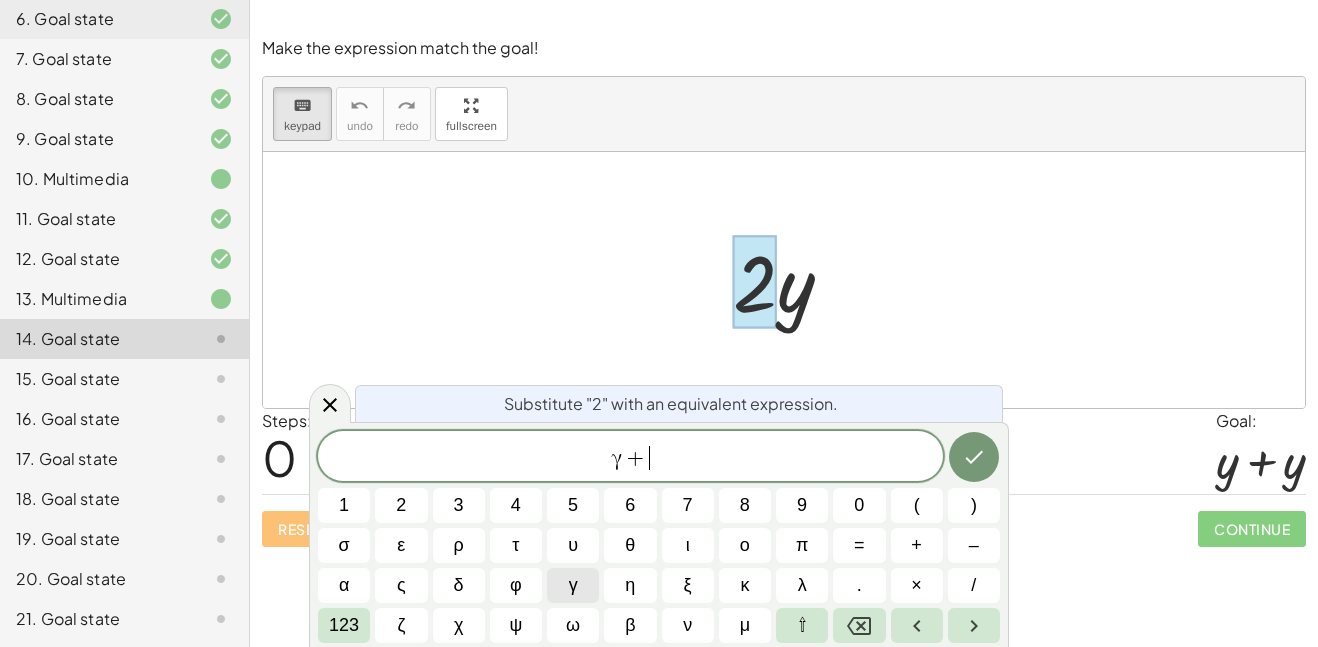 click on "γ" at bounding box center [573, 585] 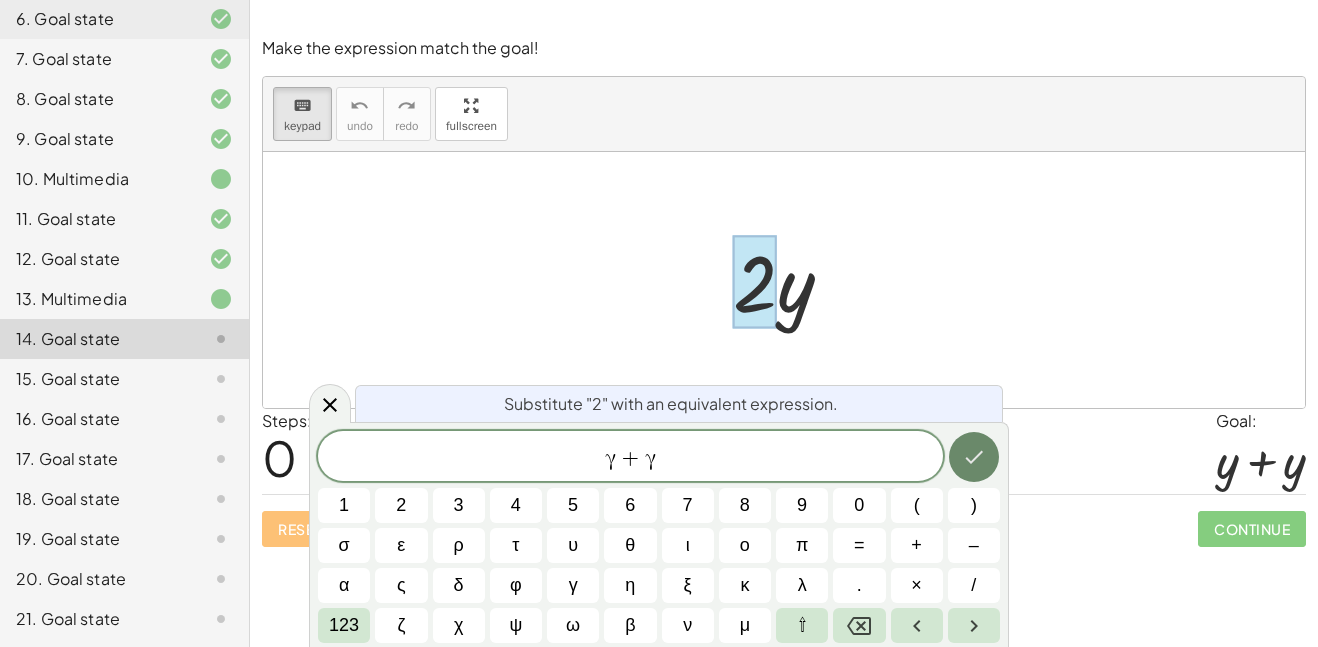 click at bounding box center (974, 457) 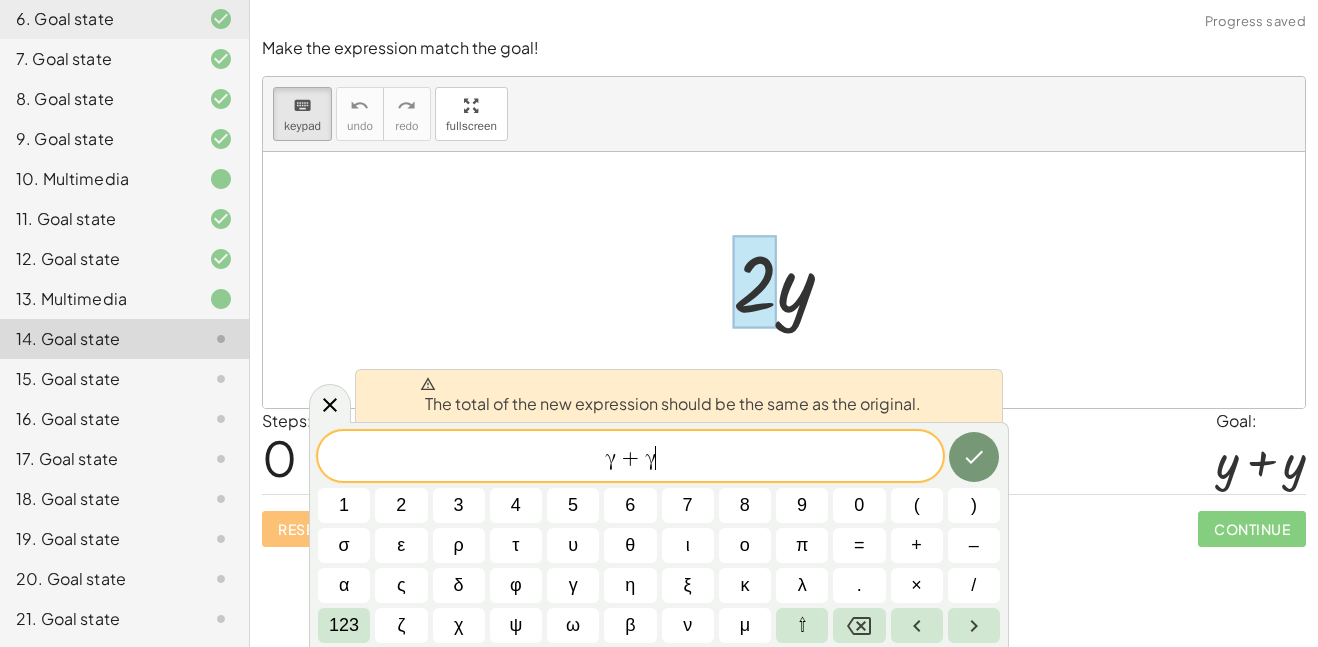 click on "γ + γ ​" 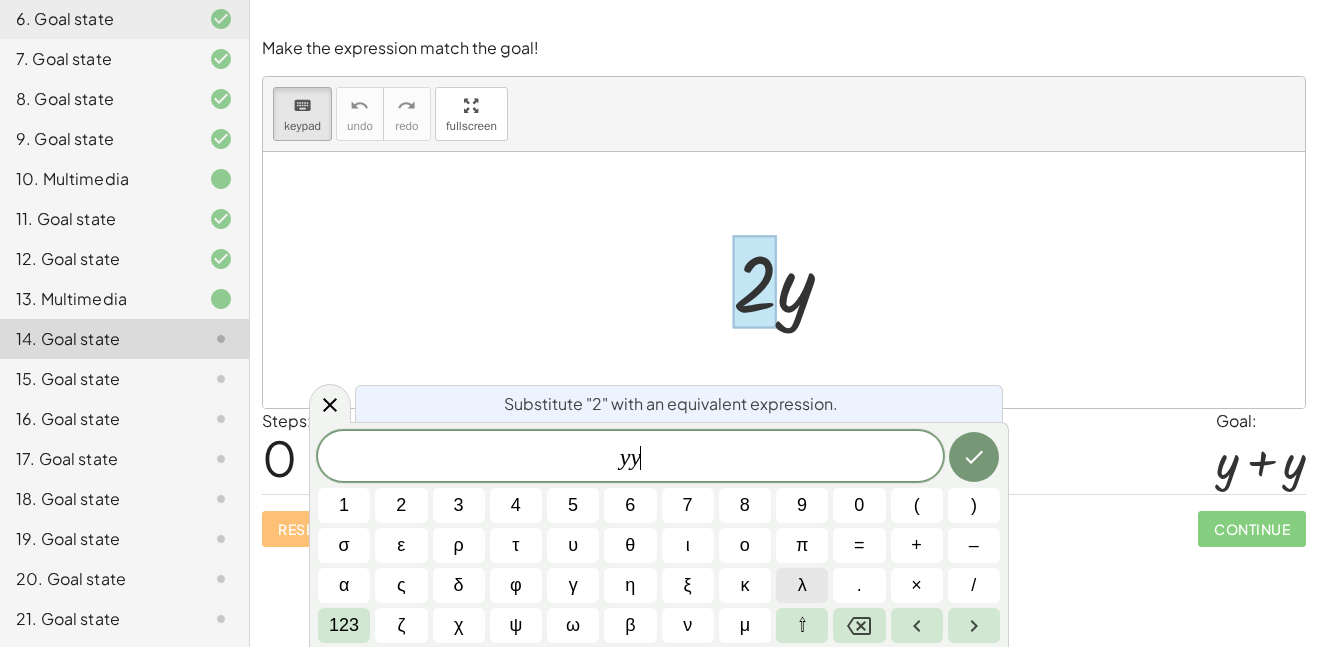 scroll, scrollTop: 5, scrollLeft: 0, axis: vertical 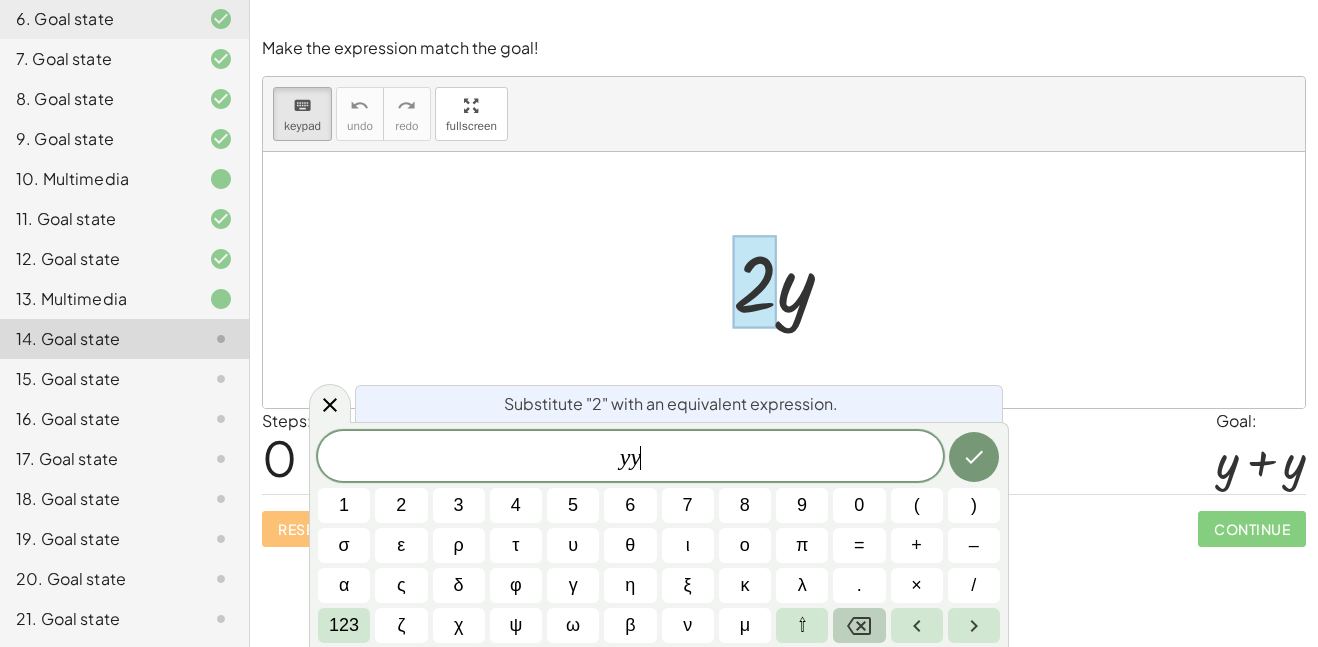 click at bounding box center [859, 625] 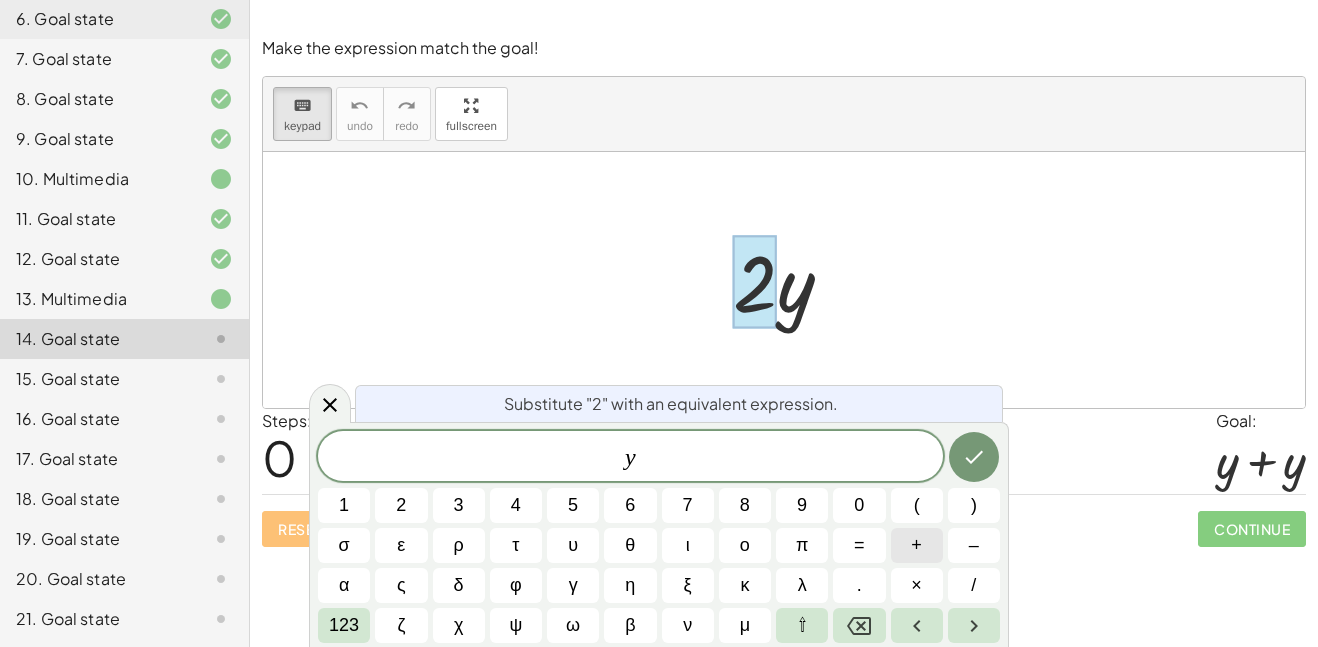 click on "+" at bounding box center [917, 545] 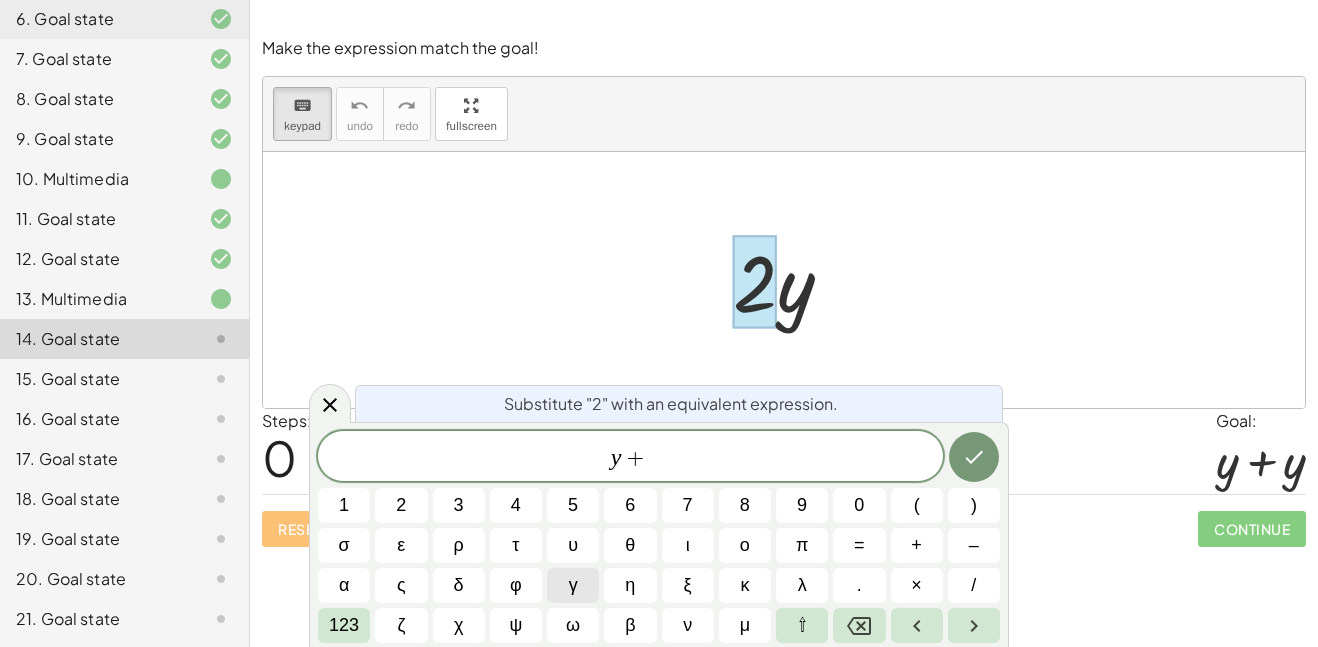 scroll, scrollTop: 6, scrollLeft: 0, axis: vertical 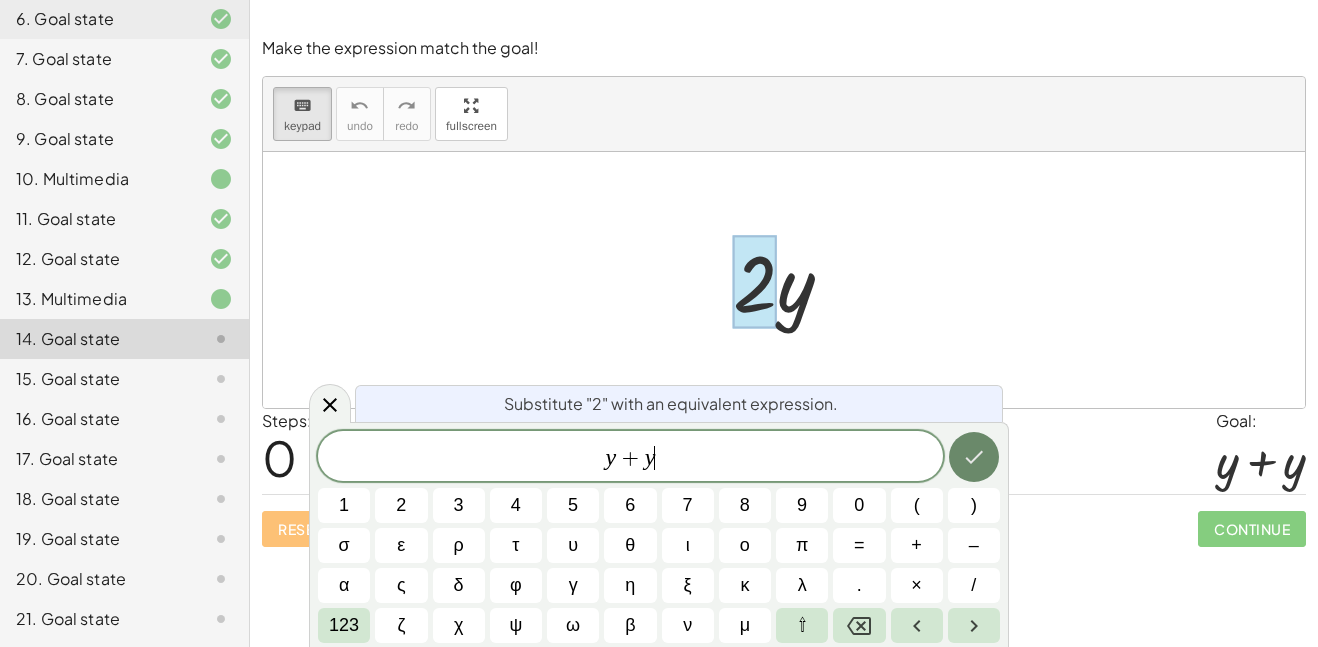 click 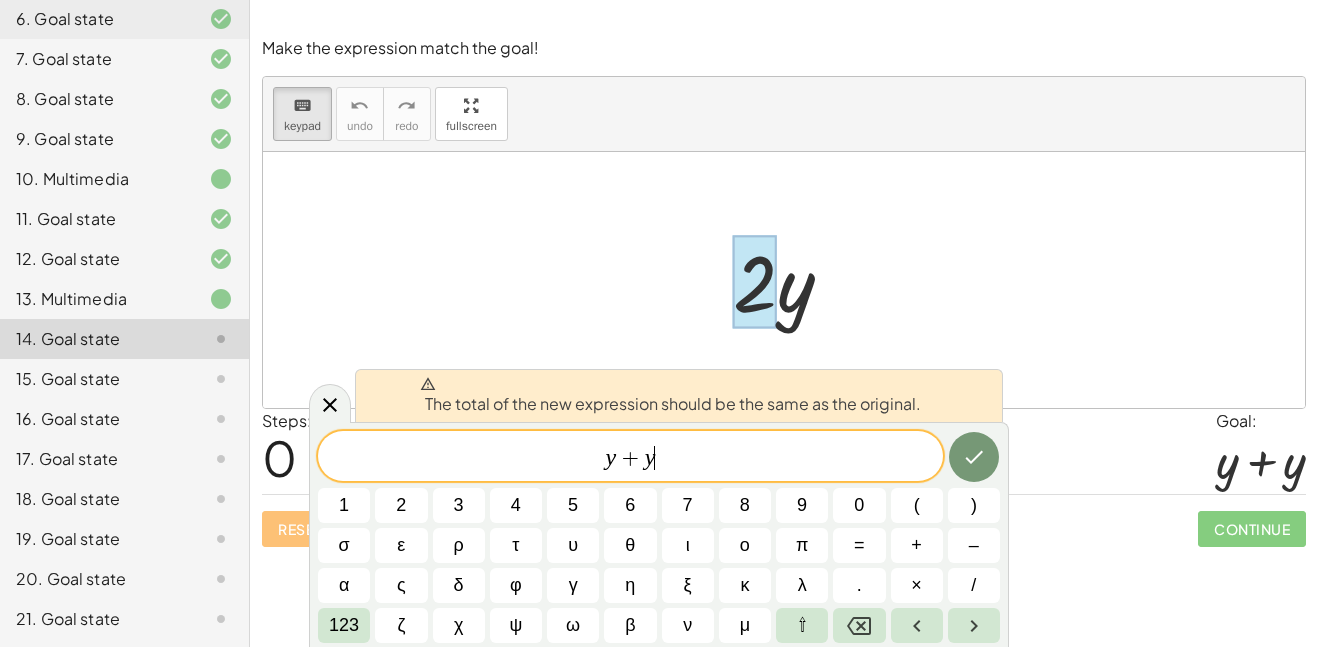 click at bounding box center [784, 280] 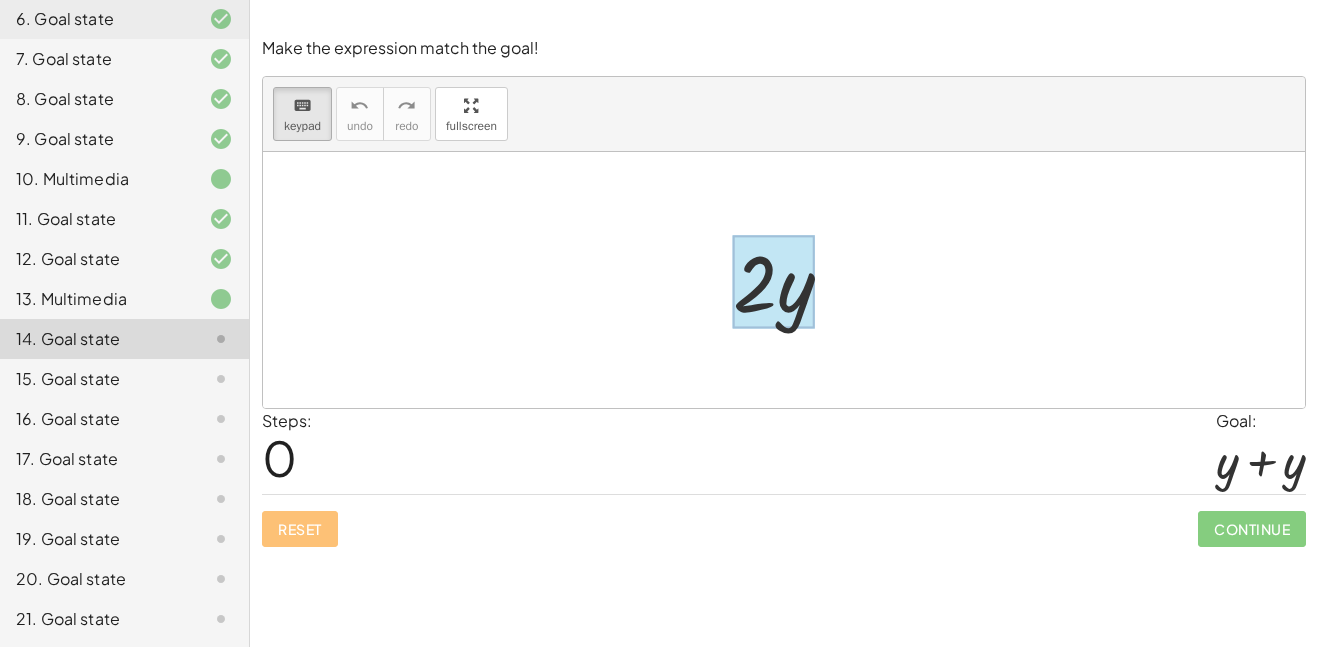 click at bounding box center (773, 282) 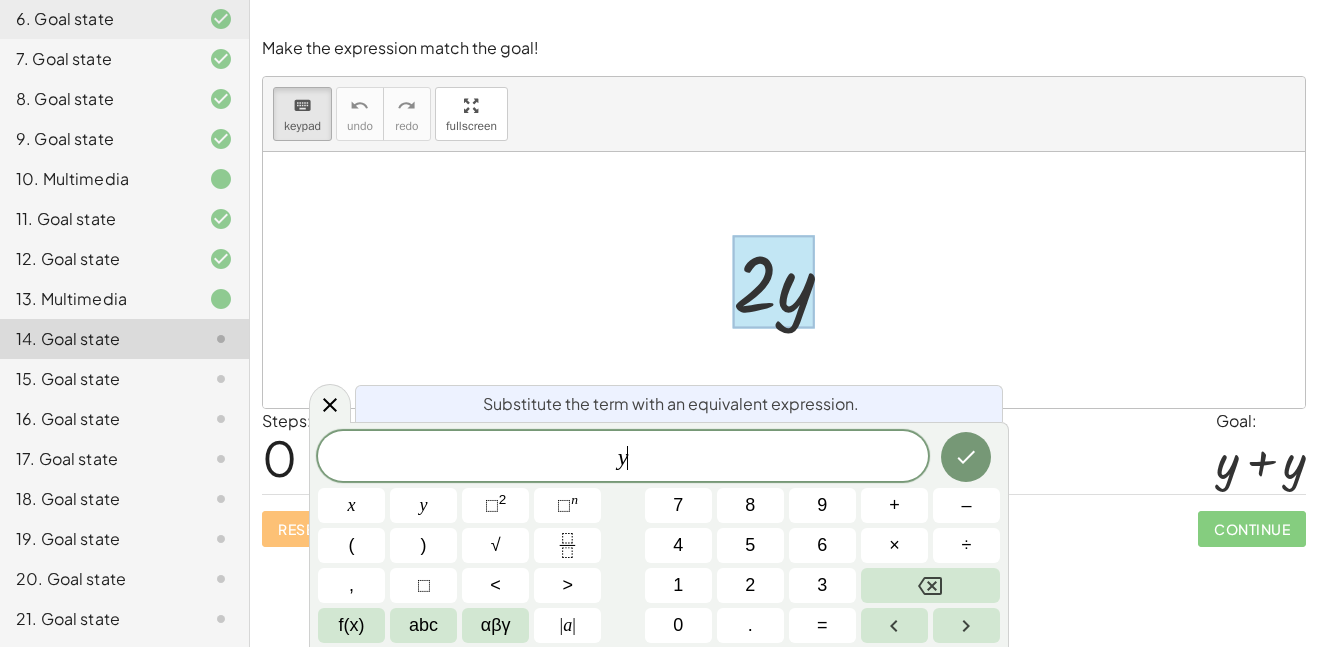 scroll, scrollTop: 8, scrollLeft: 0, axis: vertical 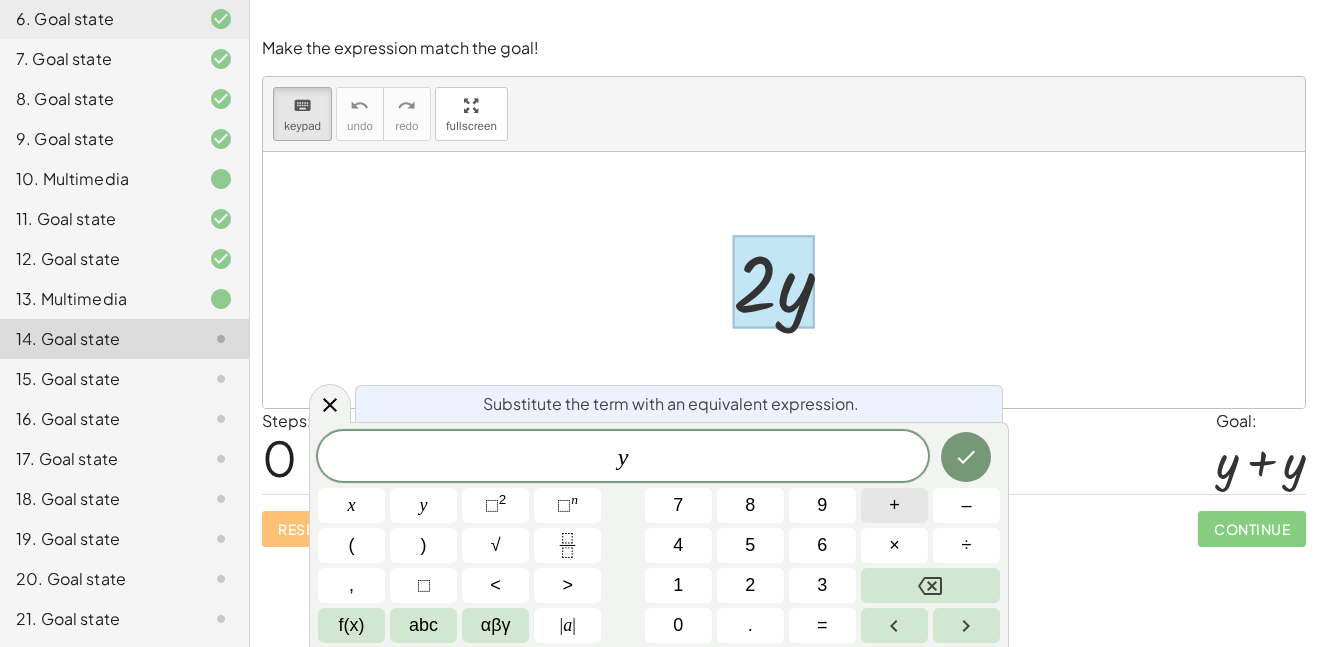 click on "+" at bounding box center (894, 505) 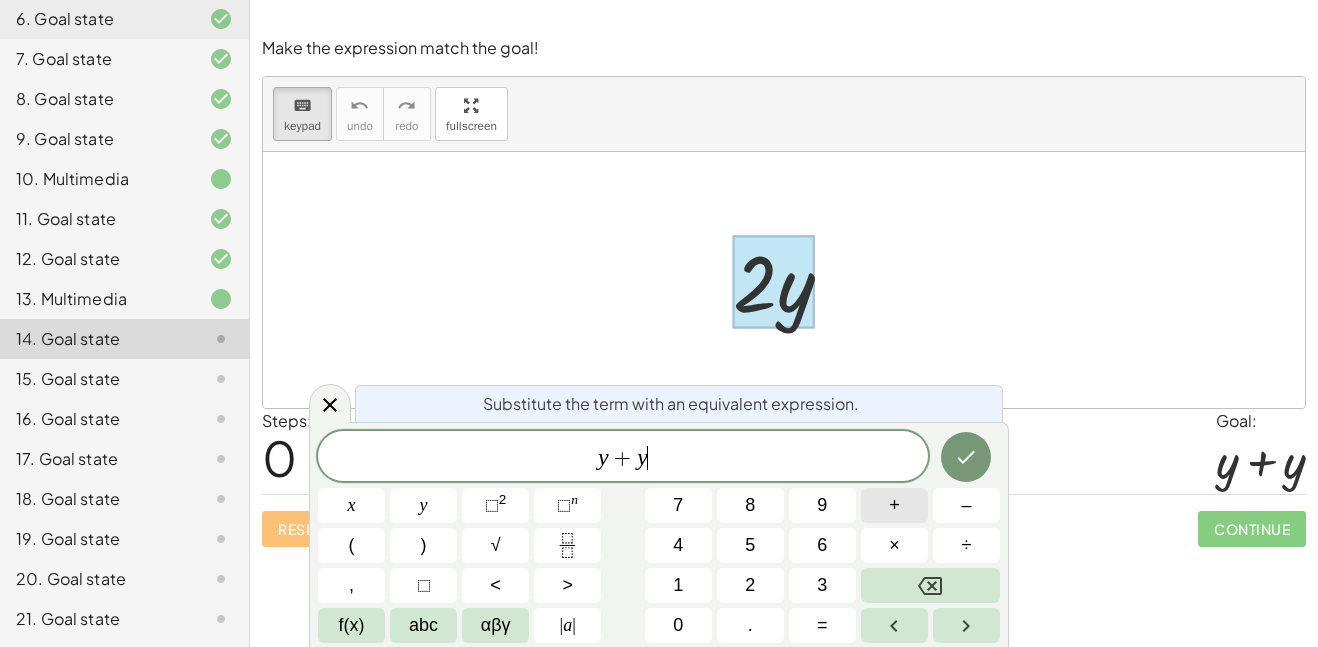 scroll, scrollTop: 9, scrollLeft: 0, axis: vertical 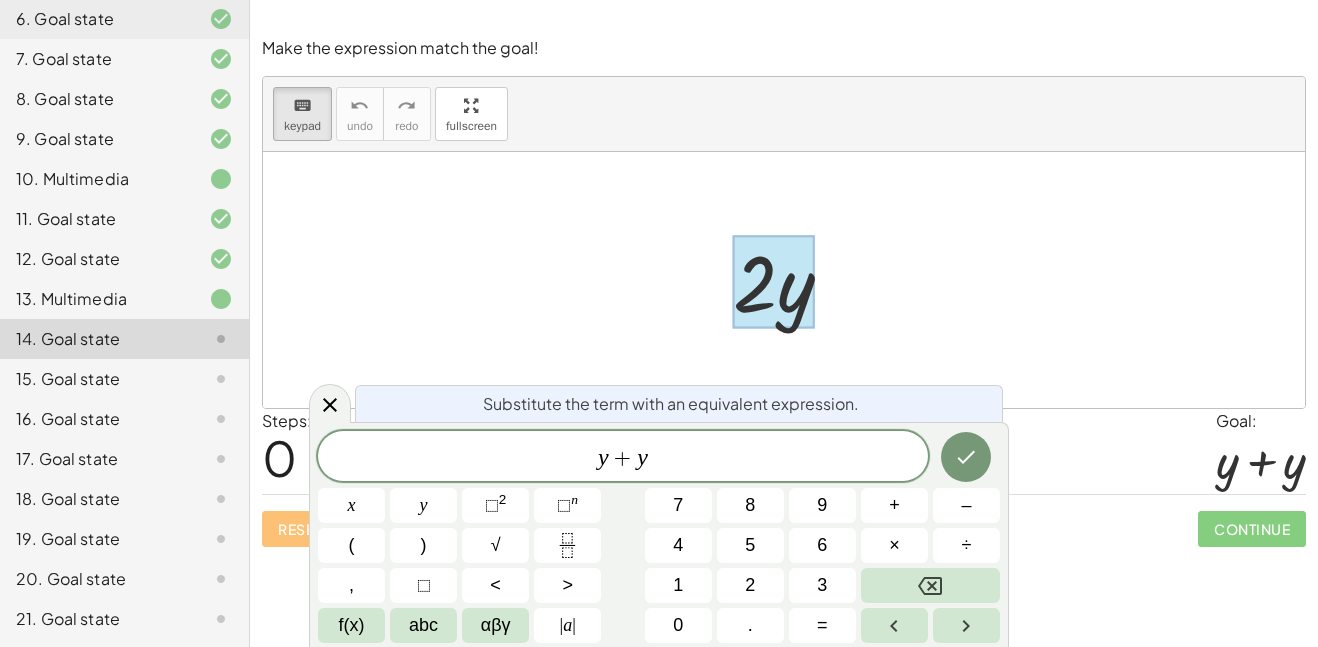 click 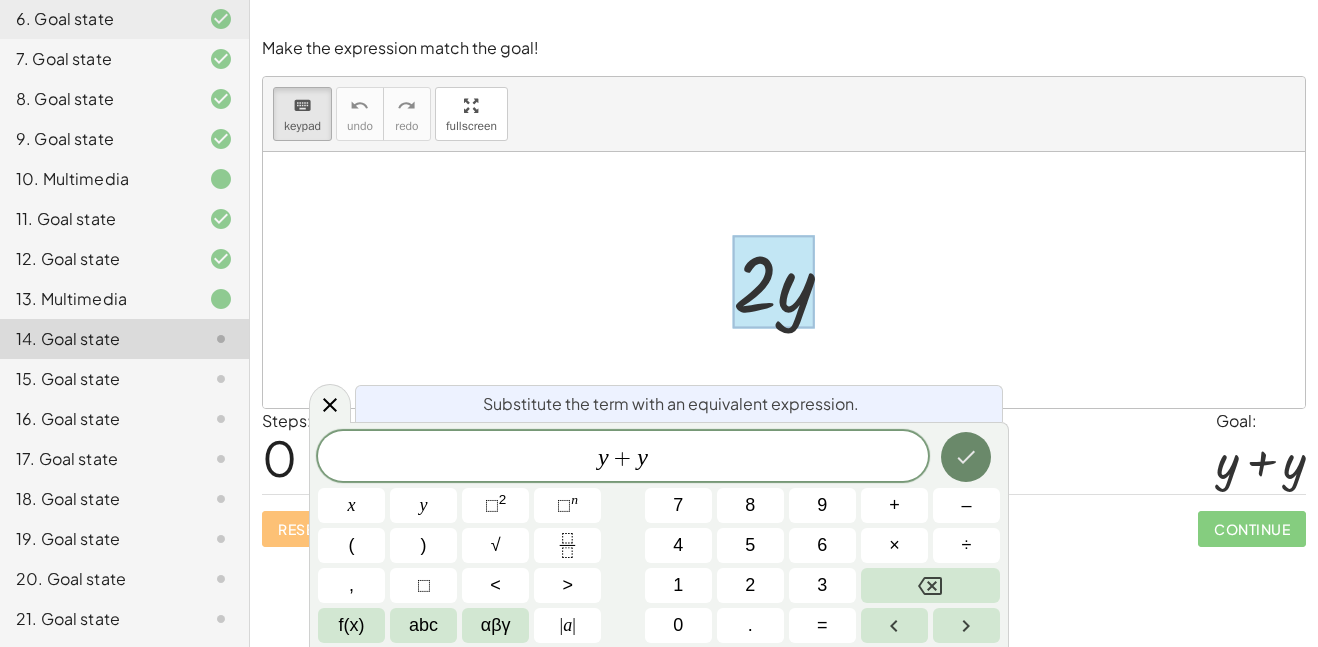 click at bounding box center (966, 457) 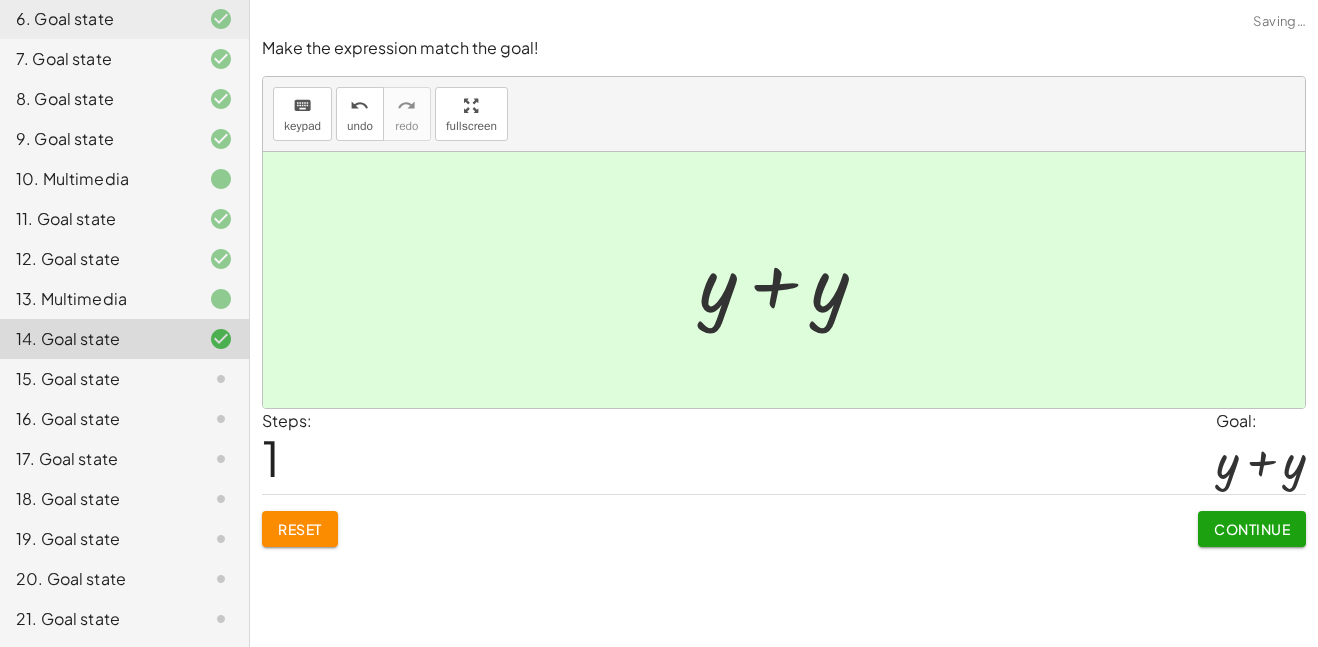 scroll, scrollTop: 0, scrollLeft: 0, axis: both 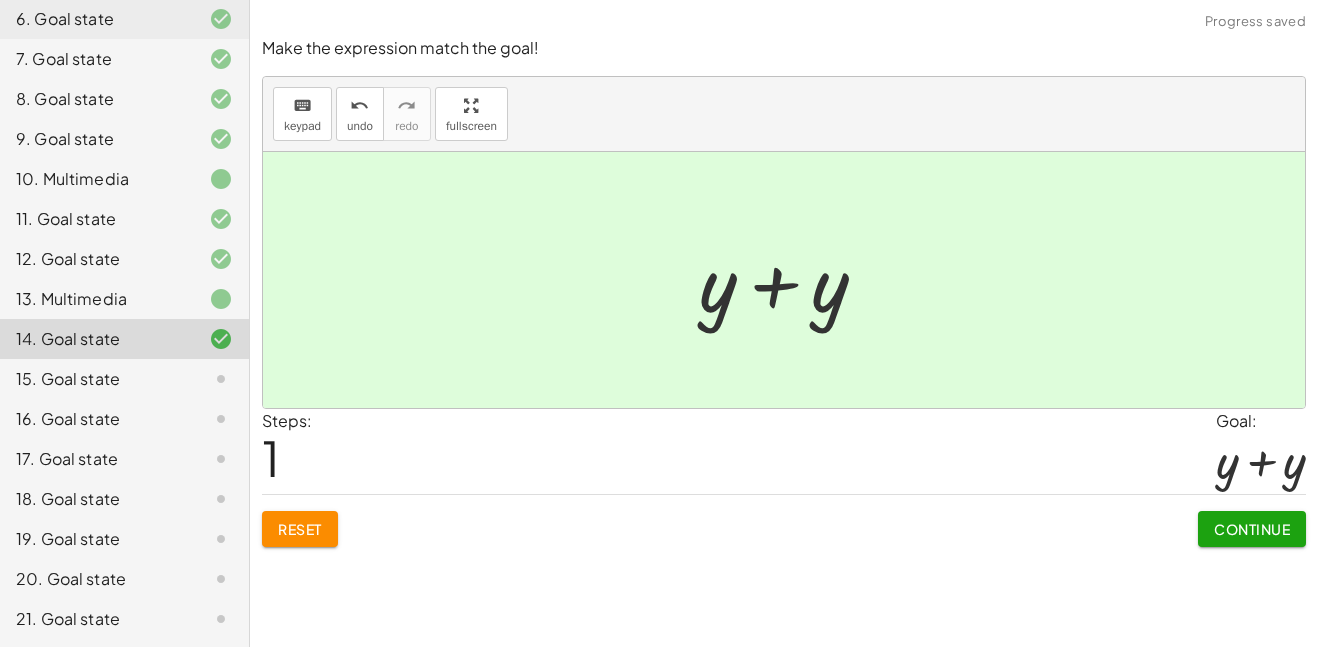 click on "Continue" 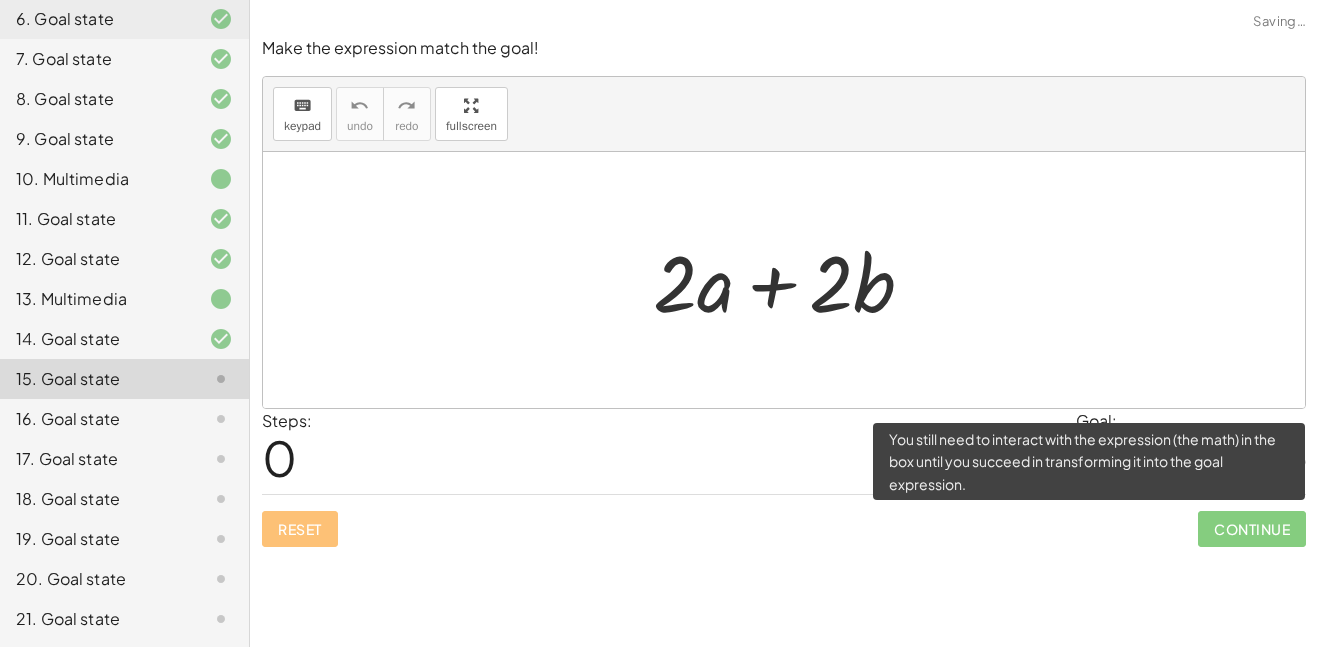 click on "Continue" 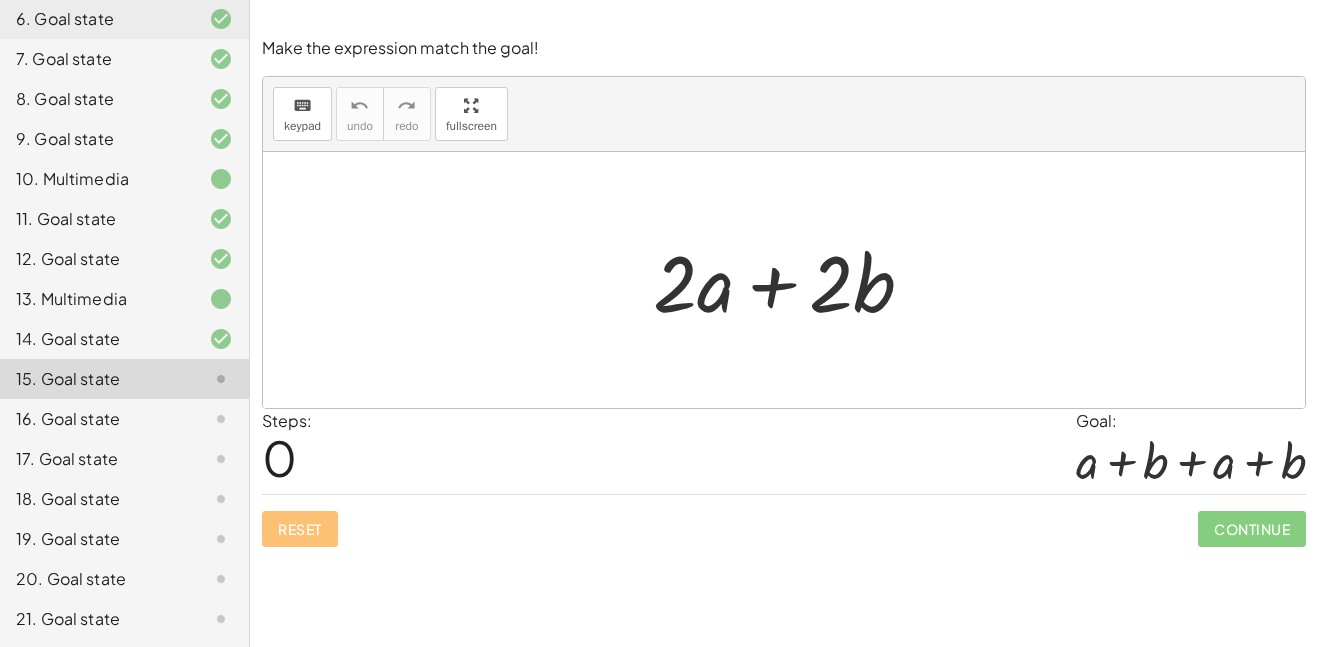 click at bounding box center (791, 280) 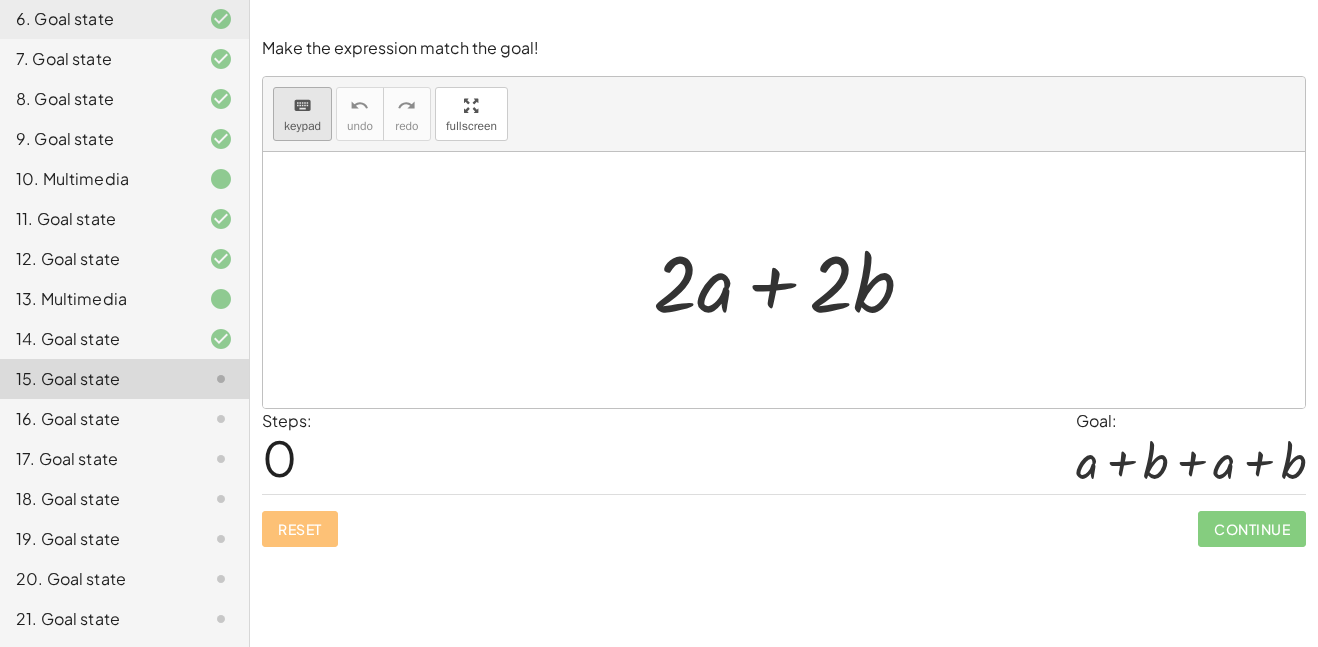 click on "keypad" at bounding box center [302, 126] 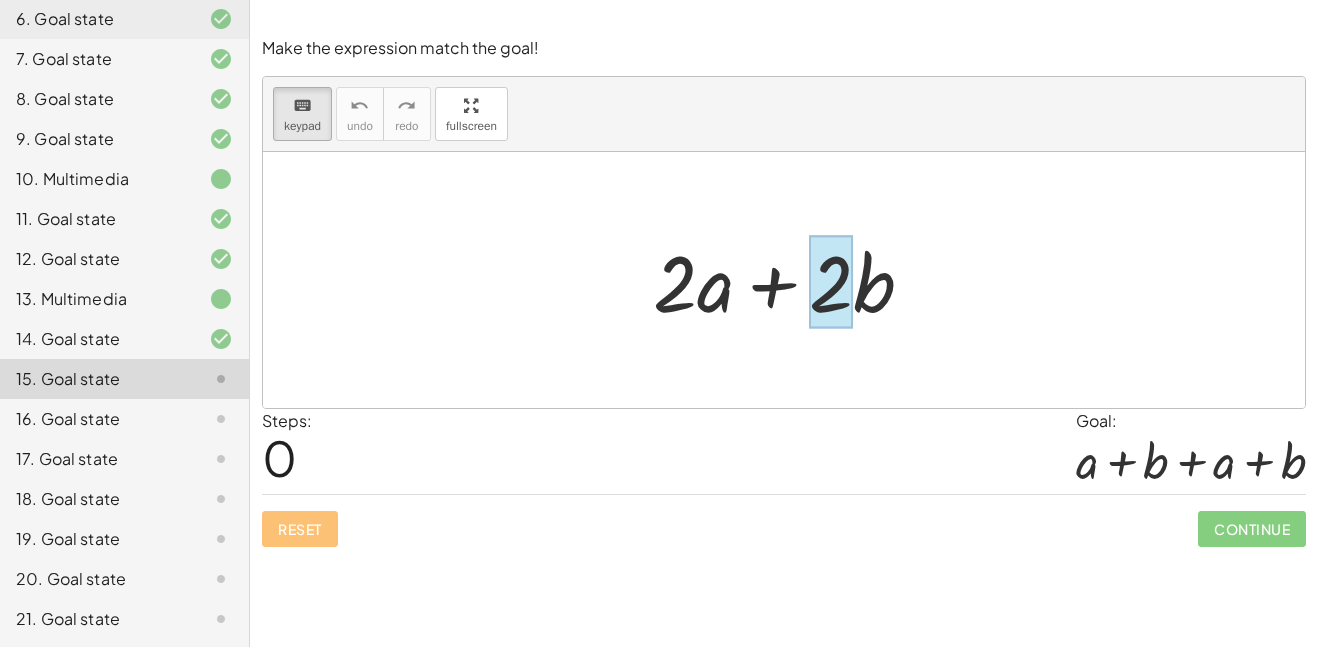 click at bounding box center [791, 280] 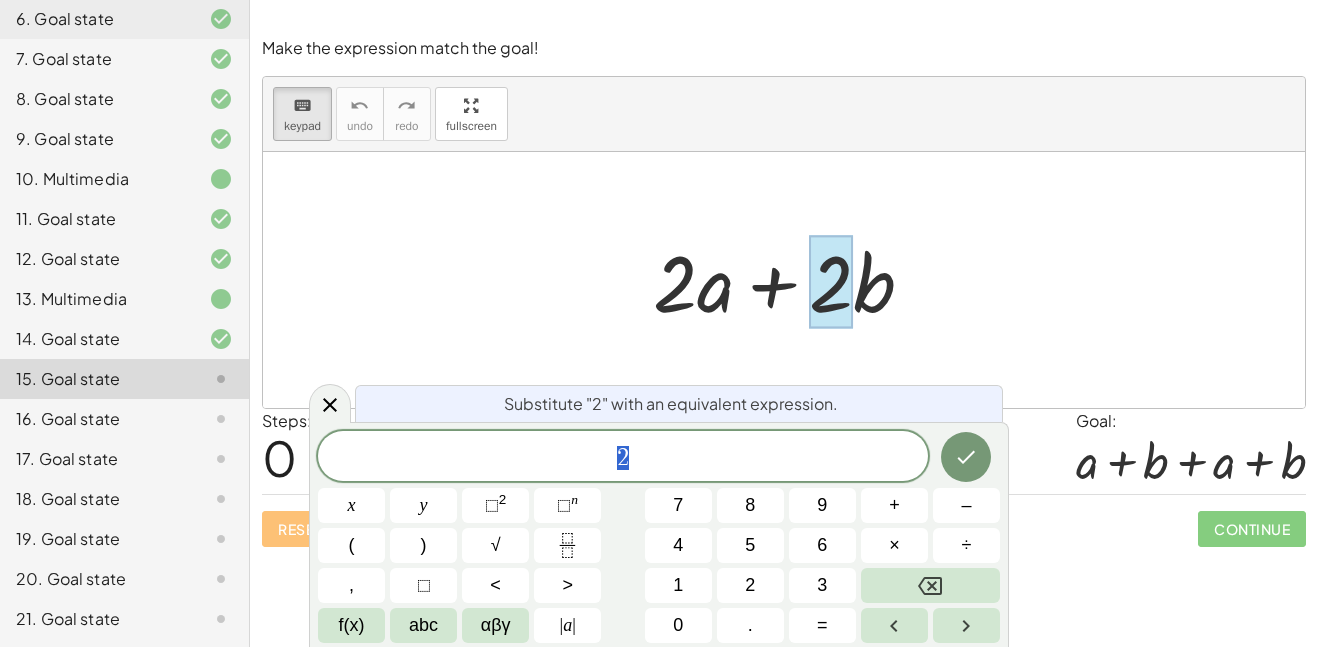 scroll, scrollTop: 11, scrollLeft: 0, axis: vertical 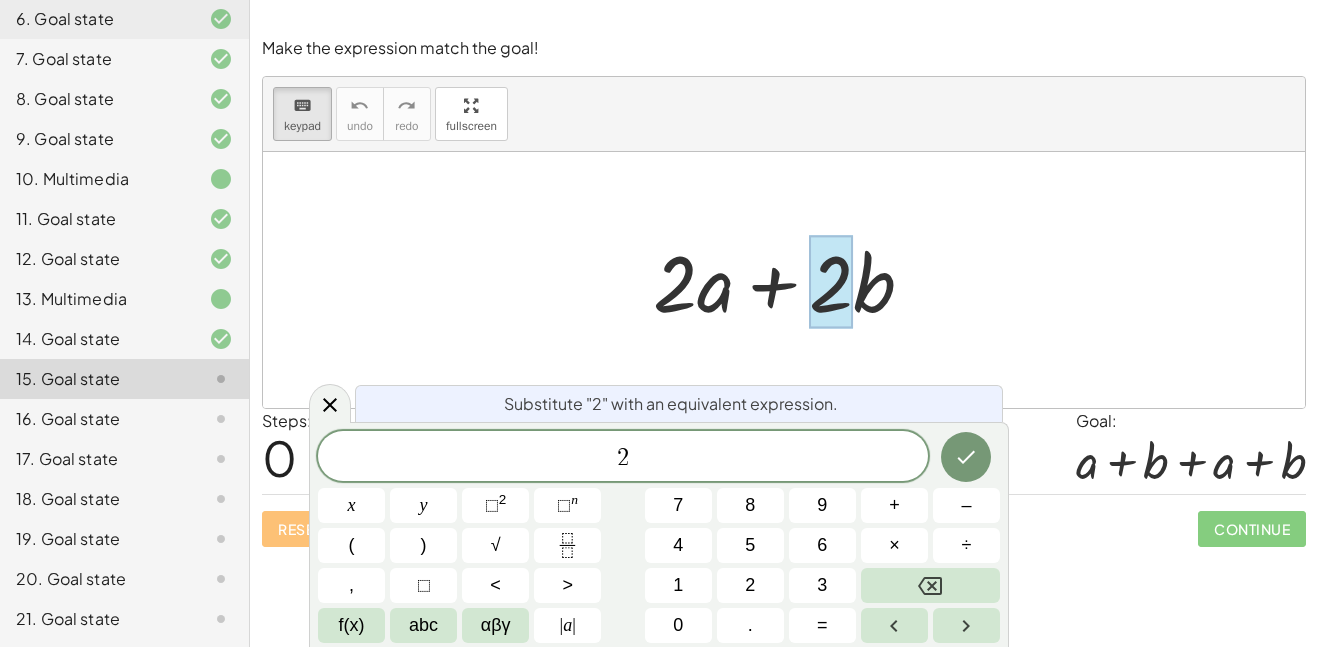click at bounding box center (791, 280) 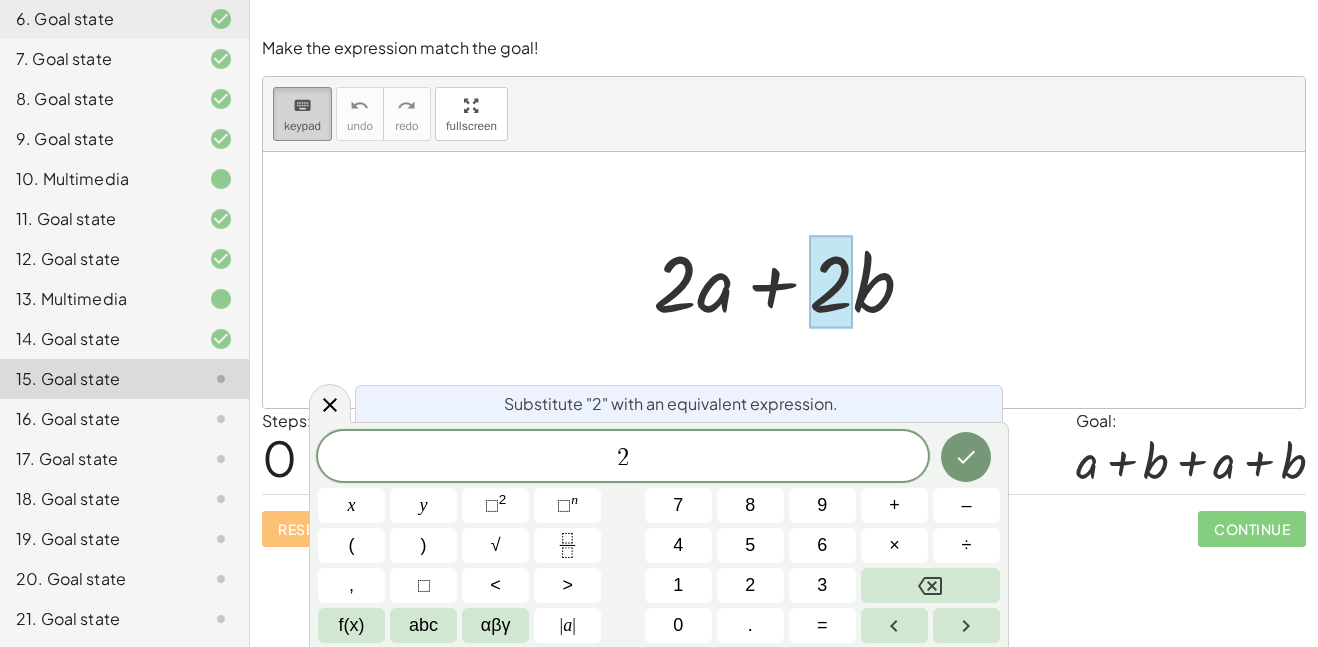 click on "keyboard" at bounding box center [302, 106] 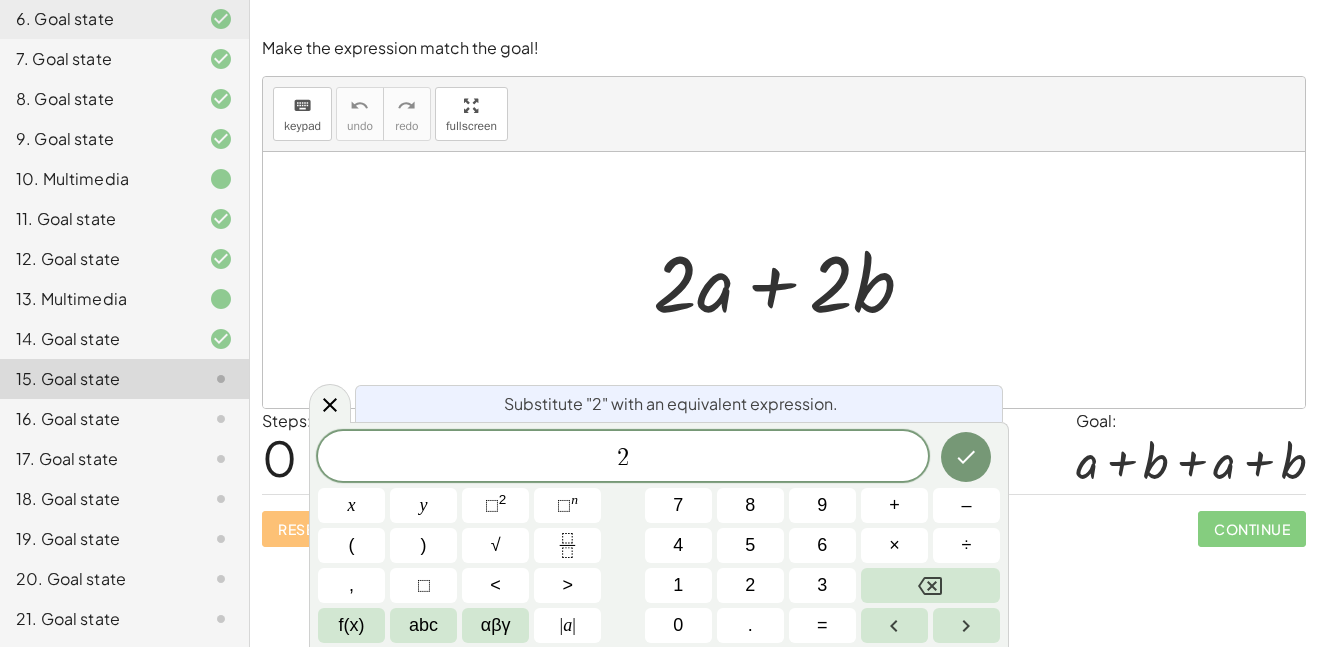 click at bounding box center (791, 280) 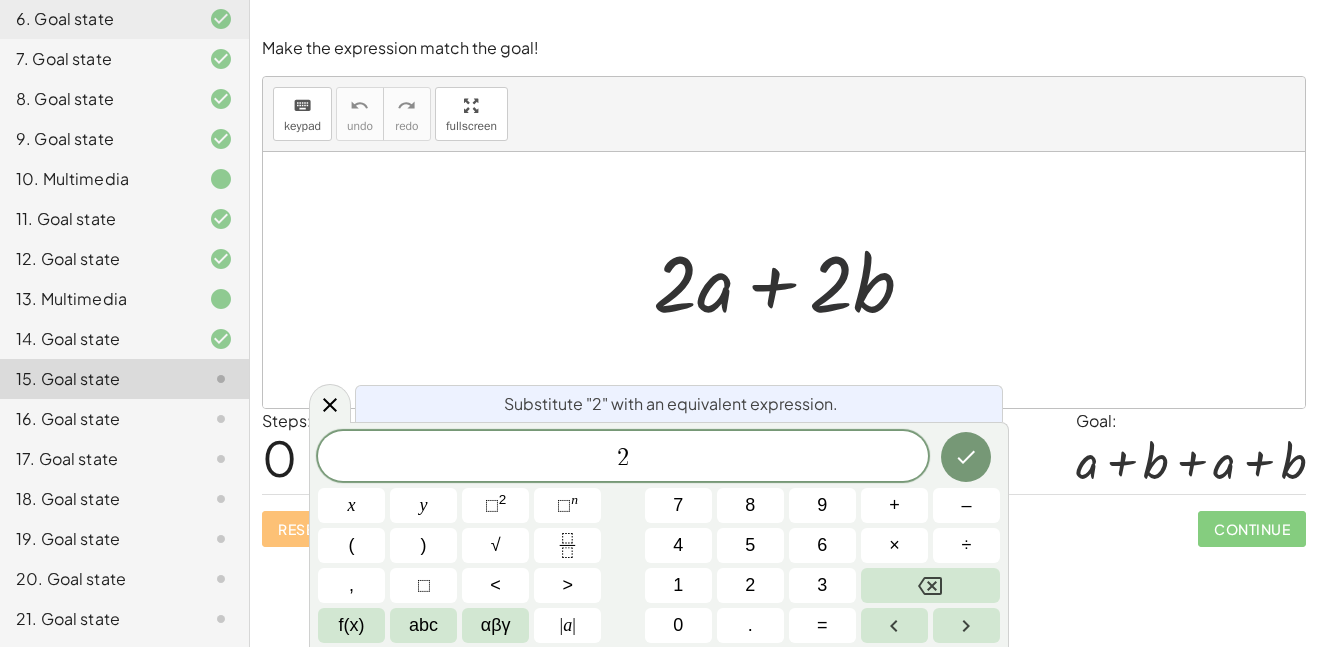 click at bounding box center (791, 280) 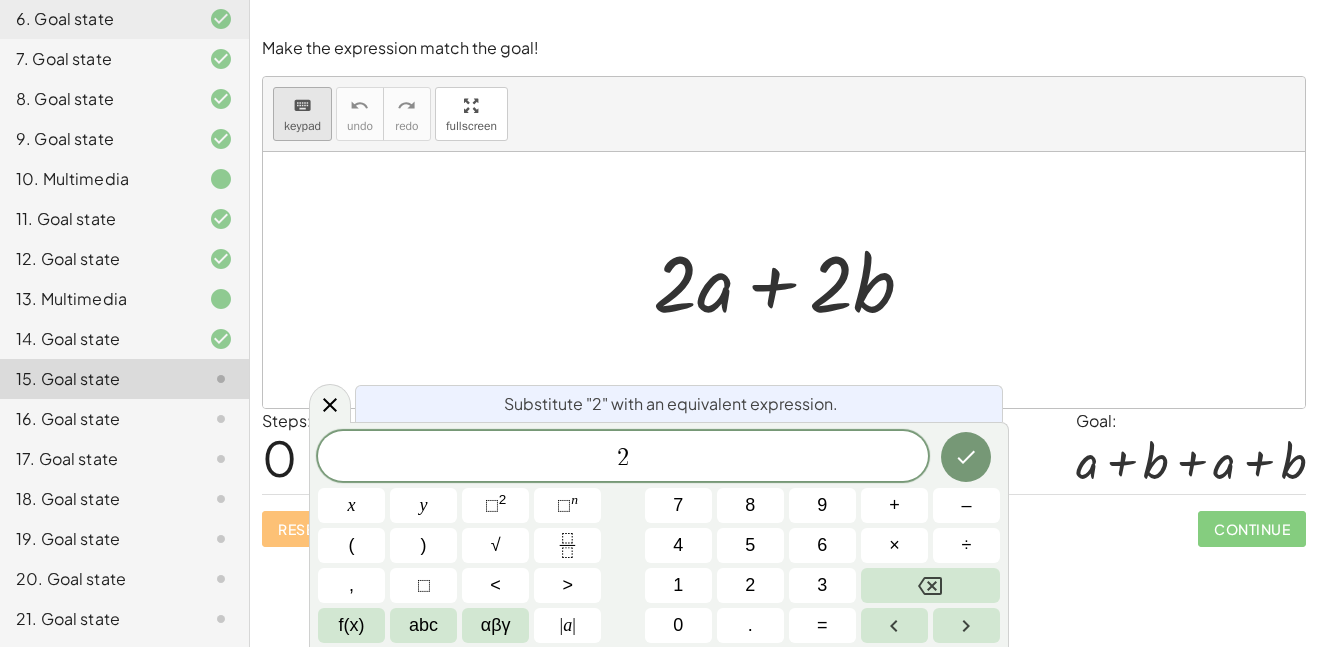 click on "keypad" at bounding box center (302, 126) 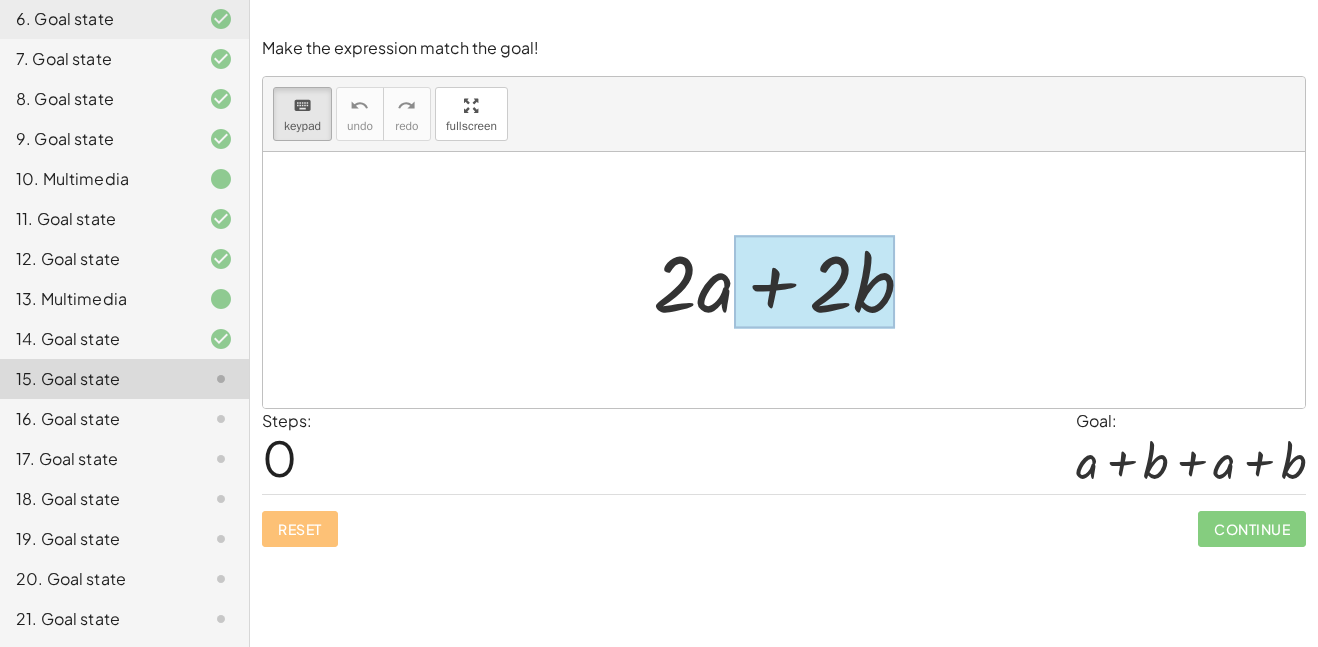 click at bounding box center [814, 282] 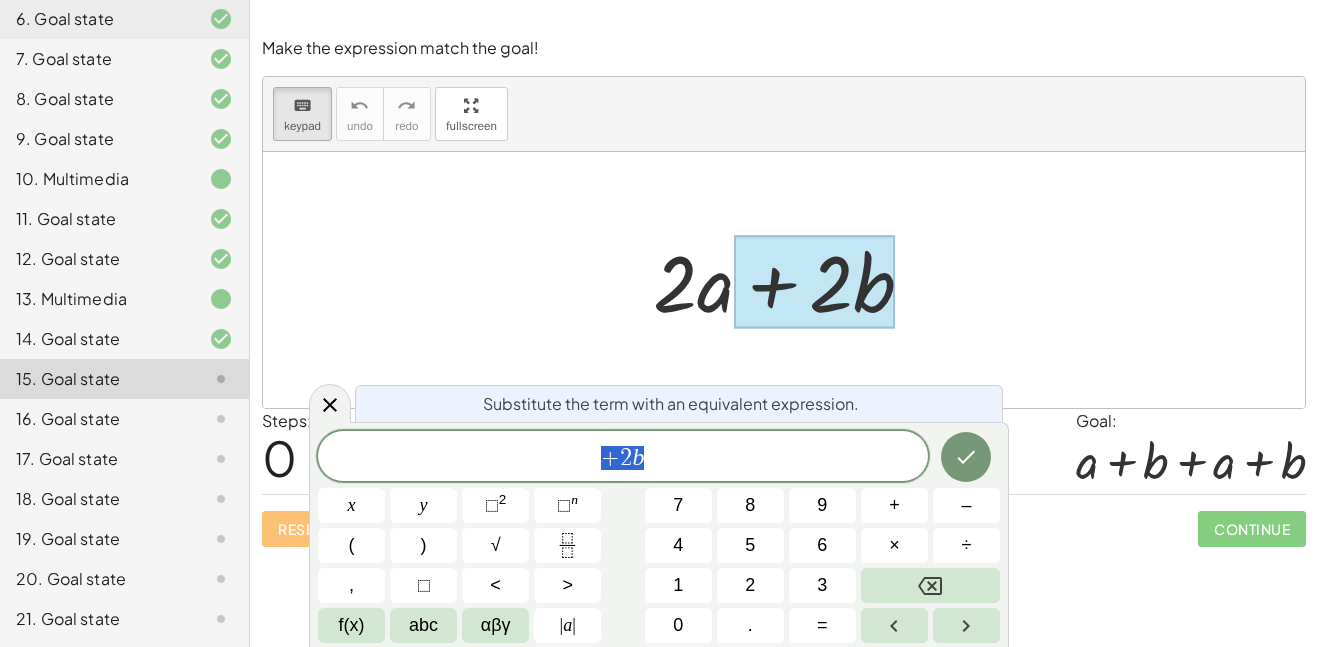click at bounding box center (814, 282) 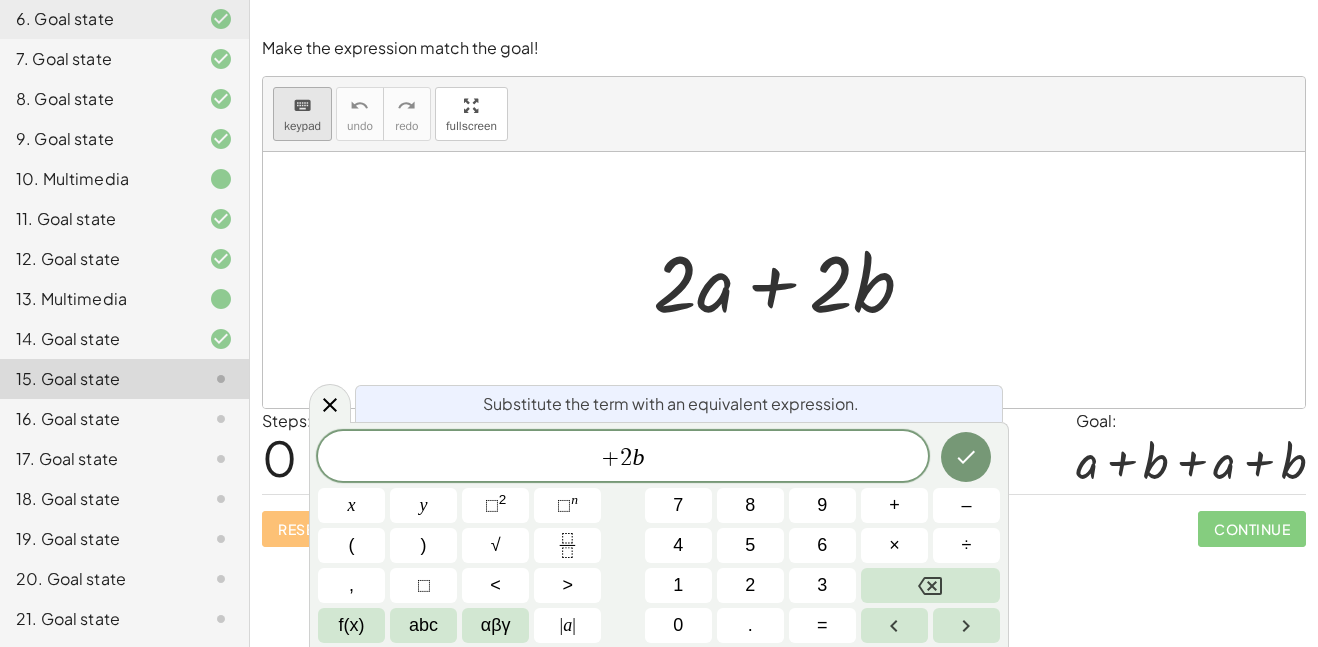 click on "keyboard" at bounding box center [302, 105] 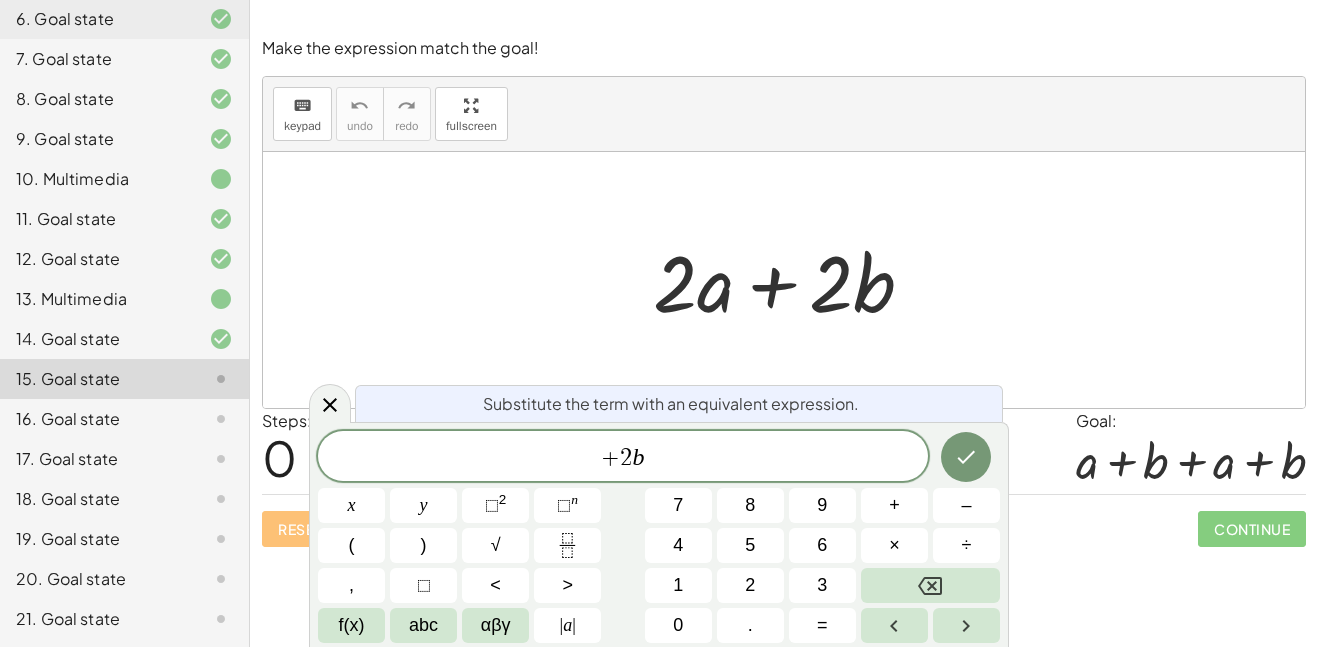 click at bounding box center (791, 280) 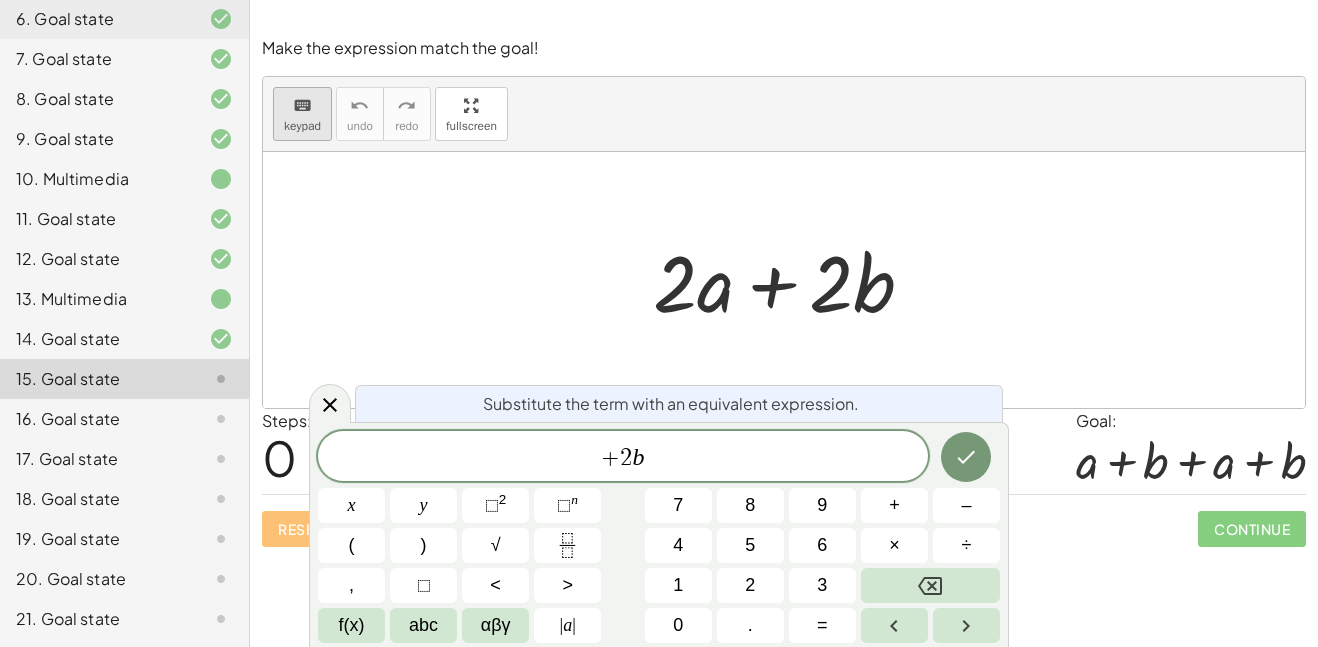 click on "keyboard" at bounding box center [302, 106] 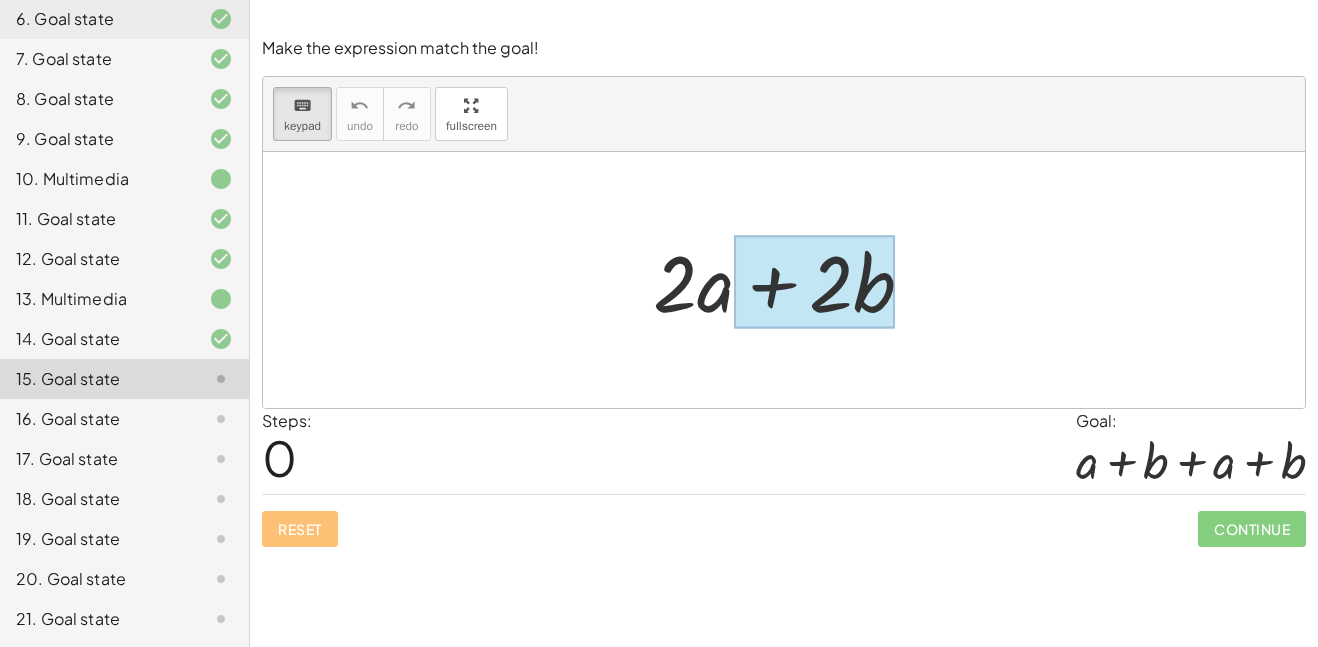 click at bounding box center (814, 282) 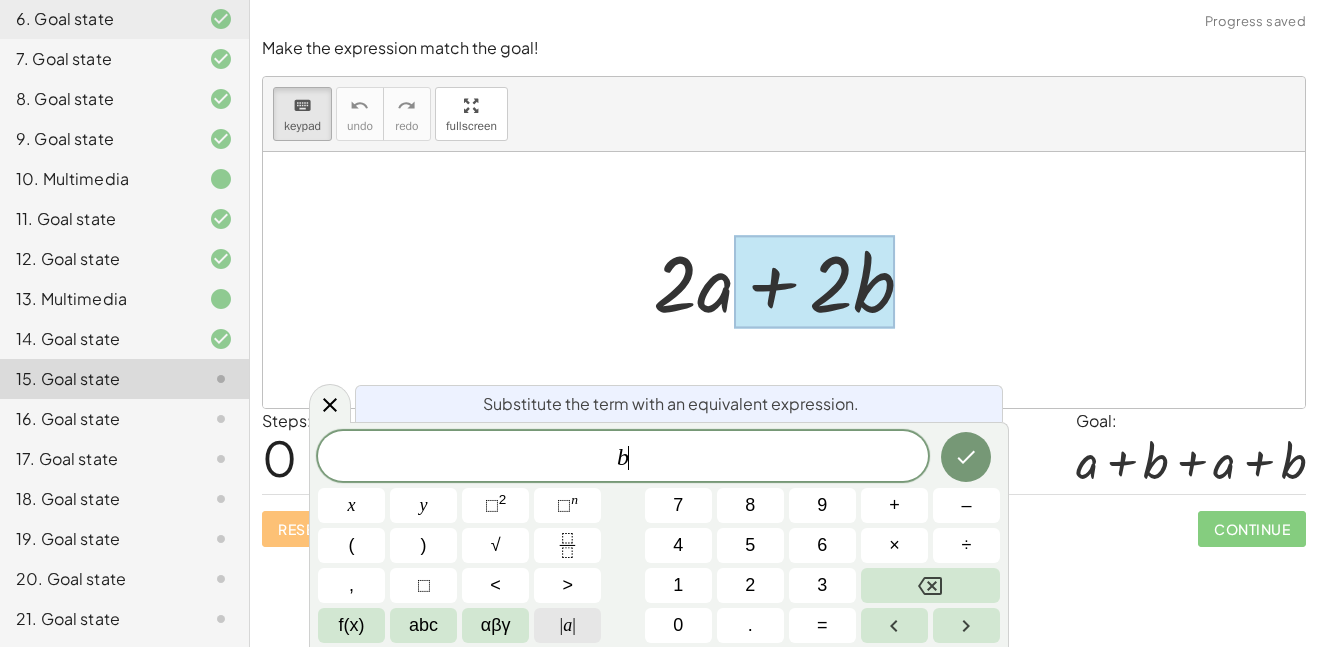 scroll, scrollTop: 15, scrollLeft: 0, axis: vertical 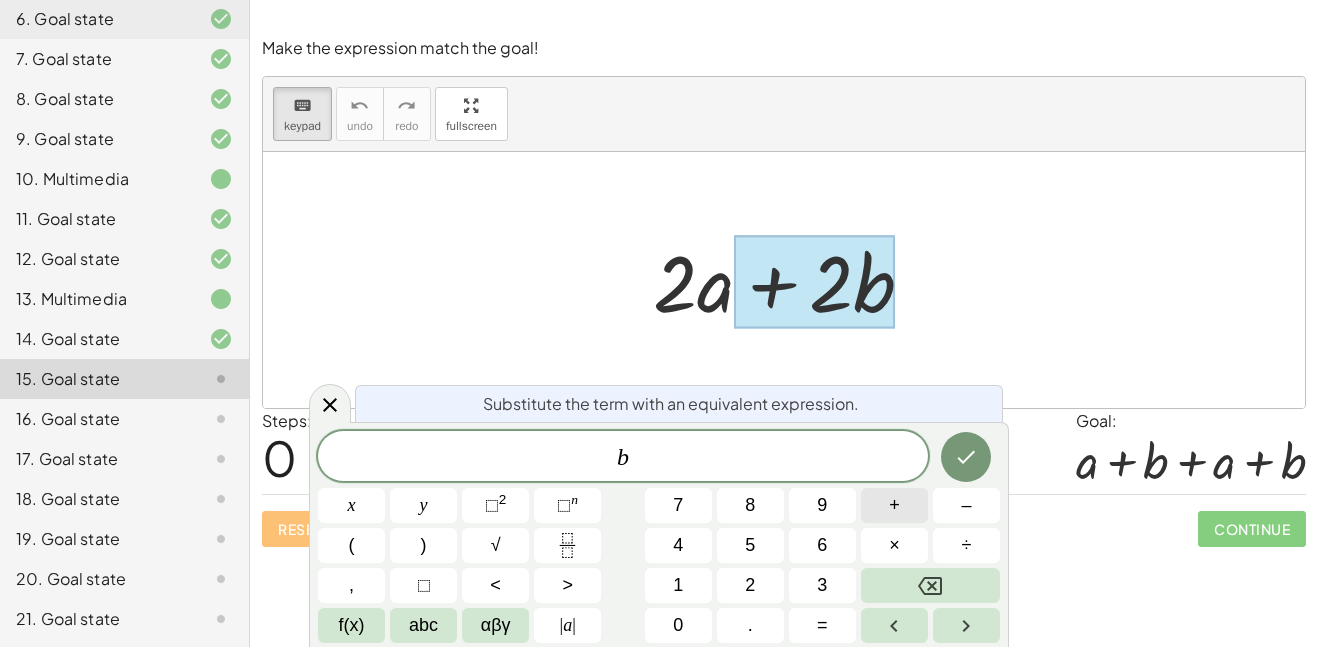 click on "+" at bounding box center [894, 505] 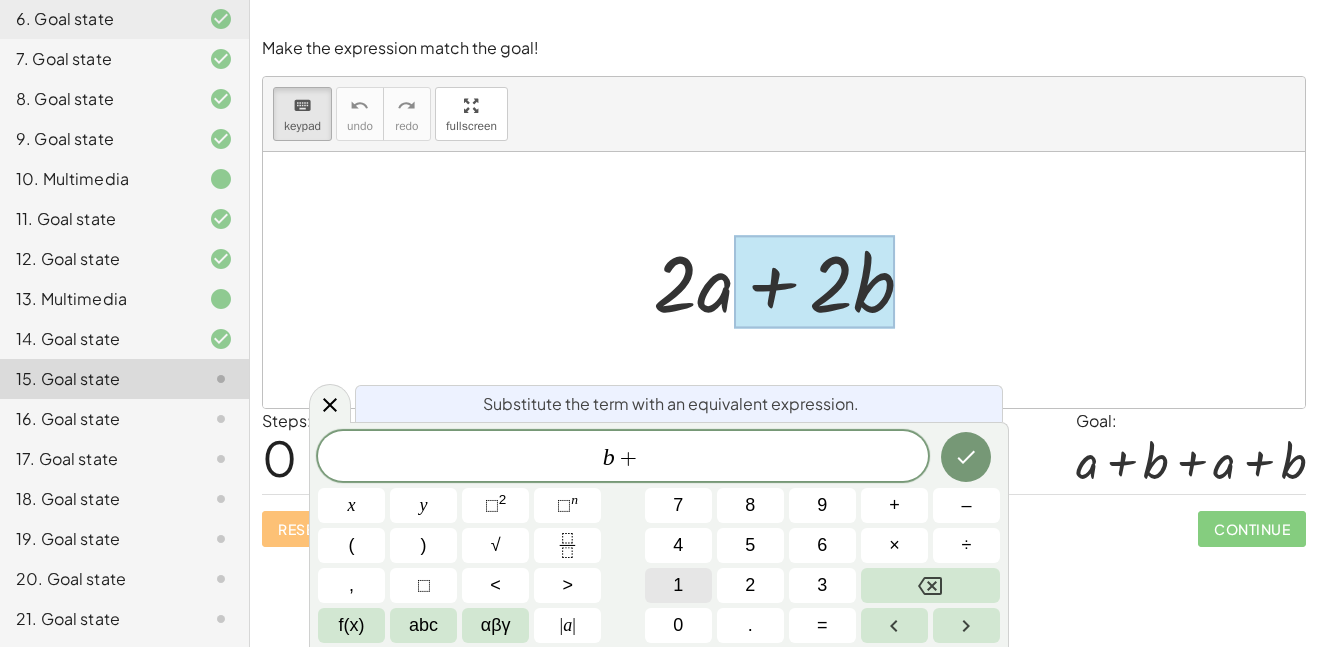 scroll, scrollTop: 16, scrollLeft: 0, axis: vertical 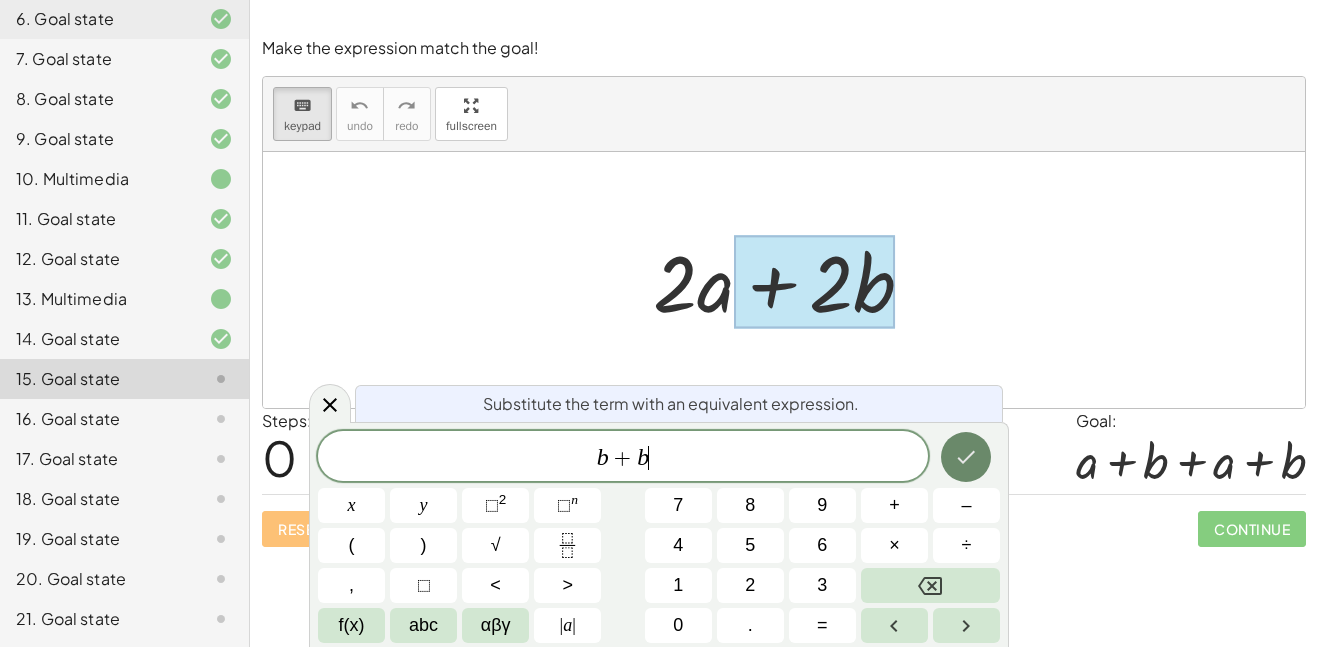 click 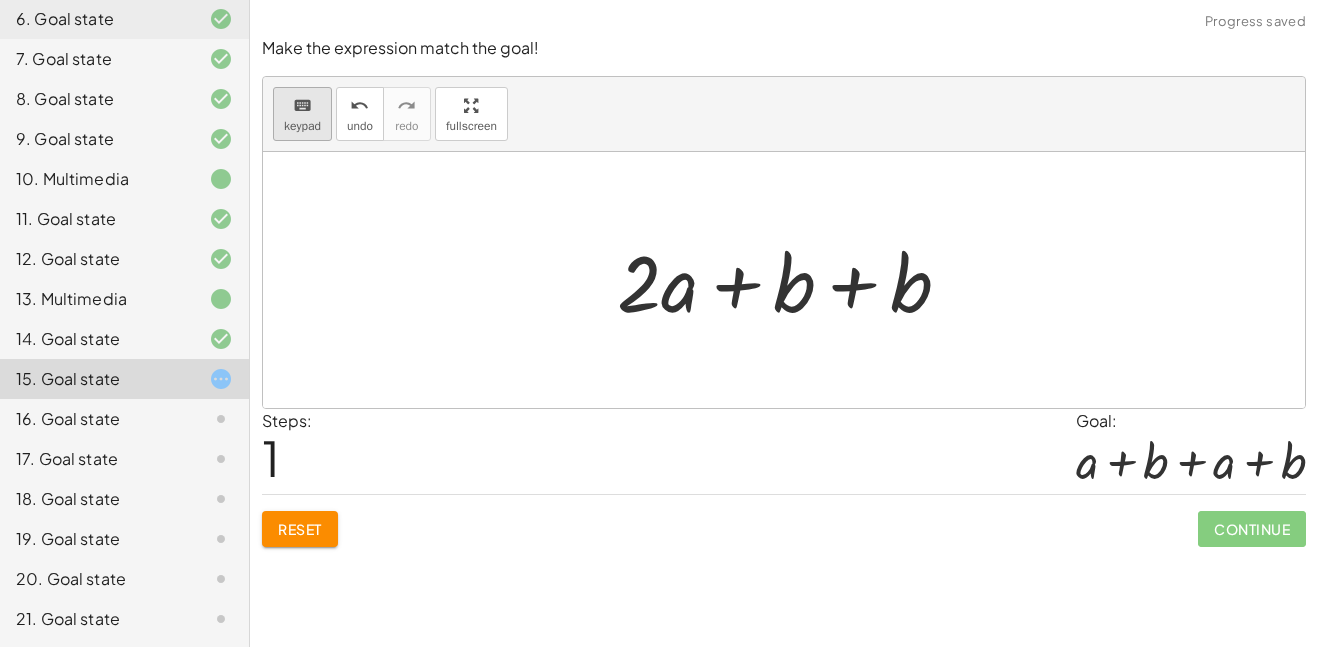 click on "keyboard" at bounding box center (302, 105) 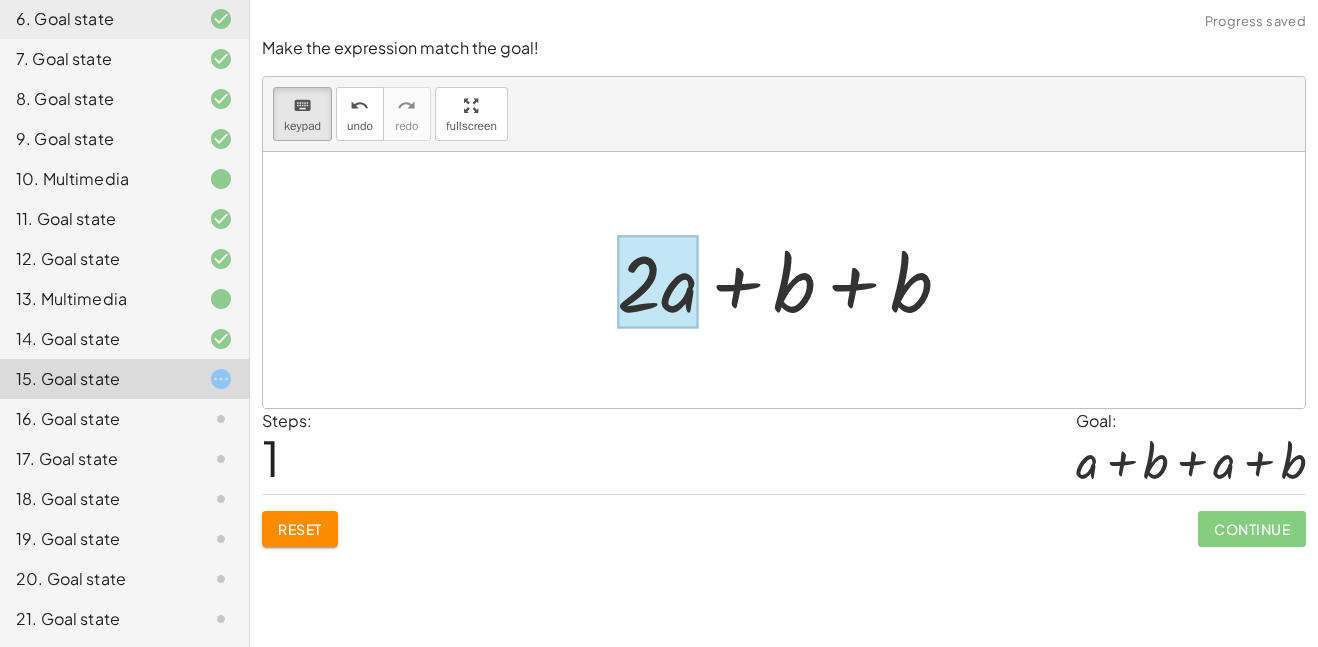 click at bounding box center (657, 282) 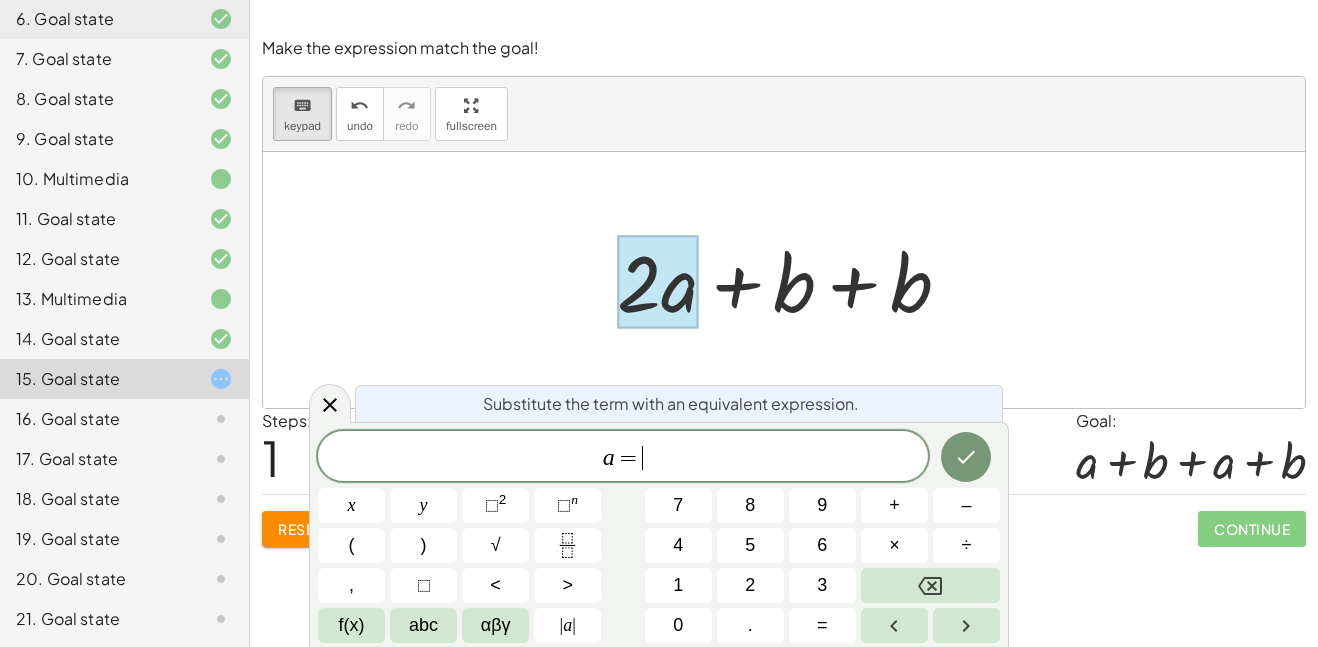 scroll, scrollTop: 20, scrollLeft: 0, axis: vertical 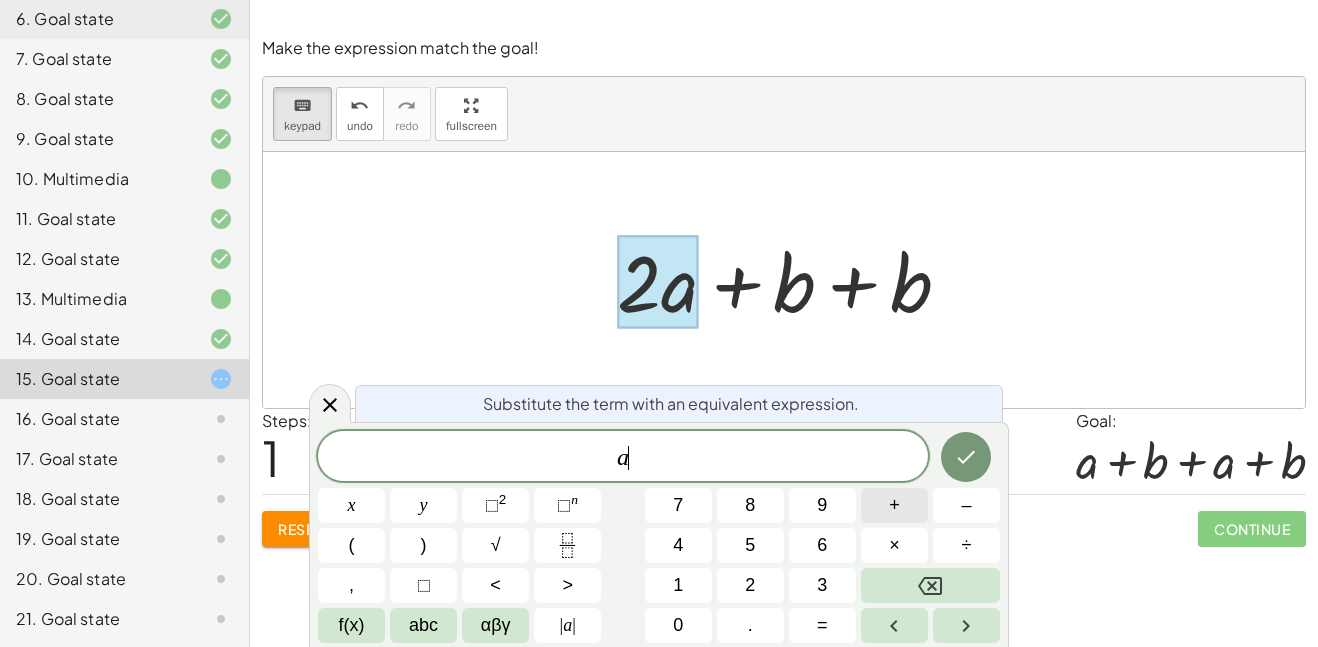 click on "+" at bounding box center (894, 505) 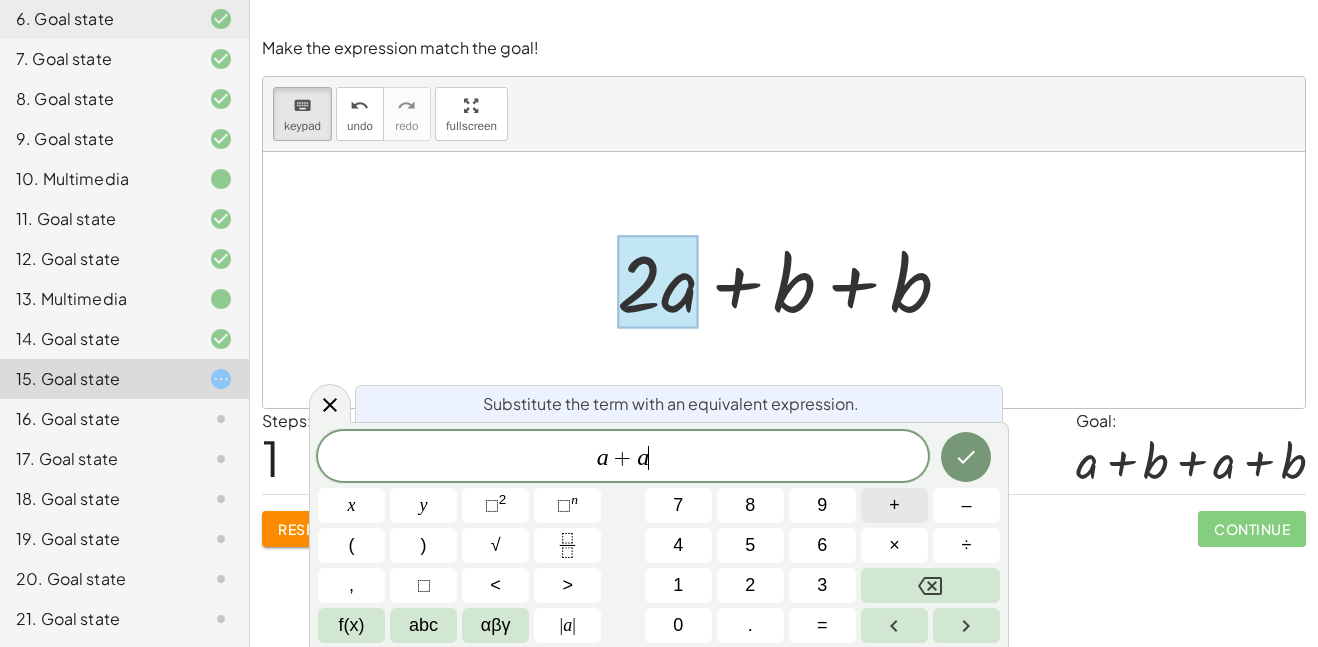 scroll, scrollTop: 21, scrollLeft: 0, axis: vertical 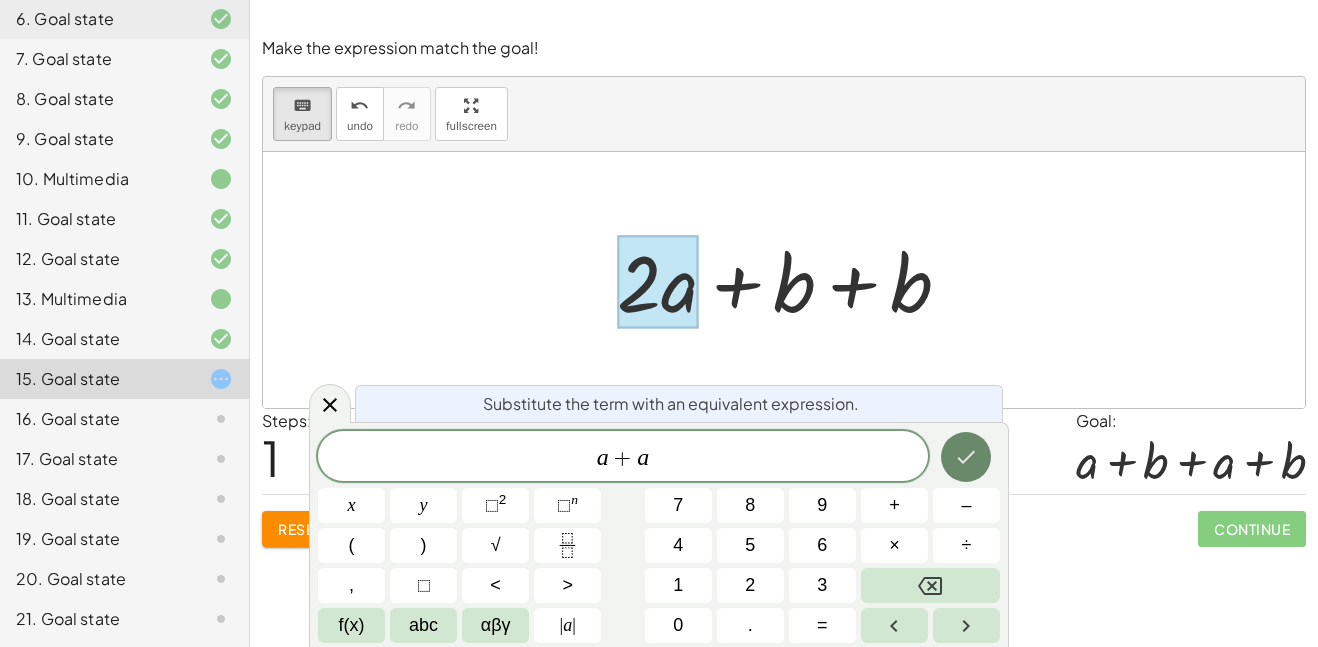 click at bounding box center (966, 457) 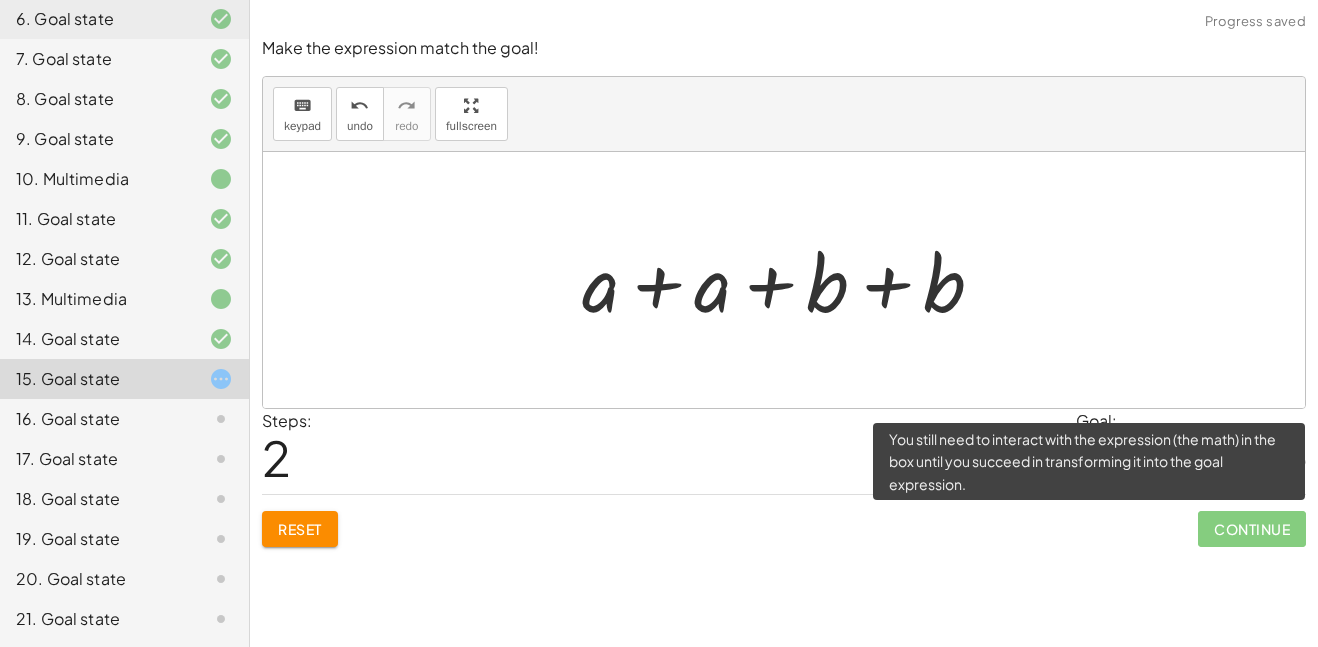 click on "Continue" 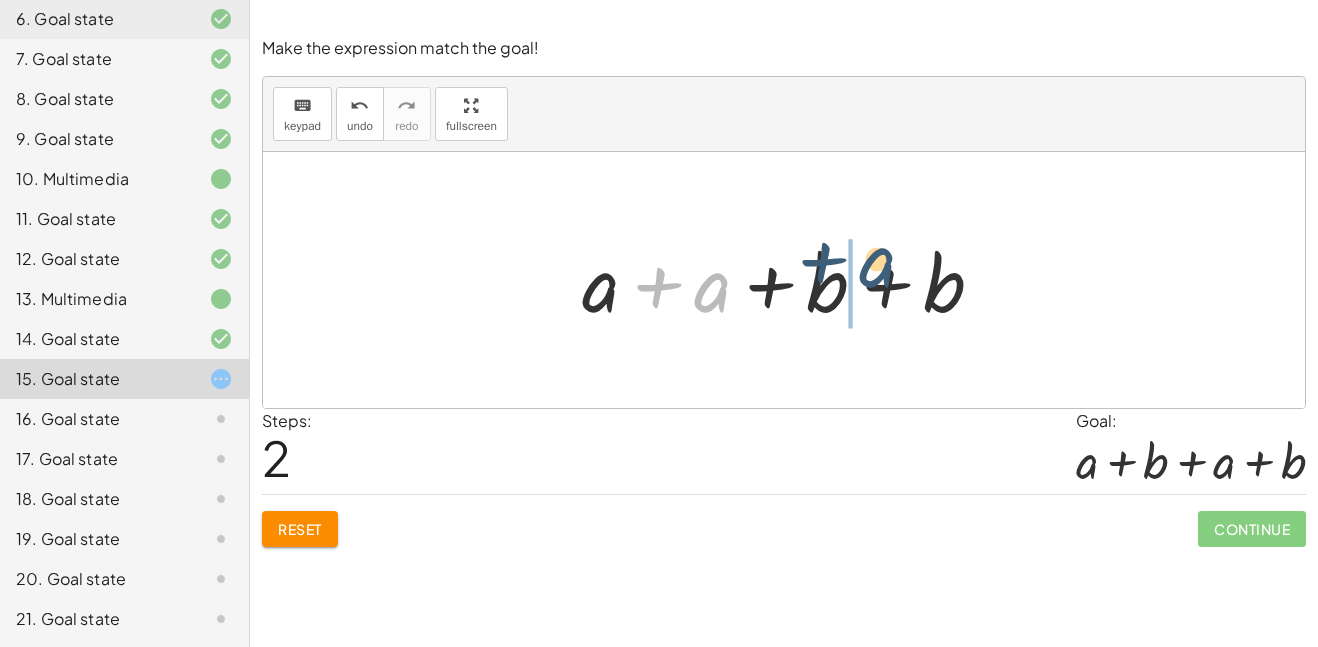 drag, startPoint x: 727, startPoint y: 280, endPoint x: 892, endPoint y: 256, distance: 166.73631 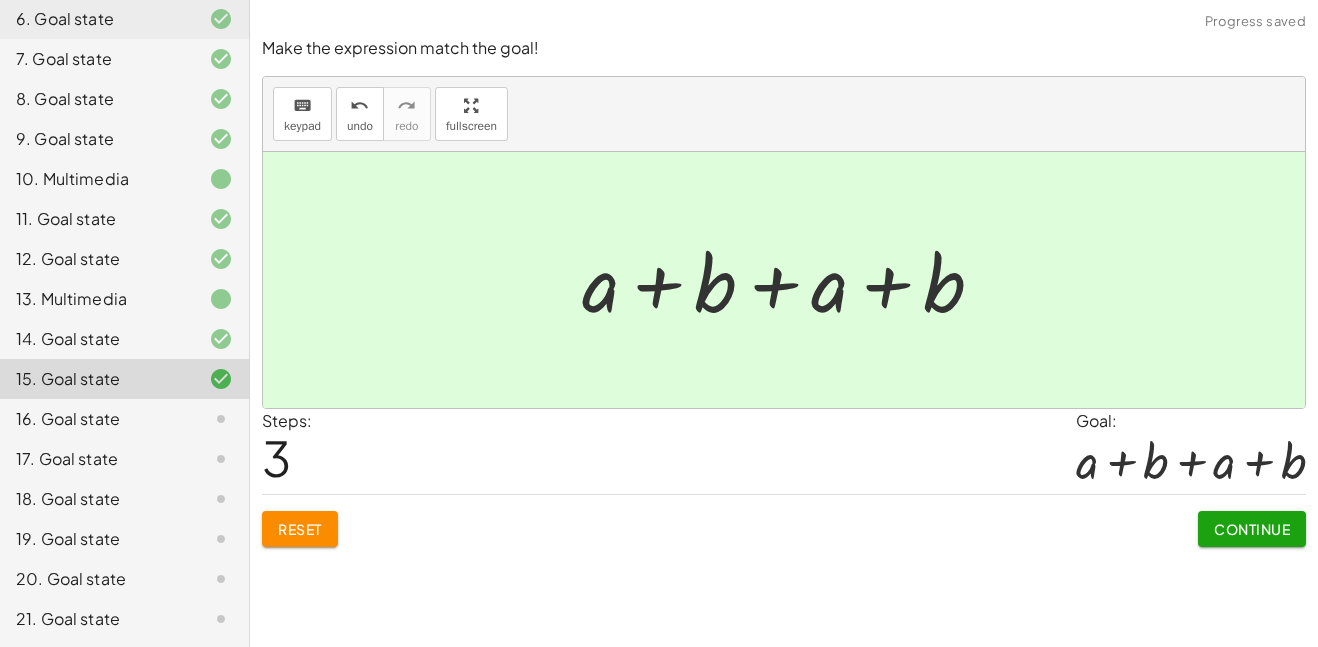 click on "Continue" at bounding box center (1252, 529) 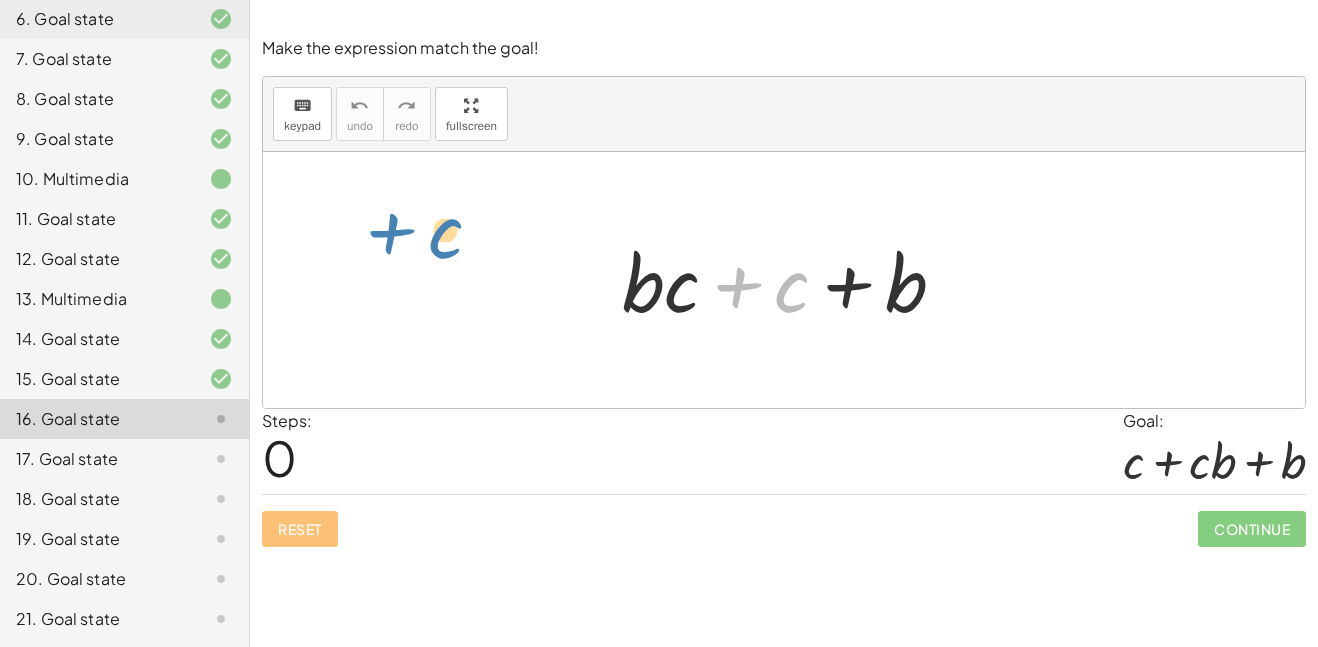 drag, startPoint x: 775, startPoint y: 290, endPoint x: 454, endPoint y: 240, distance: 324.87076 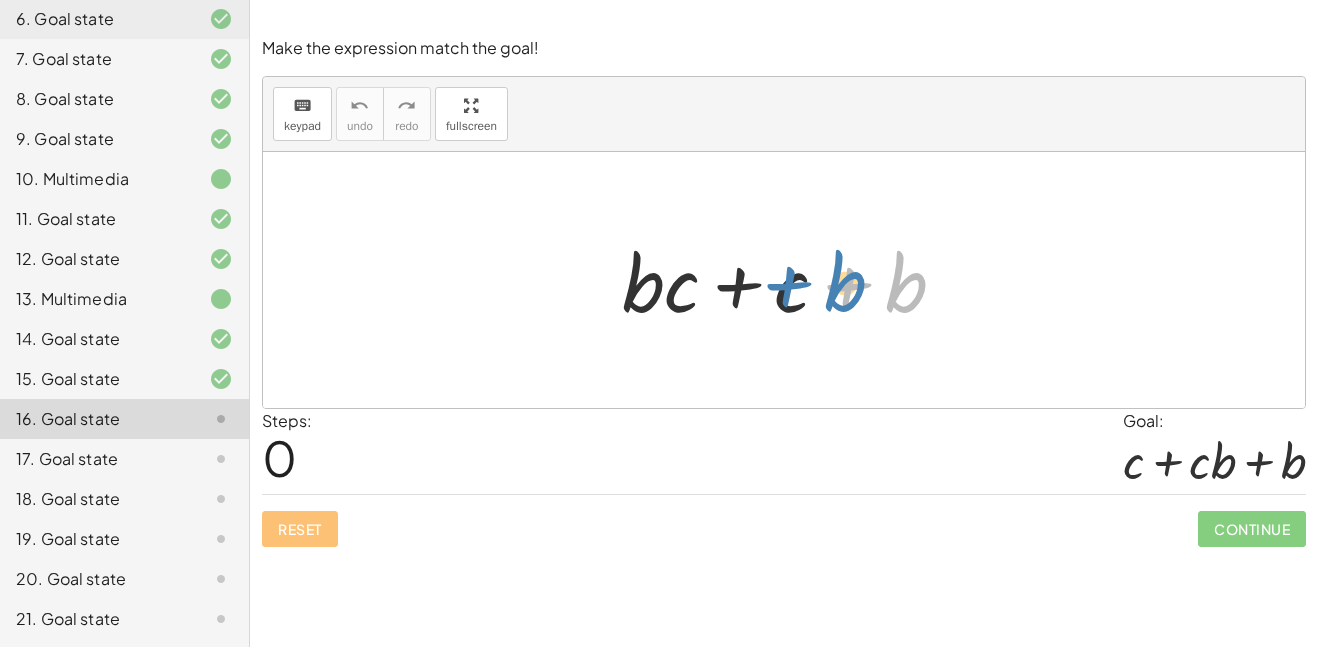 drag, startPoint x: 813, startPoint y: 271, endPoint x: 760, endPoint y: 272, distance: 53.009434 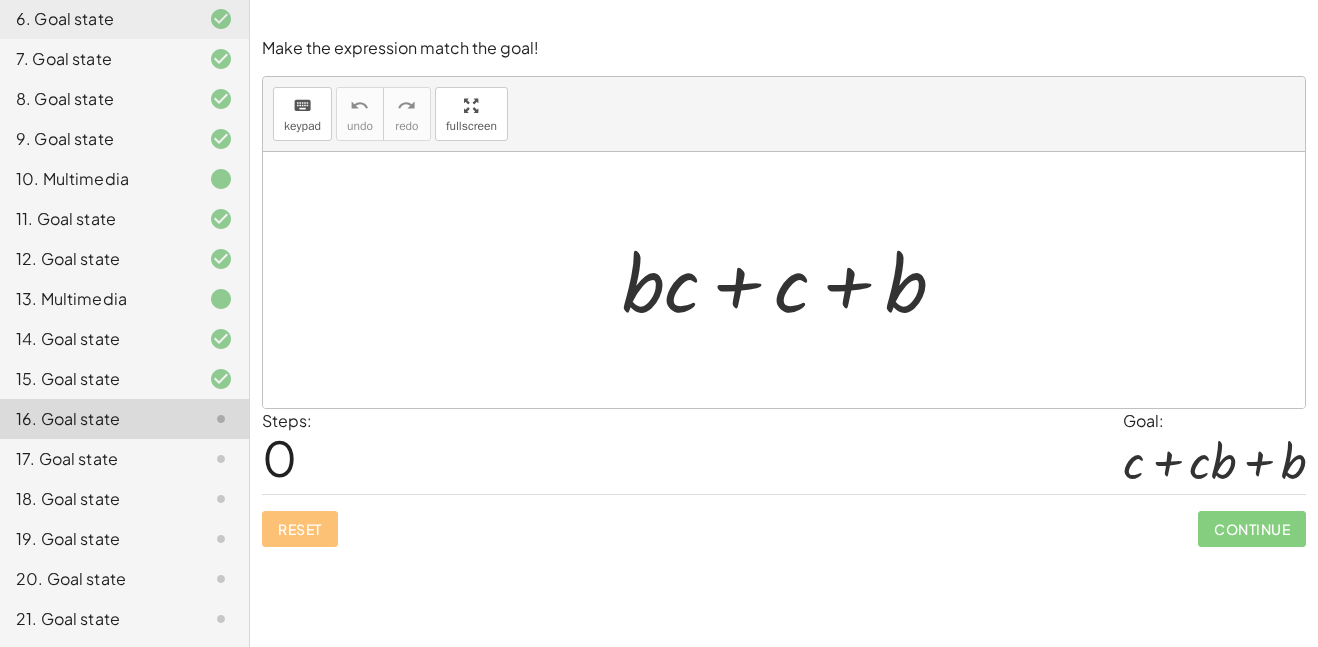 click at bounding box center (792, 280) 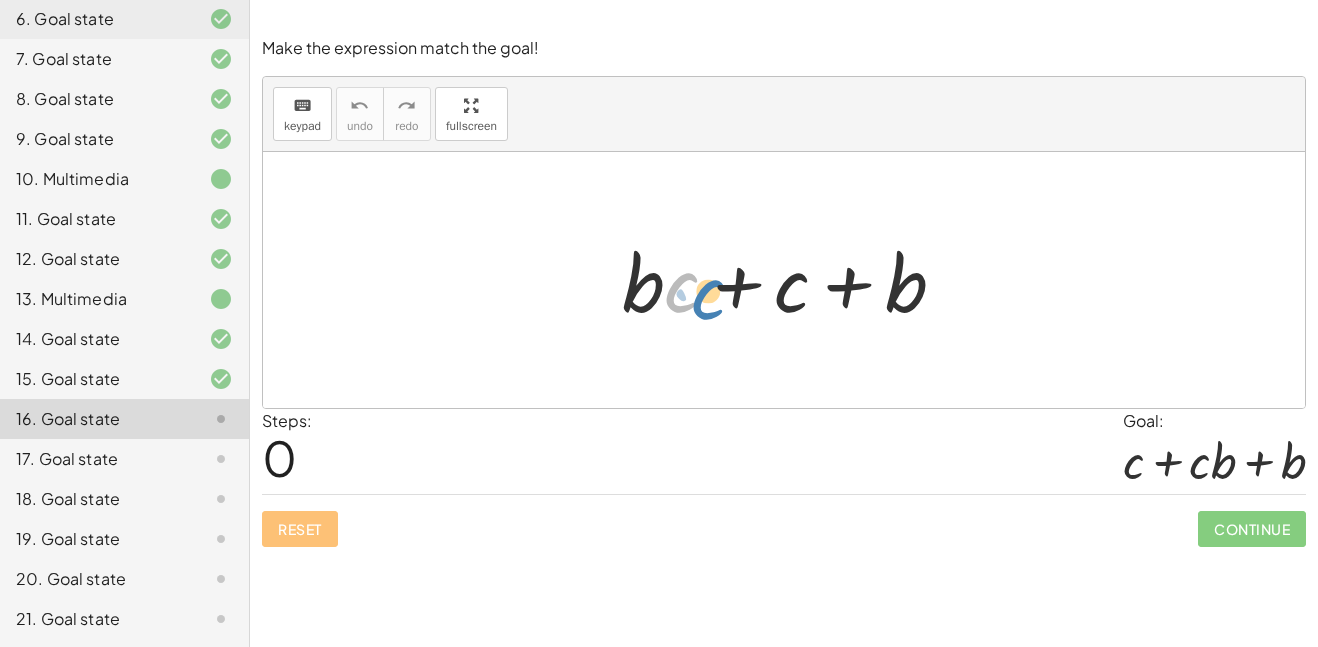 drag, startPoint x: 679, startPoint y: 282, endPoint x: 707, endPoint y: 288, distance: 28.635643 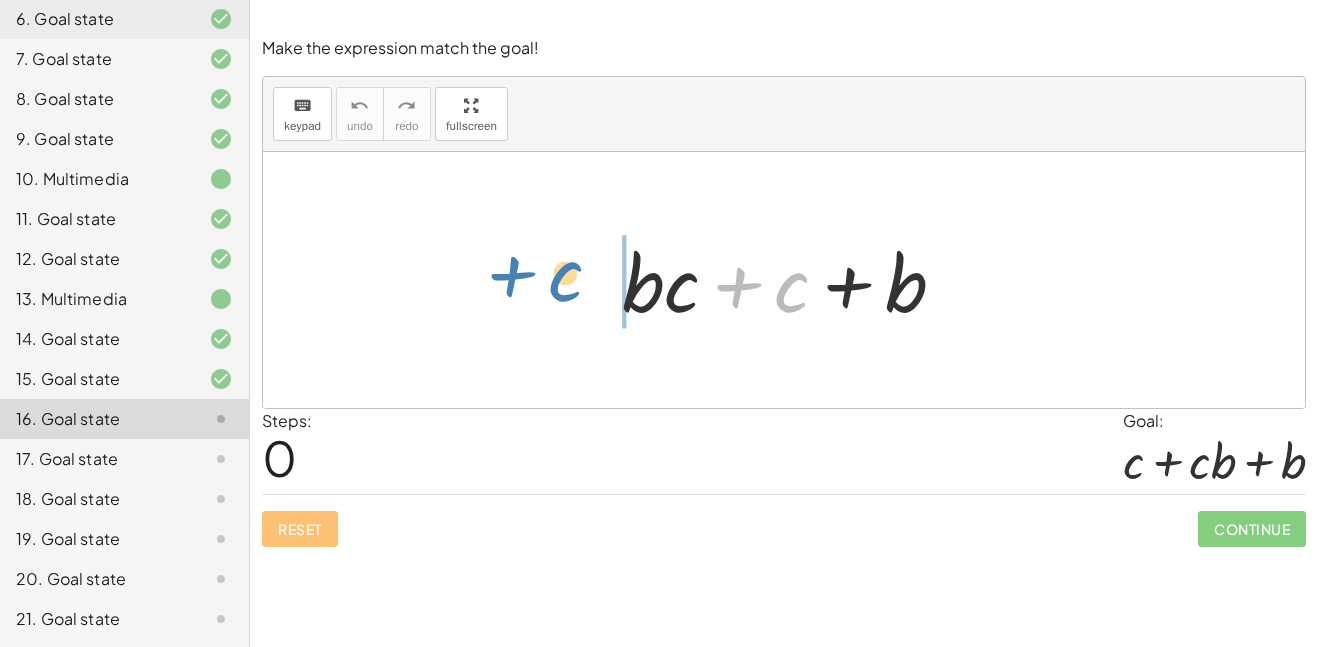 drag, startPoint x: 787, startPoint y: 288, endPoint x: 537, endPoint y: 279, distance: 250.16194 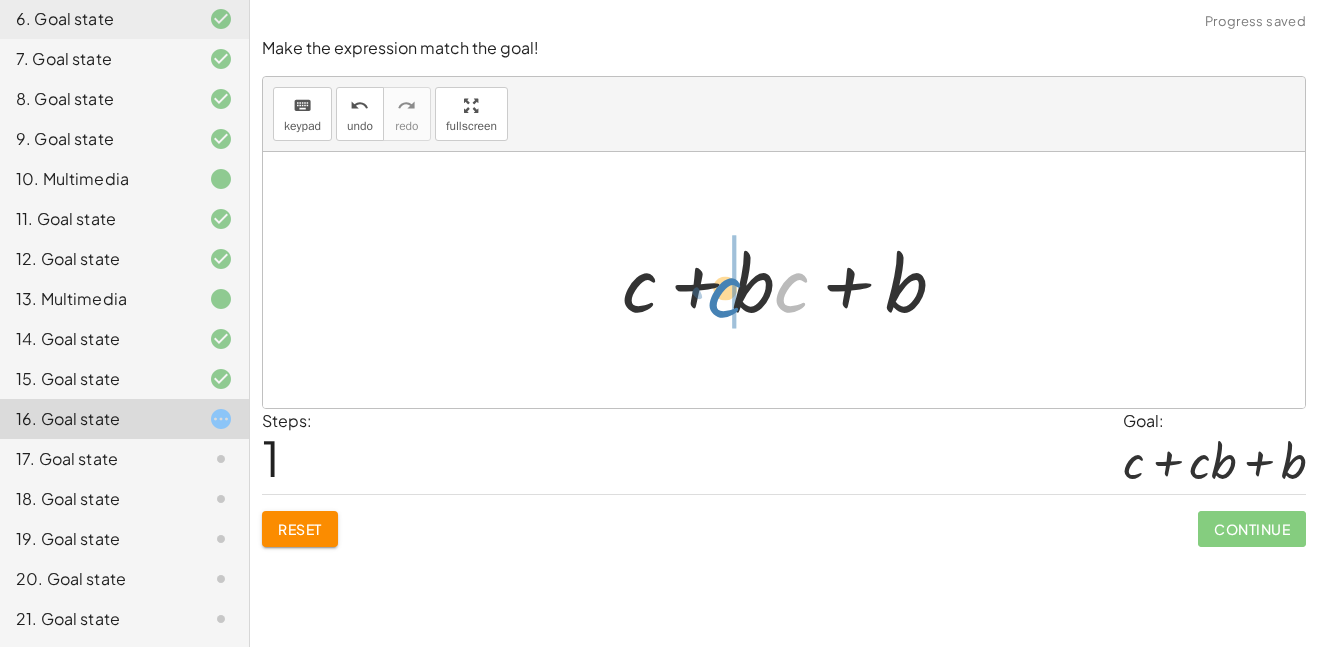 drag, startPoint x: 791, startPoint y: 299, endPoint x: 713, endPoint y: 299, distance: 78 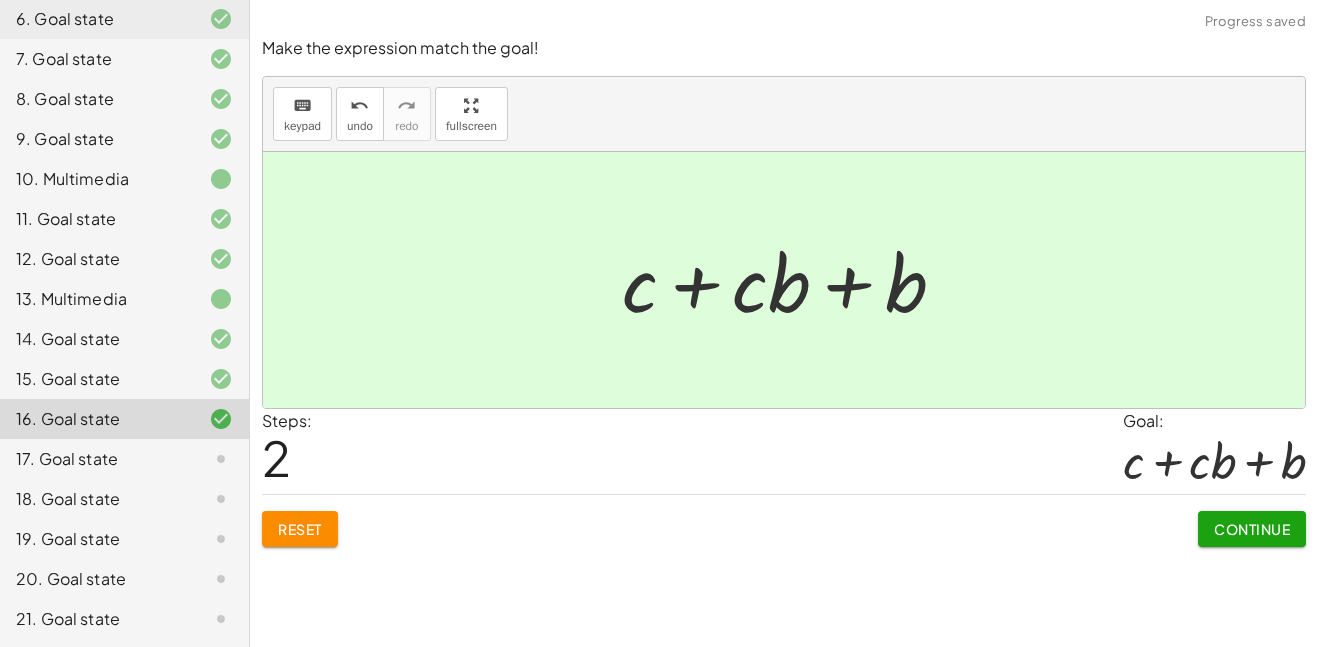 click on "Continue" 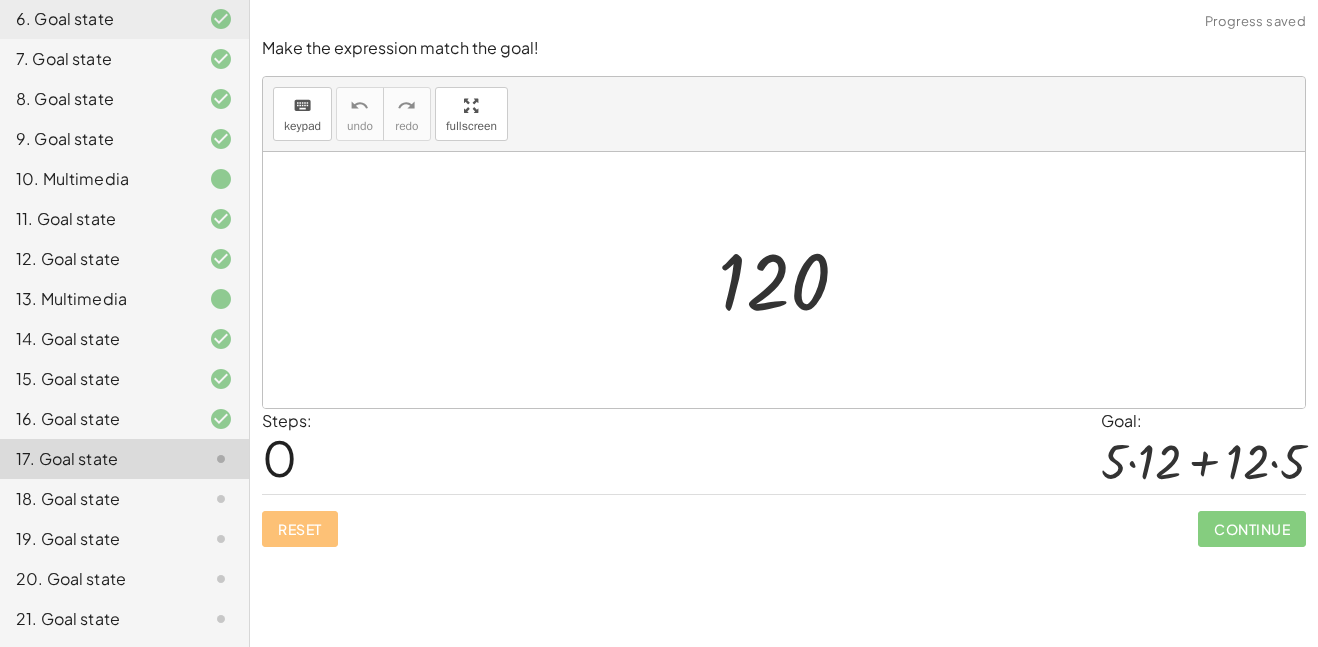 click at bounding box center [791, 280] 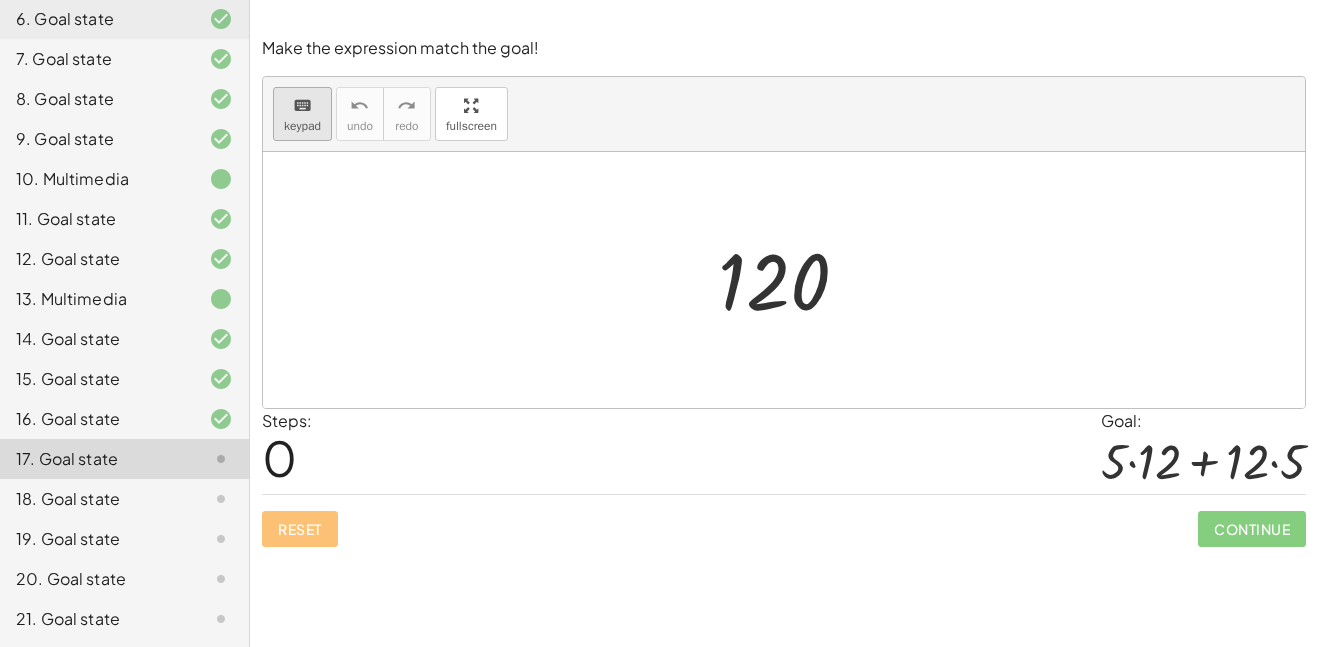 click on "keyboard" at bounding box center (302, 106) 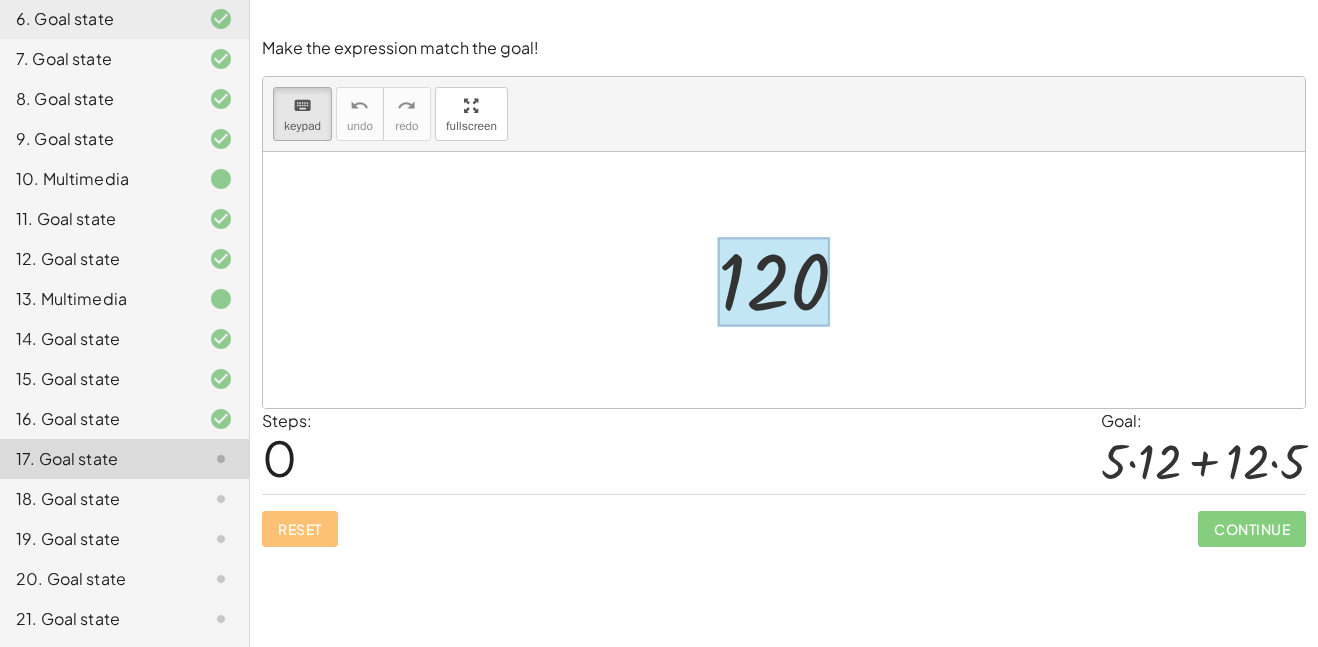 click at bounding box center [774, 282] 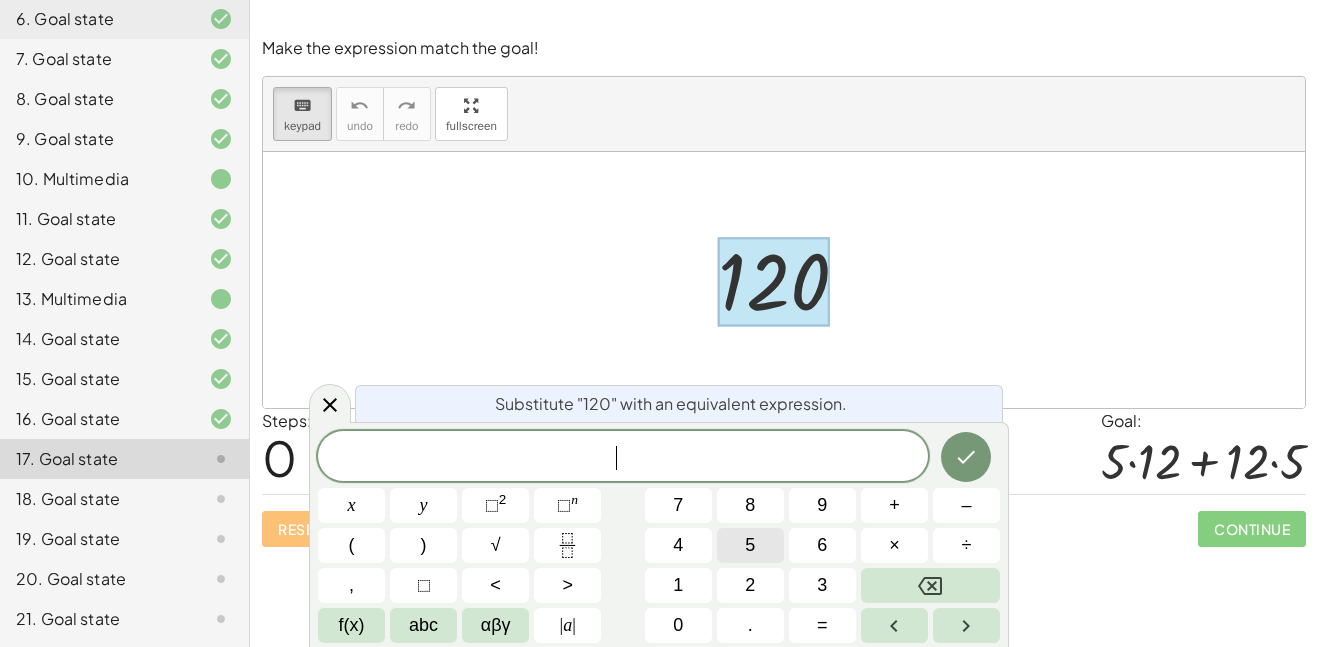 click on "5" at bounding box center (750, 545) 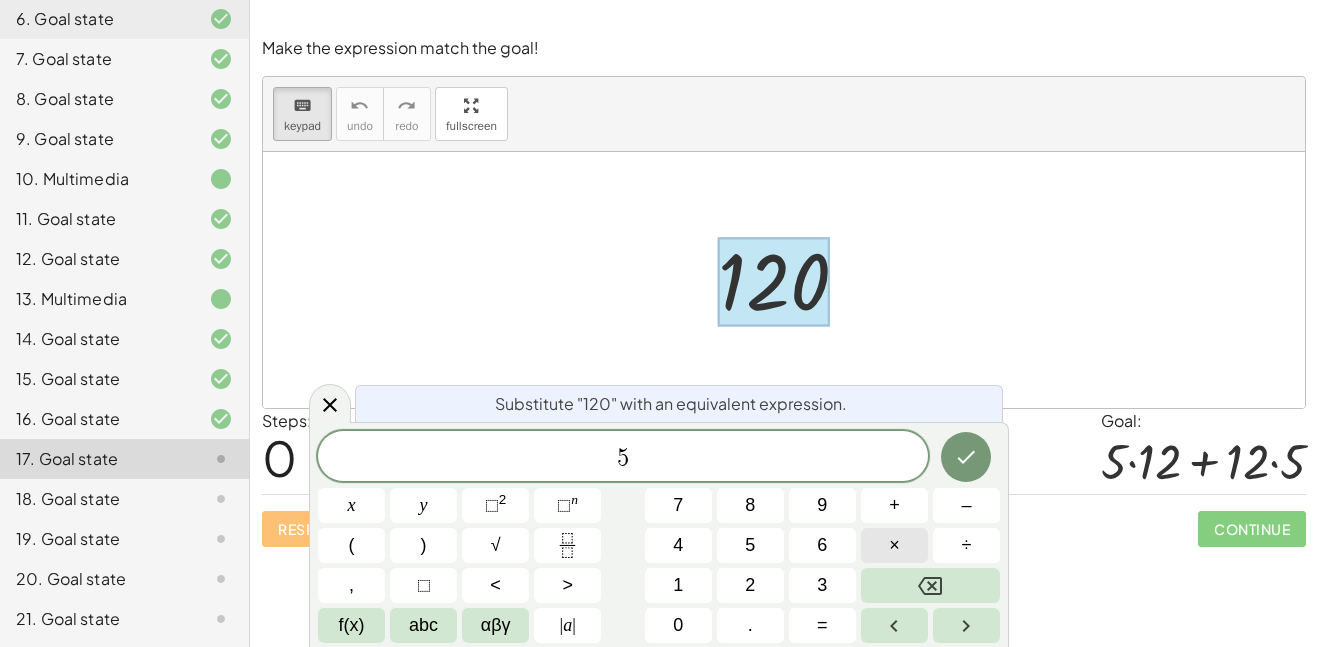click on "×" at bounding box center (894, 545) 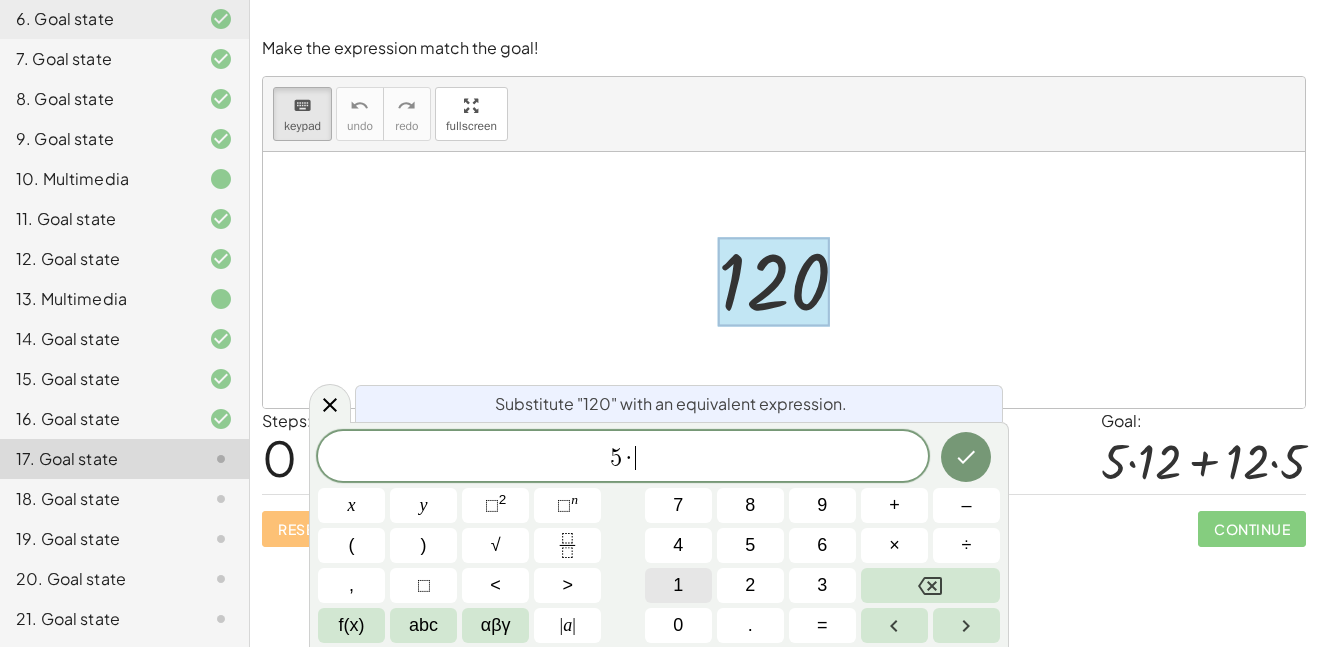 click on "1" at bounding box center [678, 585] 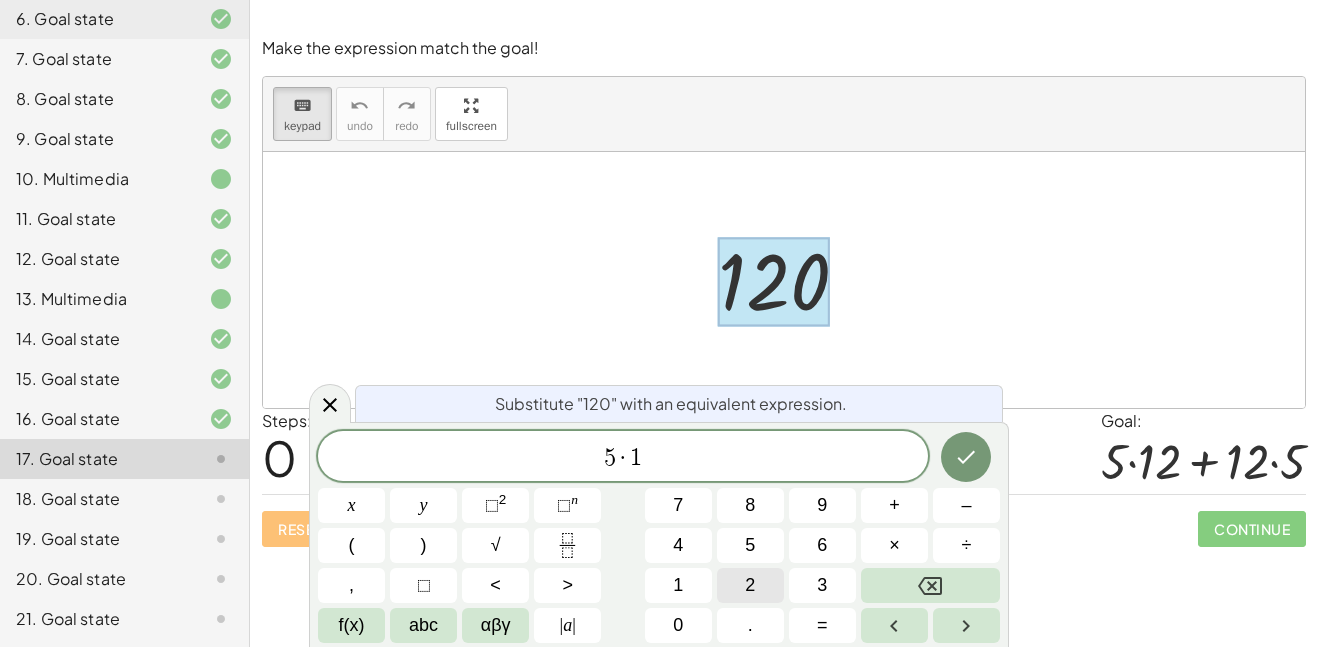 click on "2" at bounding box center (750, 585) 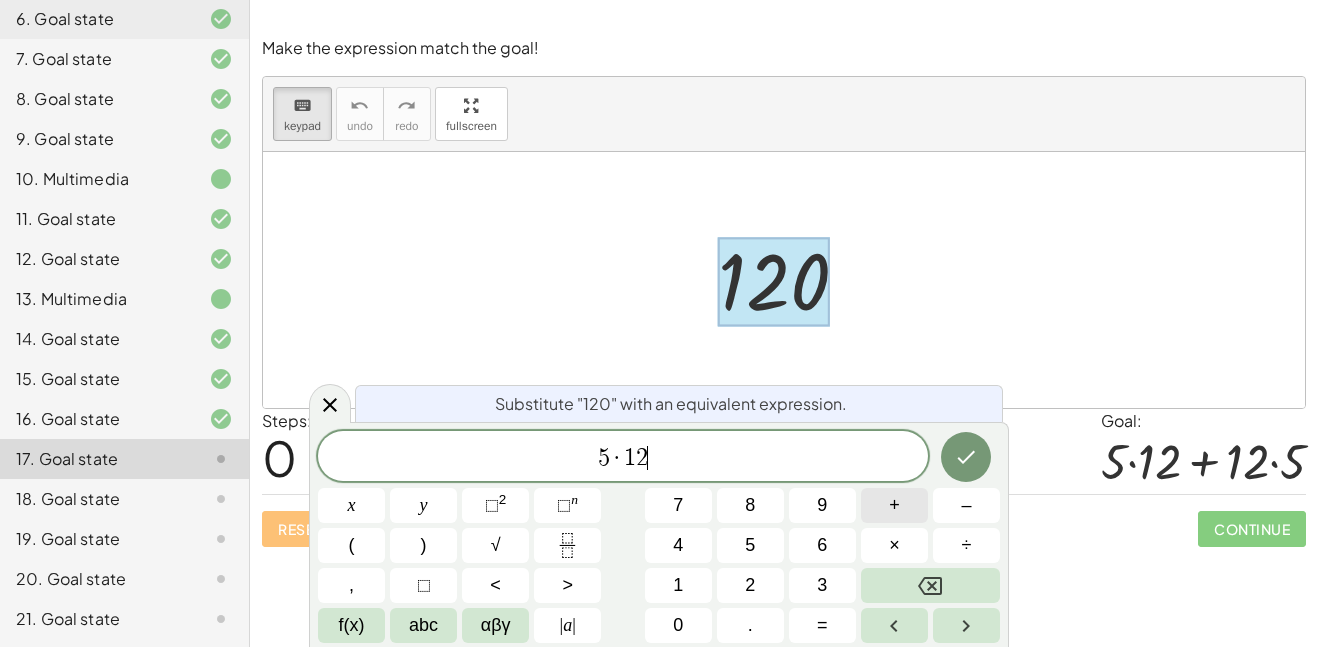 click on "+" at bounding box center (894, 505) 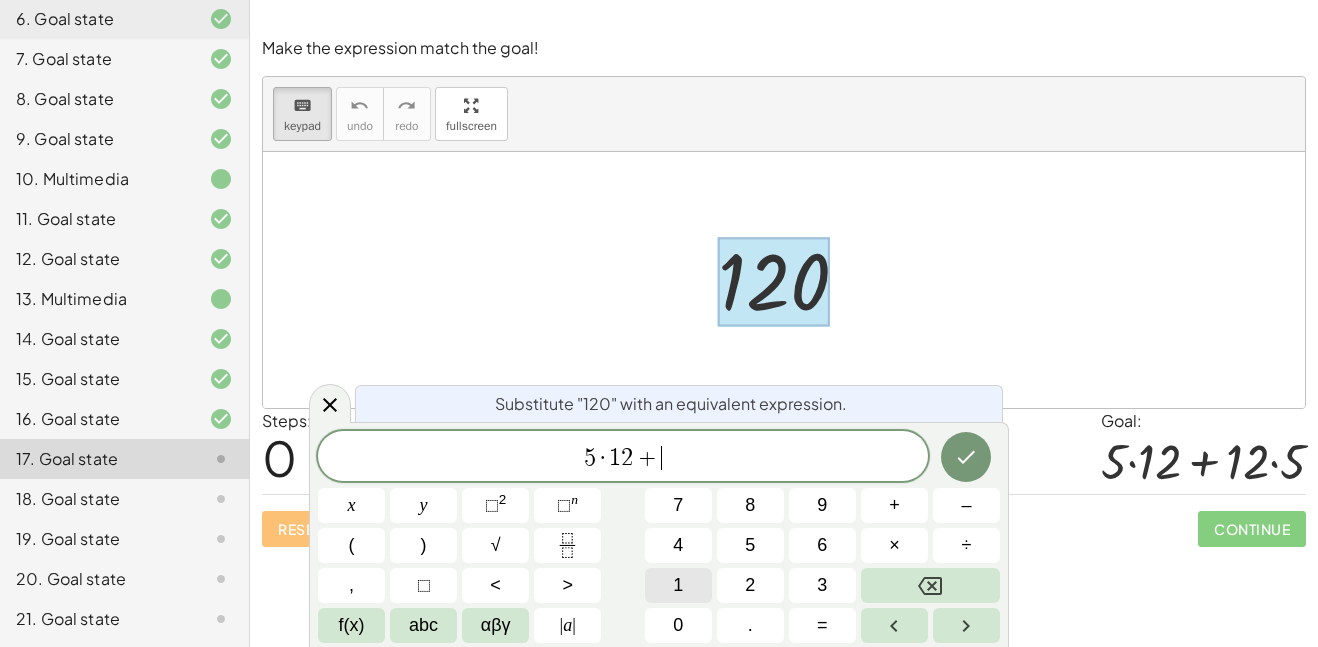 click on "1" at bounding box center (678, 585) 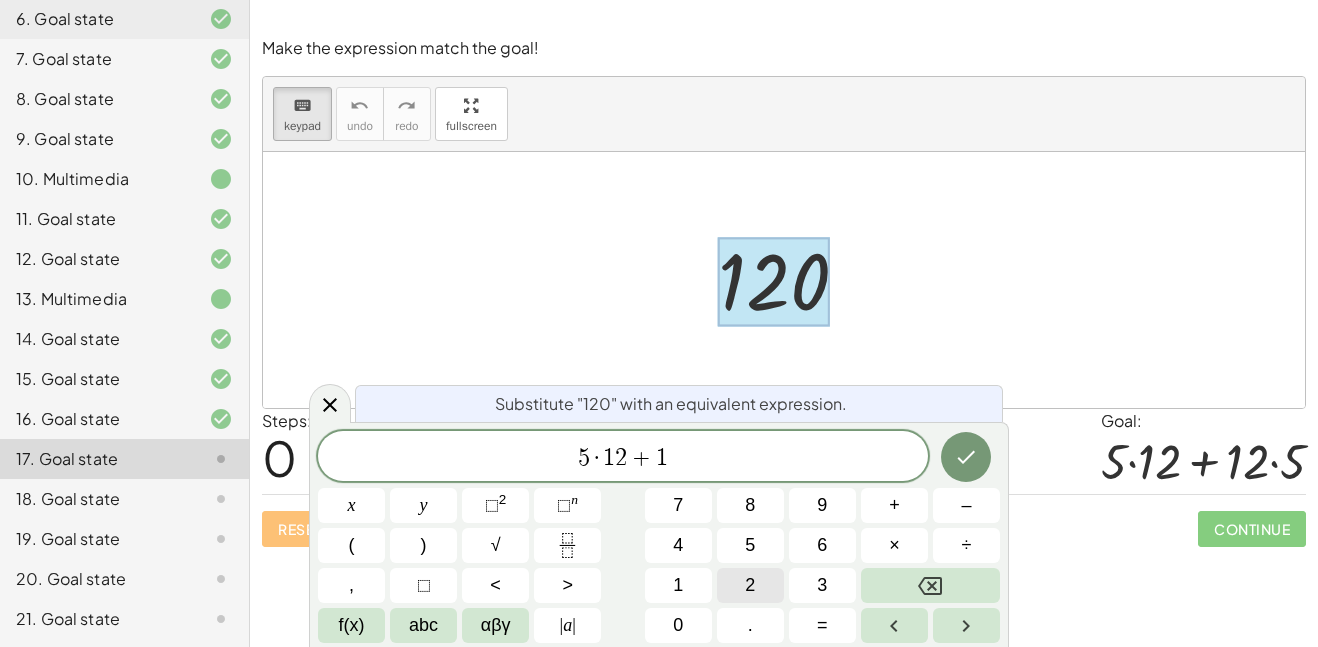 click on "2" at bounding box center (750, 585) 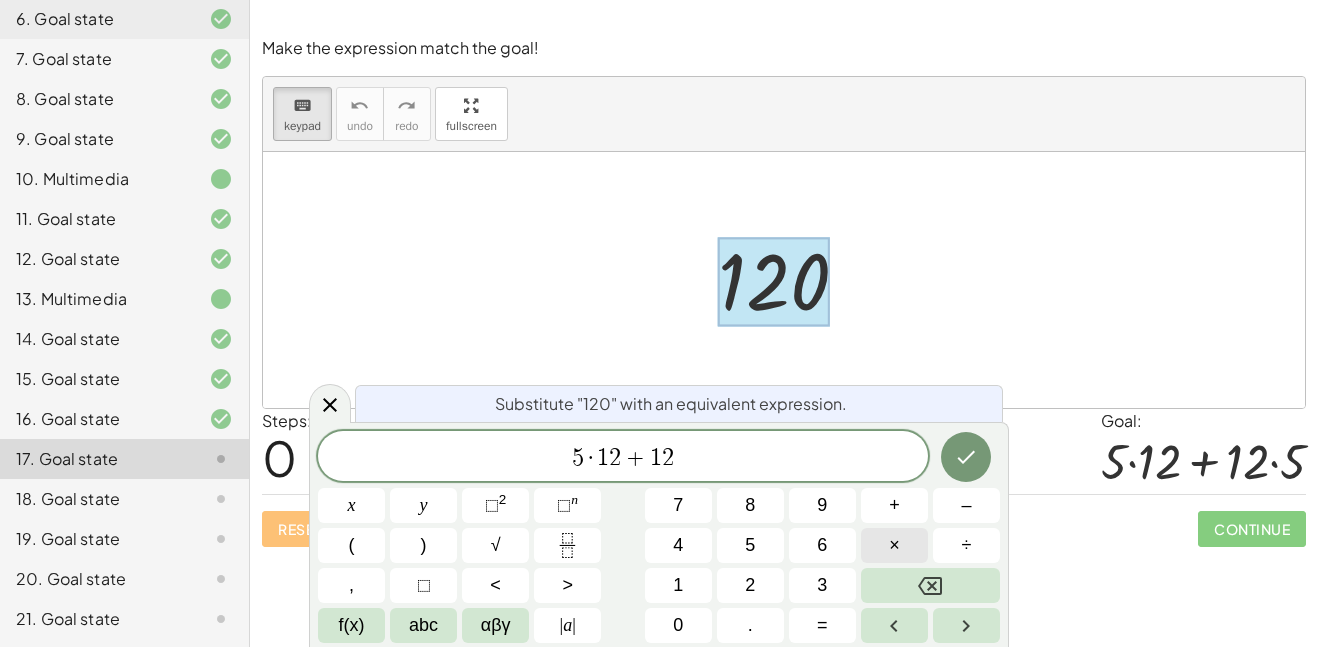 click on "×" at bounding box center (894, 545) 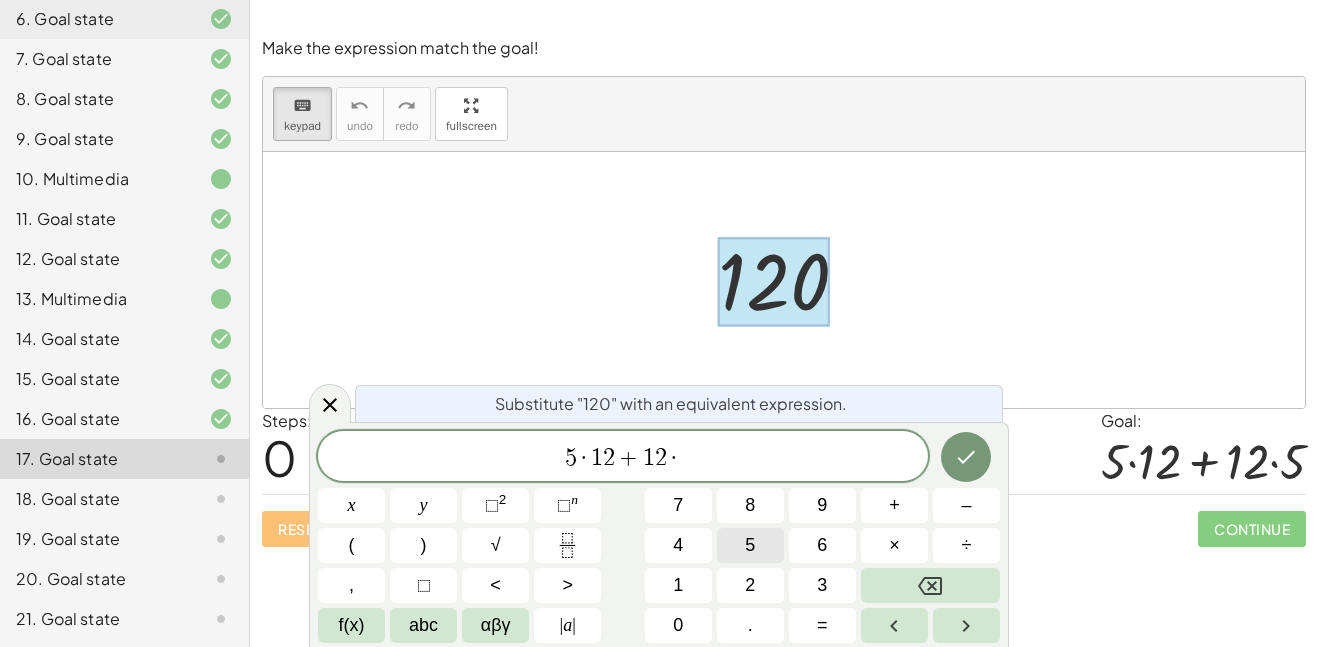 click on "5" at bounding box center (750, 545) 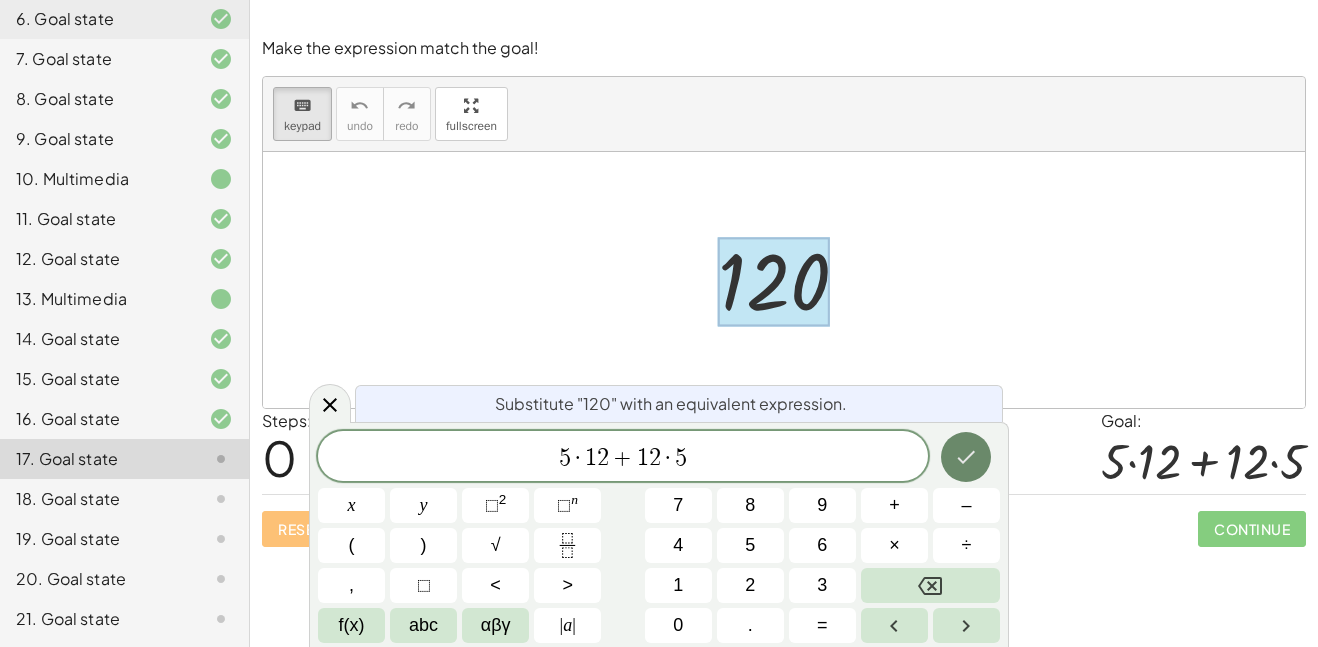 click 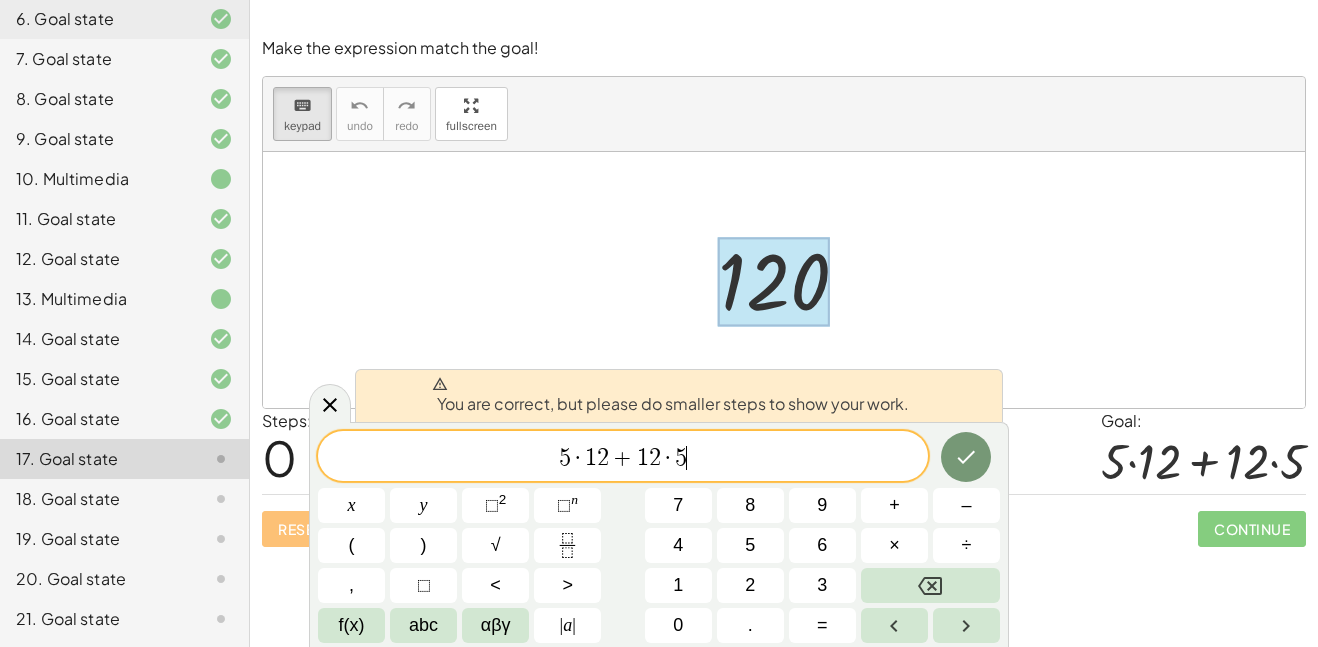 click on "5 · 1 2 + 1 2 · 5 ​" at bounding box center [623, 458] 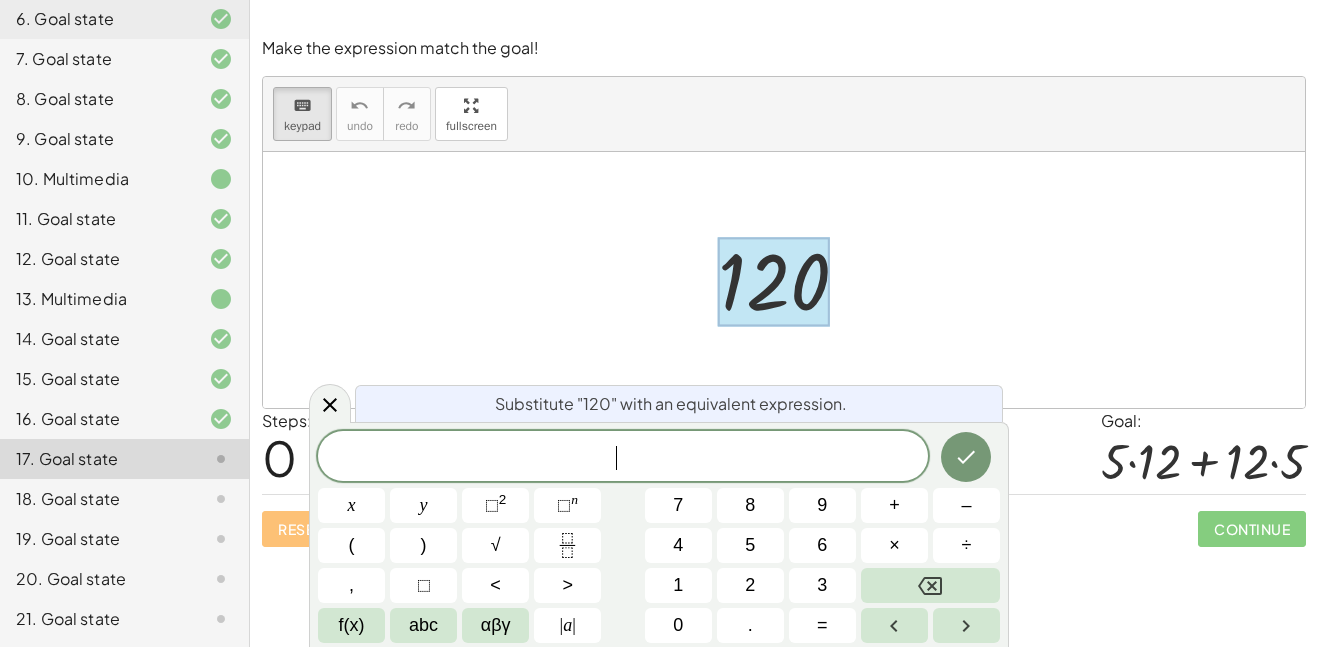 click on "​" 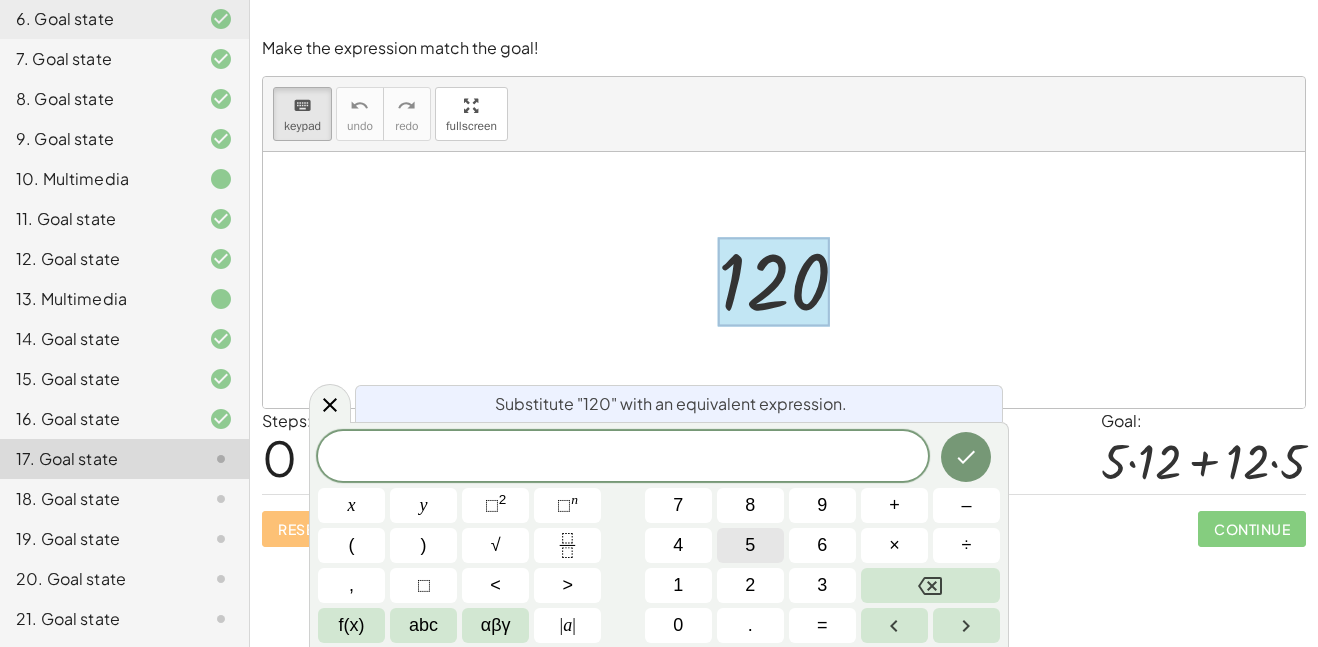 click on "5" at bounding box center (750, 545) 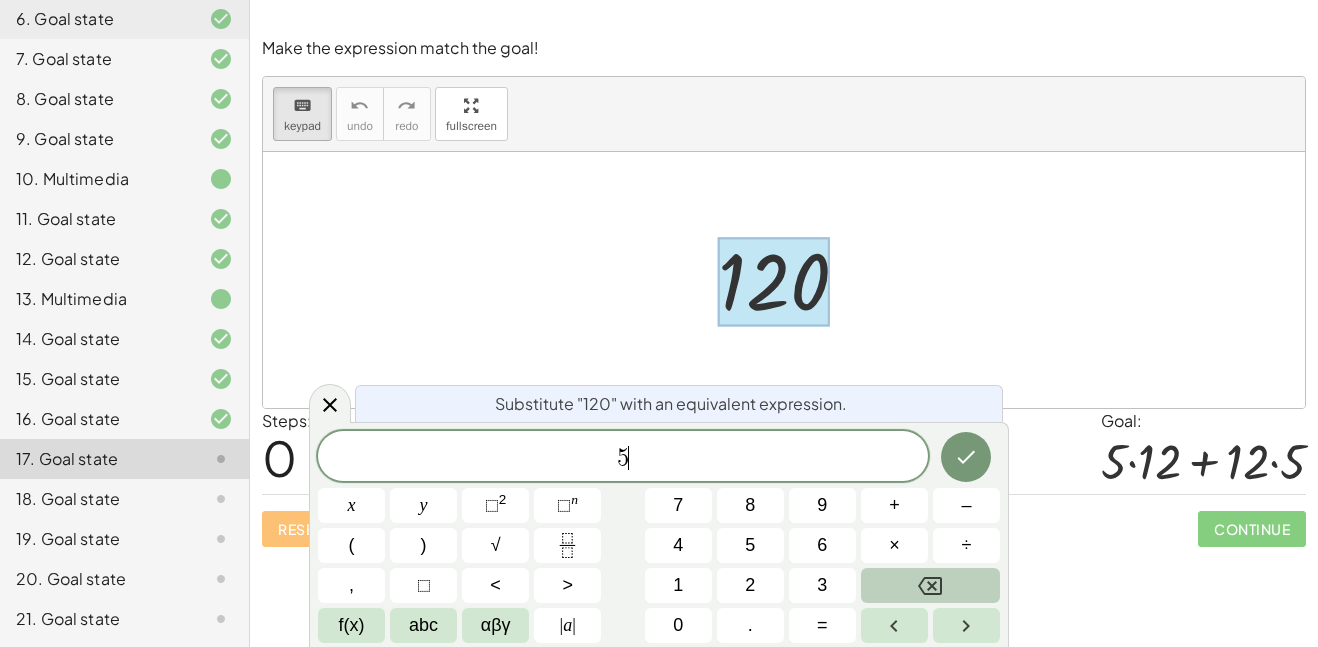 click 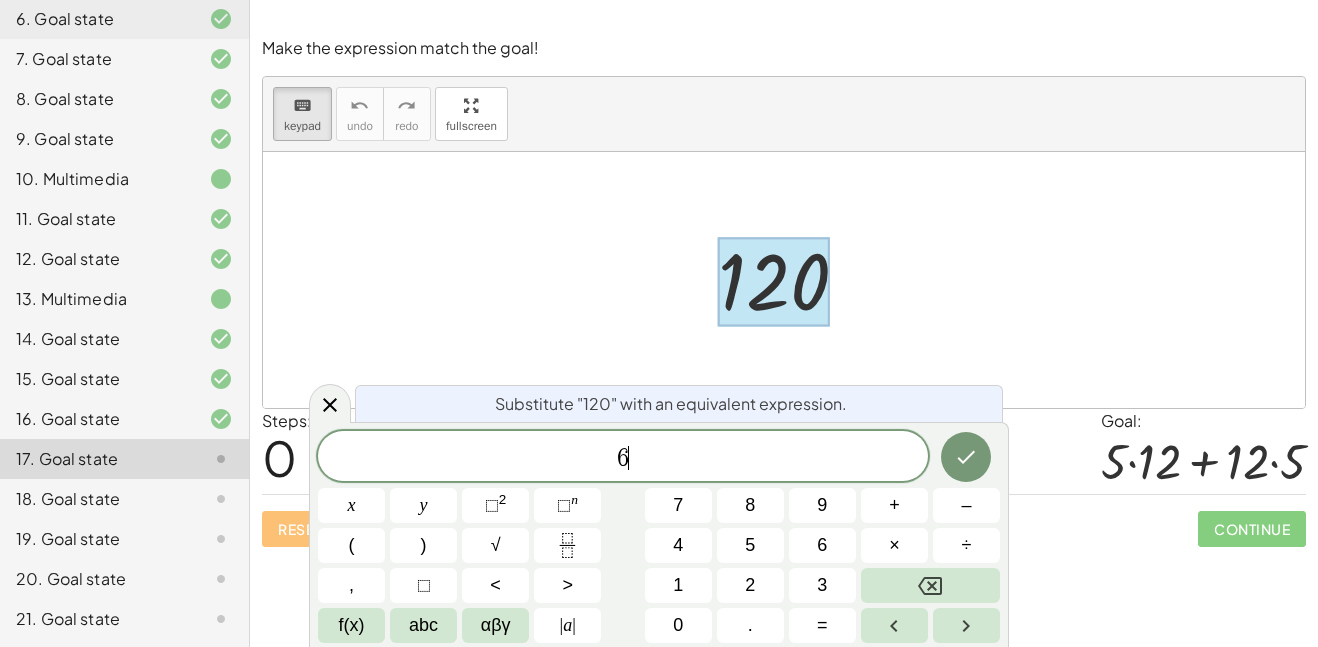 scroll, scrollTop: 23, scrollLeft: 0, axis: vertical 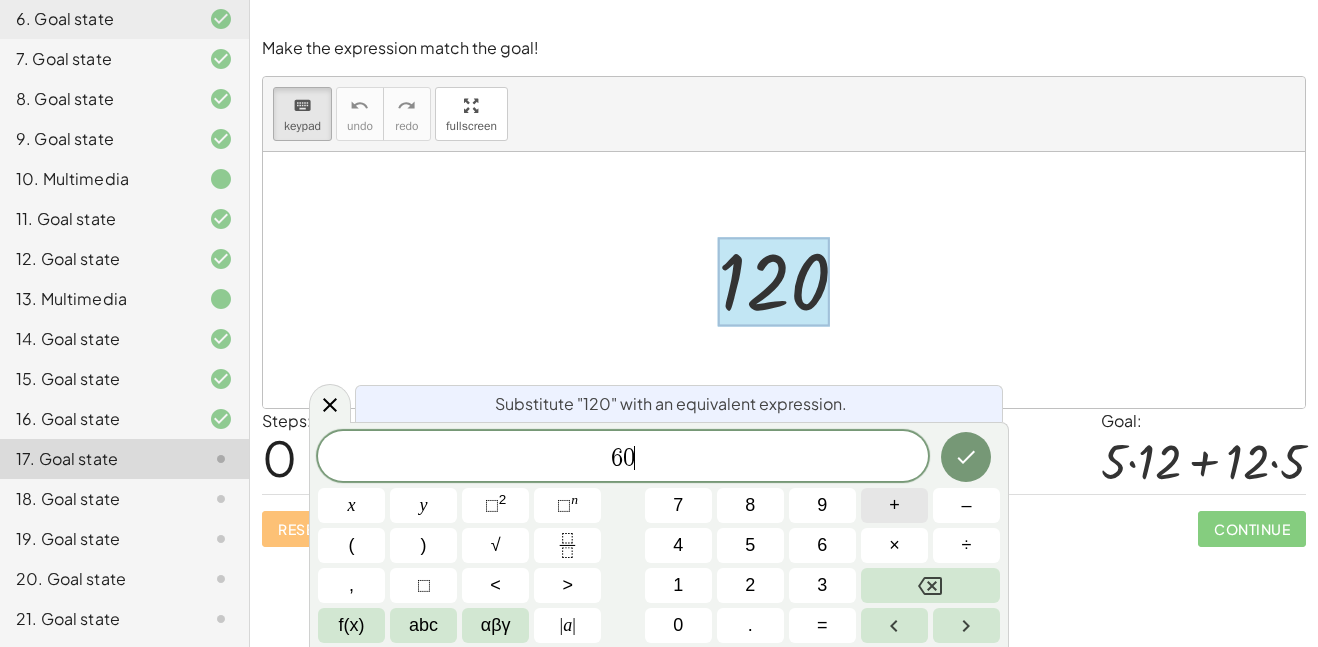 click on "+" at bounding box center [894, 505] 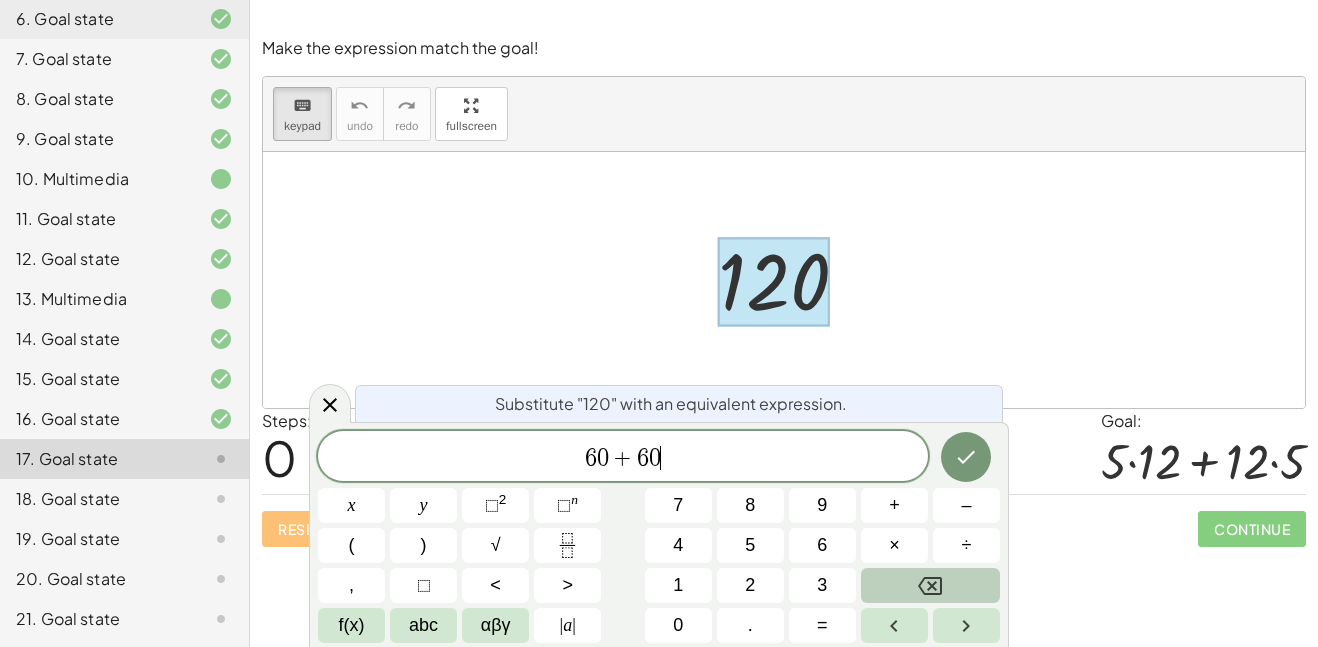 click at bounding box center (930, 585) 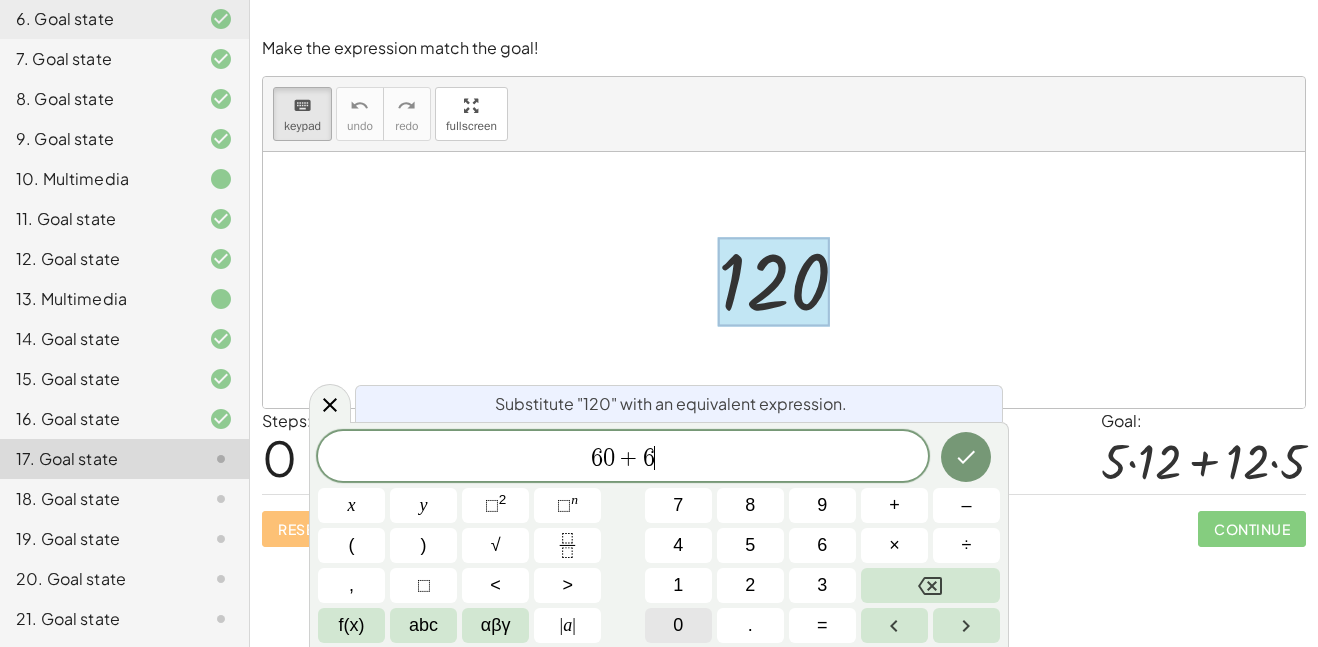 click on "0" at bounding box center [678, 625] 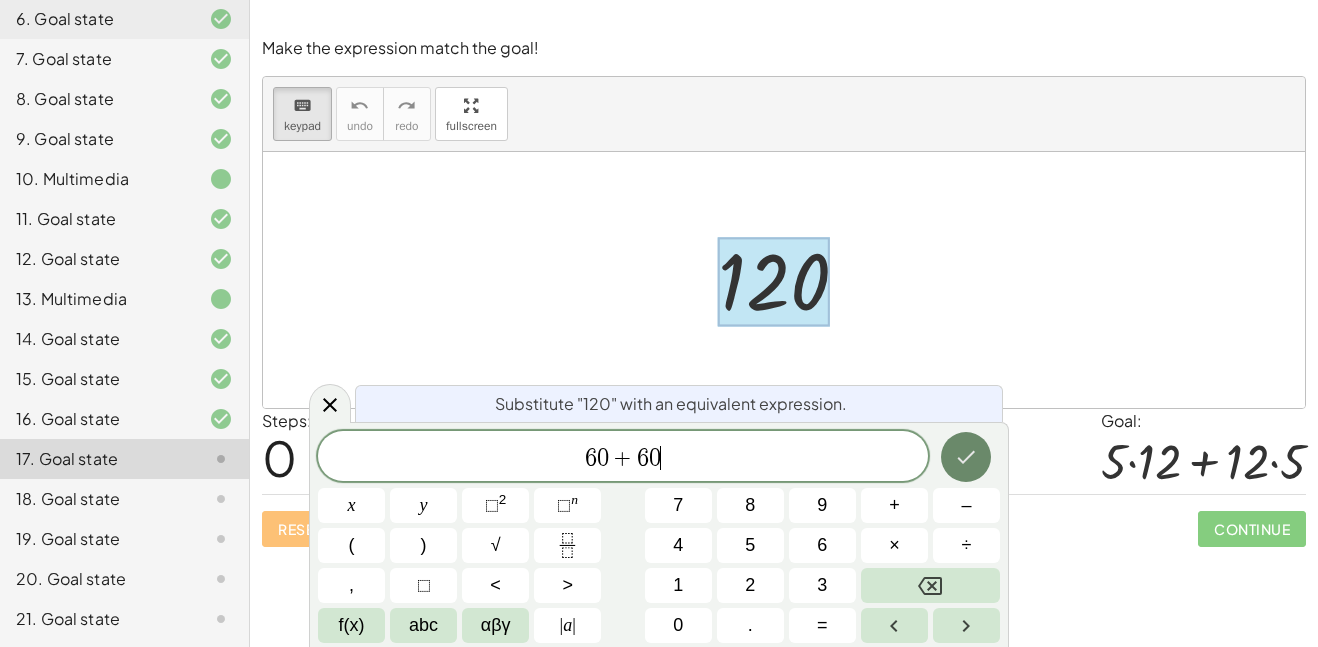 click 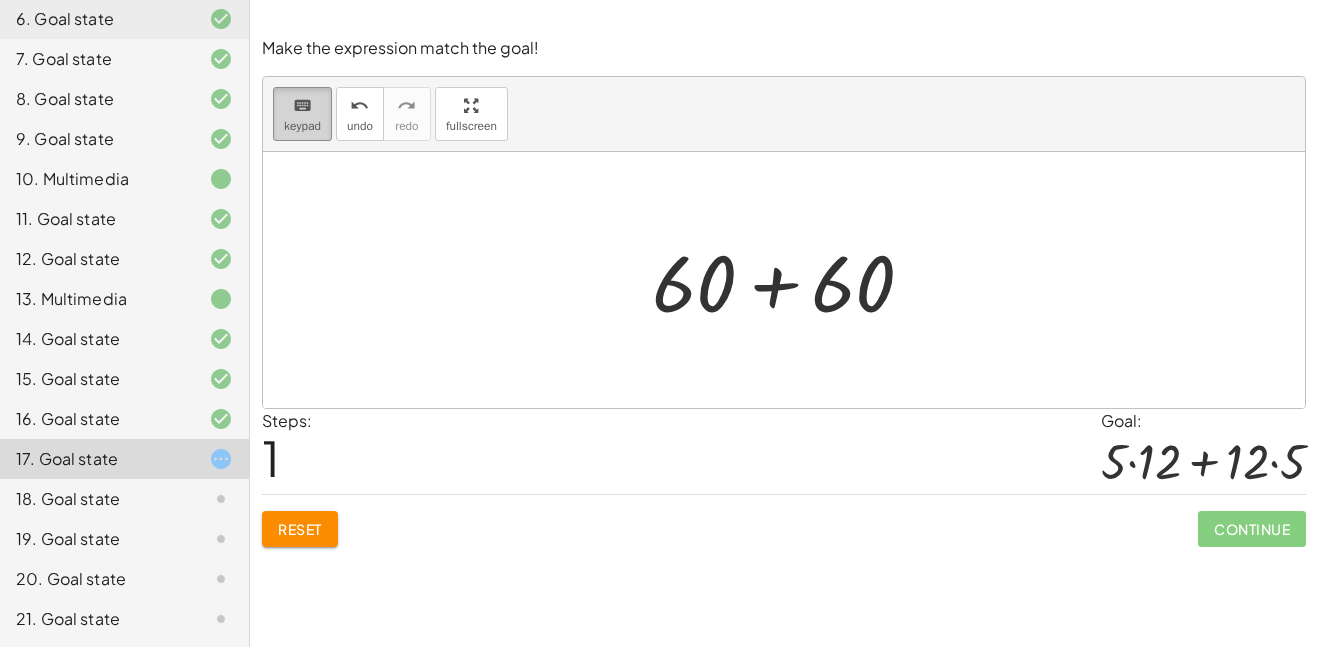 click on "keyboard keypad" at bounding box center [302, 114] 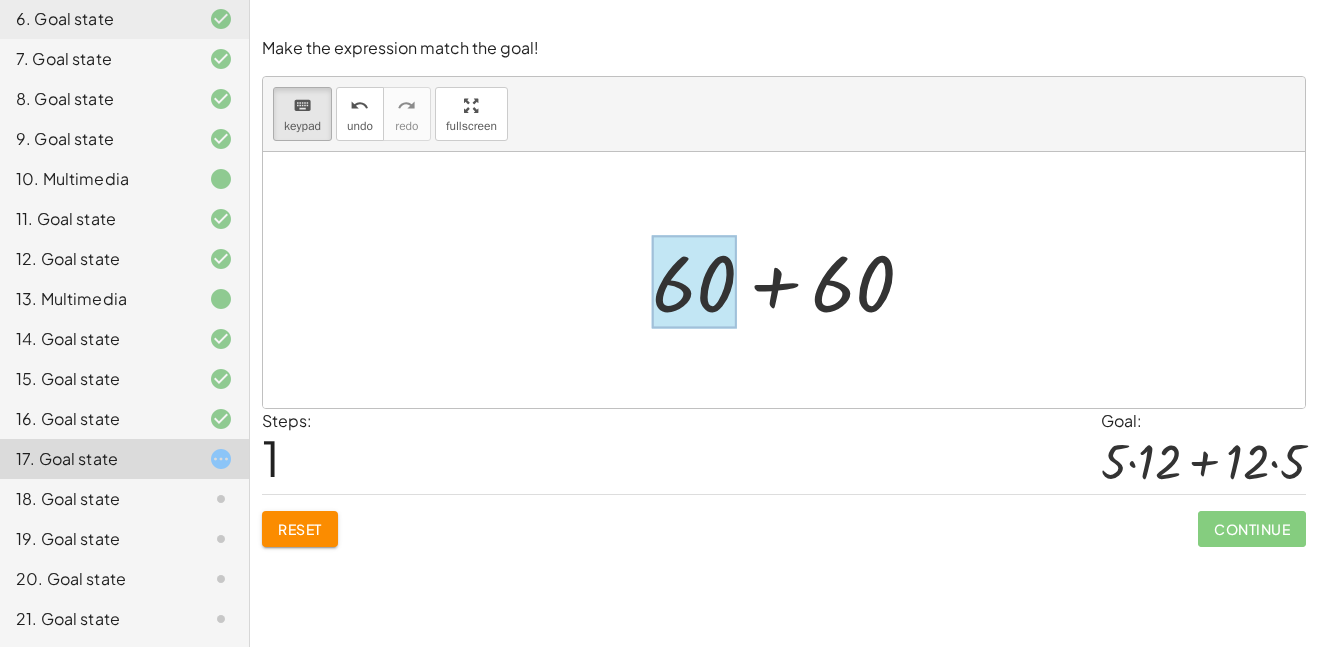 click at bounding box center [694, 282] 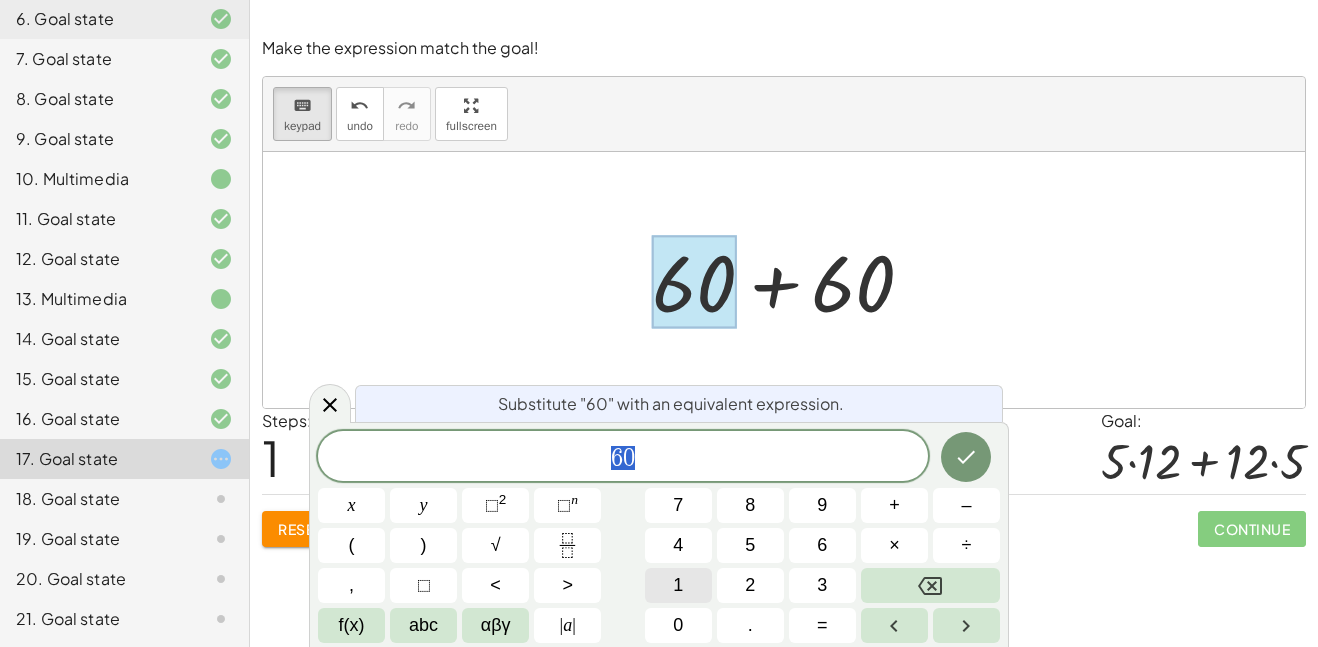 click on "1" at bounding box center (678, 585) 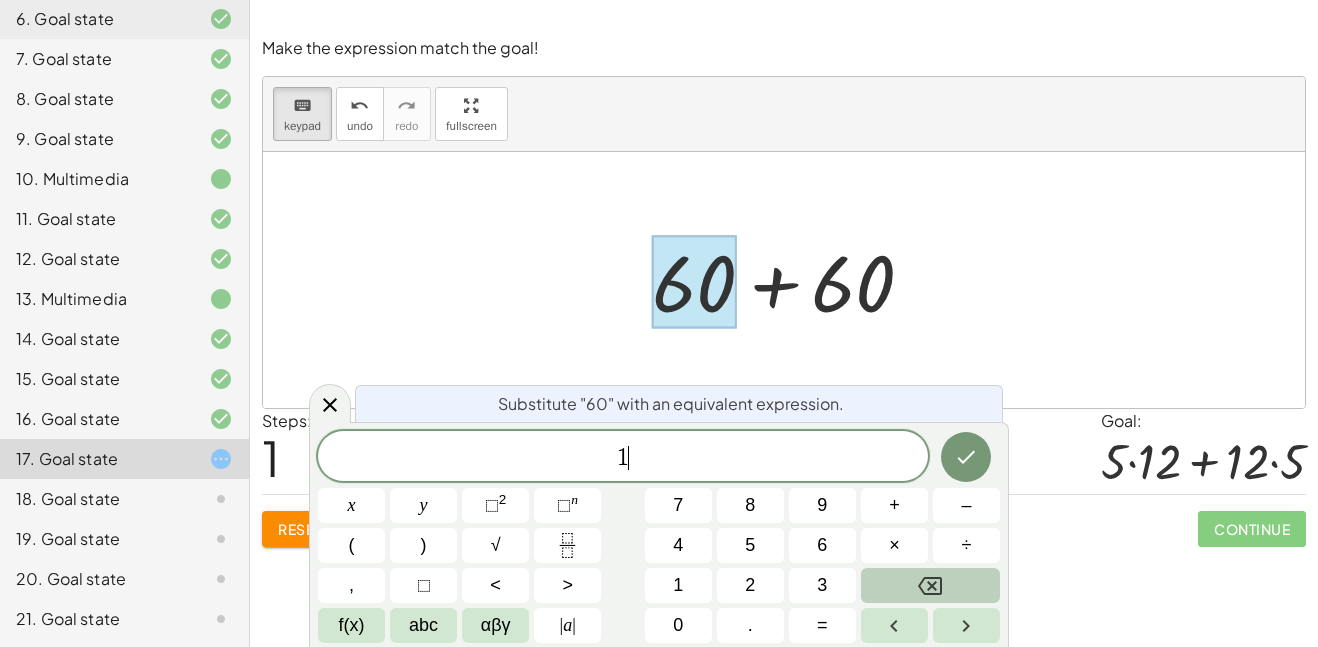 click 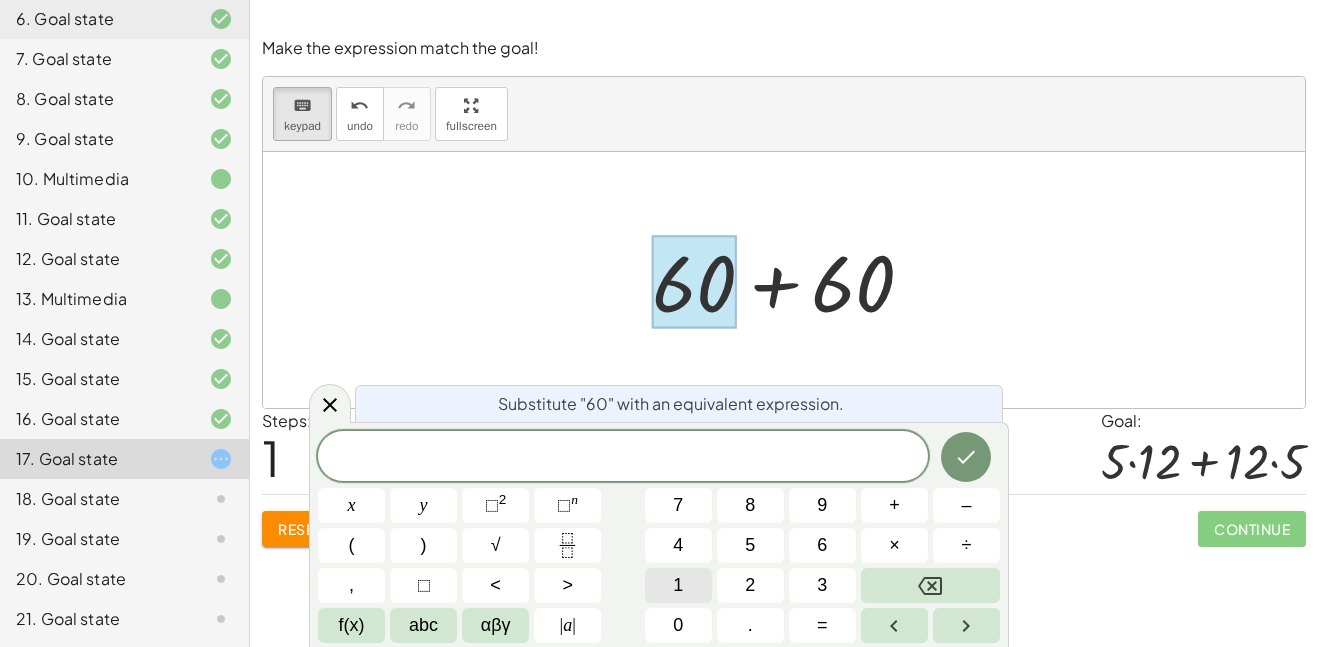 click on "1" at bounding box center (678, 585) 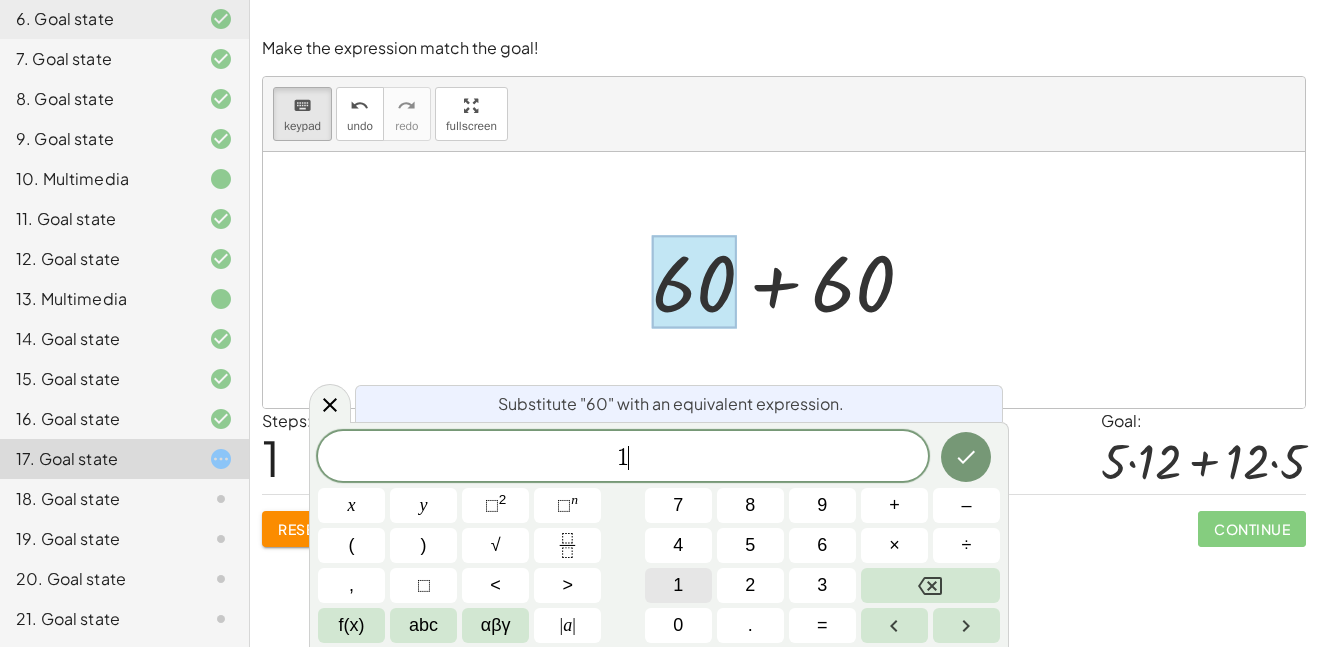 click on "1" at bounding box center [678, 585] 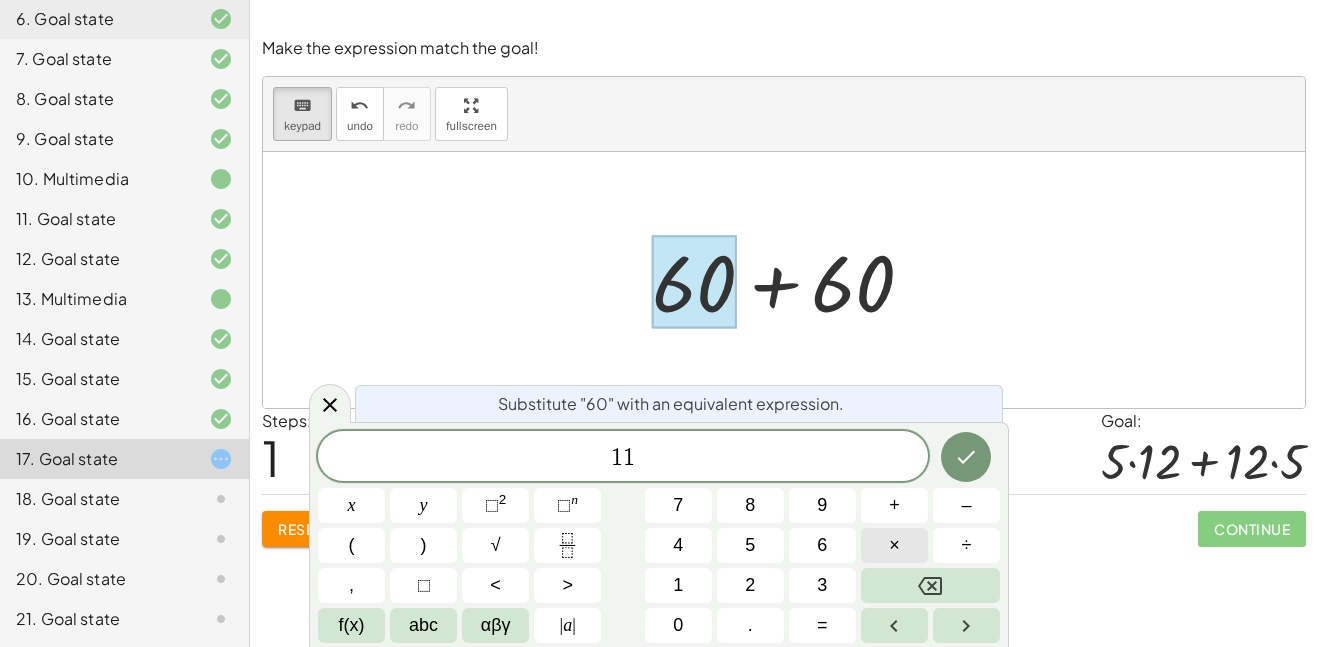 click on "×" at bounding box center [894, 545] 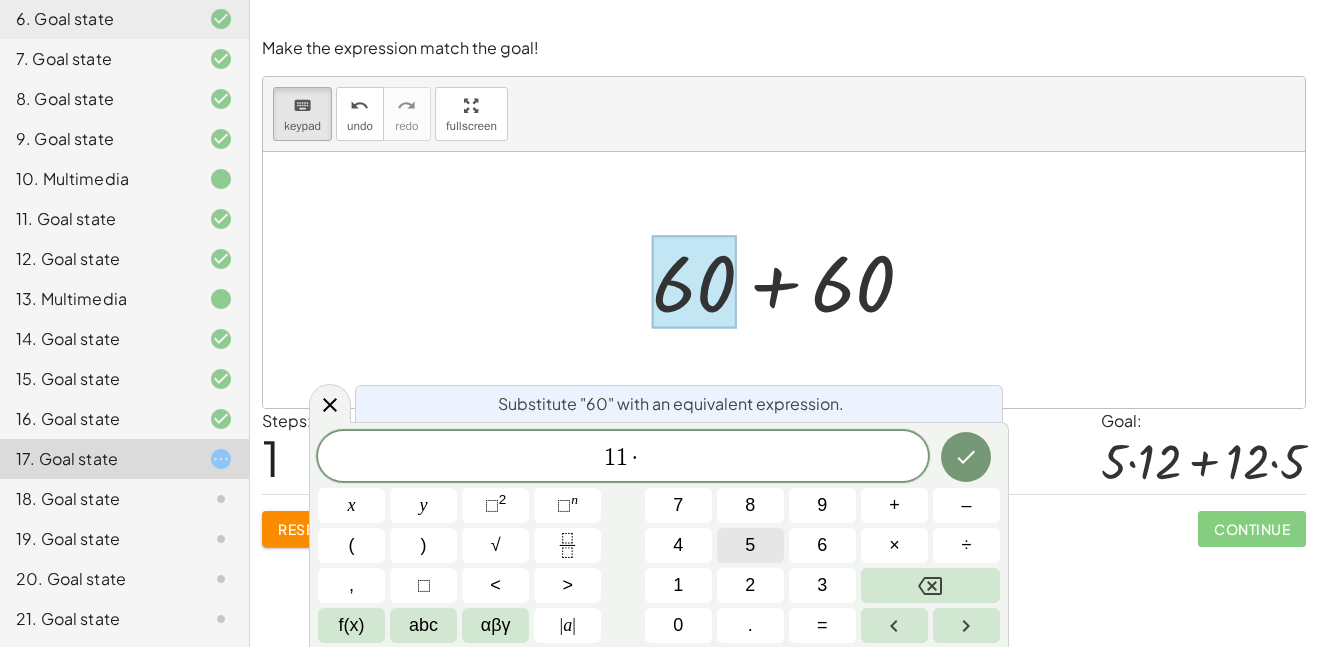 click on "5" at bounding box center [750, 545] 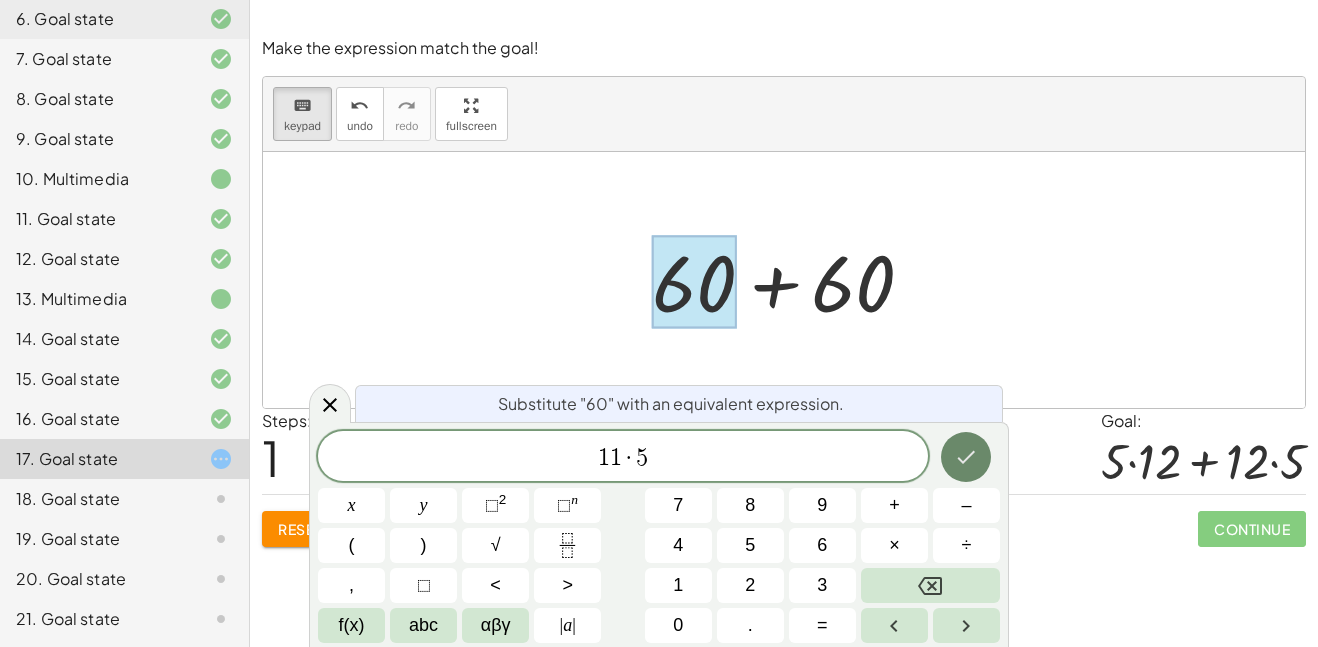 click 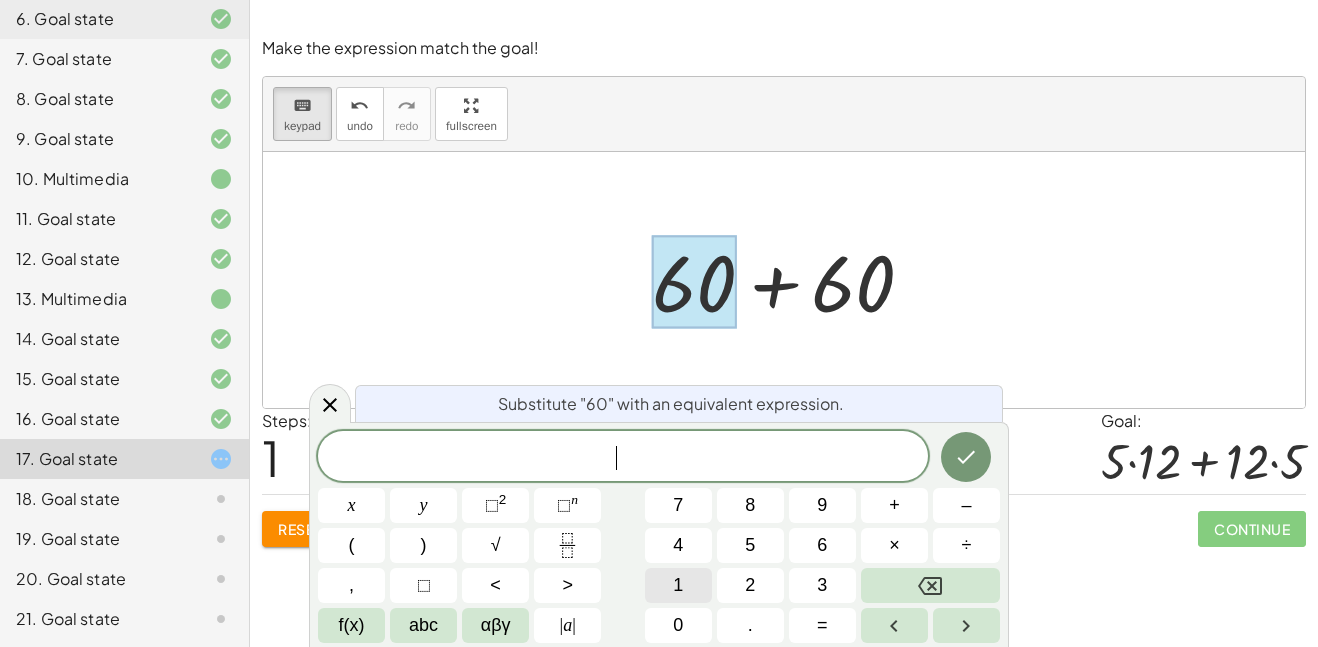 click on "1" at bounding box center [678, 585] 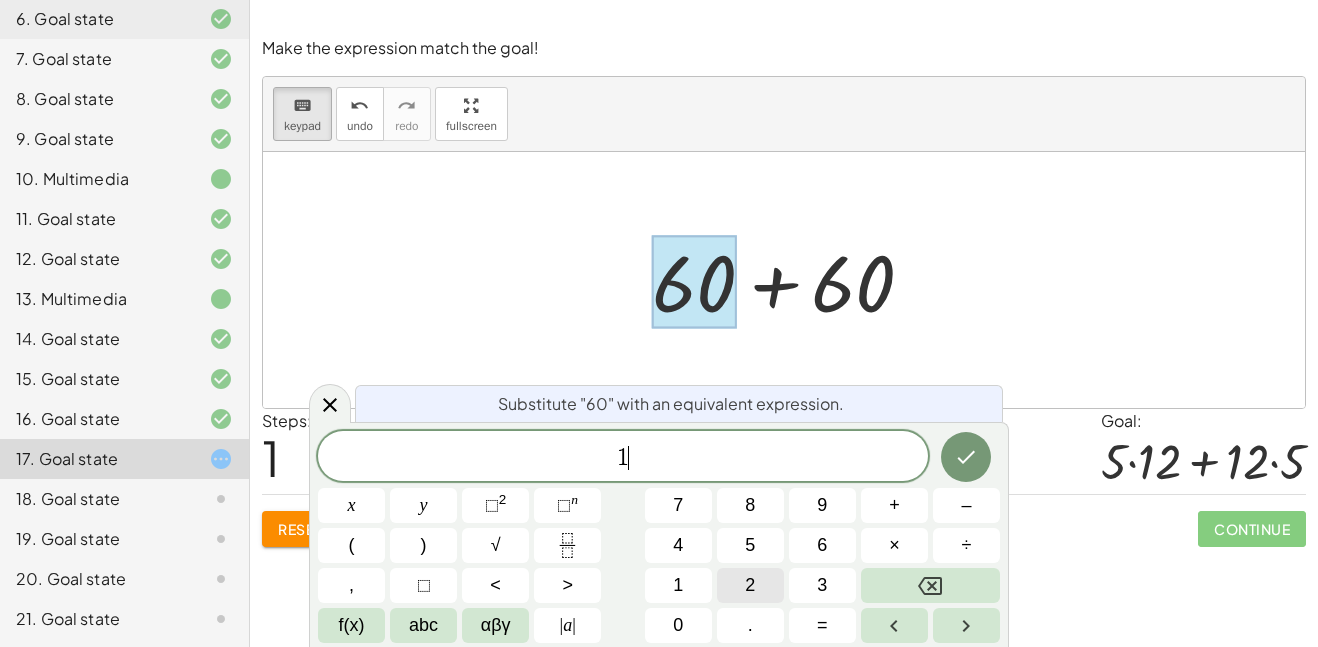 click on "2" at bounding box center (750, 585) 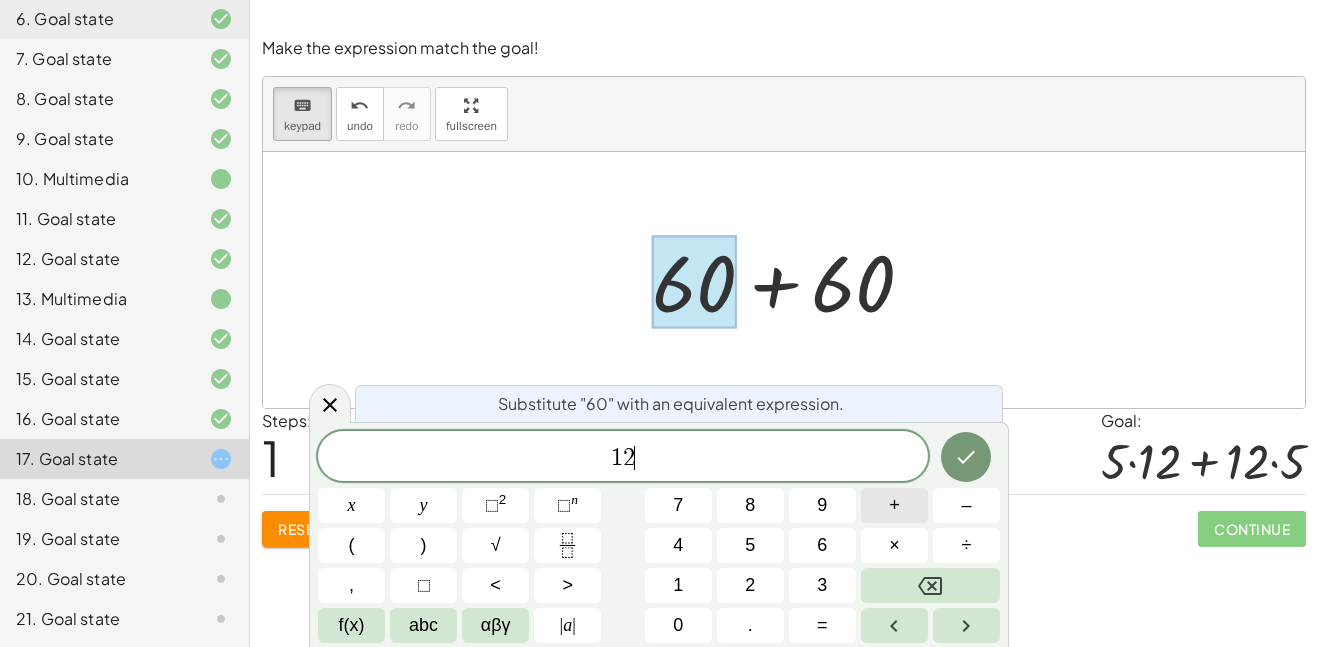 click on "+" at bounding box center (894, 505) 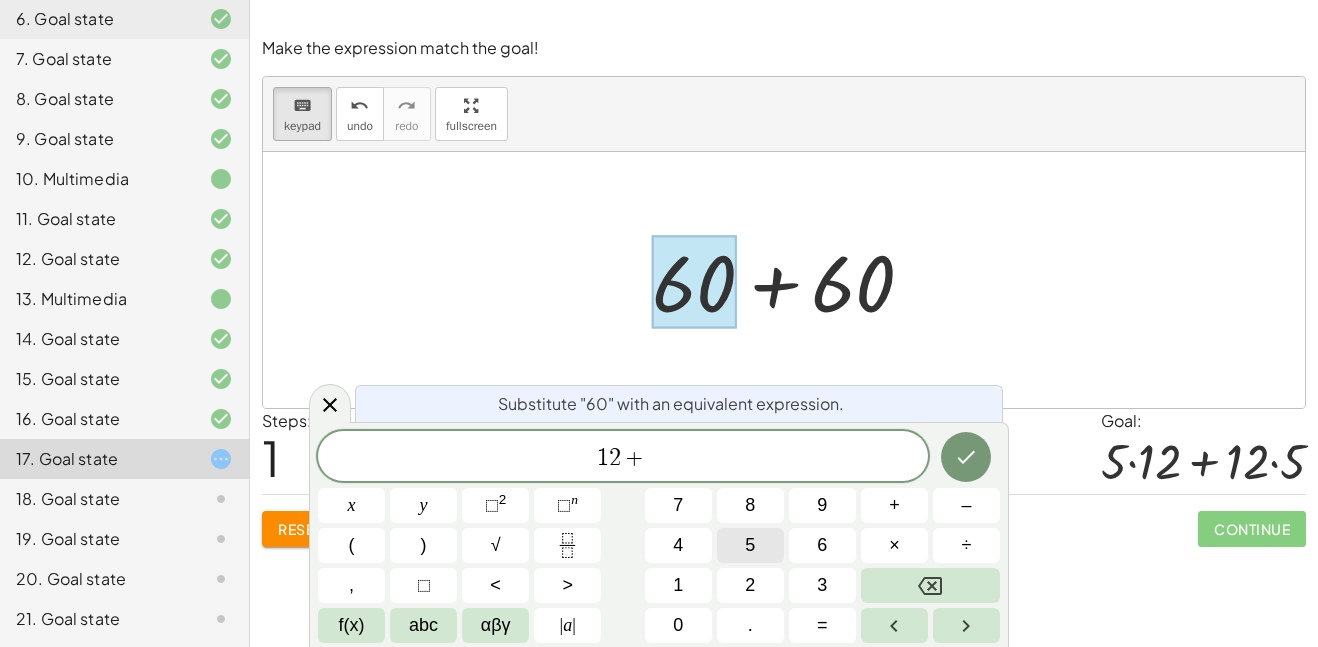 click on "5" at bounding box center [750, 545] 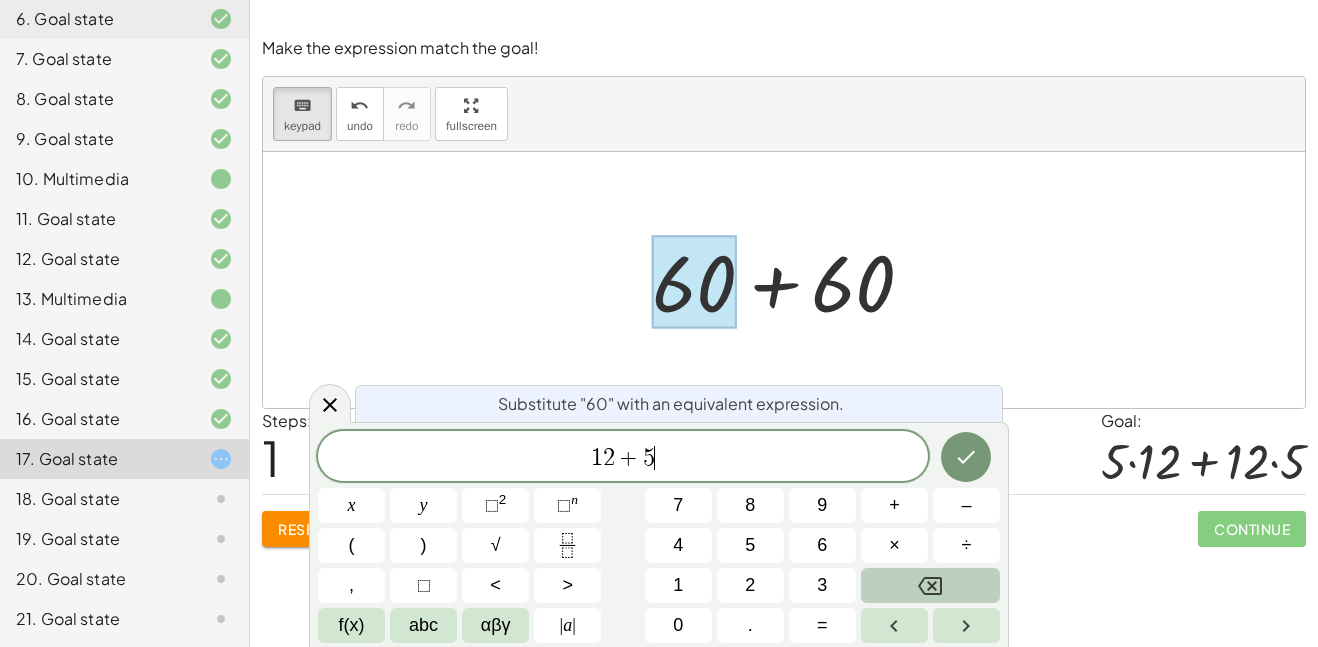 click at bounding box center (930, 585) 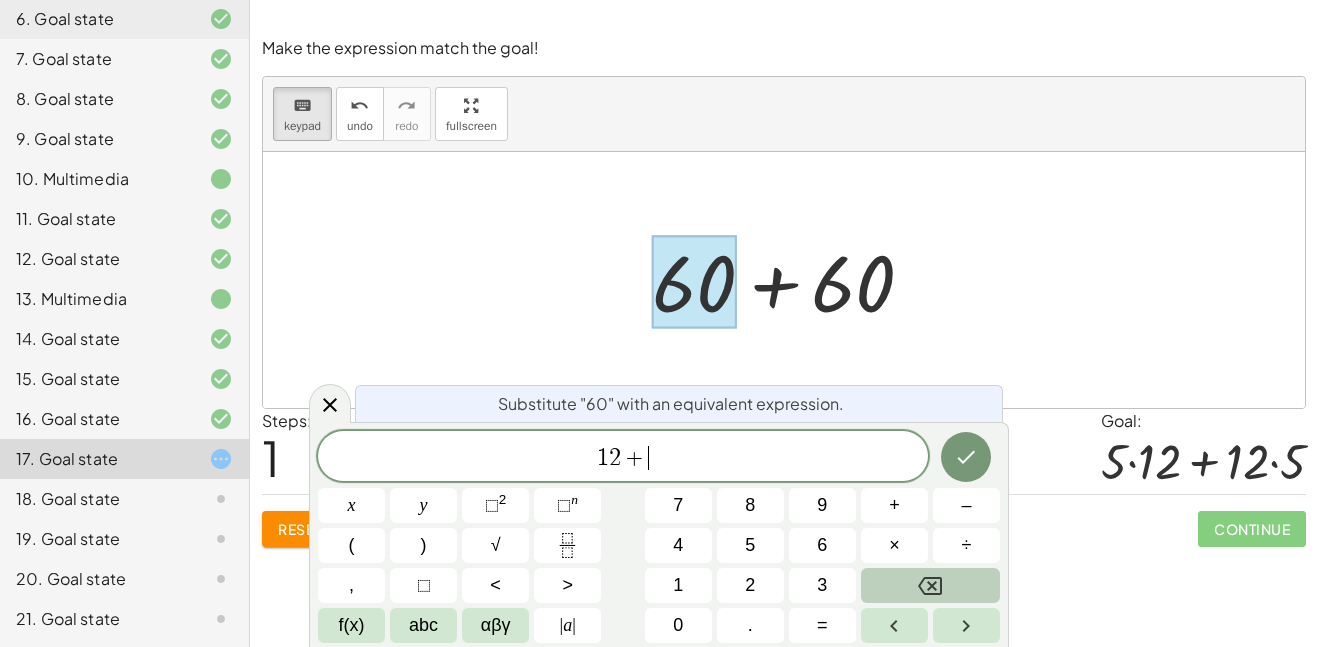 click at bounding box center [930, 585] 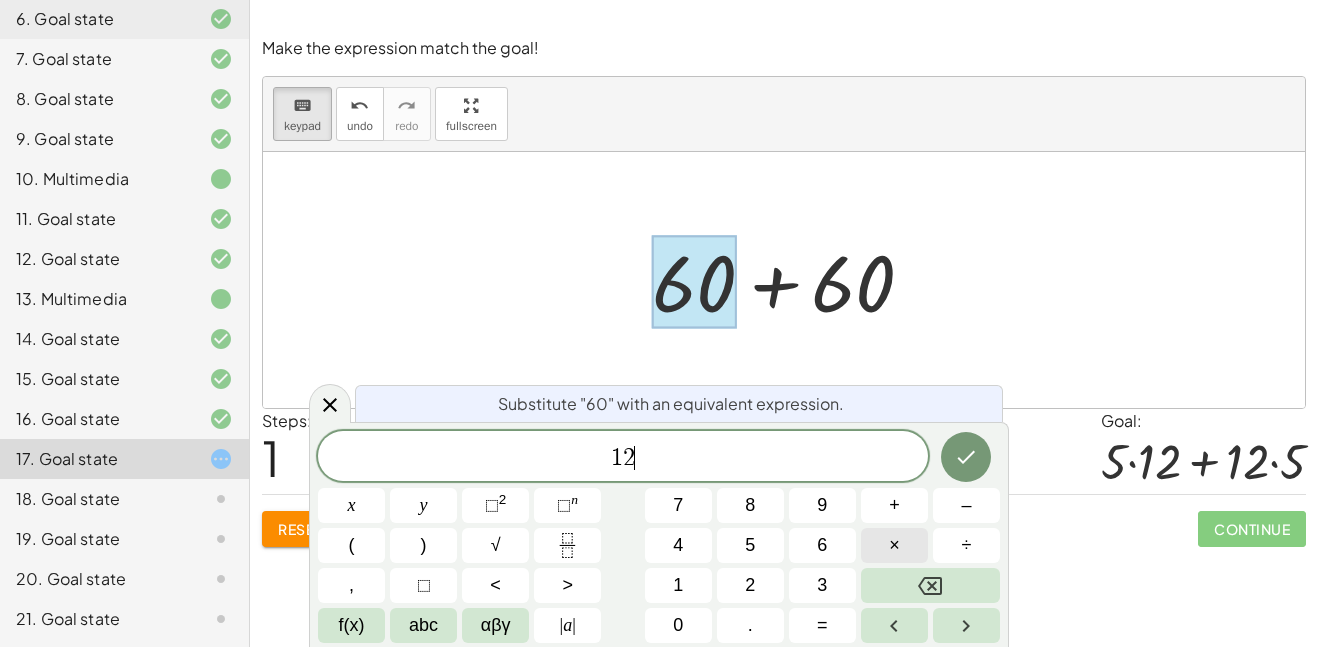 click on "×" at bounding box center [894, 545] 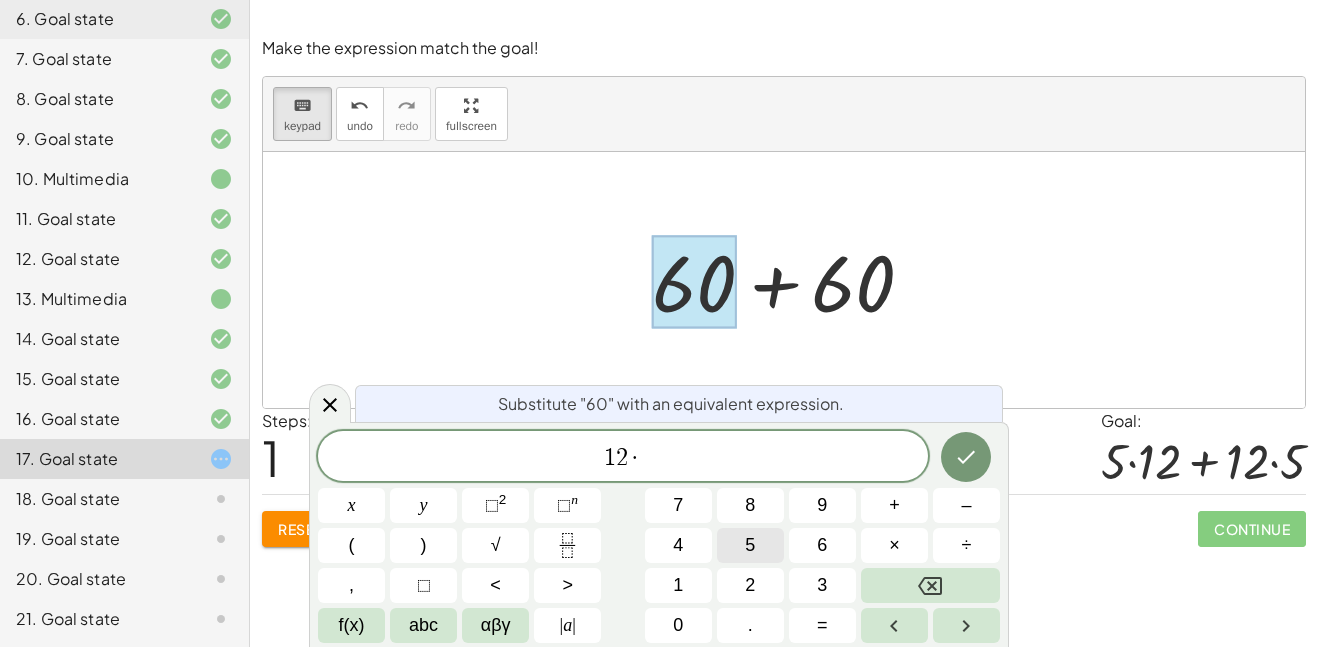 click on "5" at bounding box center [750, 545] 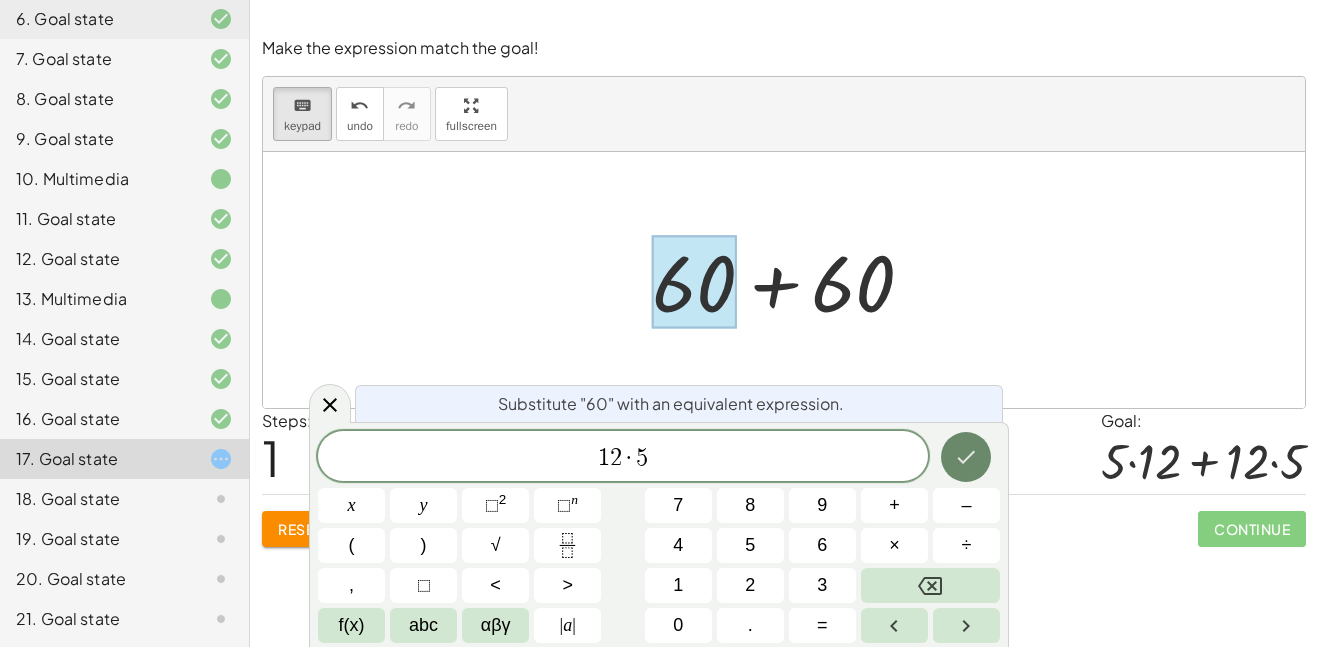 click 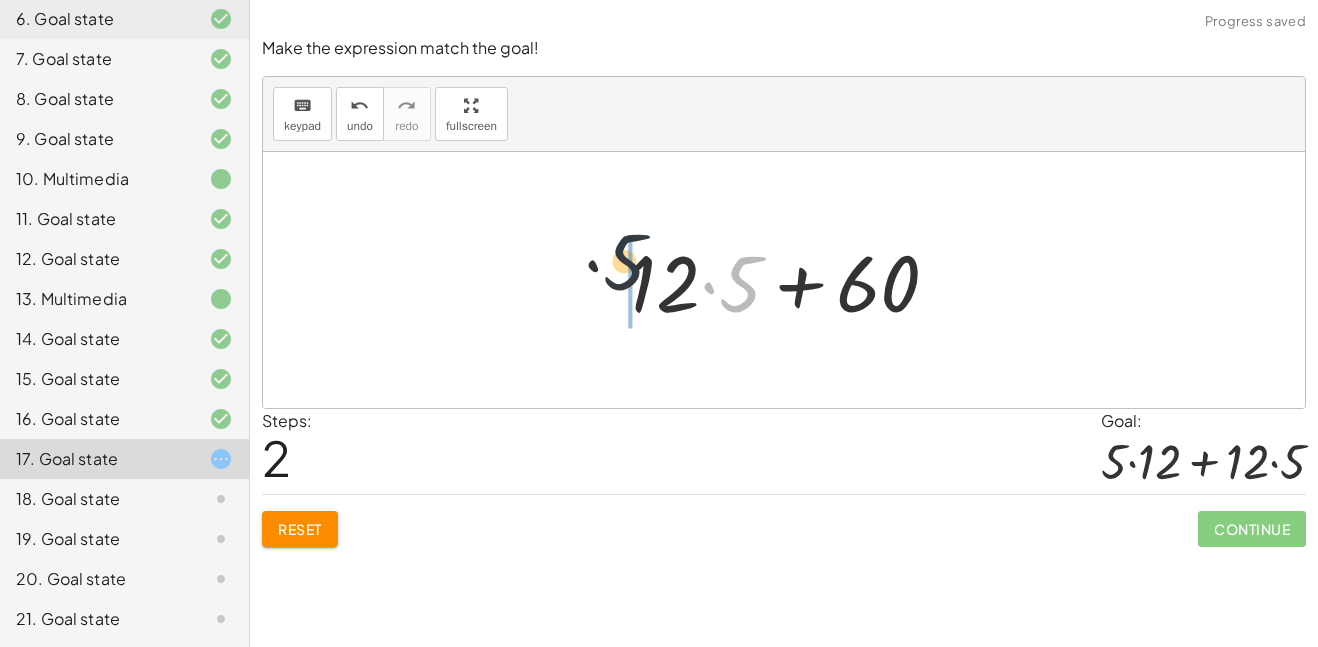 drag, startPoint x: 734, startPoint y: 271, endPoint x: 586, endPoint y: 254, distance: 148.97314 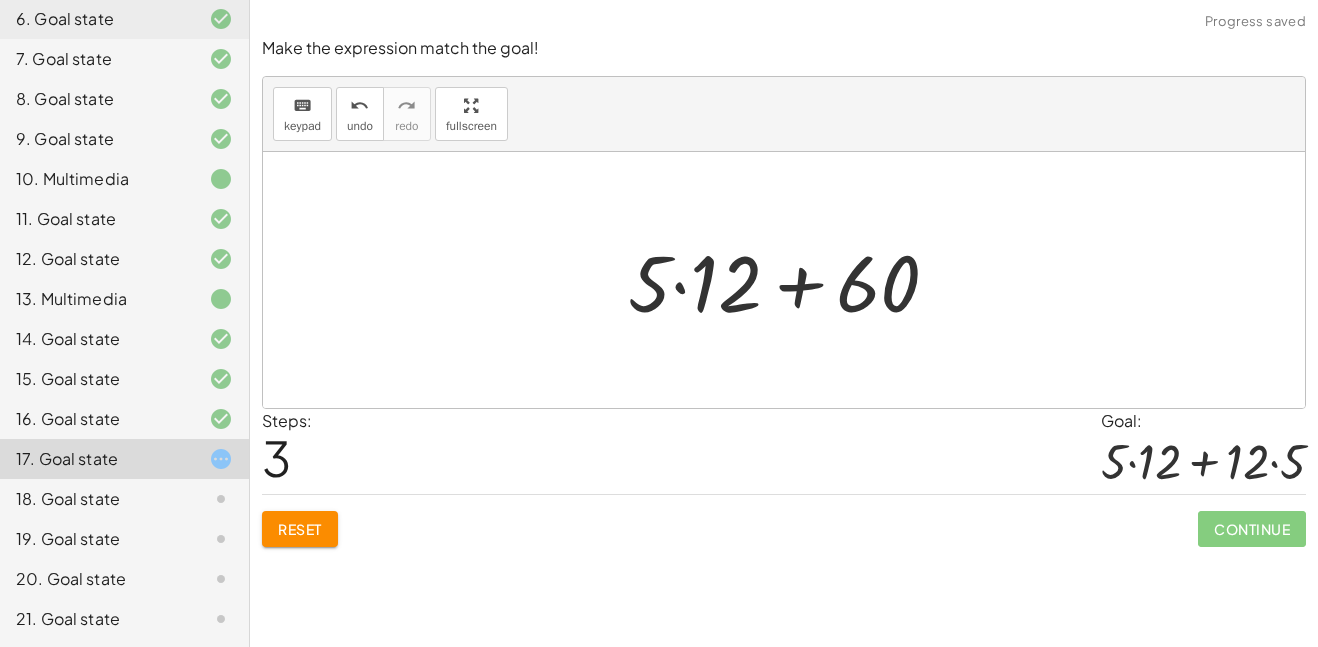 click at bounding box center [792, 280] 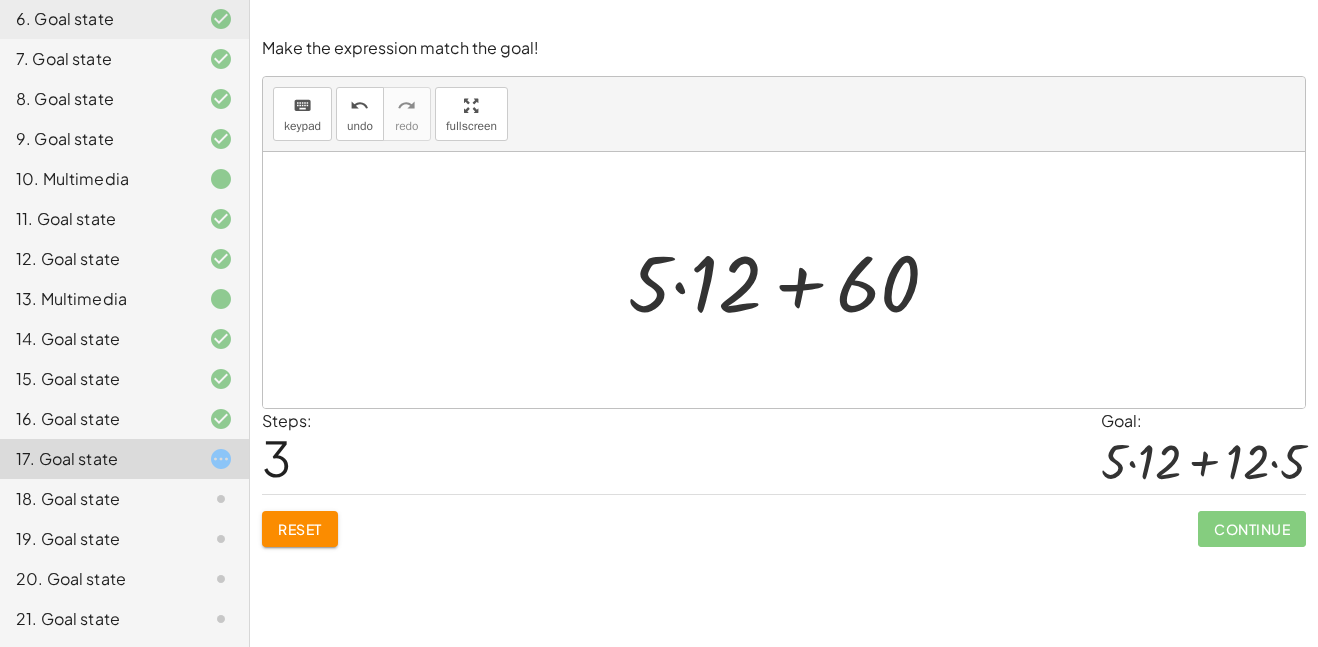 click at bounding box center (792, 280) 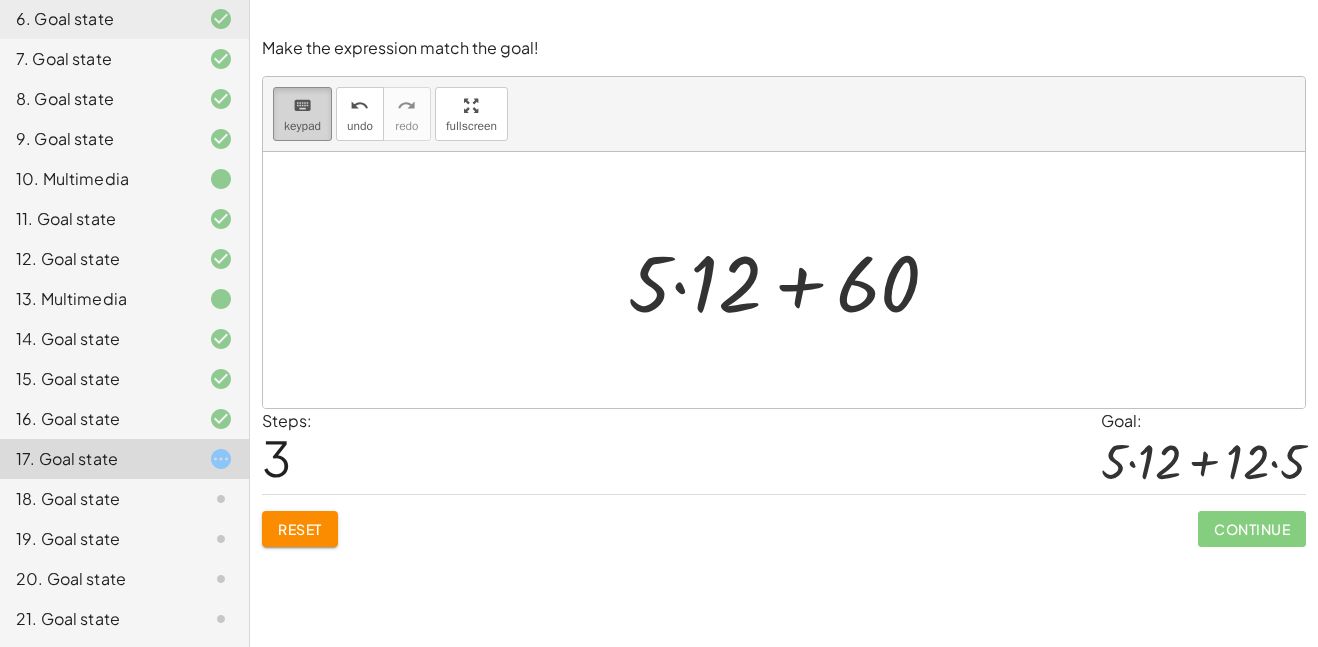 click on "keyboard" at bounding box center (302, 105) 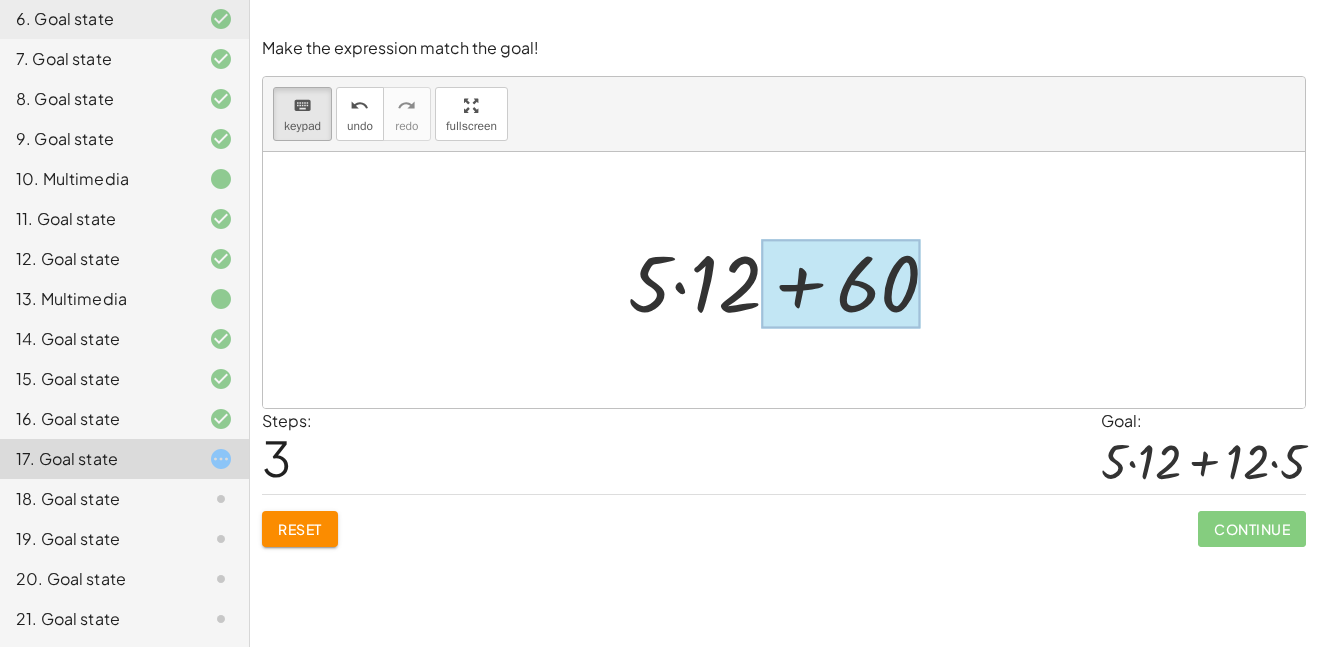 click at bounding box center [841, 284] 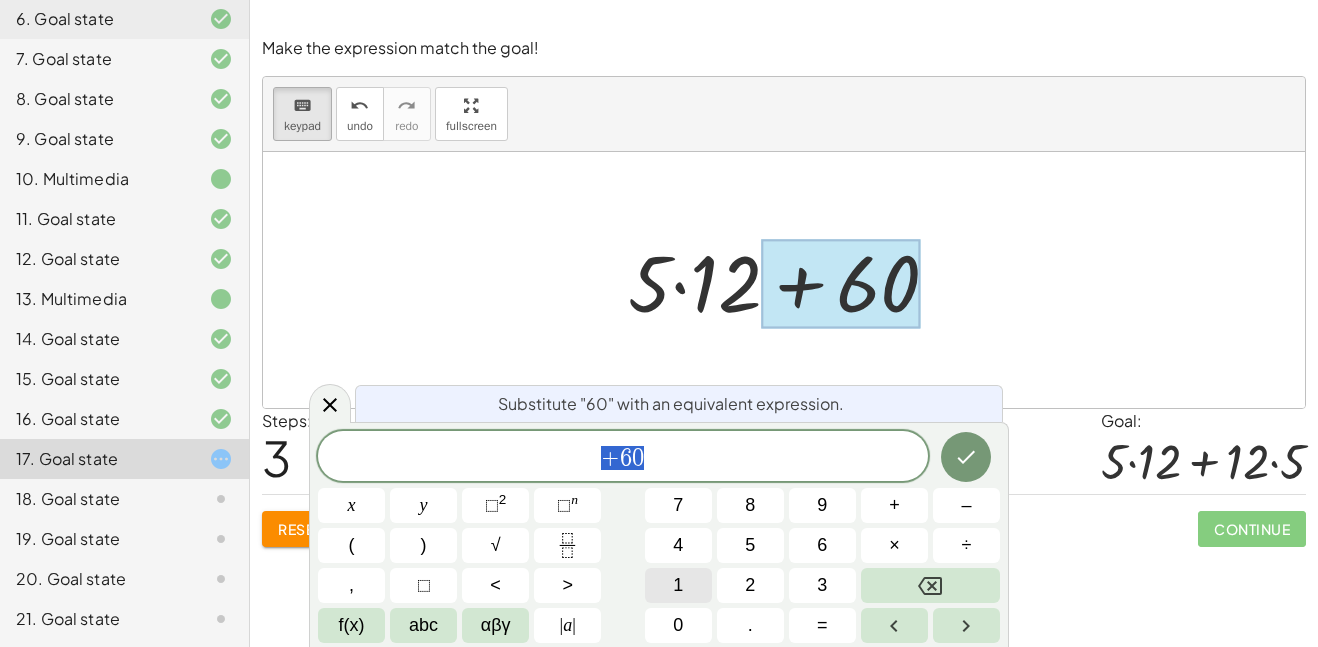 click on "1" at bounding box center (678, 585) 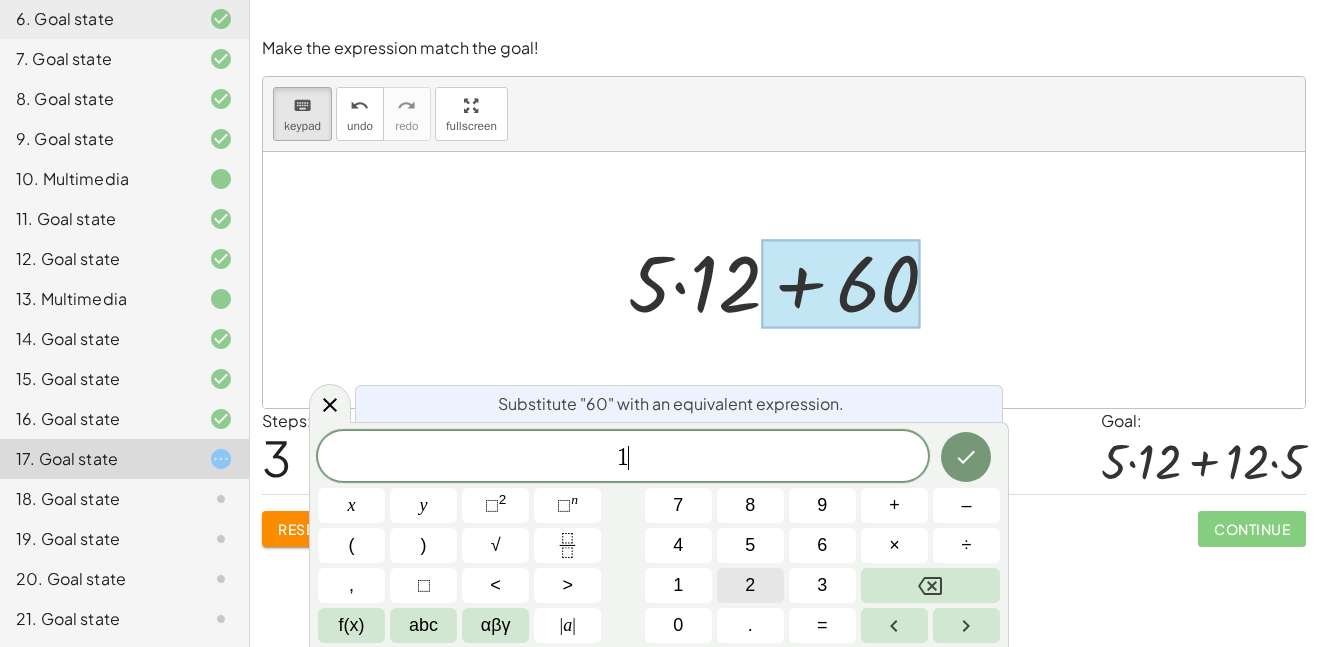 click on "2" at bounding box center (750, 585) 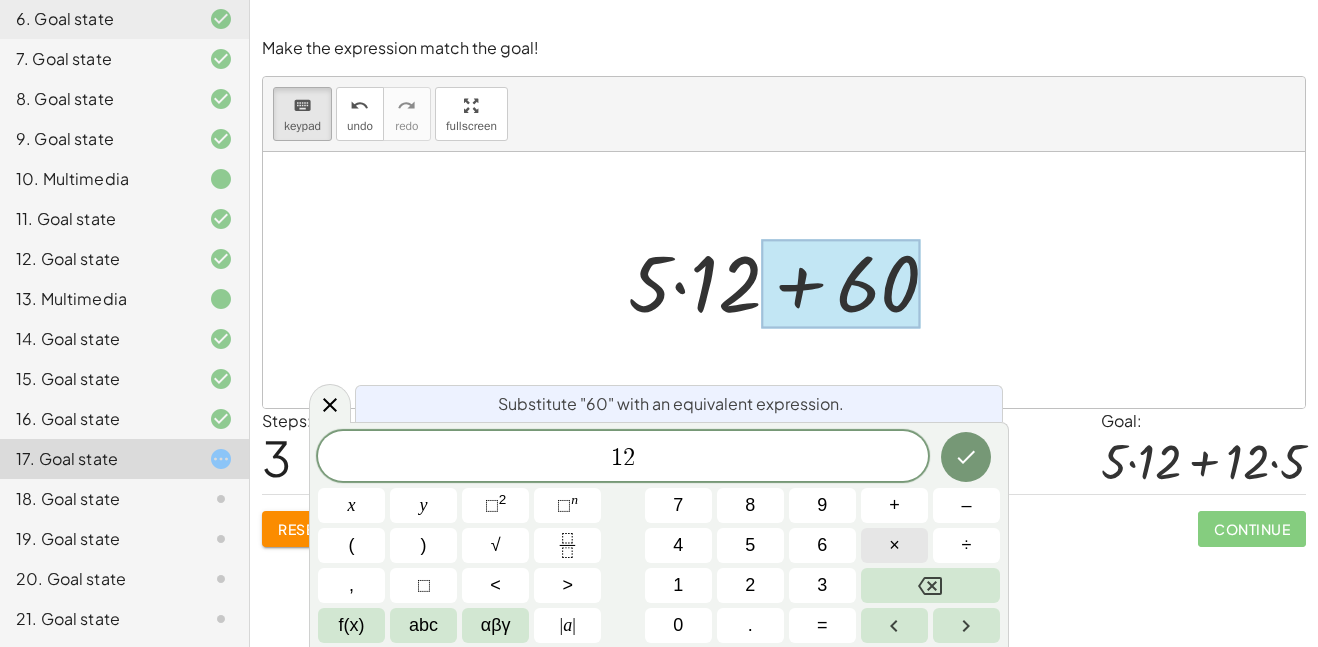 click on "×" at bounding box center (894, 545) 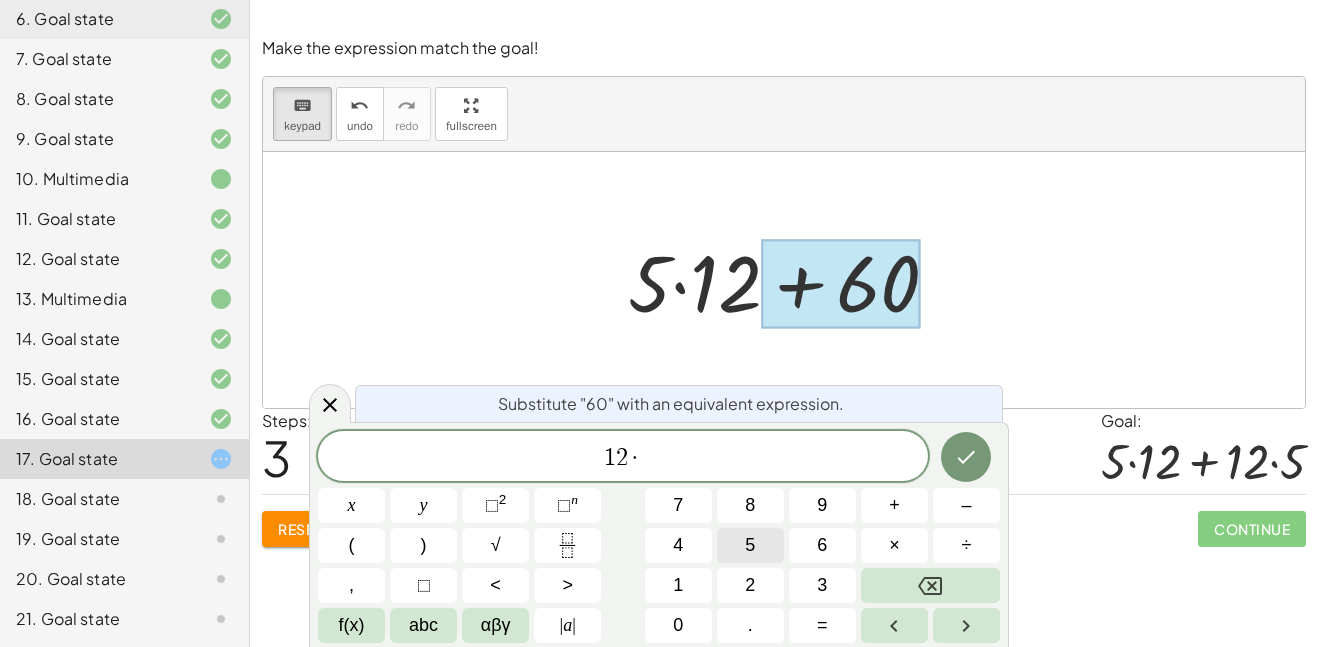 click on "5" at bounding box center (750, 545) 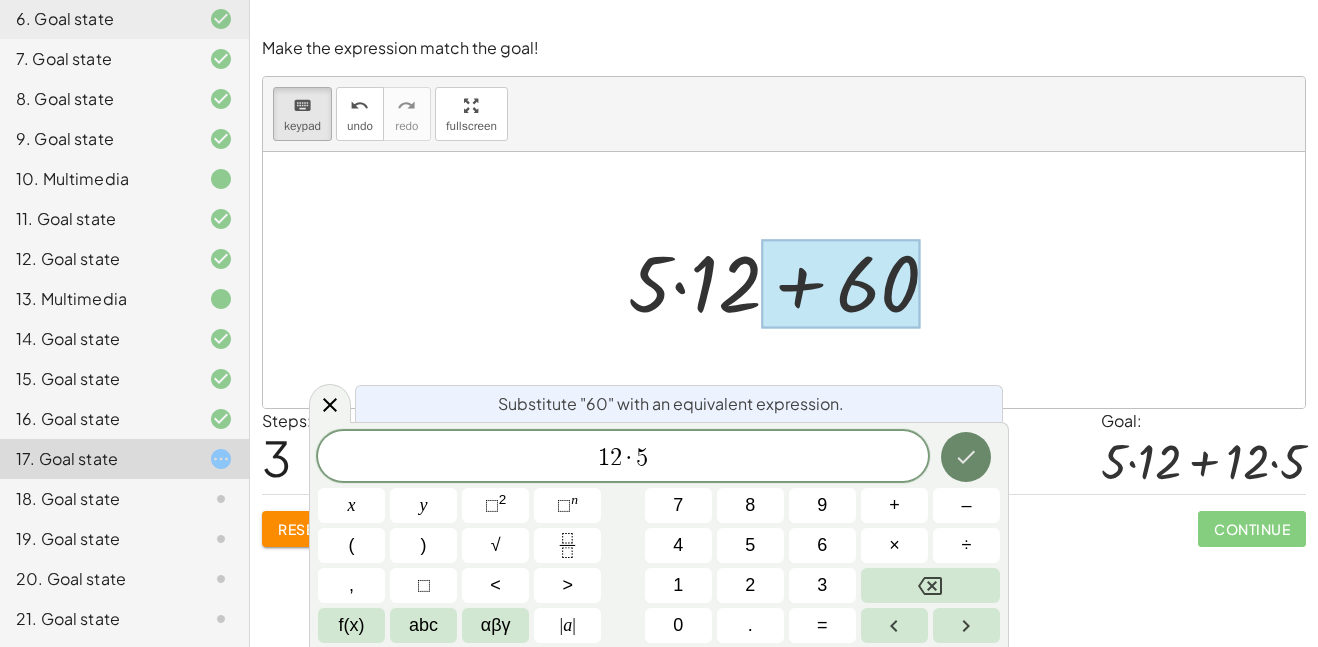 click 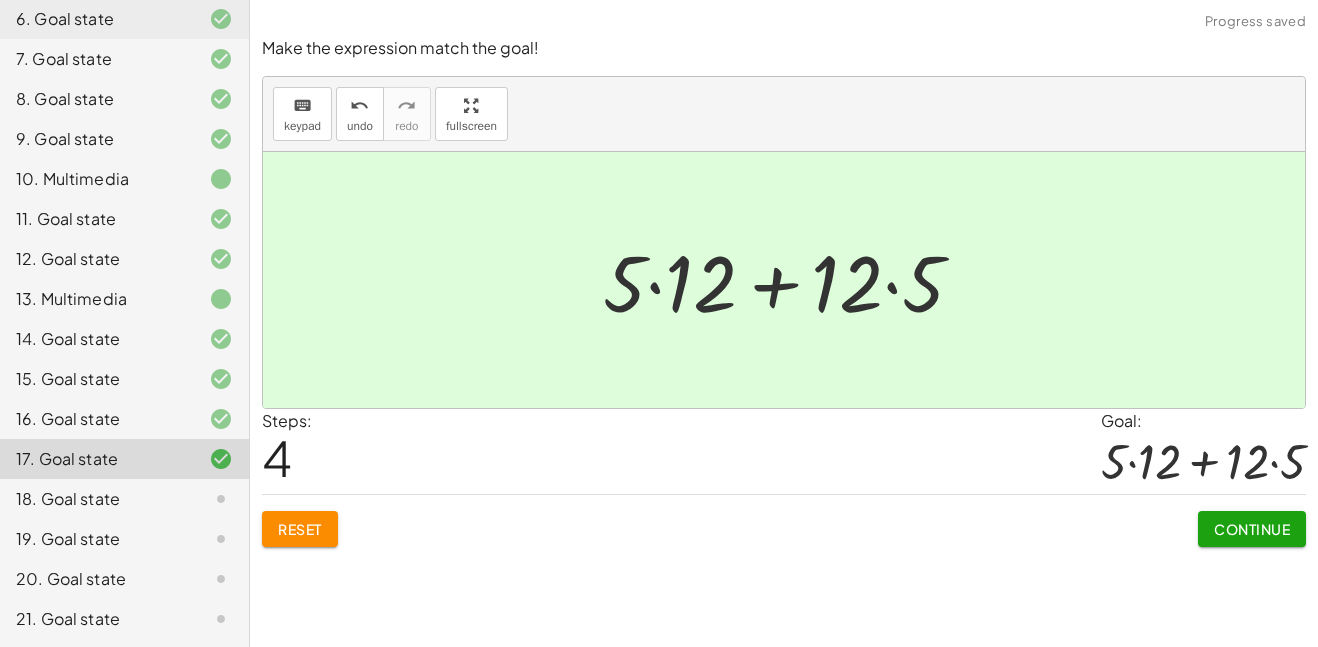 click on "Continue" 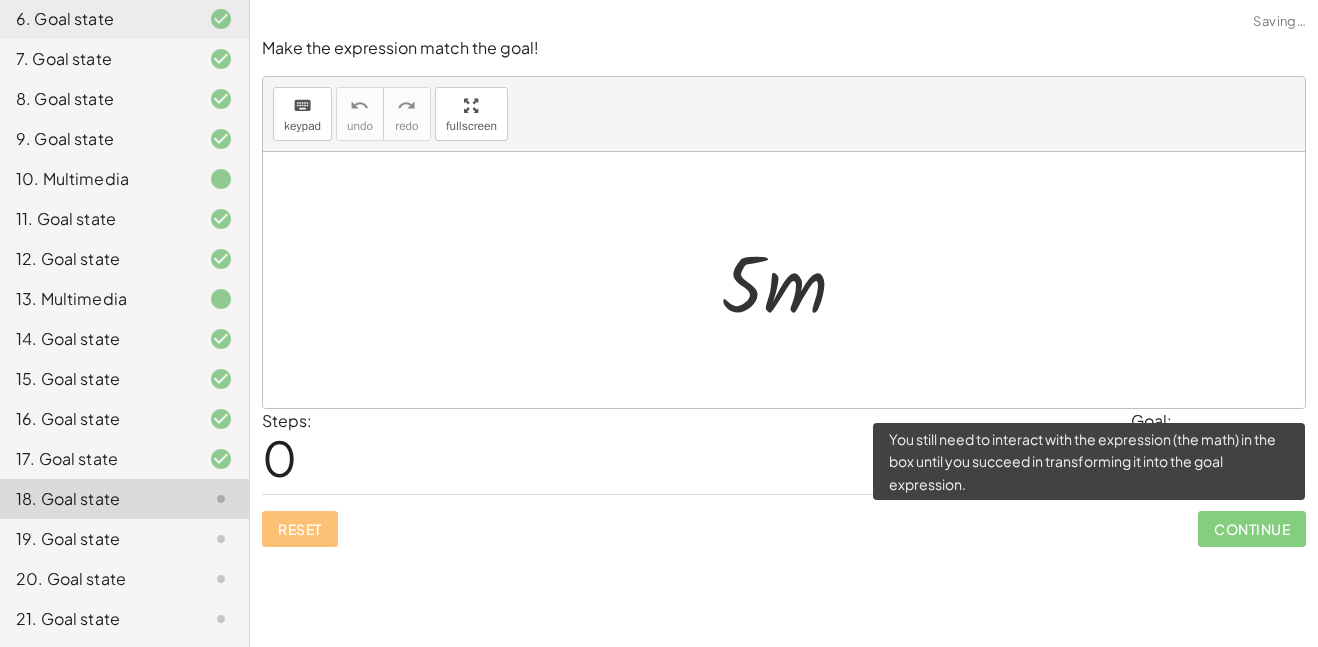 click on "Continue" 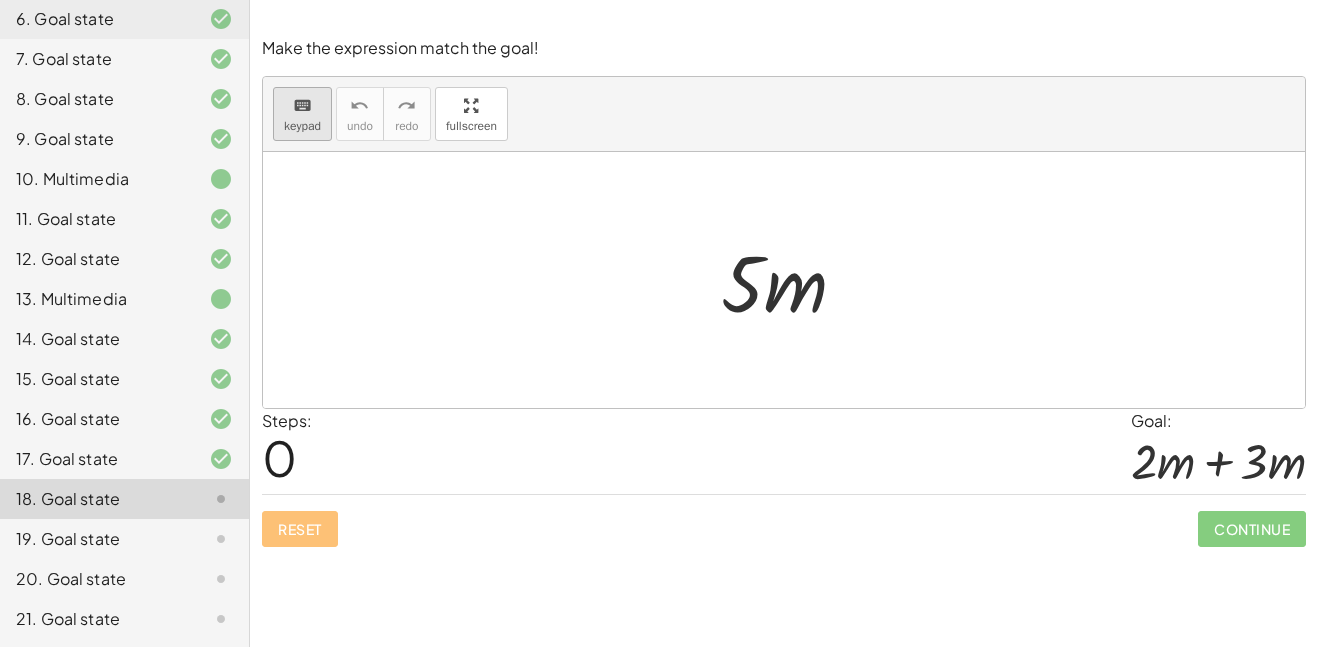 click on "keypad" at bounding box center [302, 126] 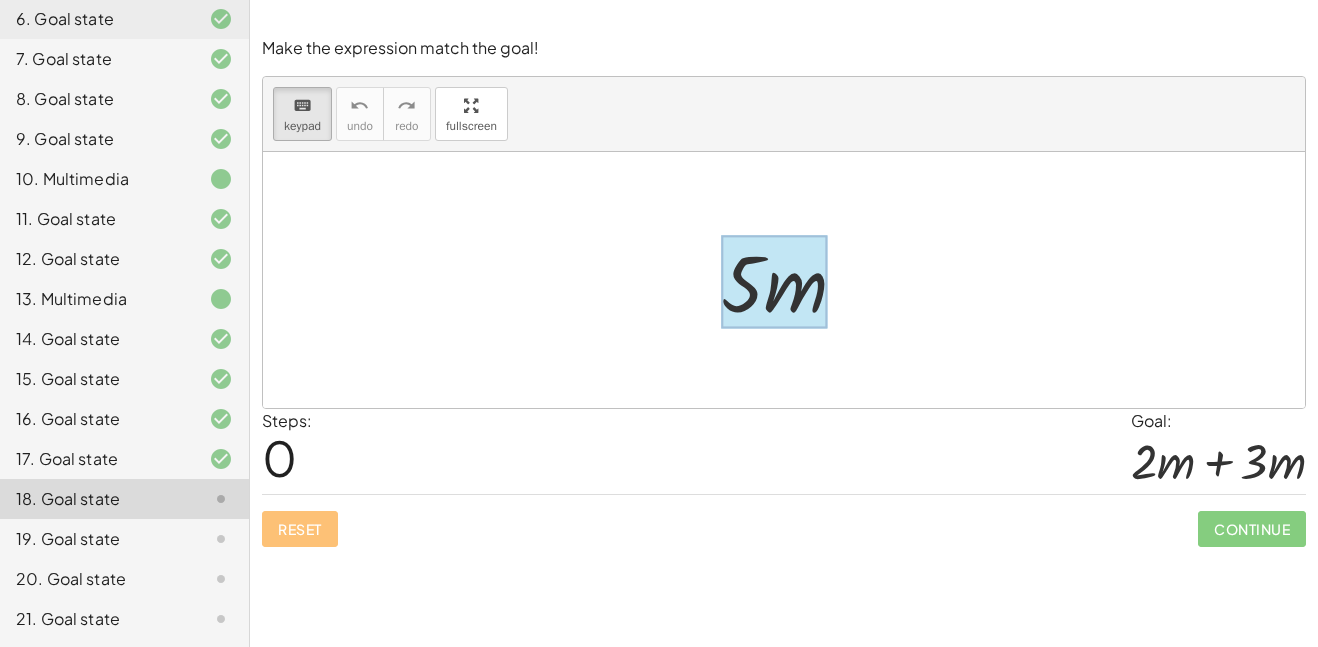 click at bounding box center (774, 282) 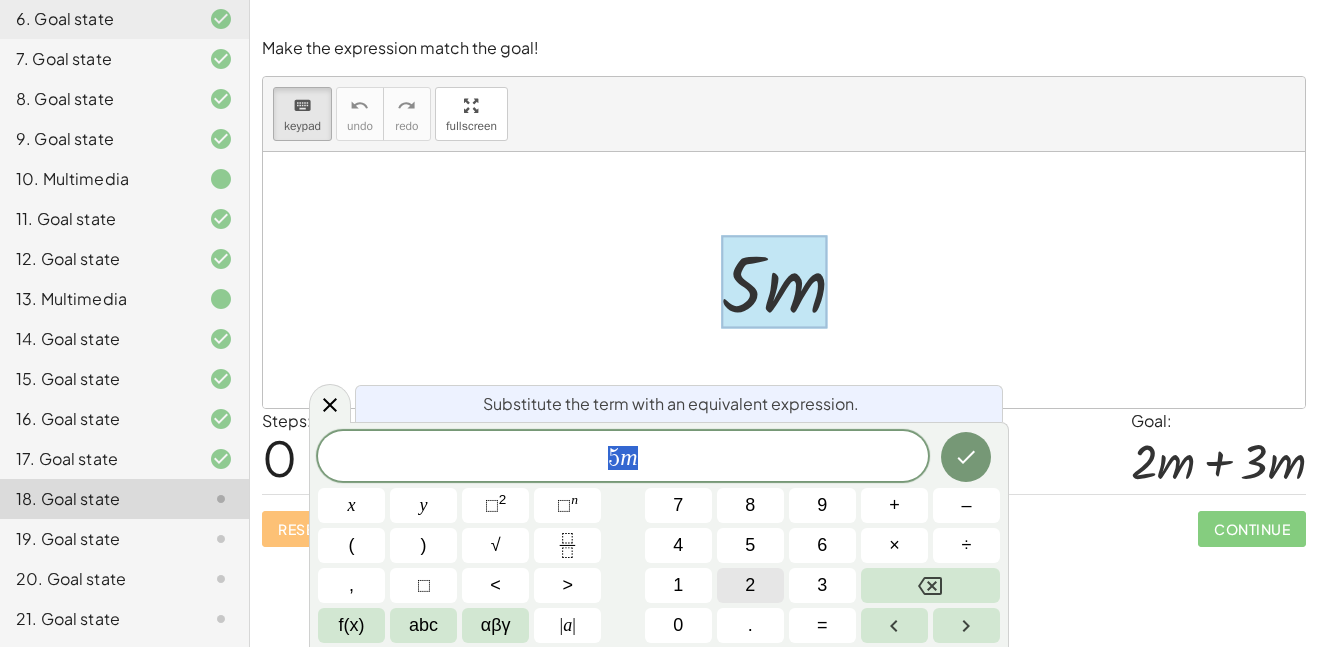 click on "2" at bounding box center (750, 585) 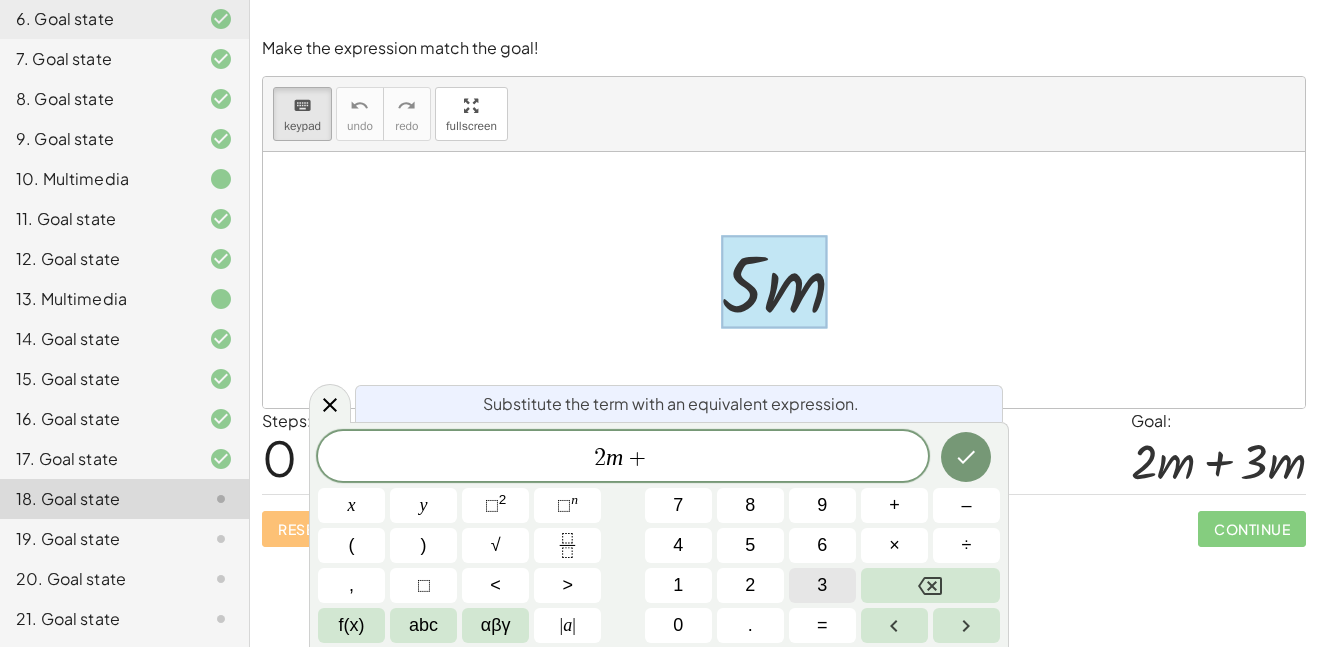 click on "3" at bounding box center (822, 585) 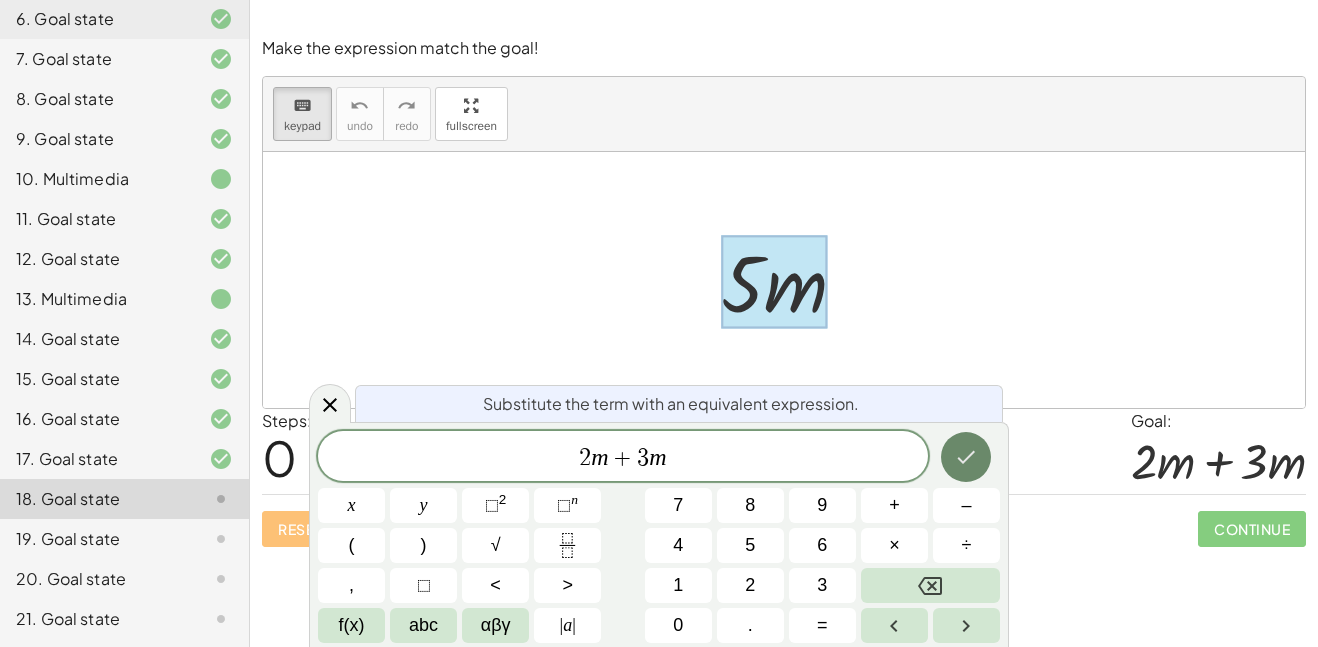click 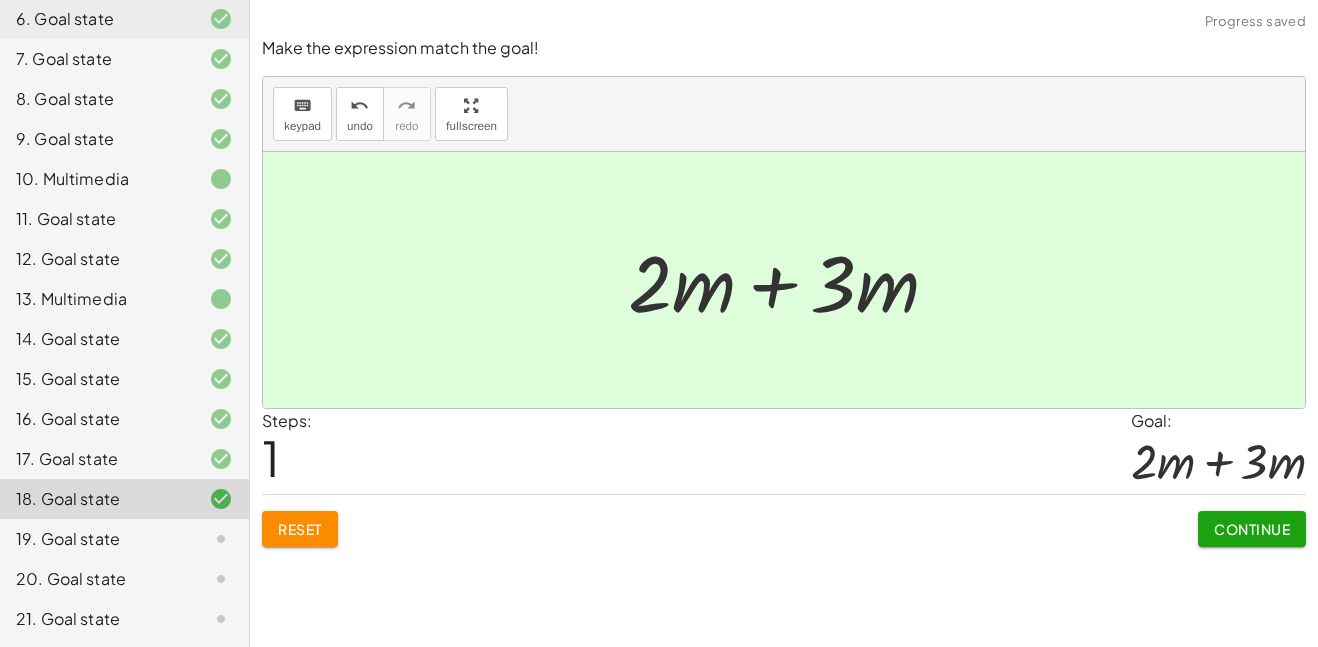 click on "Continue" at bounding box center [1252, 529] 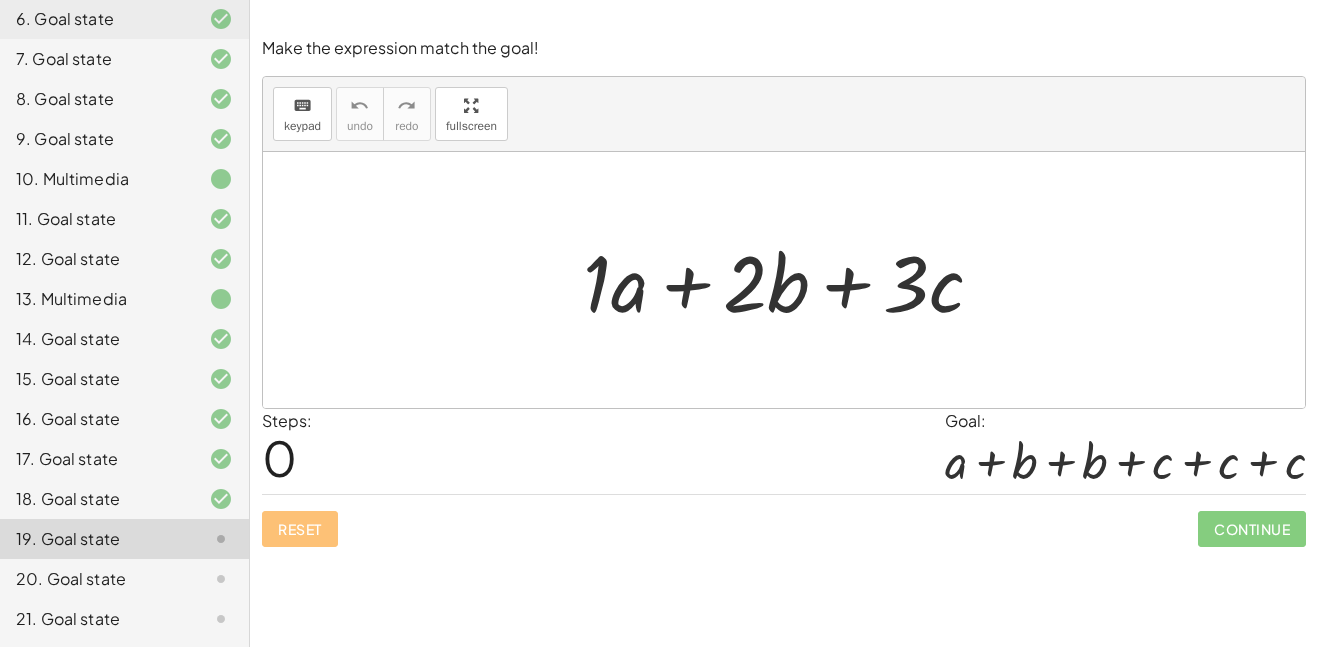 click at bounding box center [791, 280] 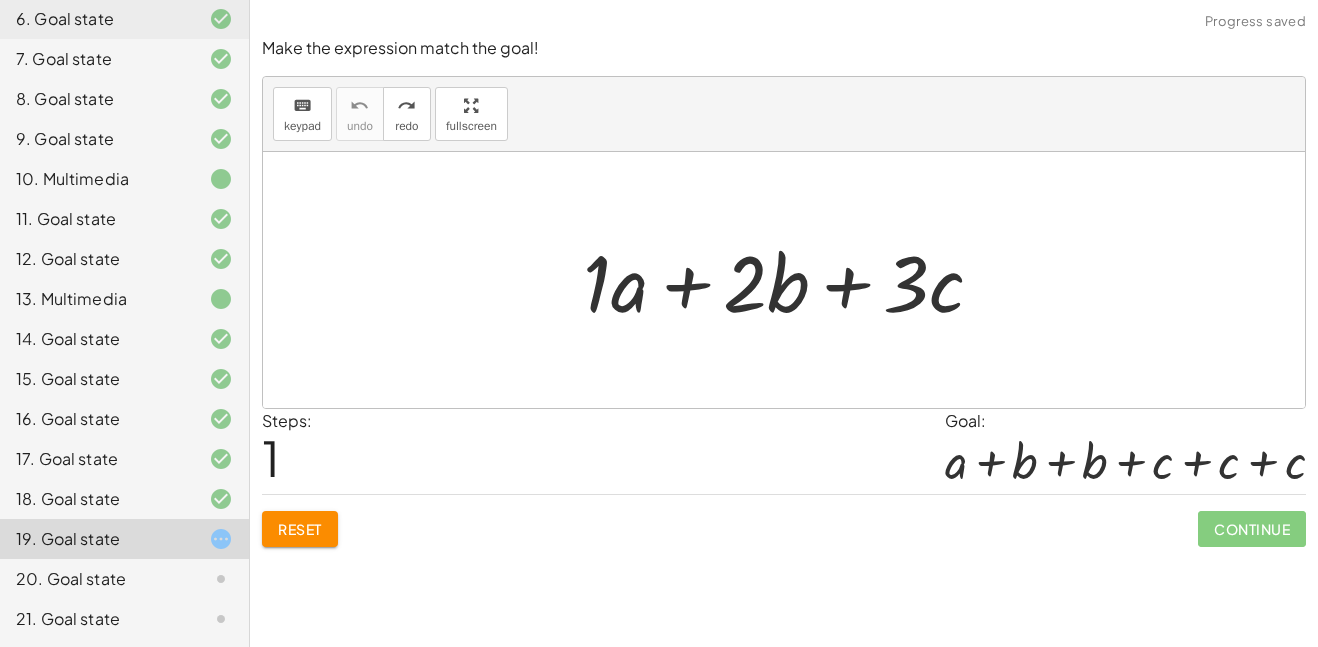 click at bounding box center (791, 280) 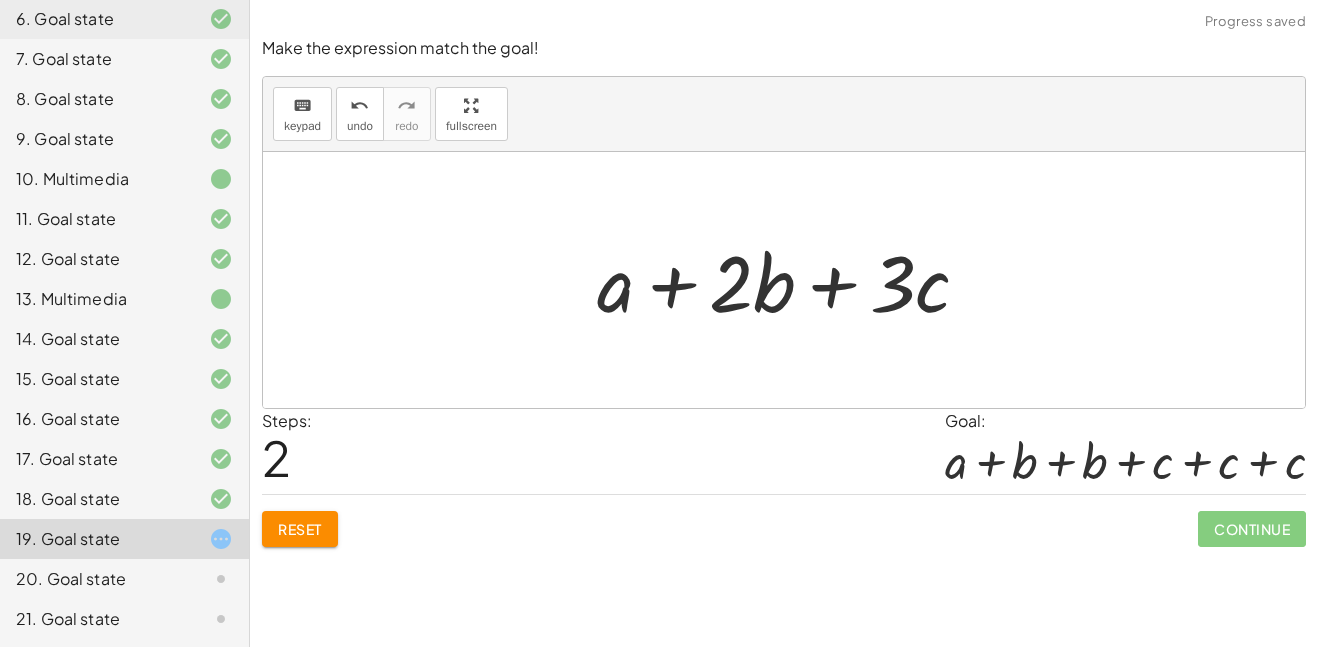 click at bounding box center (791, 280) 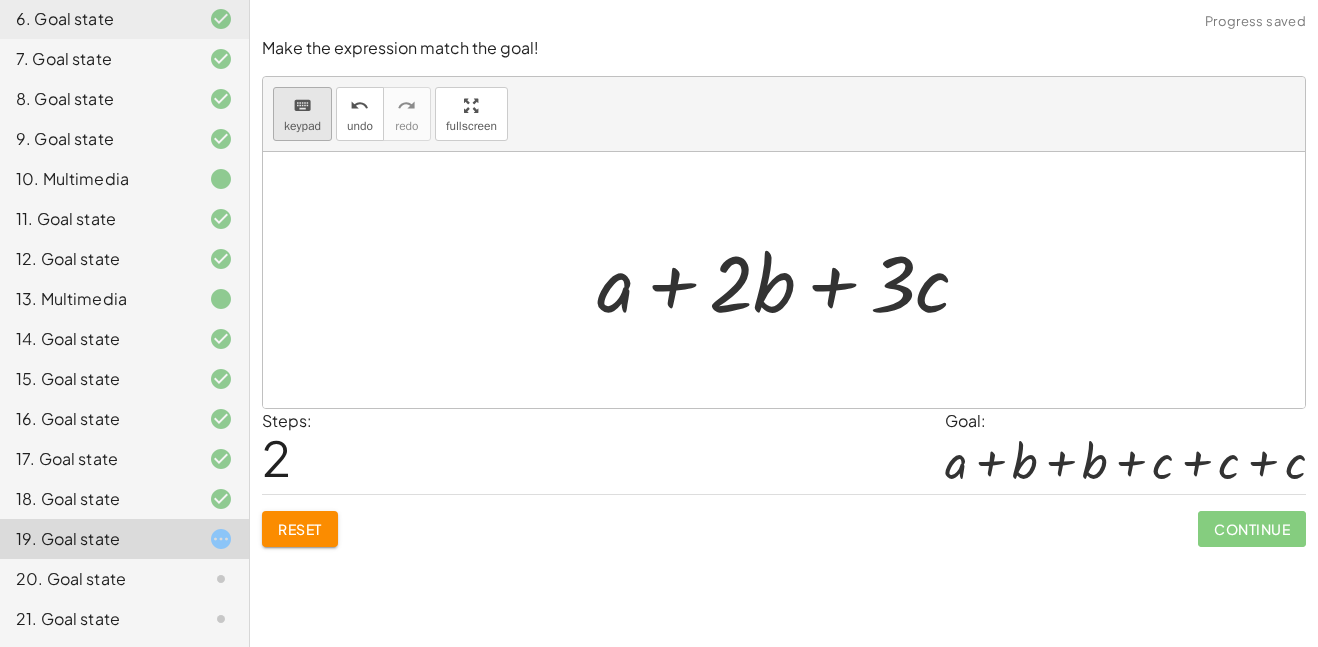 click on "keyboard" at bounding box center [302, 106] 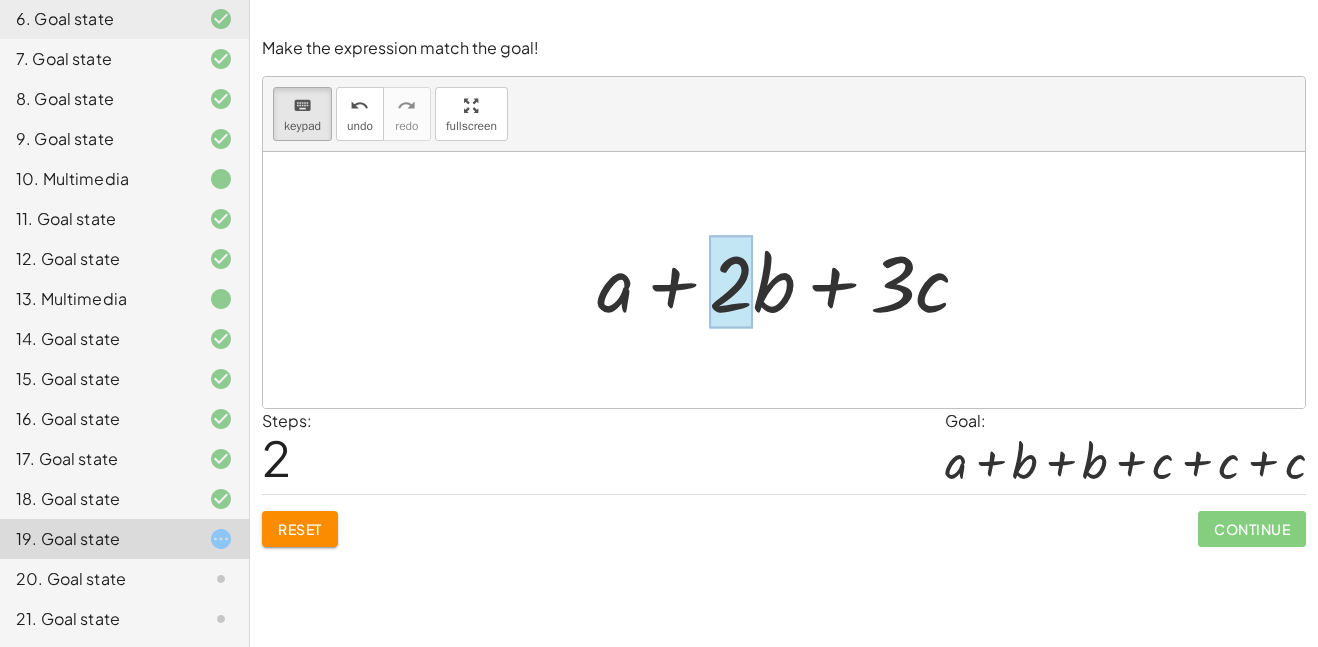 click at bounding box center (731, 282) 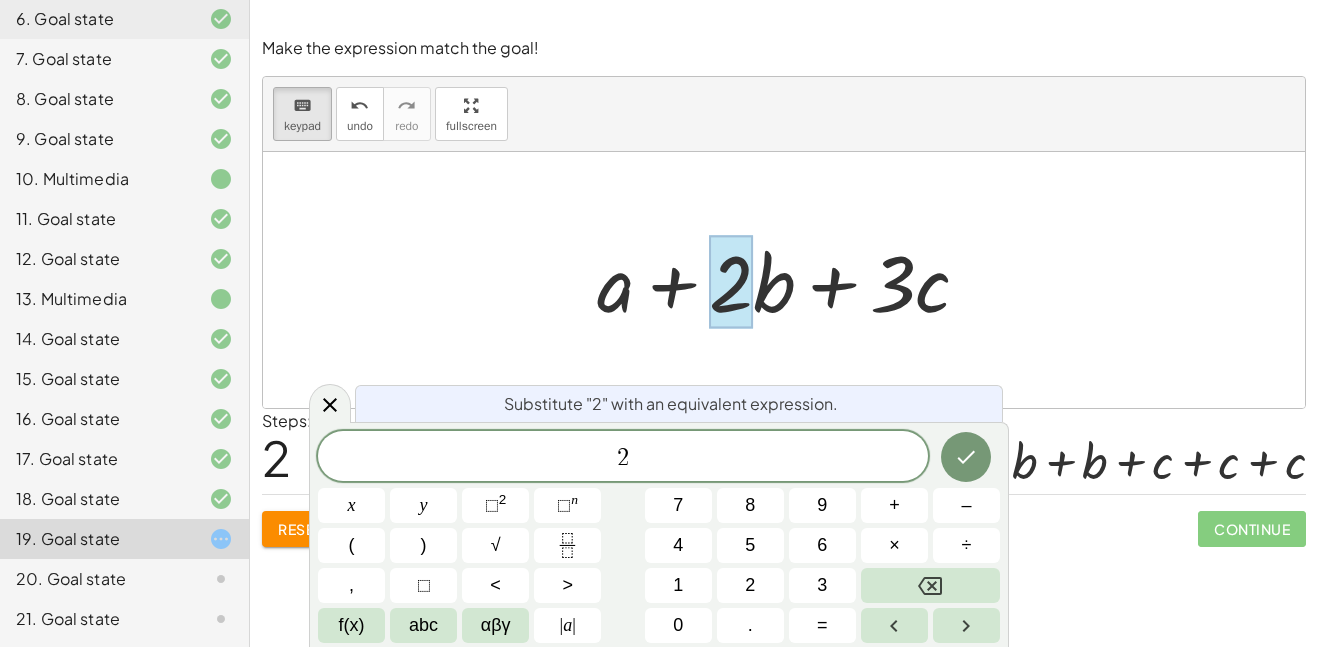 drag, startPoint x: 751, startPoint y: 274, endPoint x: 785, endPoint y: 275, distance: 34.0147 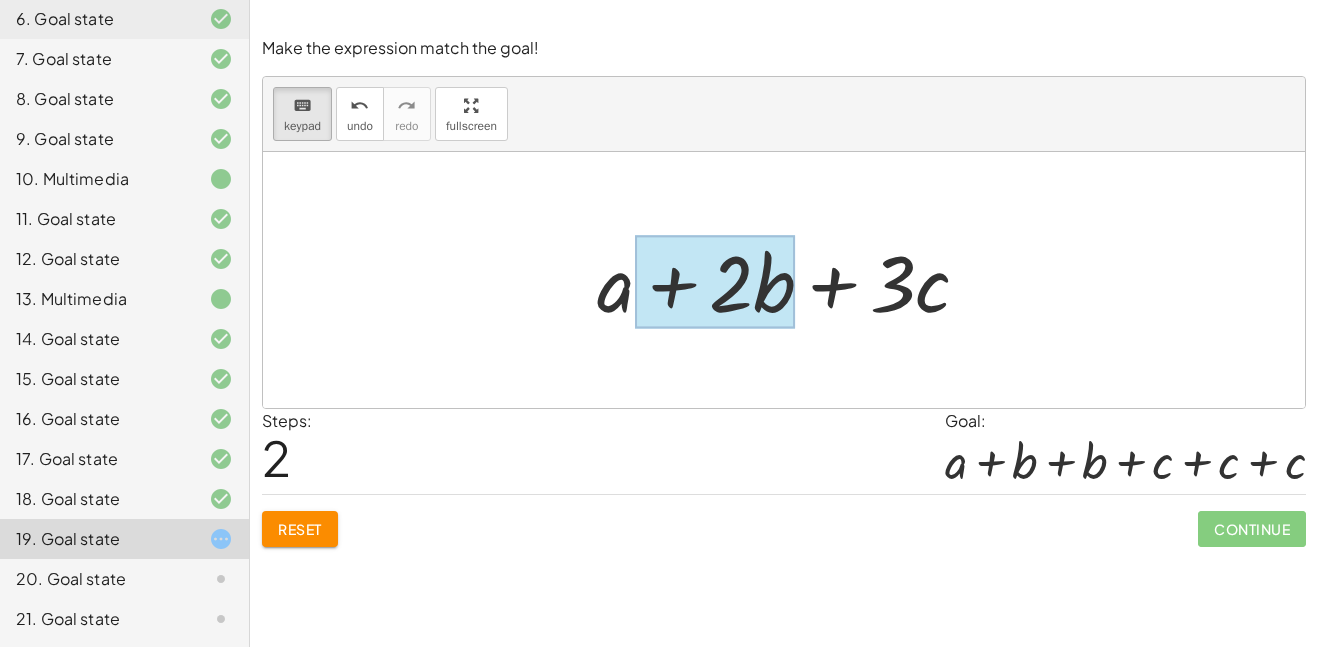 click at bounding box center (715, 282) 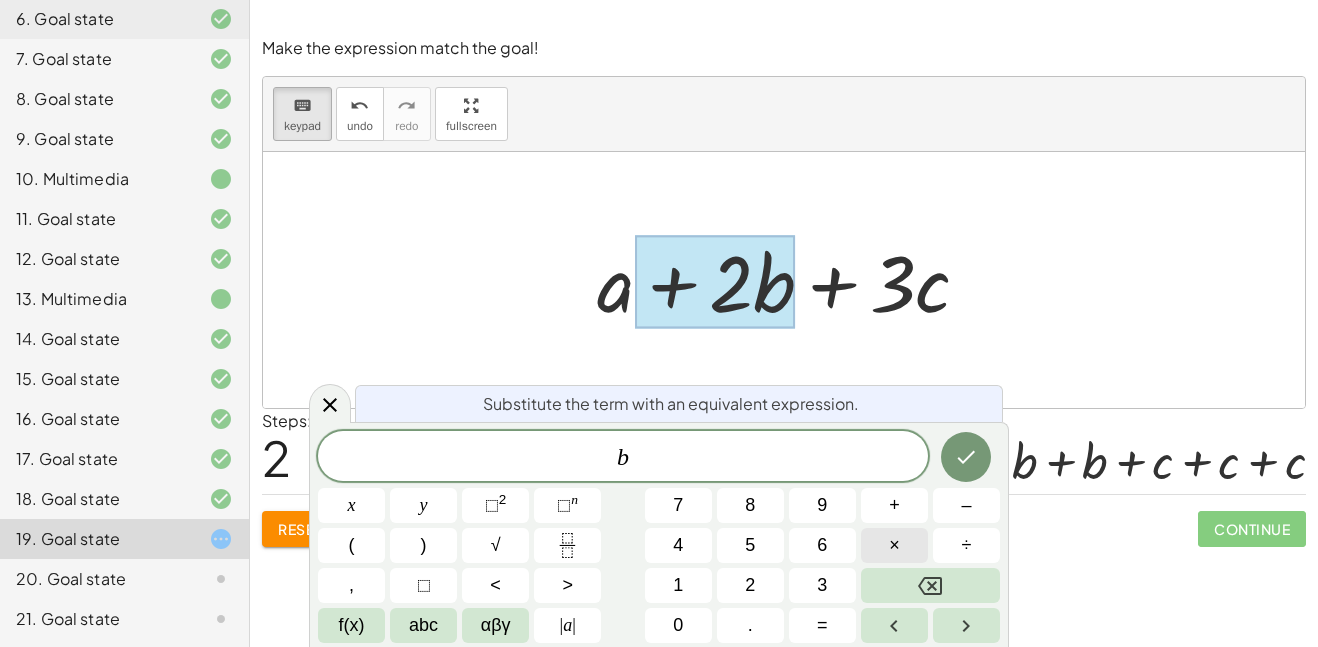 click on "×" at bounding box center [894, 545] 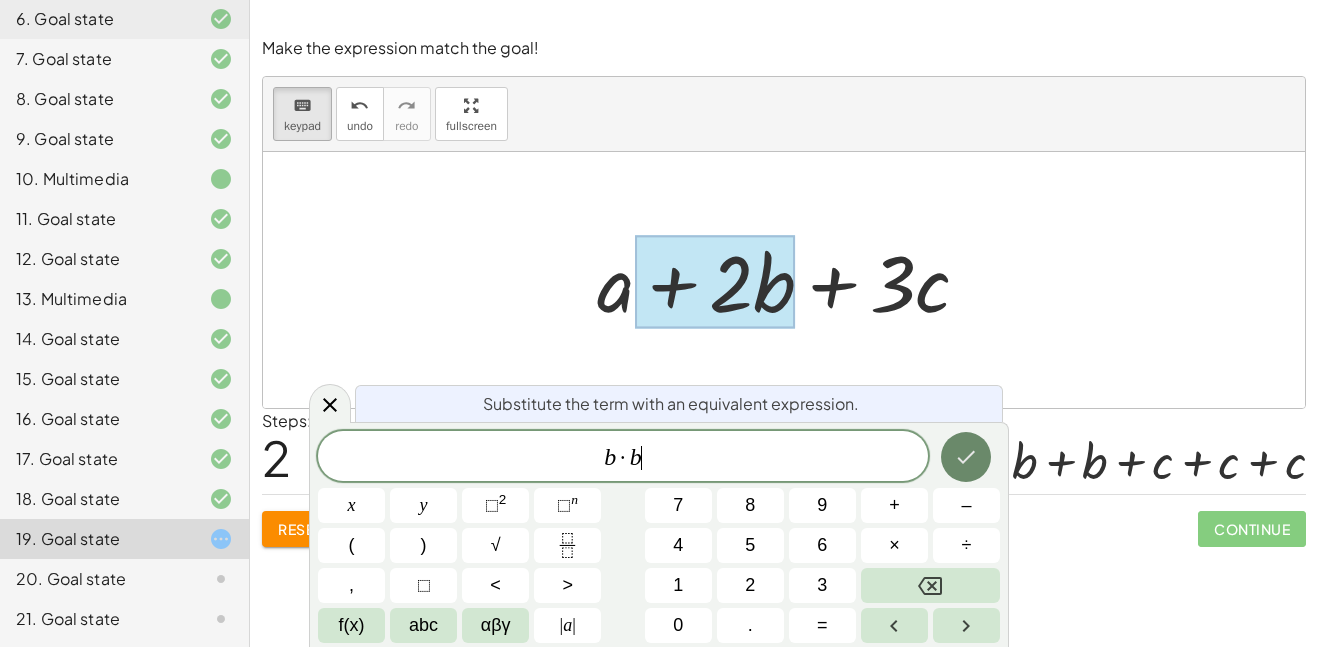 click 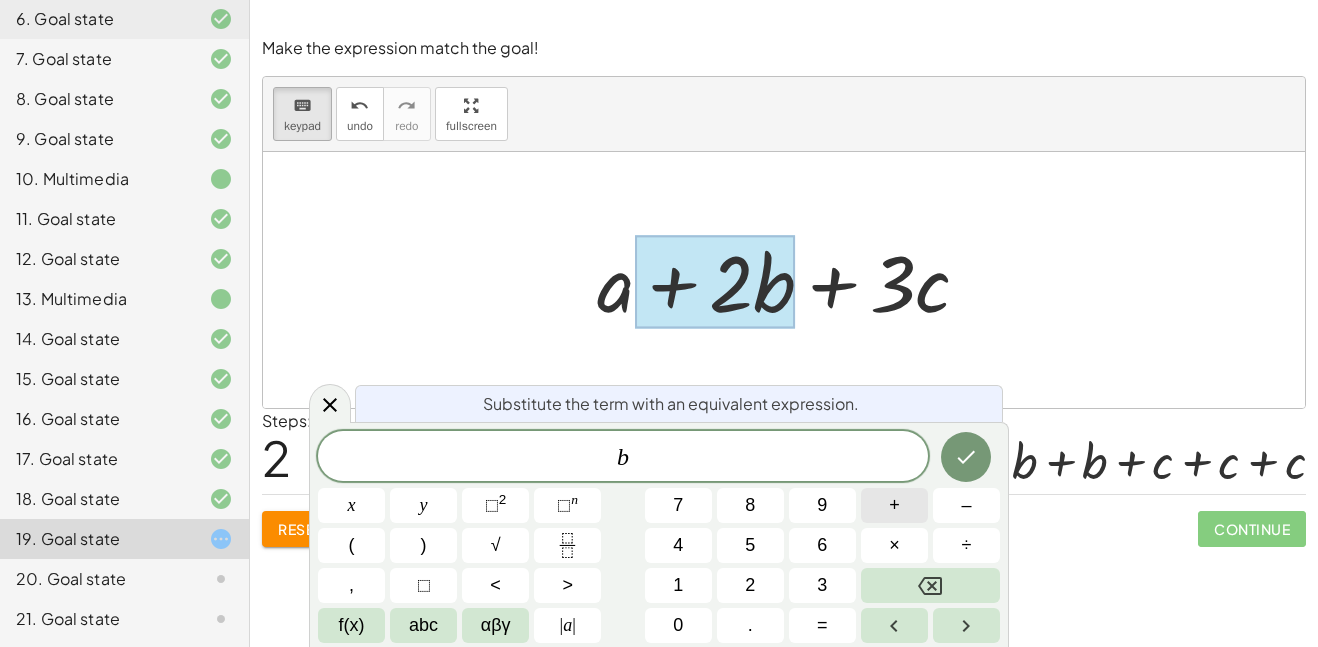 click on "+" at bounding box center [894, 505] 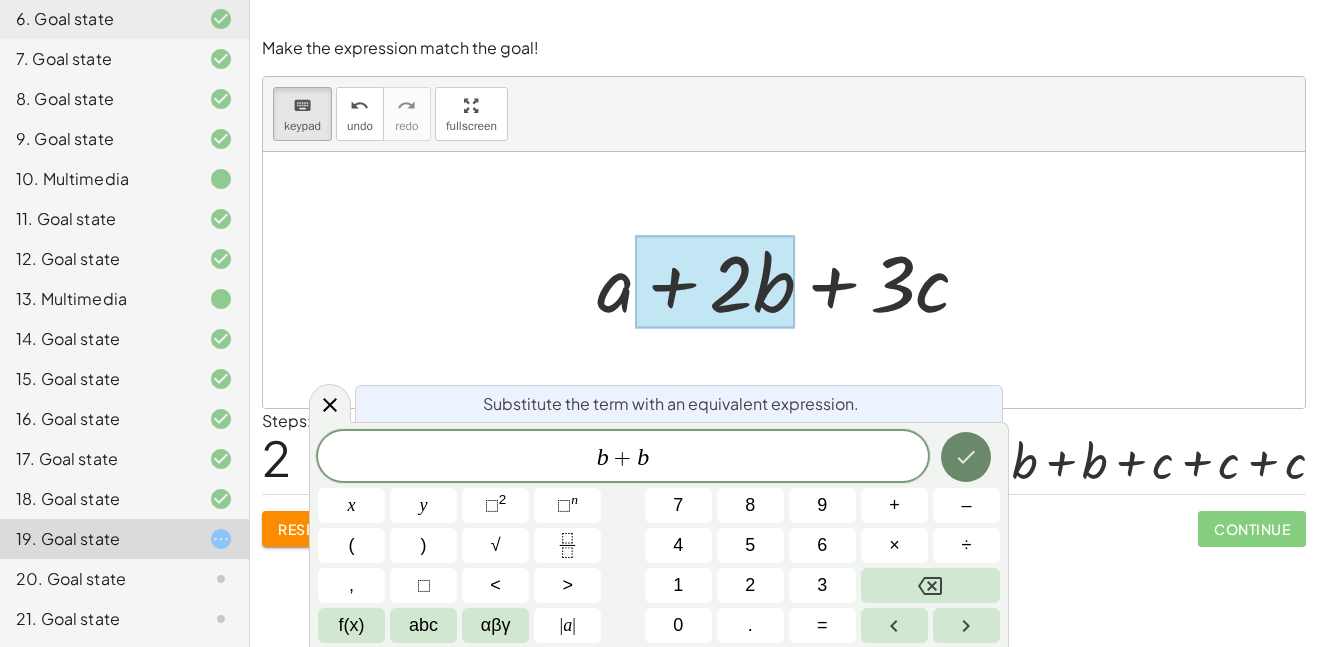 click 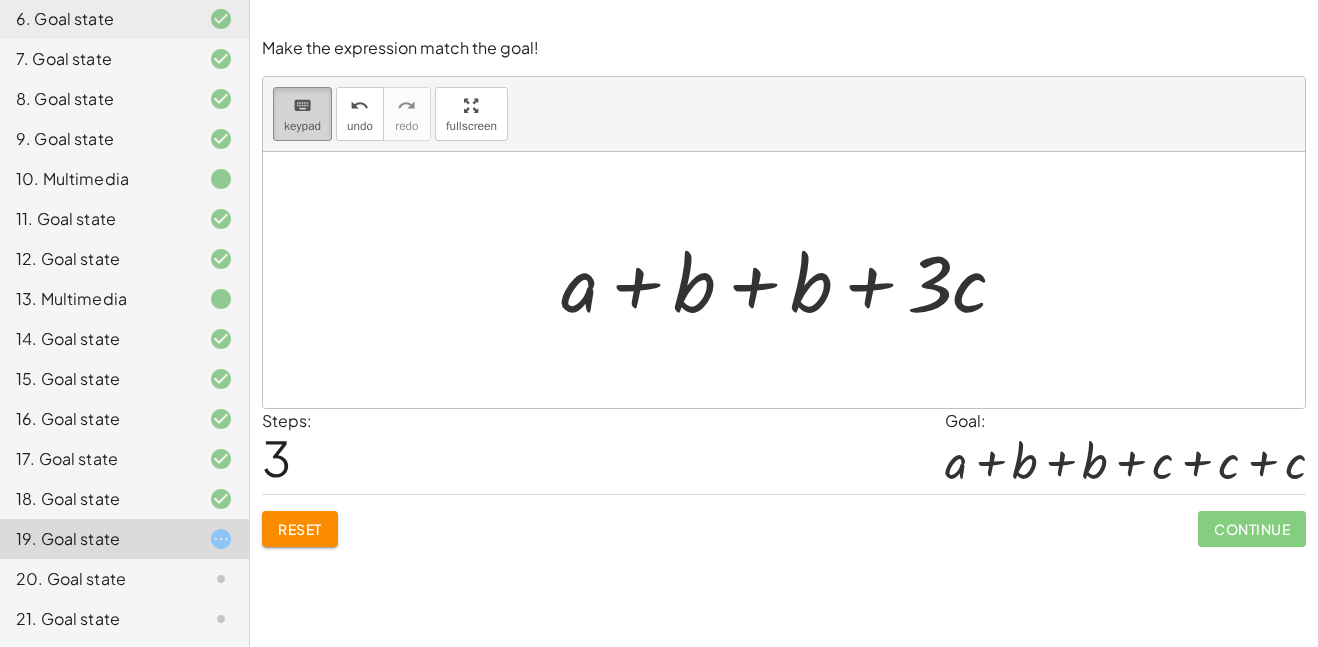 click on "keyboard" at bounding box center [302, 105] 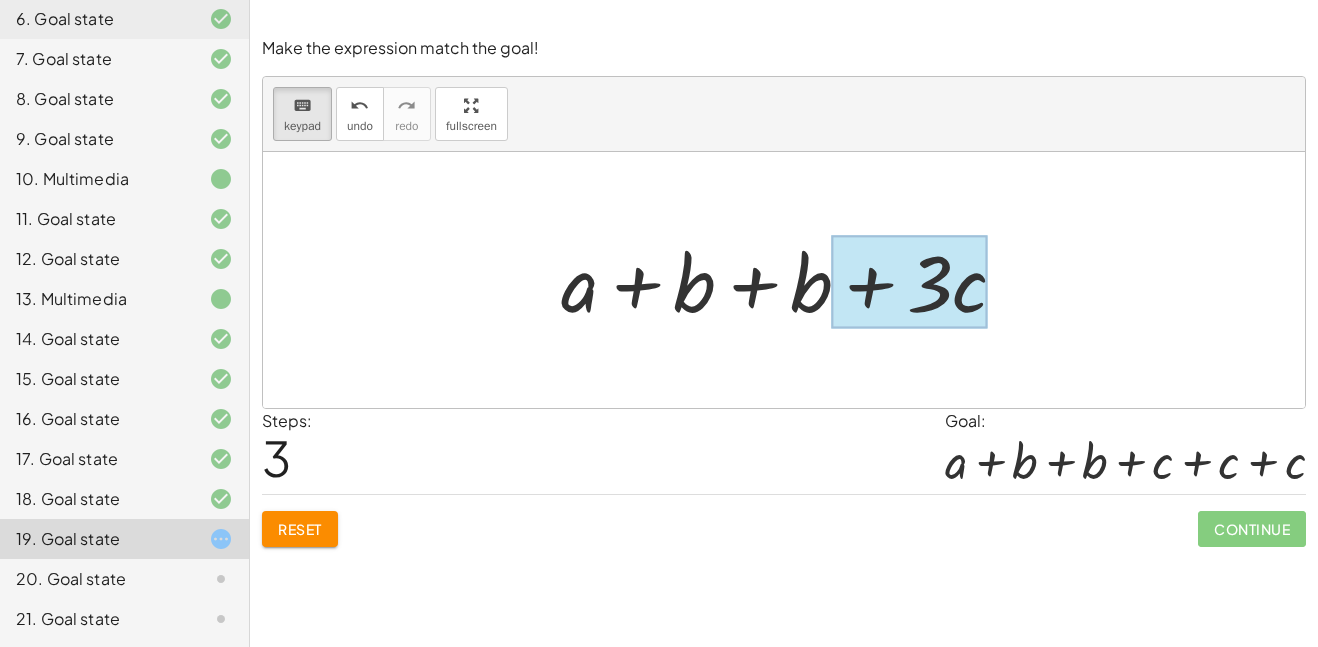 click at bounding box center [910, 282] 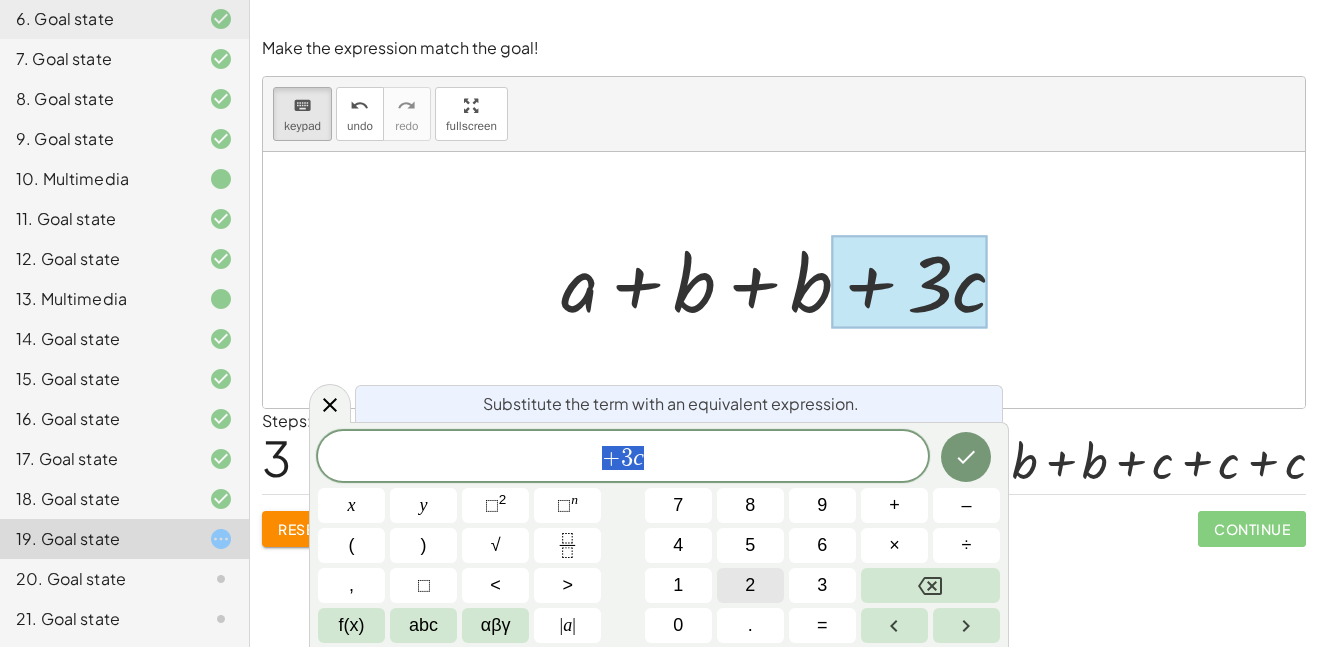 click on "2" at bounding box center [750, 585] 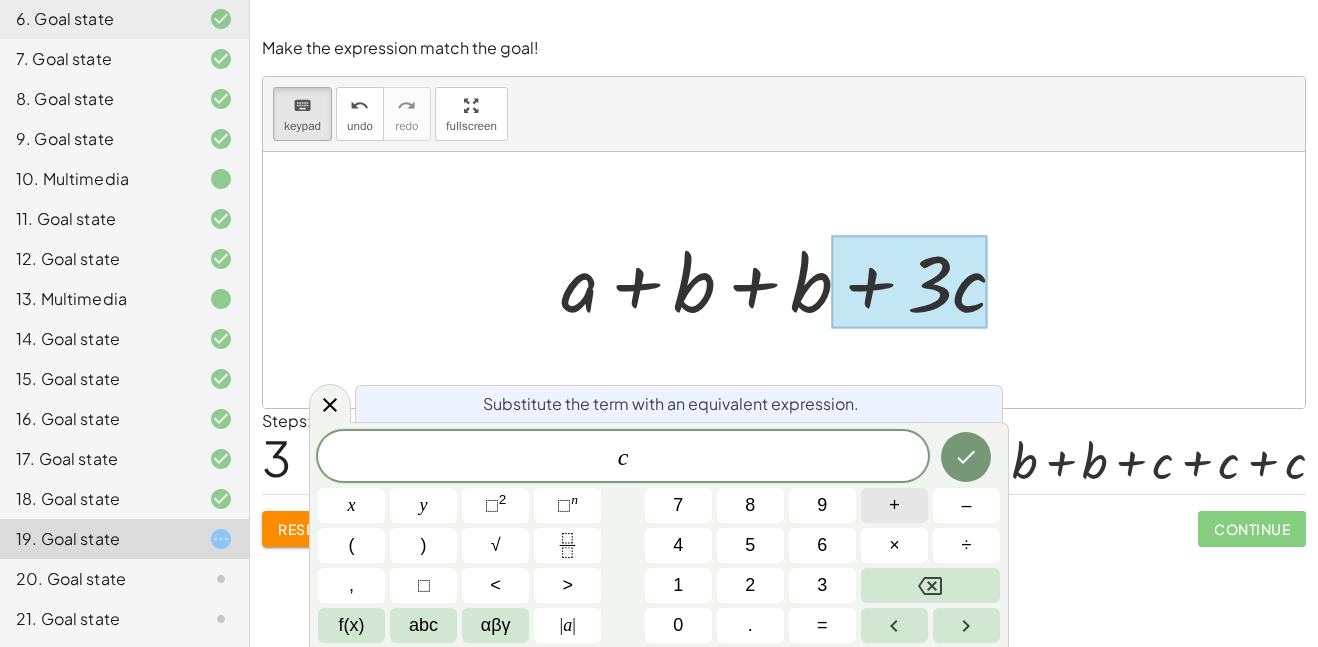 click on "+" at bounding box center (894, 505) 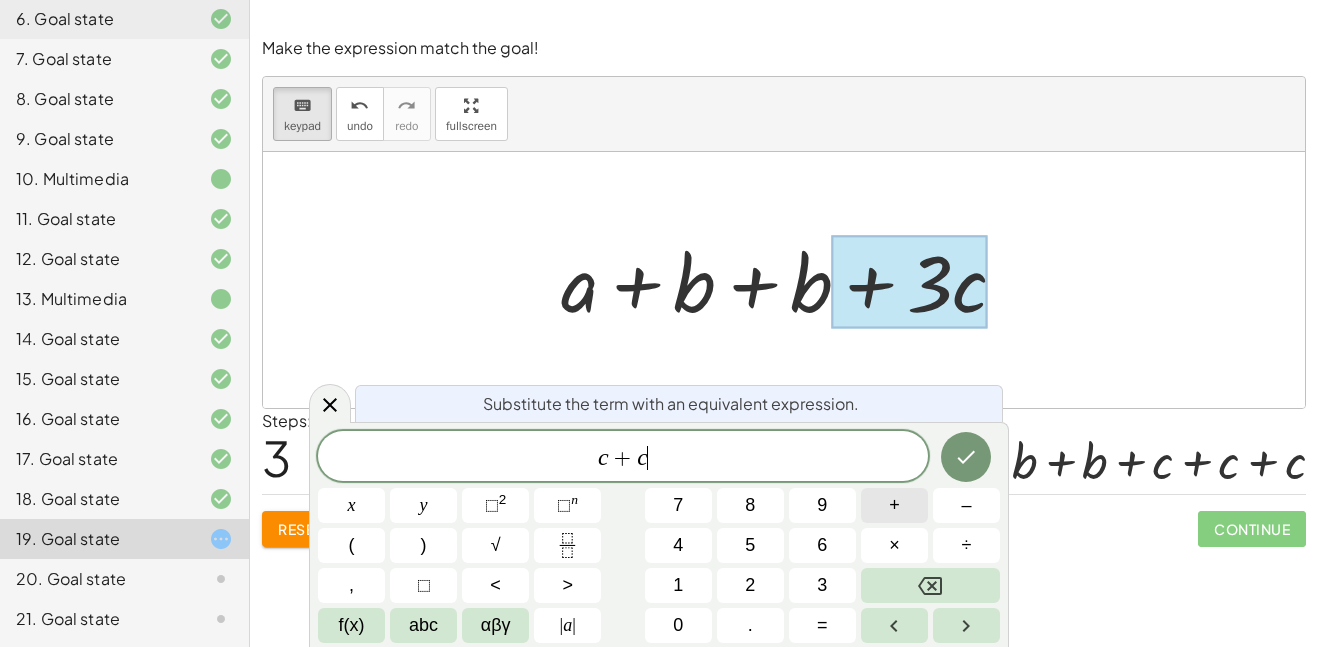 click on "+" at bounding box center [894, 505] 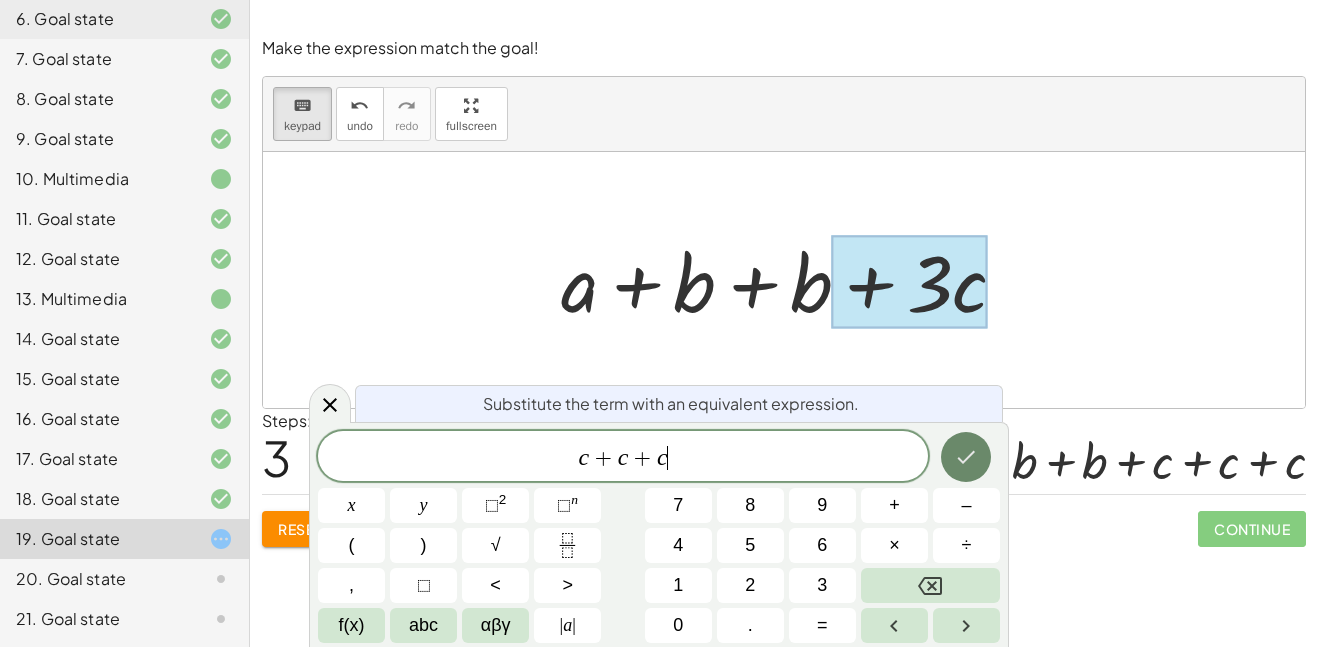 click 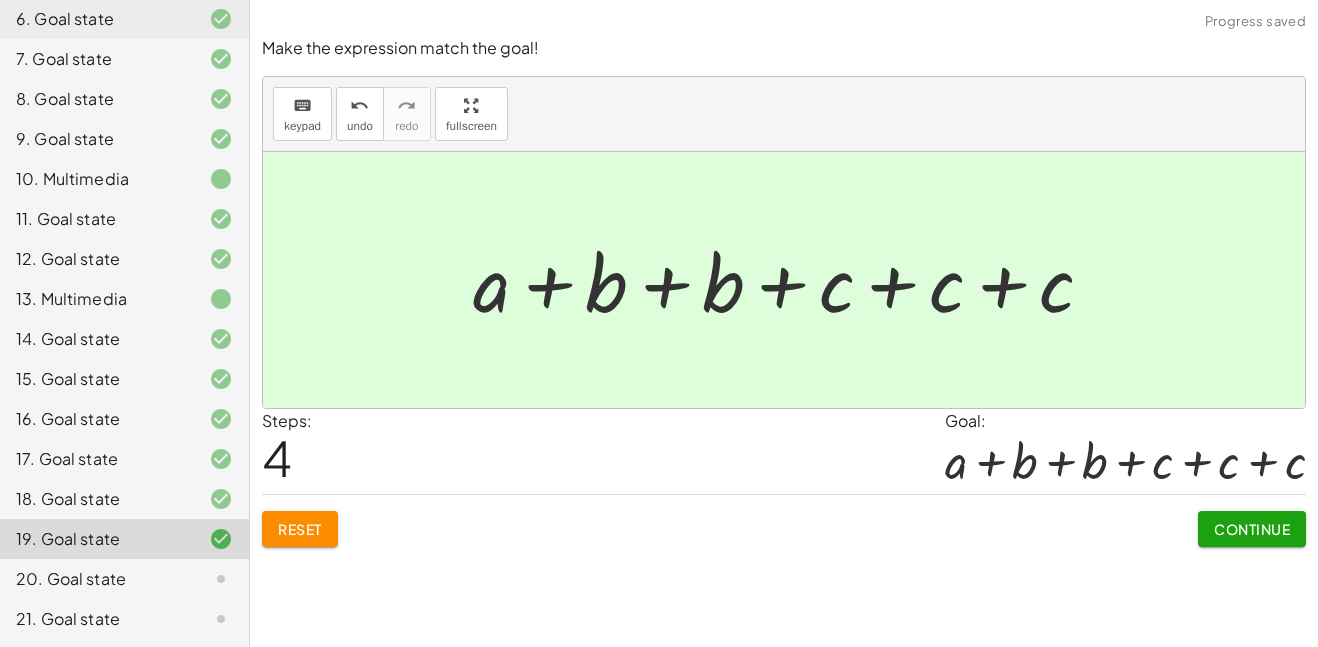 click on "Continue" 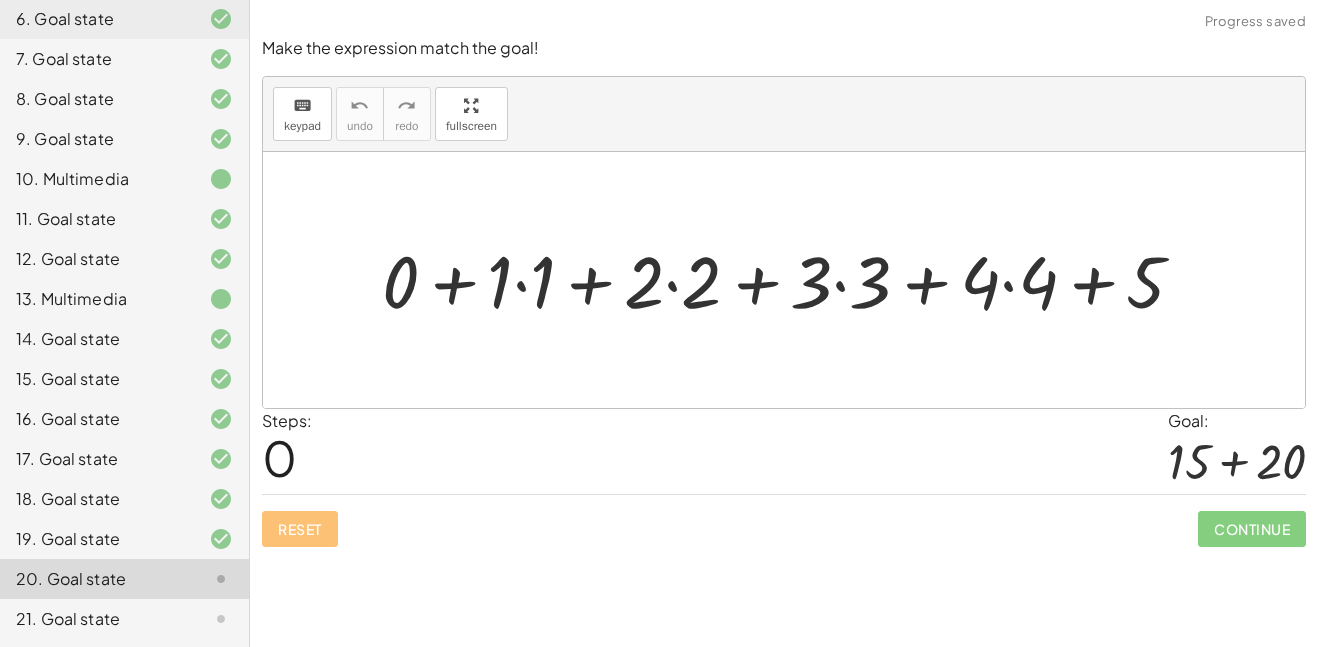 click at bounding box center (791, 279) 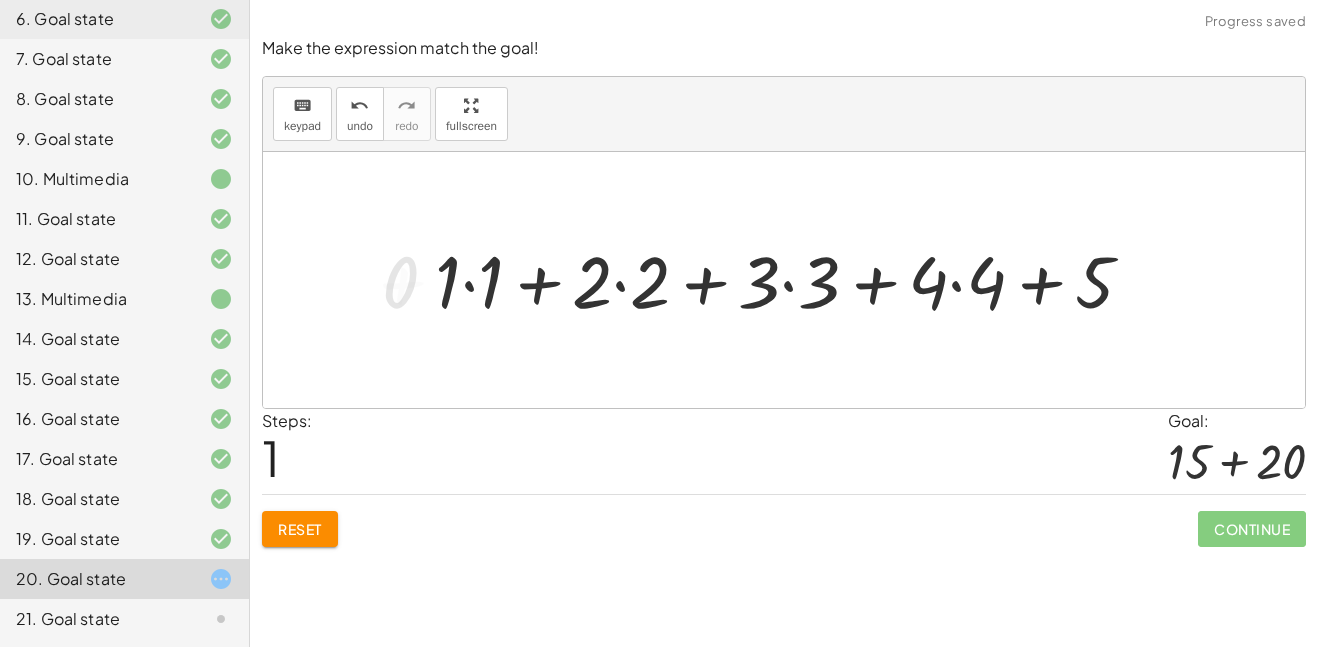 click at bounding box center (792, 279) 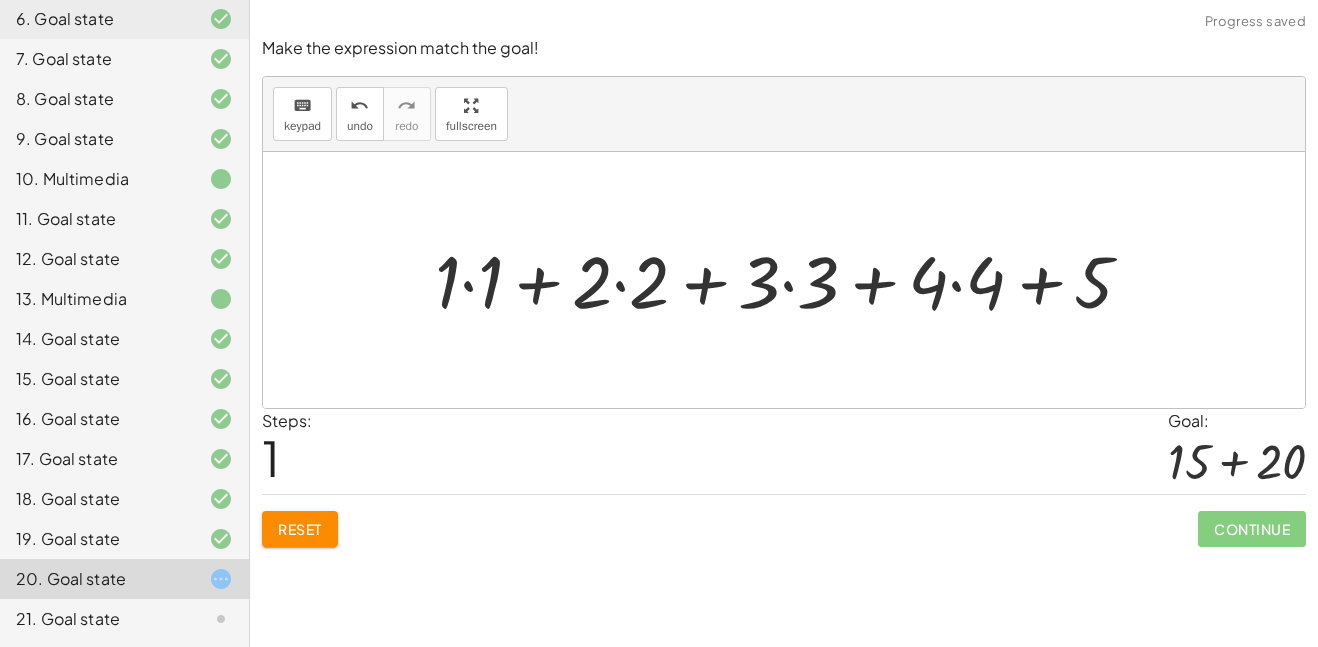 click at bounding box center (792, 279) 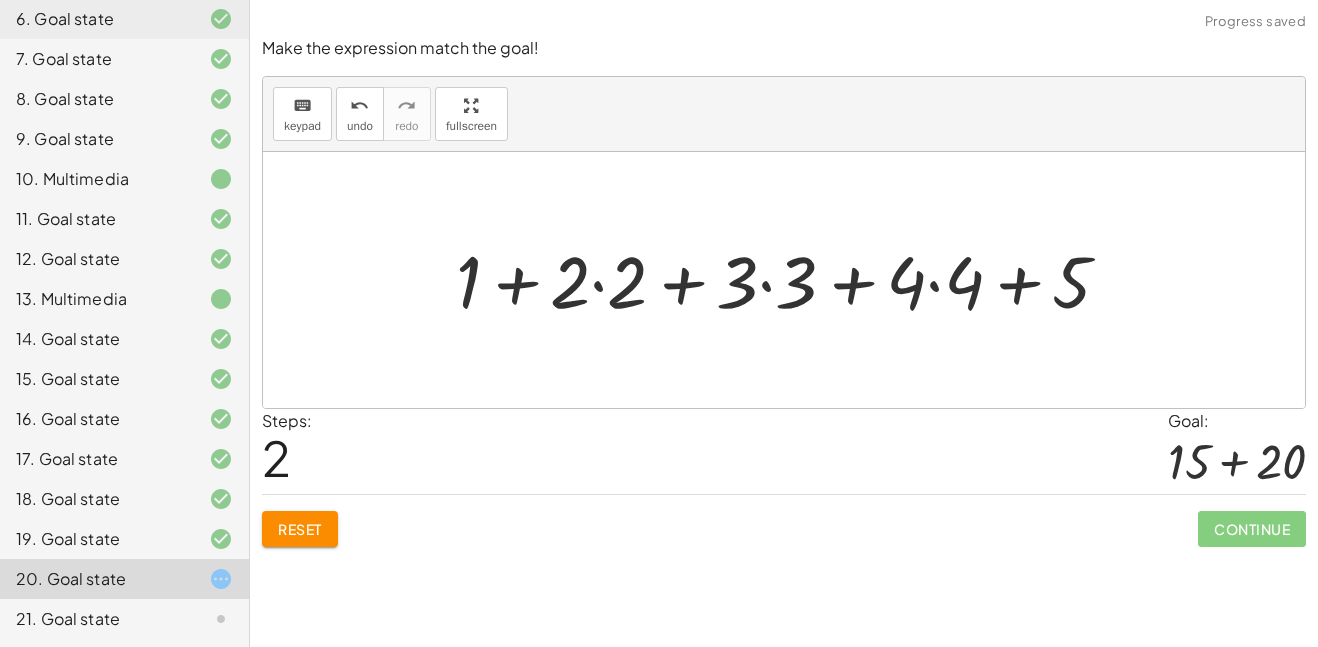 click at bounding box center [791, 279] 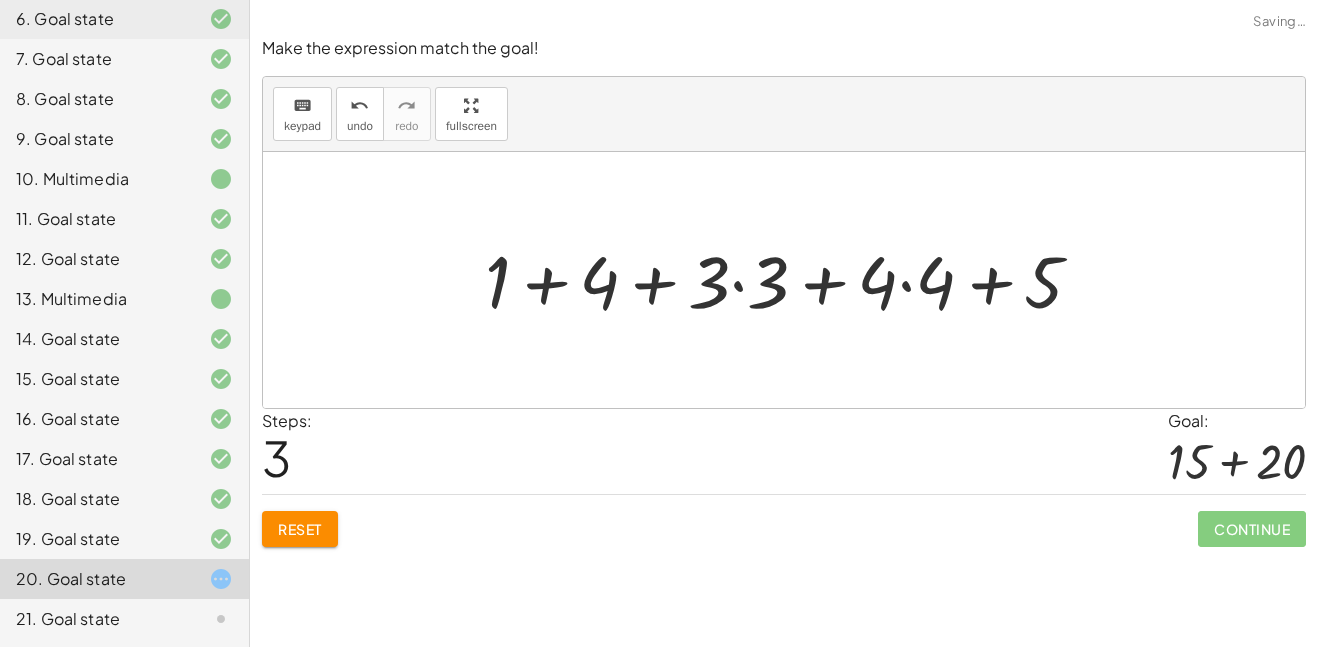 click at bounding box center [791, 279] 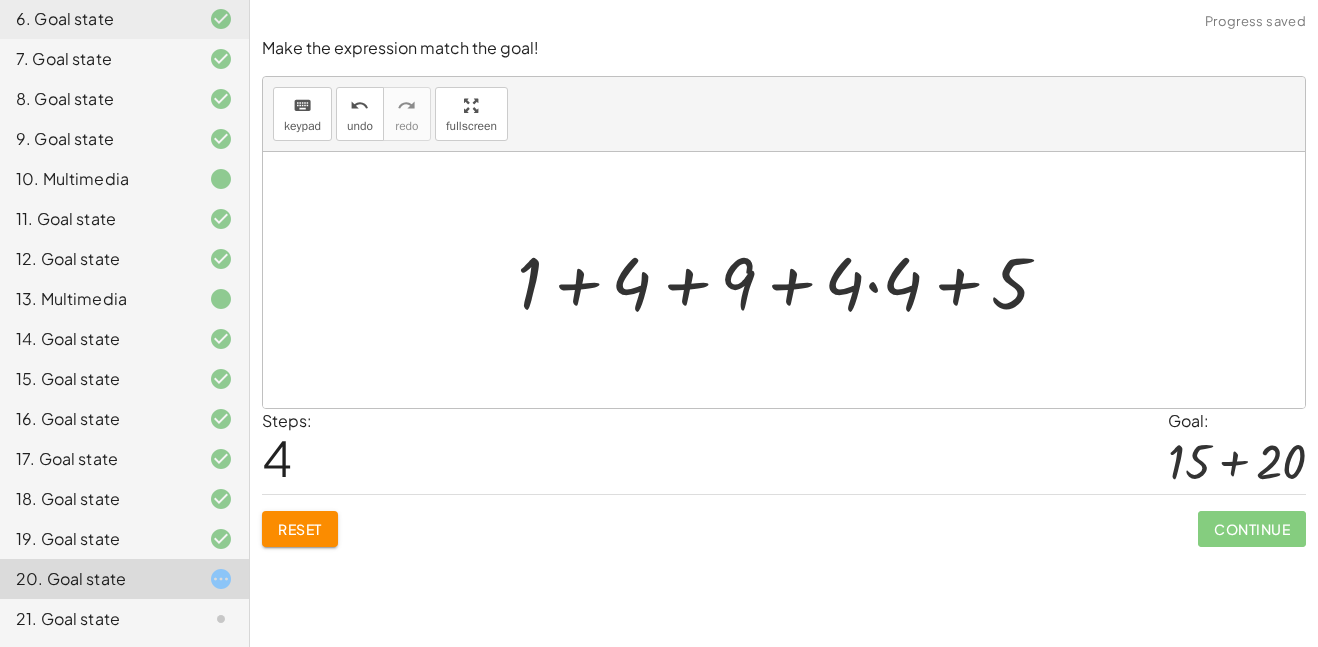 click at bounding box center [791, 280] 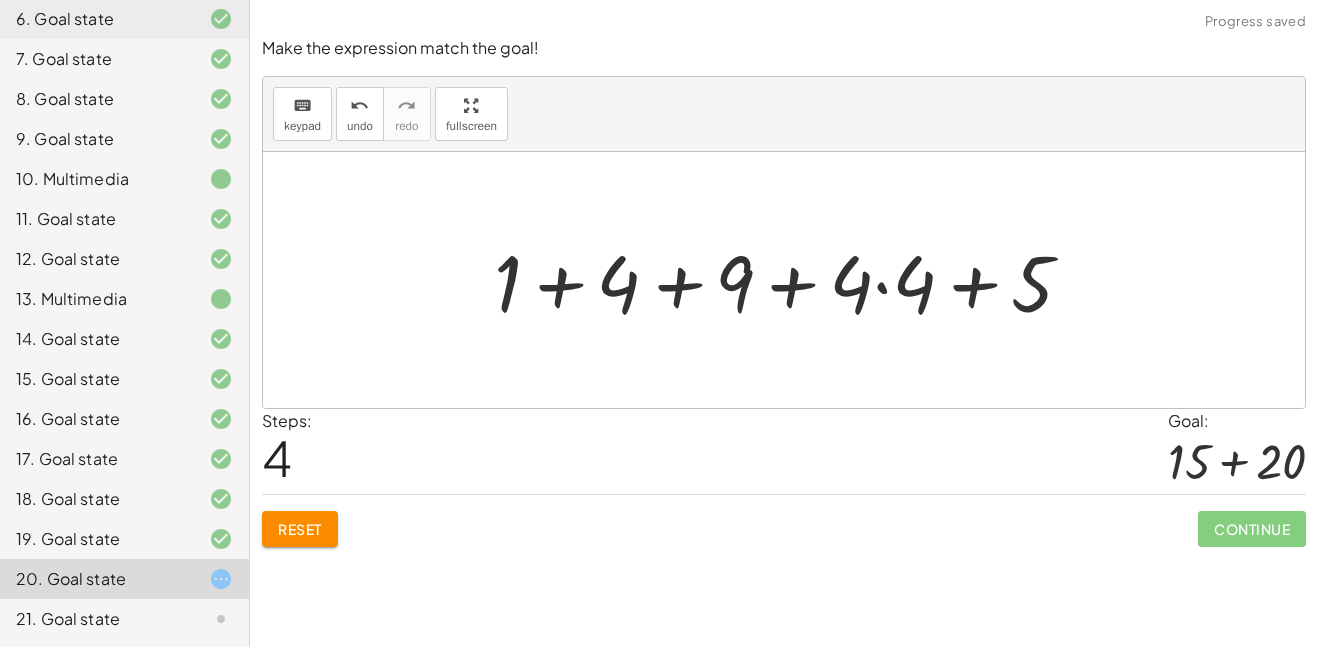 click at bounding box center (791, 280) 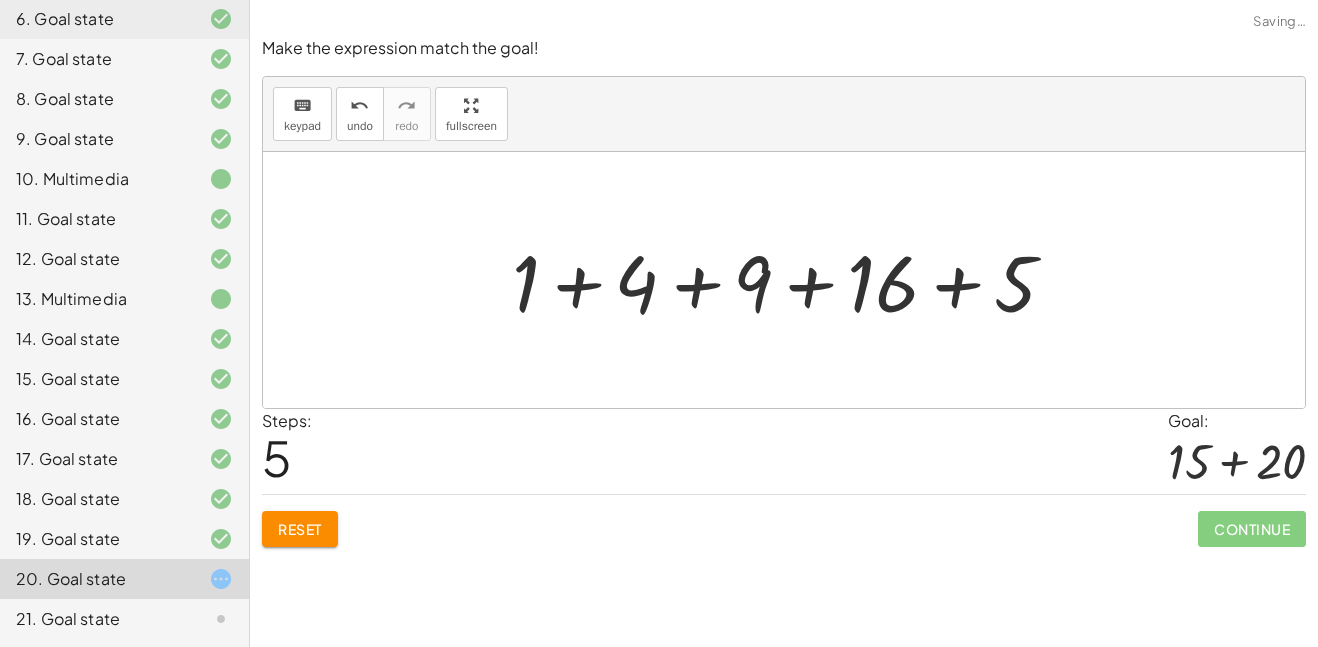 click at bounding box center (792, 280) 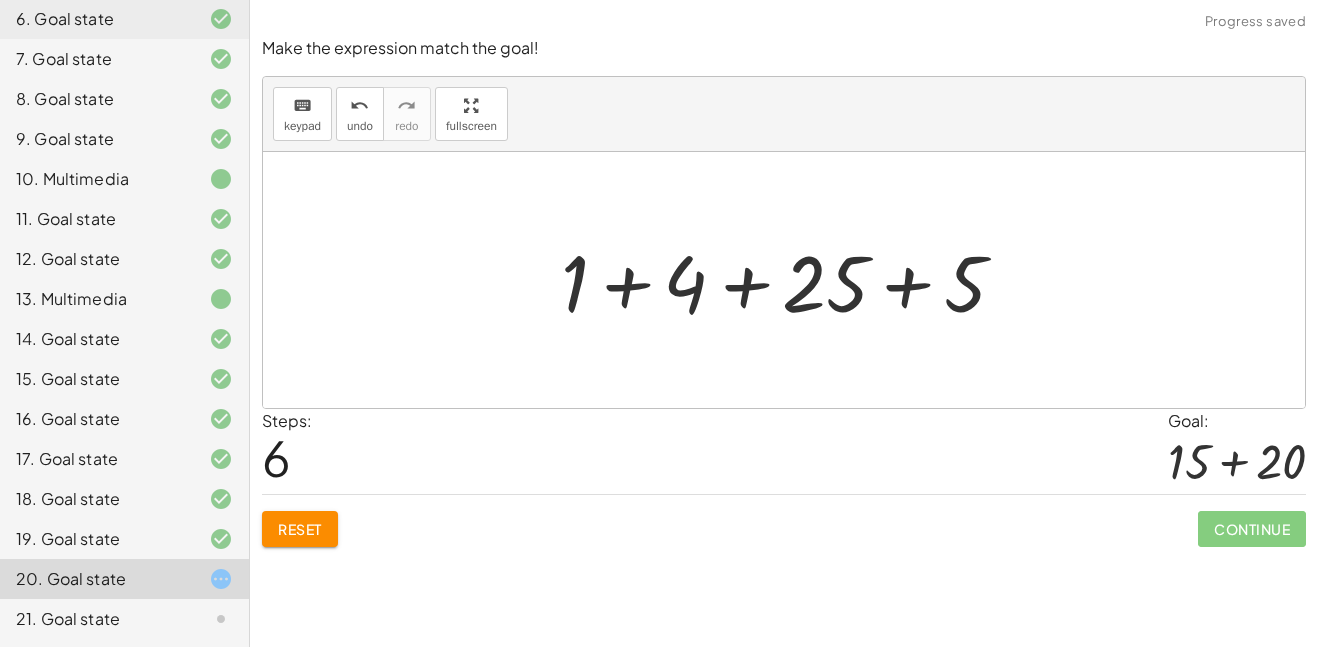 click at bounding box center [791, 280] 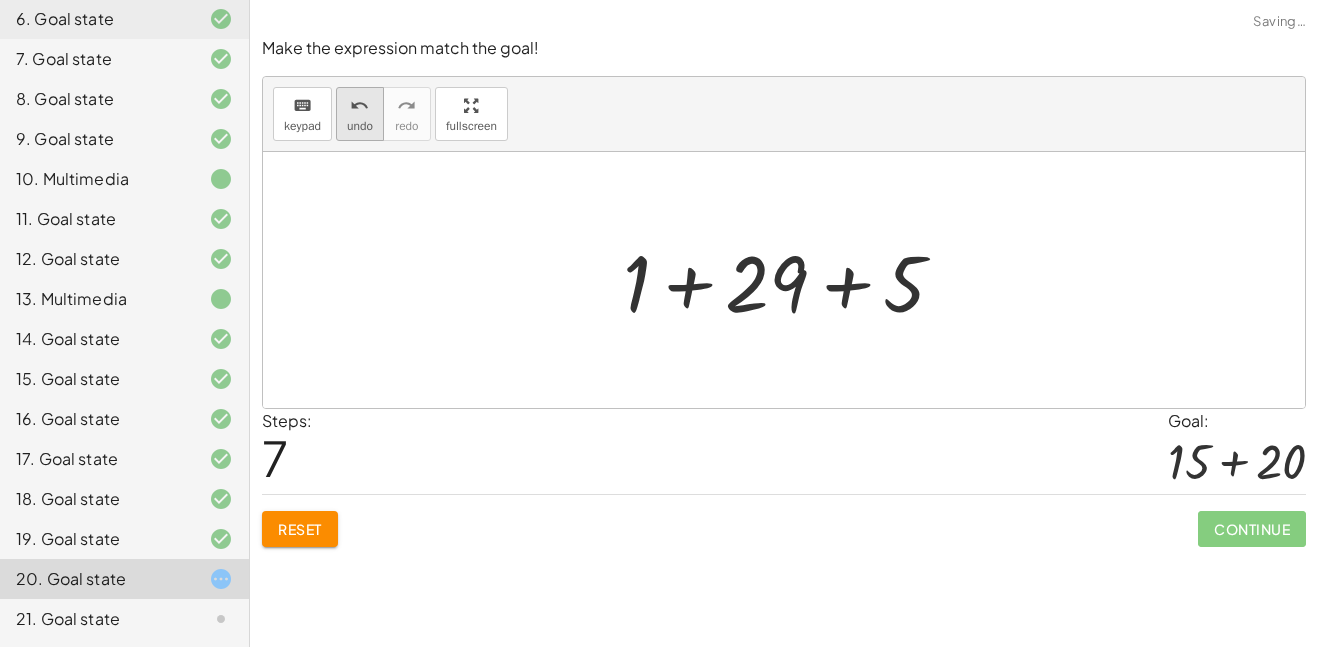 click on "undo" at bounding box center (359, 106) 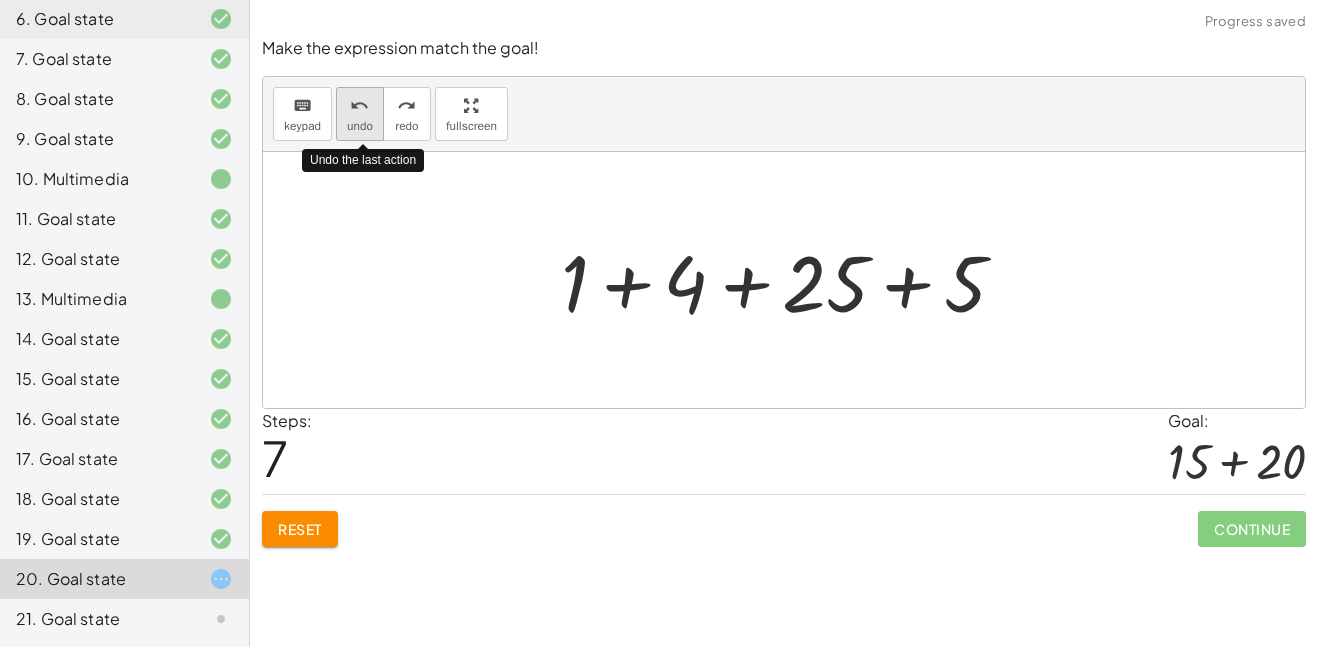 click on "undo" at bounding box center [359, 106] 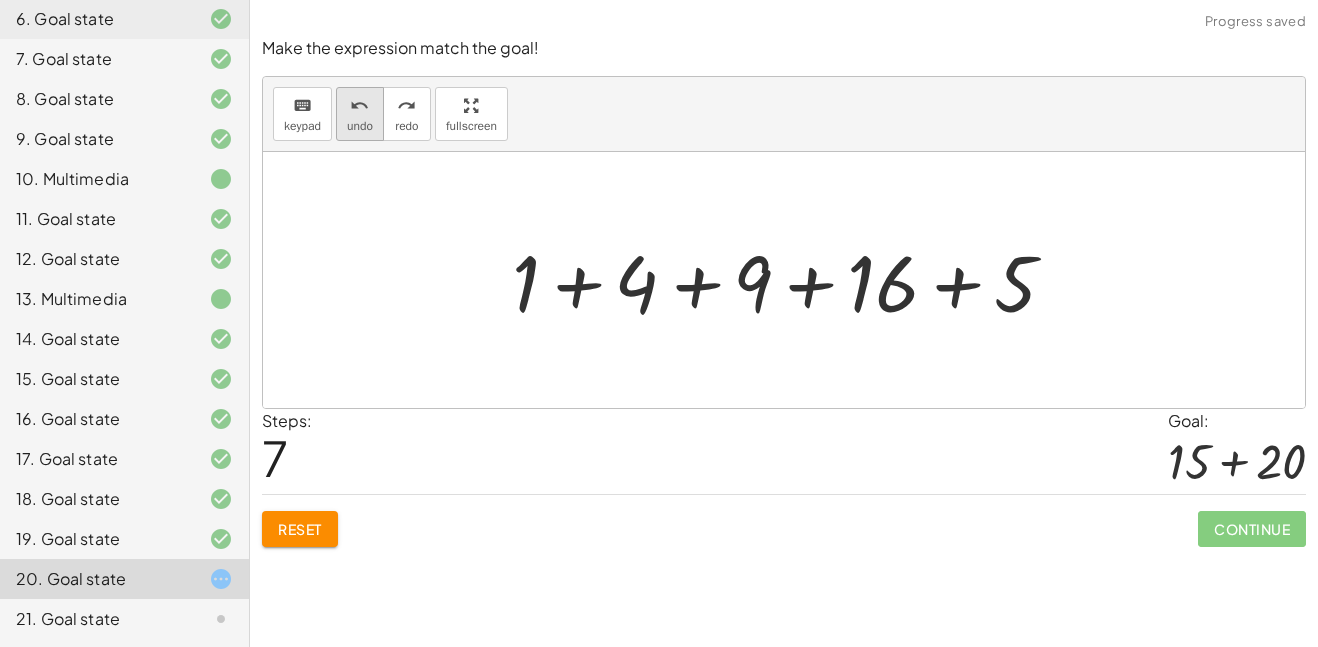 click on "undo" at bounding box center (359, 106) 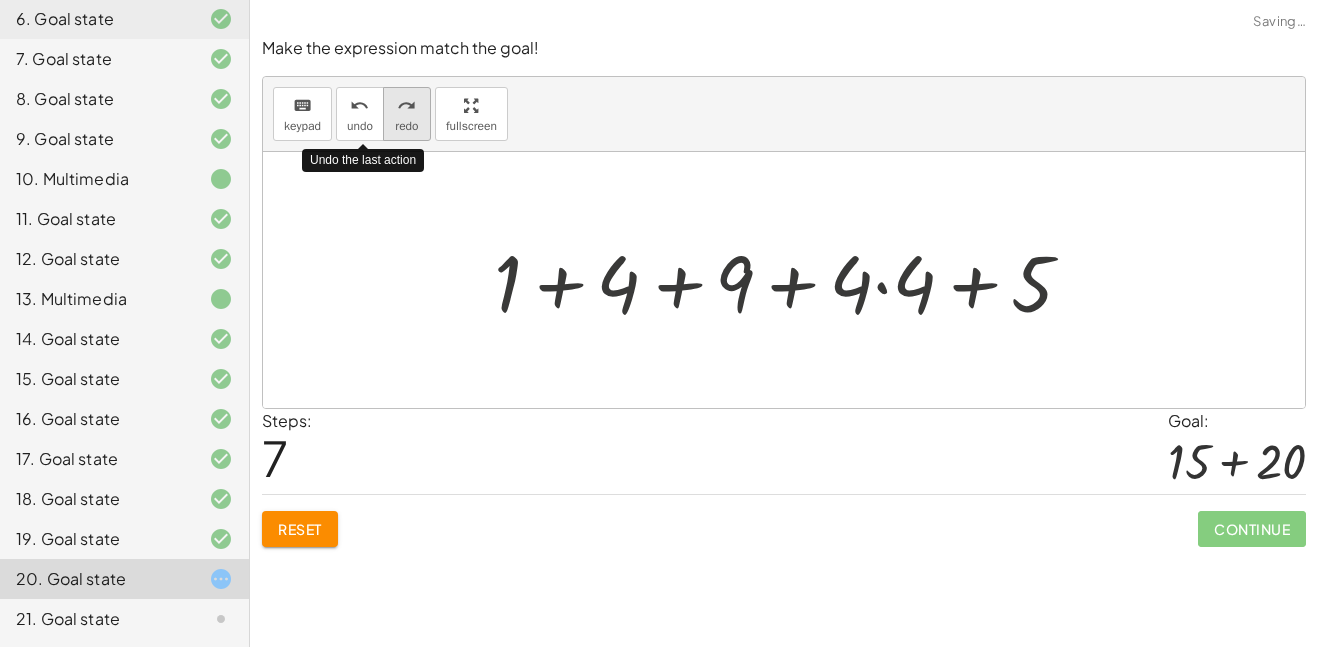 click on "redo" at bounding box center [406, 106] 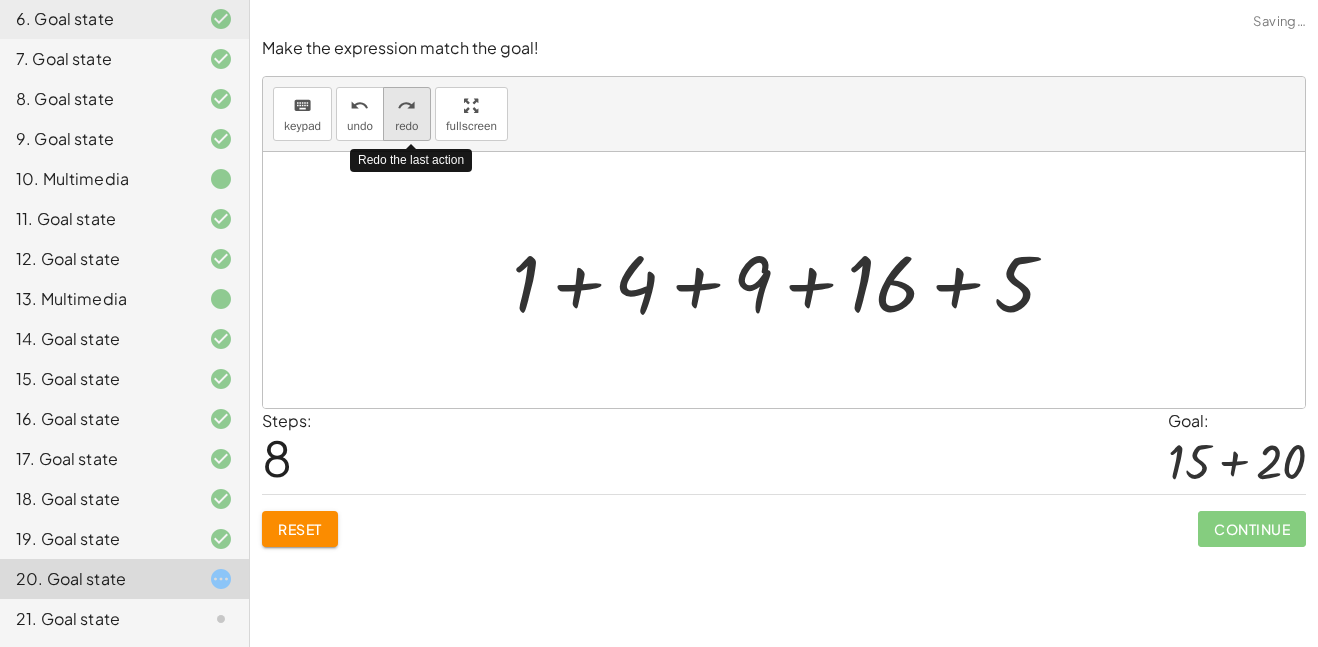 click on "redo" at bounding box center (406, 106) 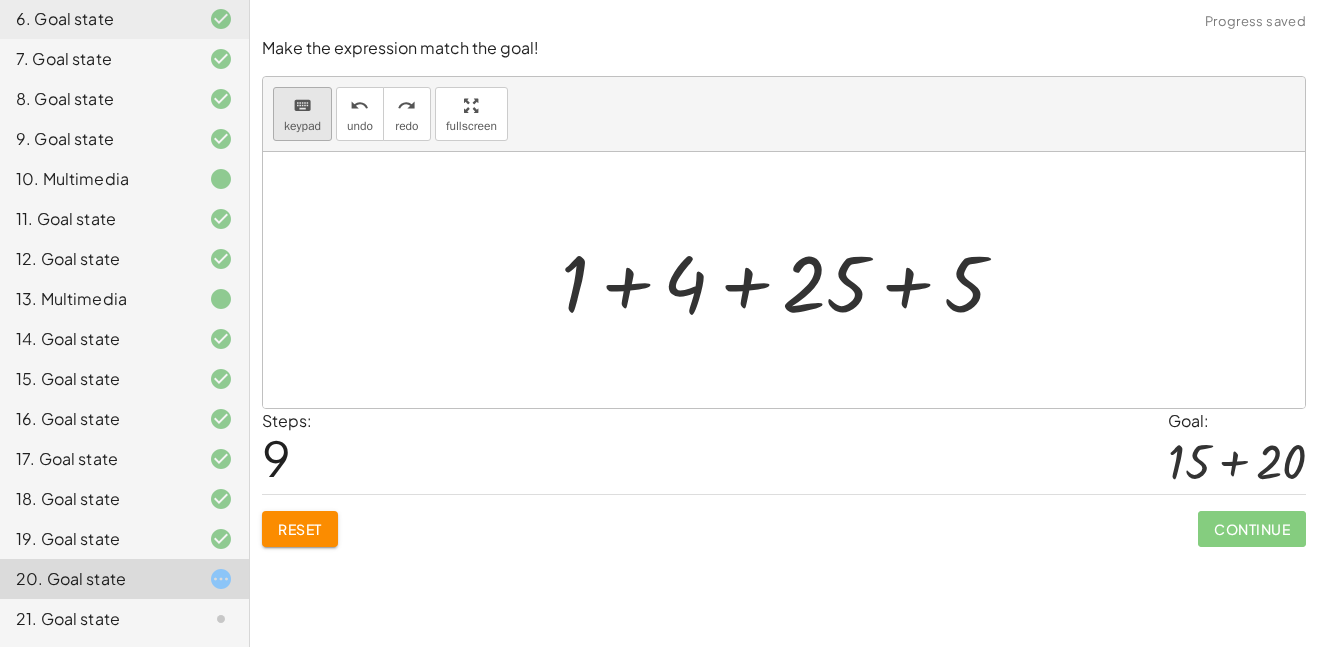 click on "keypad" at bounding box center (302, 126) 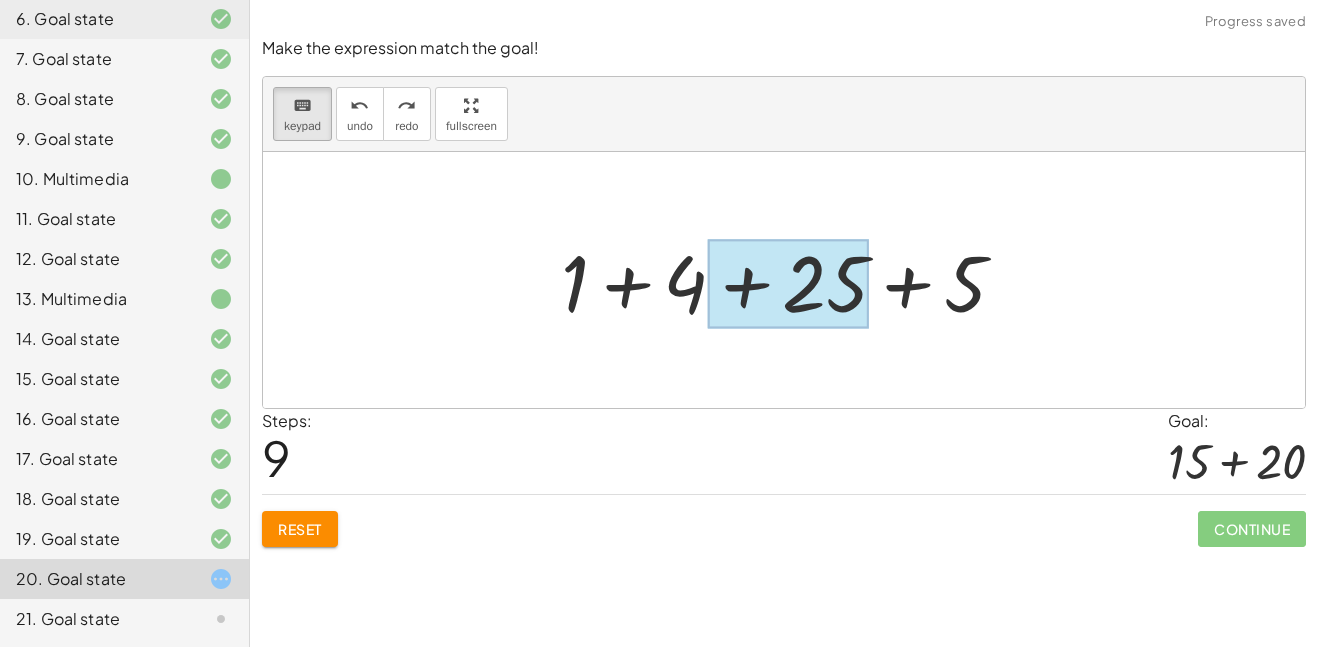 click at bounding box center (788, 284) 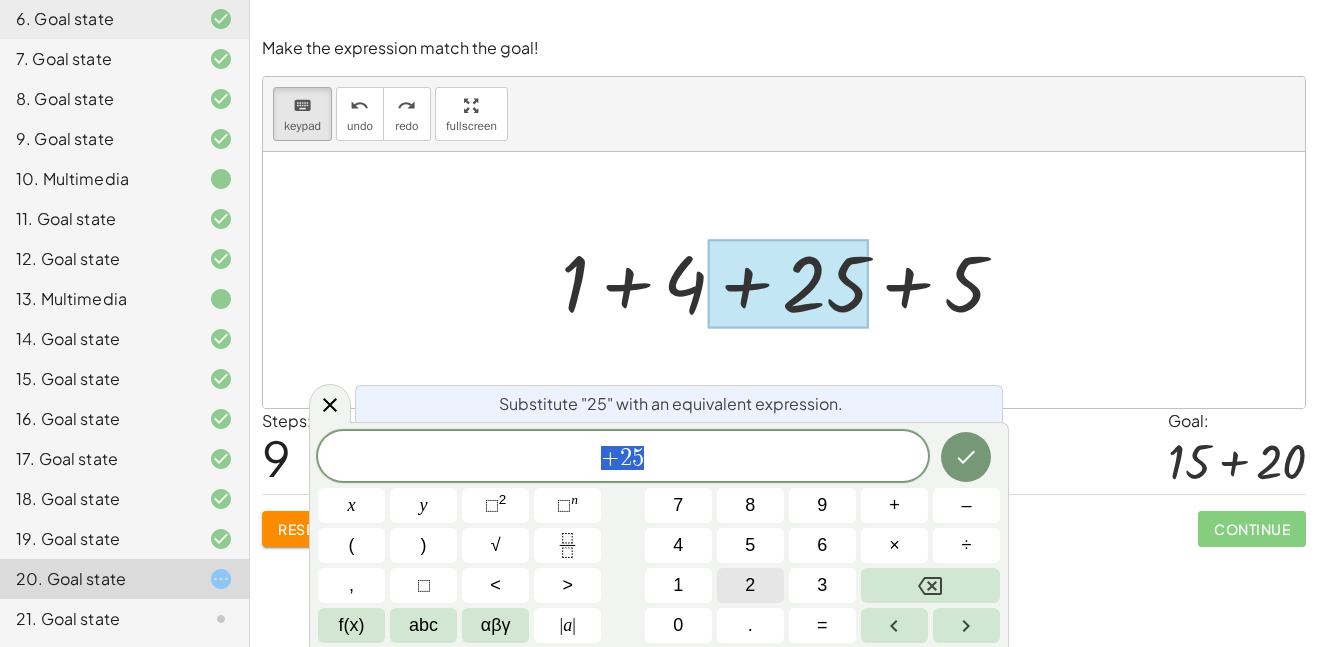 click on "2" at bounding box center (750, 585) 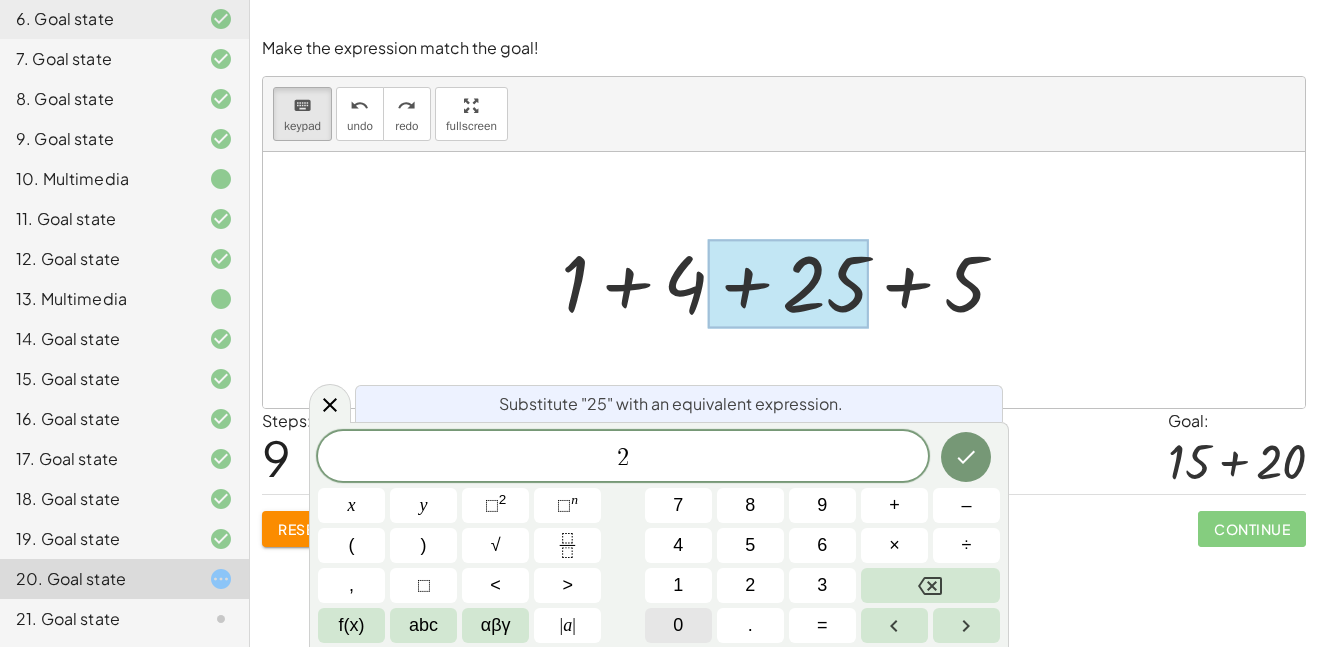 click on "0" at bounding box center (678, 625) 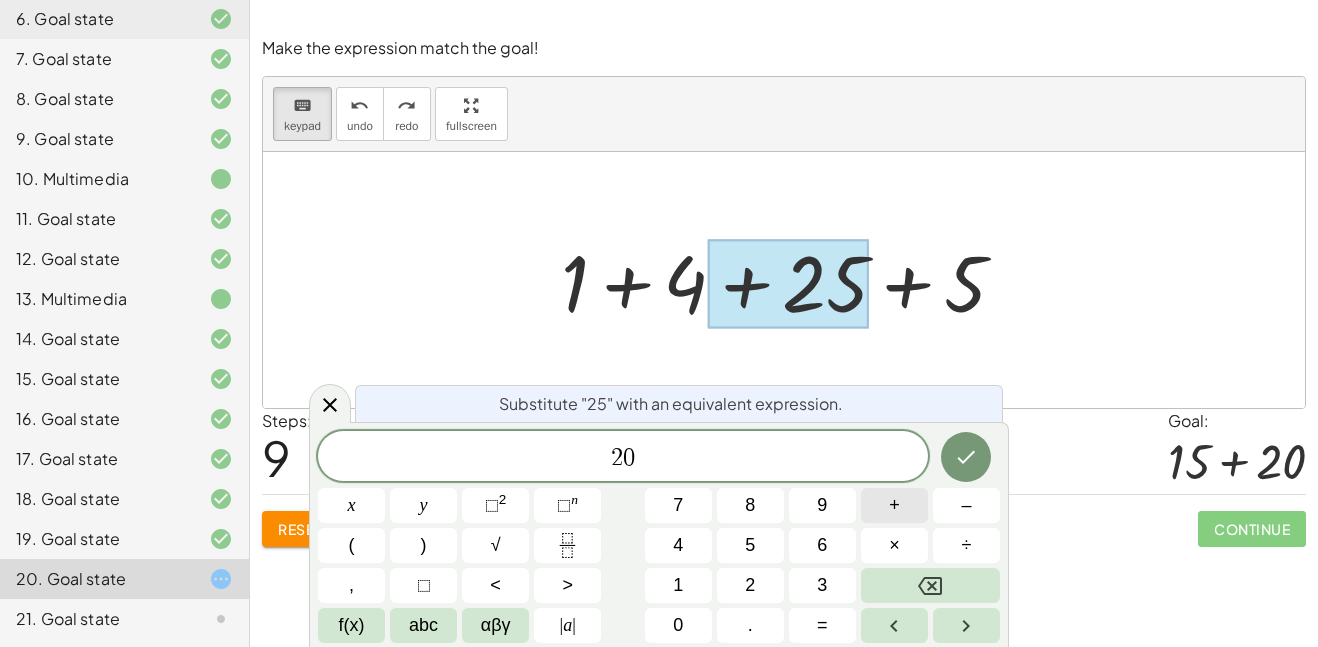click on "+" at bounding box center [894, 505] 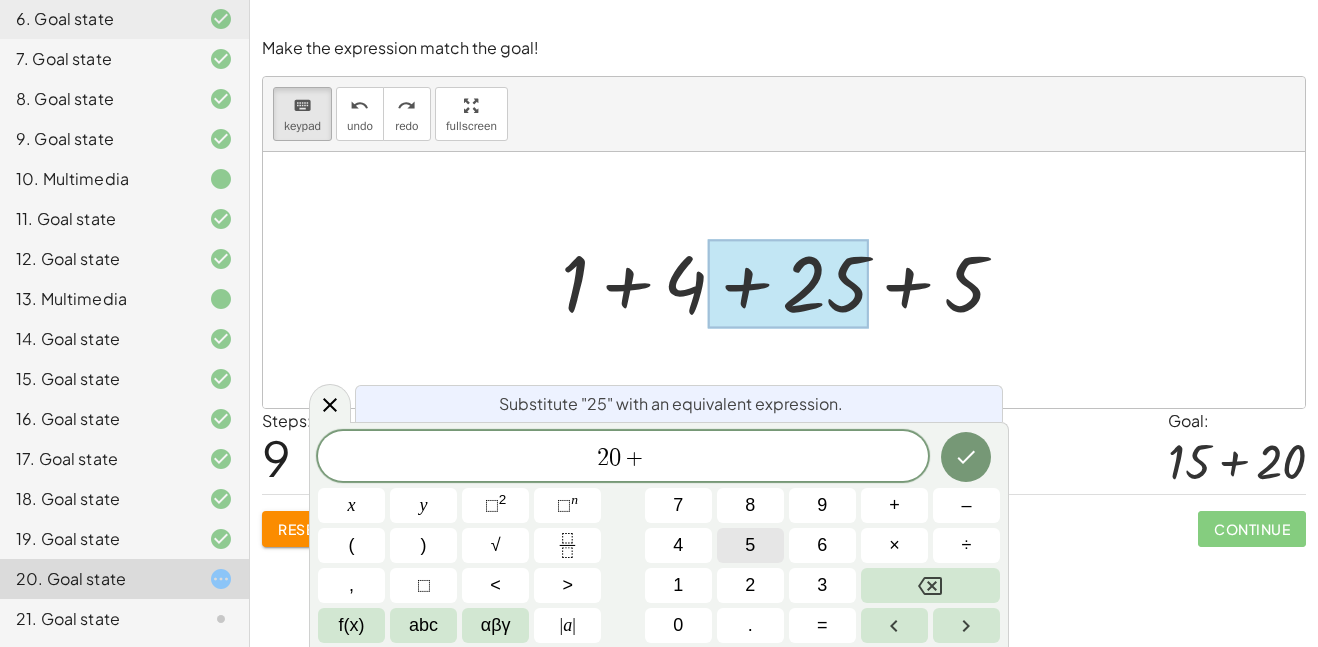 click on "5" at bounding box center [750, 545] 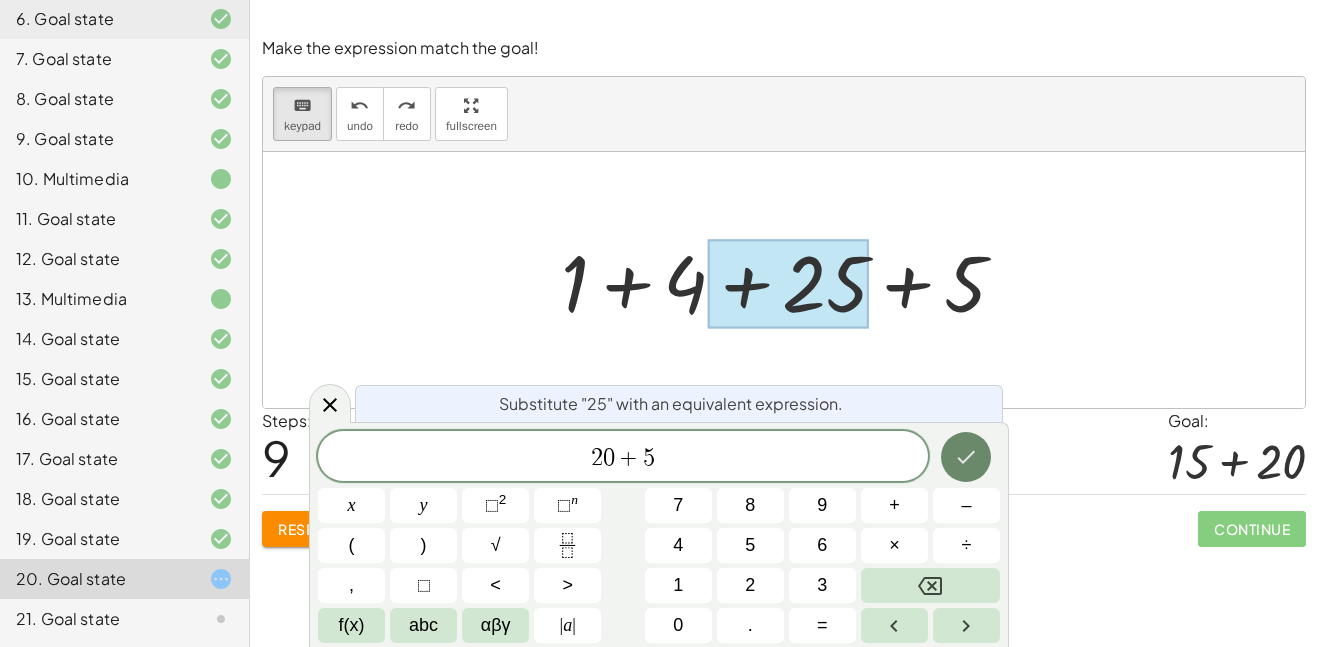click 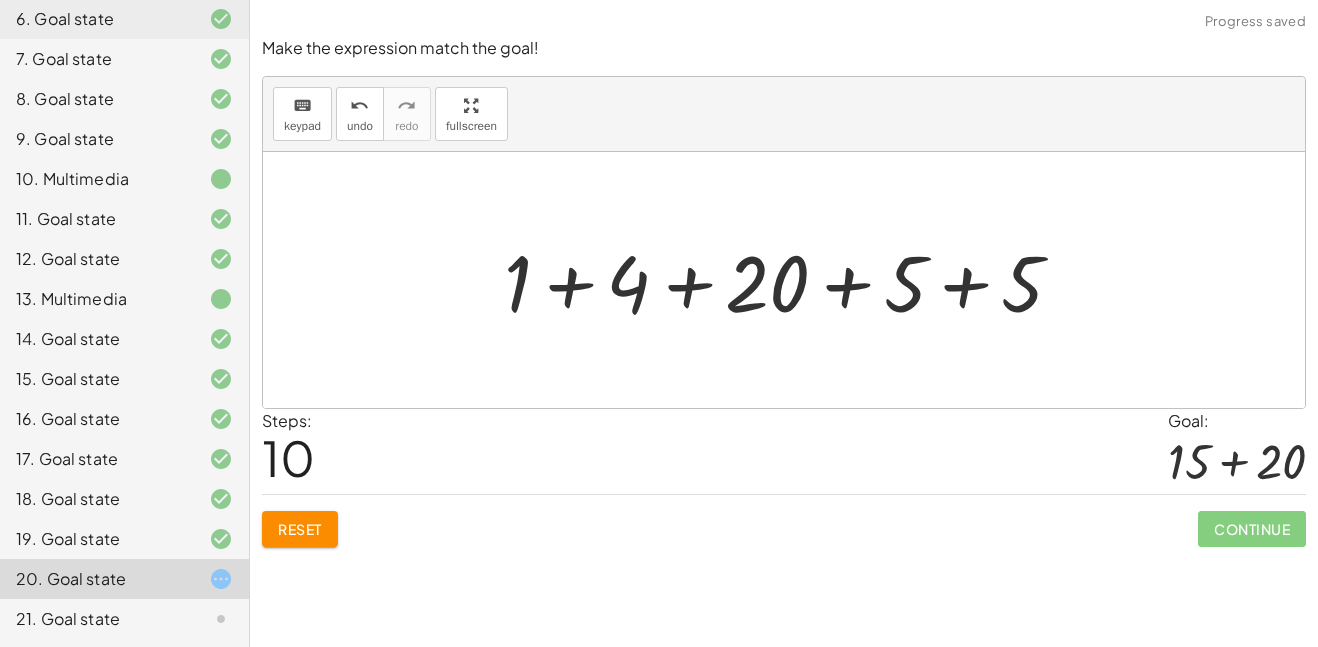 click at bounding box center [791, 280] 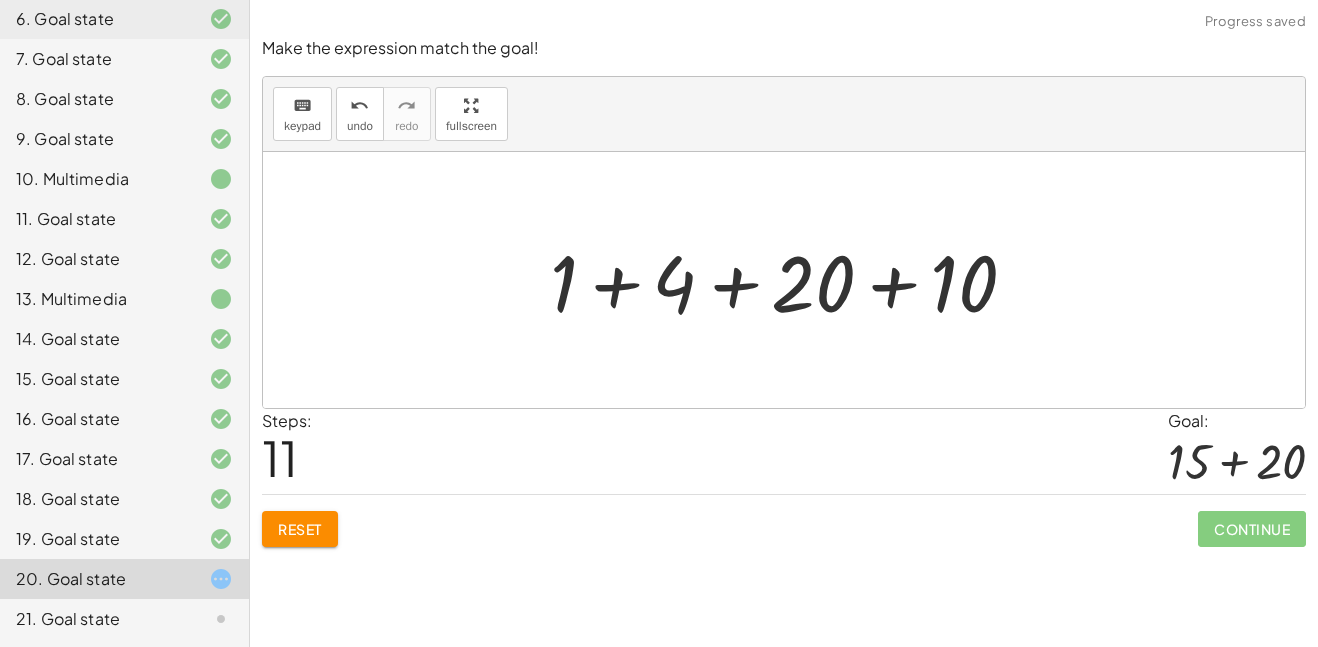 click at bounding box center (791, 280) 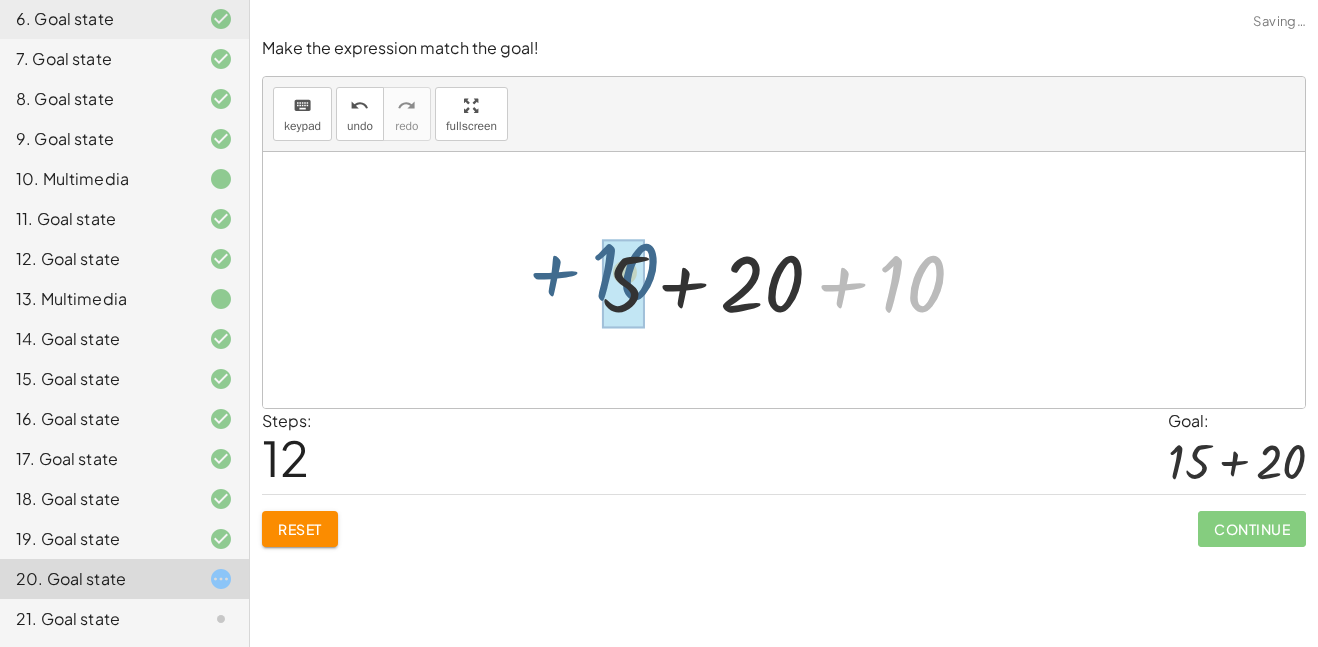 drag, startPoint x: 933, startPoint y: 287, endPoint x: 651, endPoint y: 282, distance: 282.0443 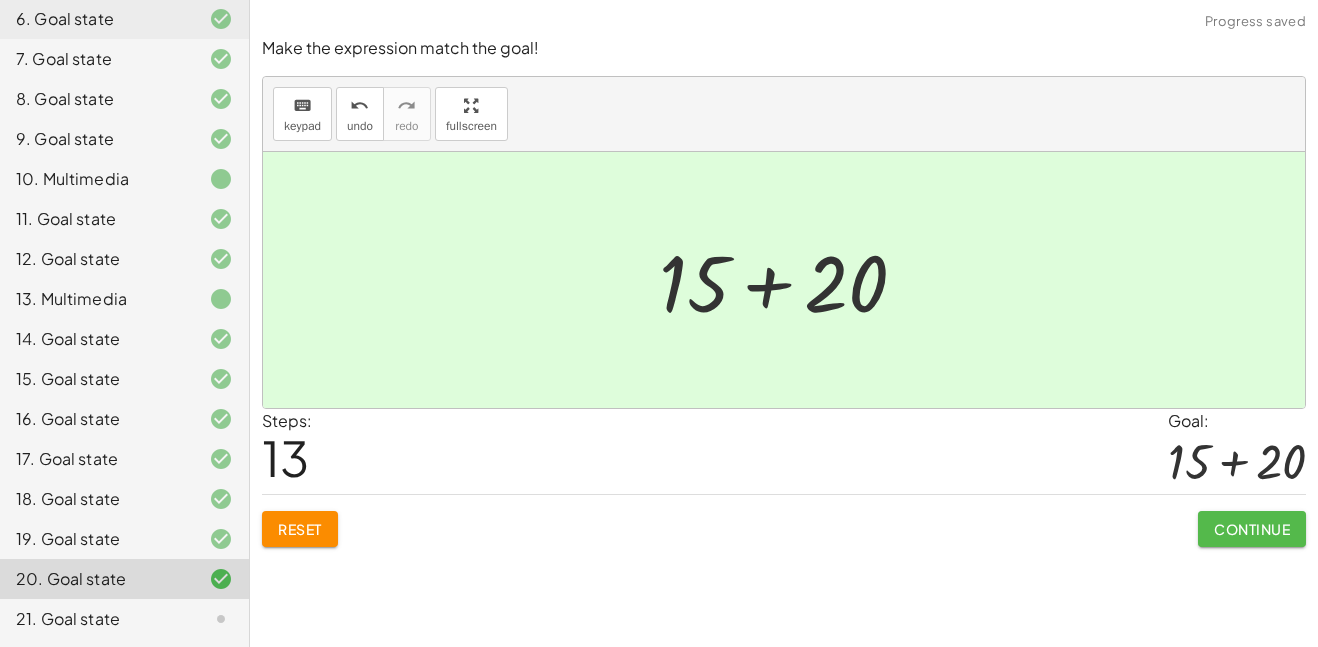 click on "Continue" at bounding box center (1252, 529) 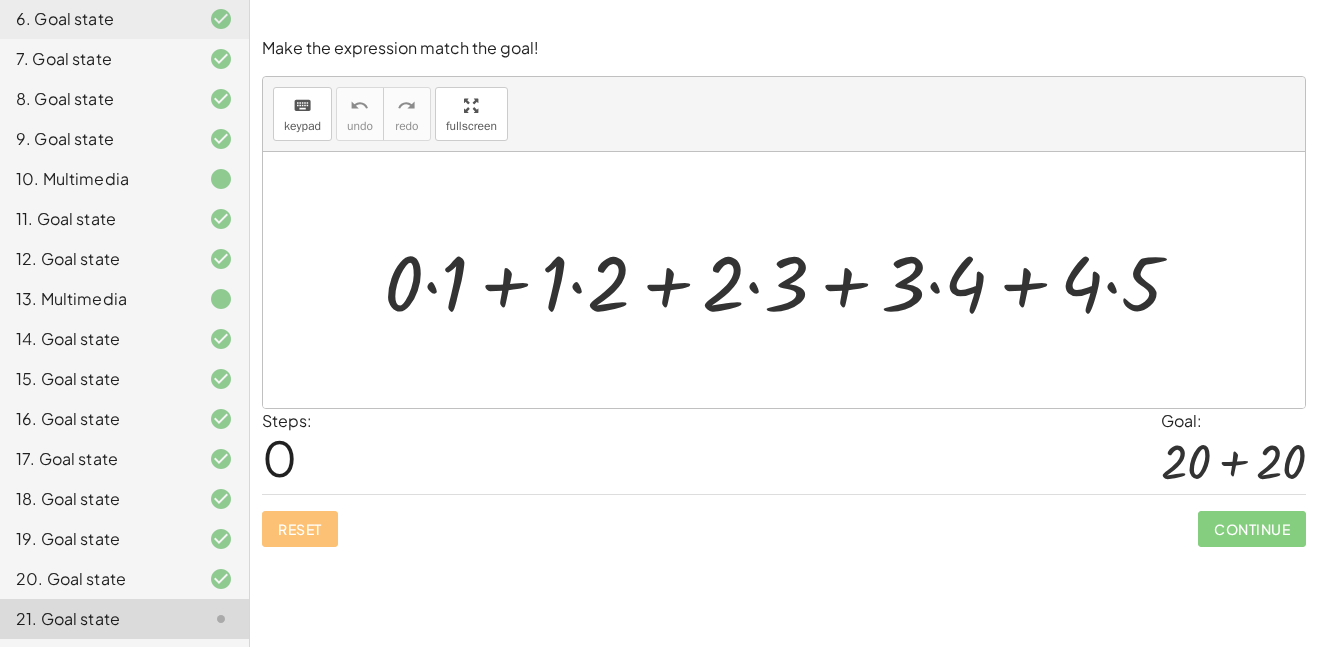 click at bounding box center [791, 280] 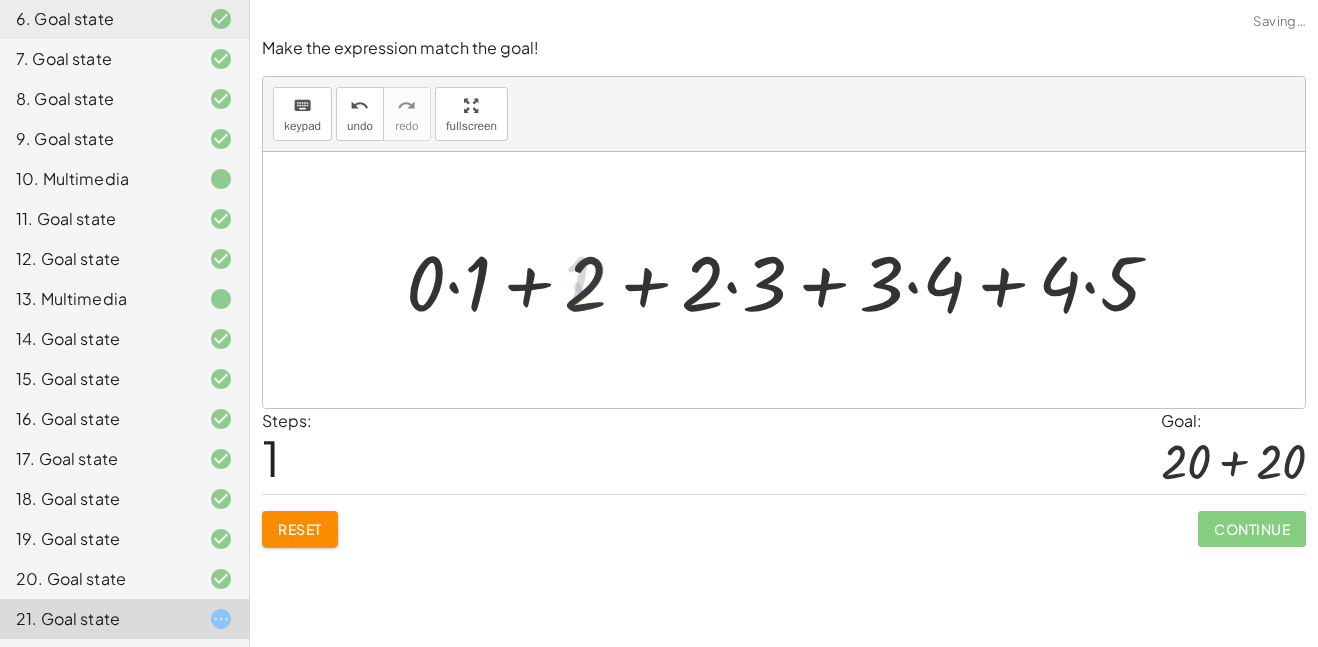 click at bounding box center (791, 280) 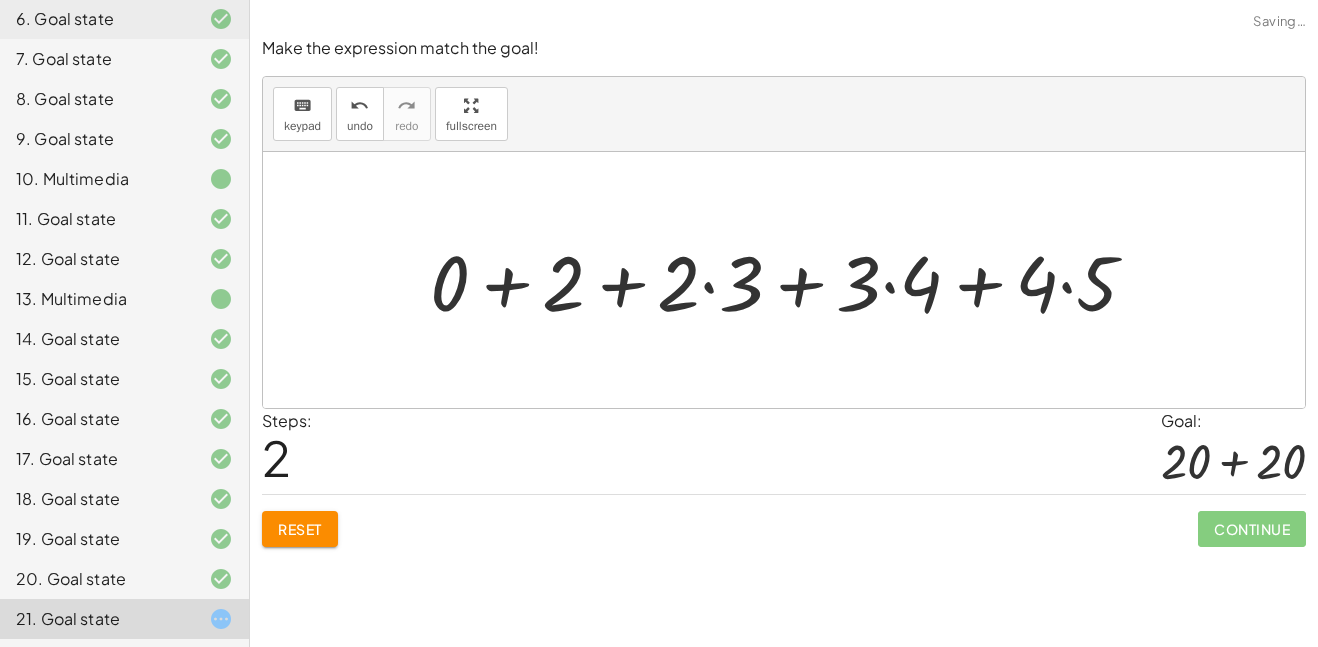 click at bounding box center (791, 280) 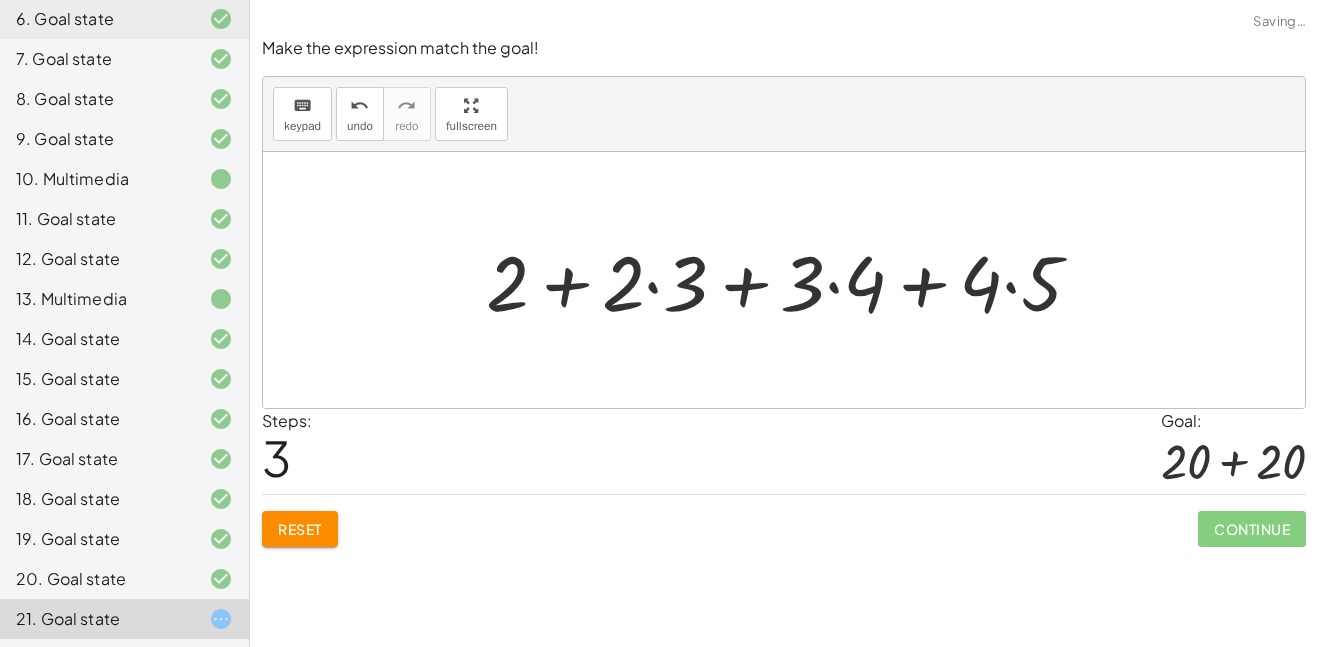 click at bounding box center (792, 280) 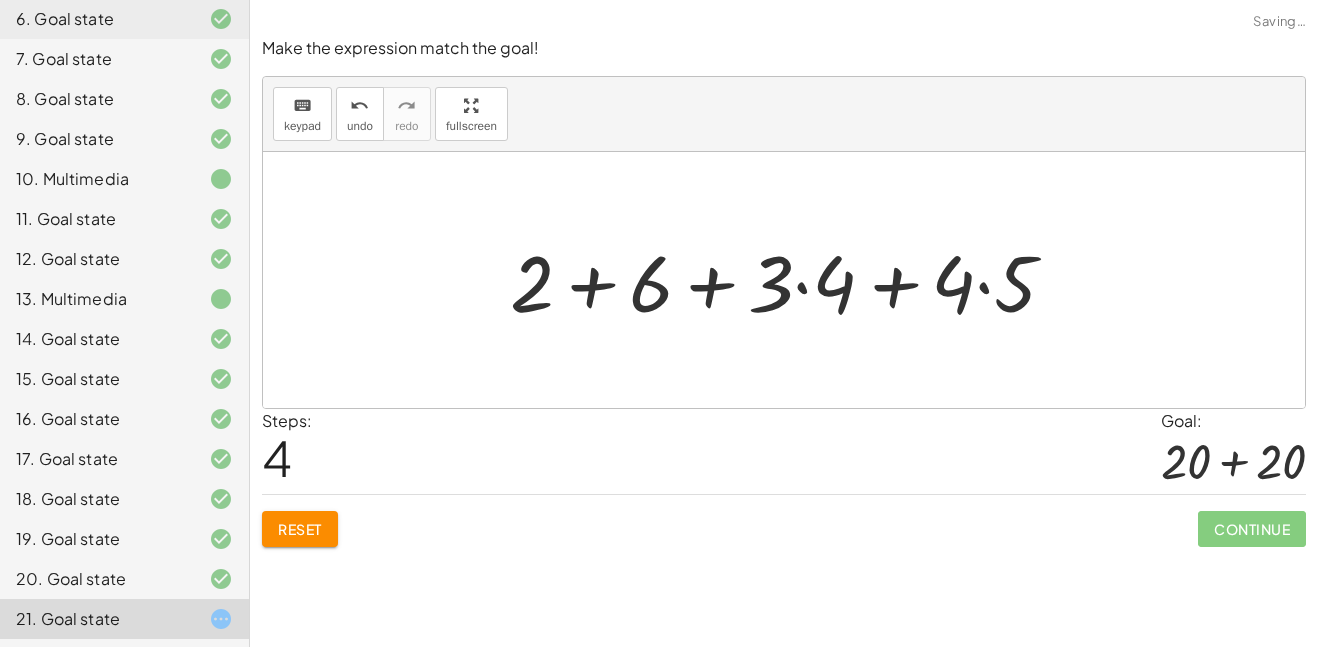 click at bounding box center [791, 280] 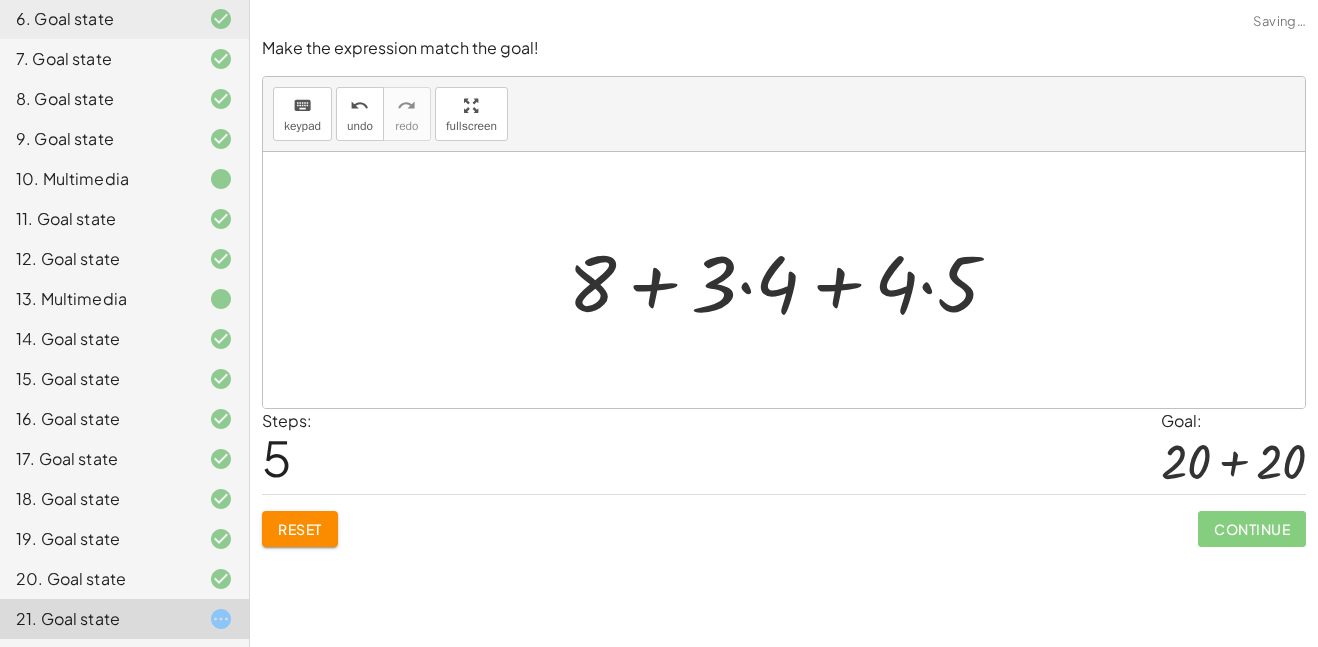 click at bounding box center (791, 280) 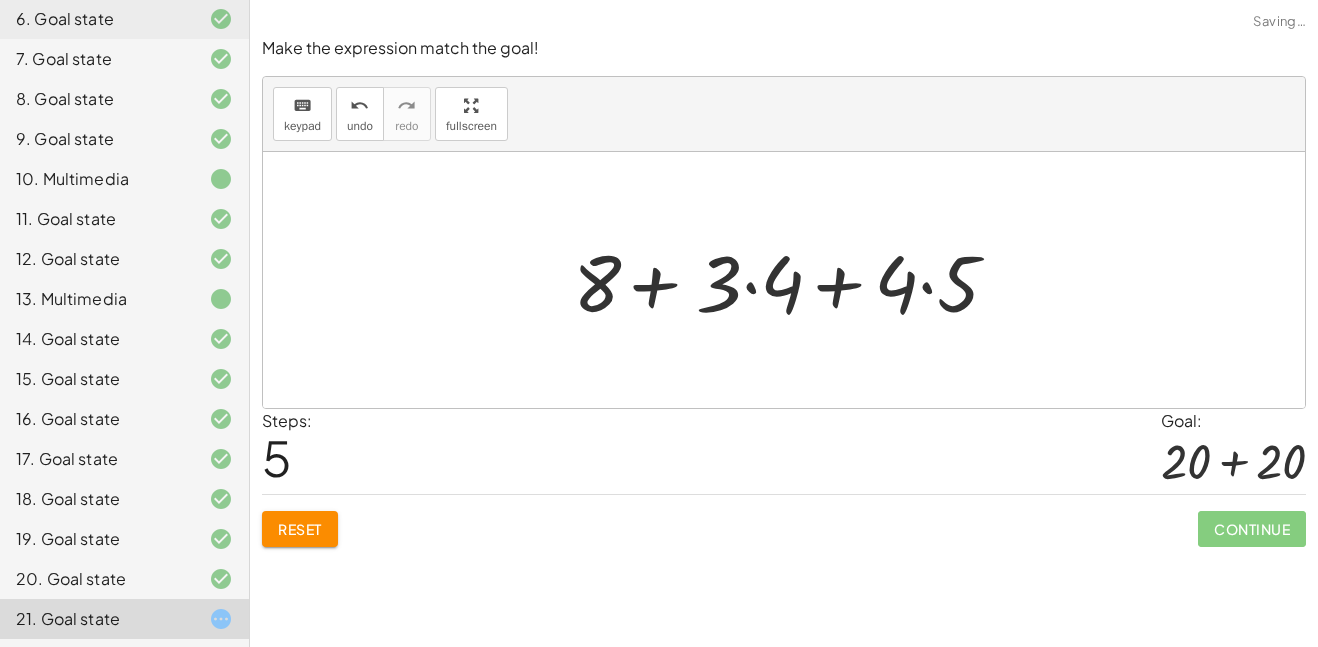 click at bounding box center [791, 280] 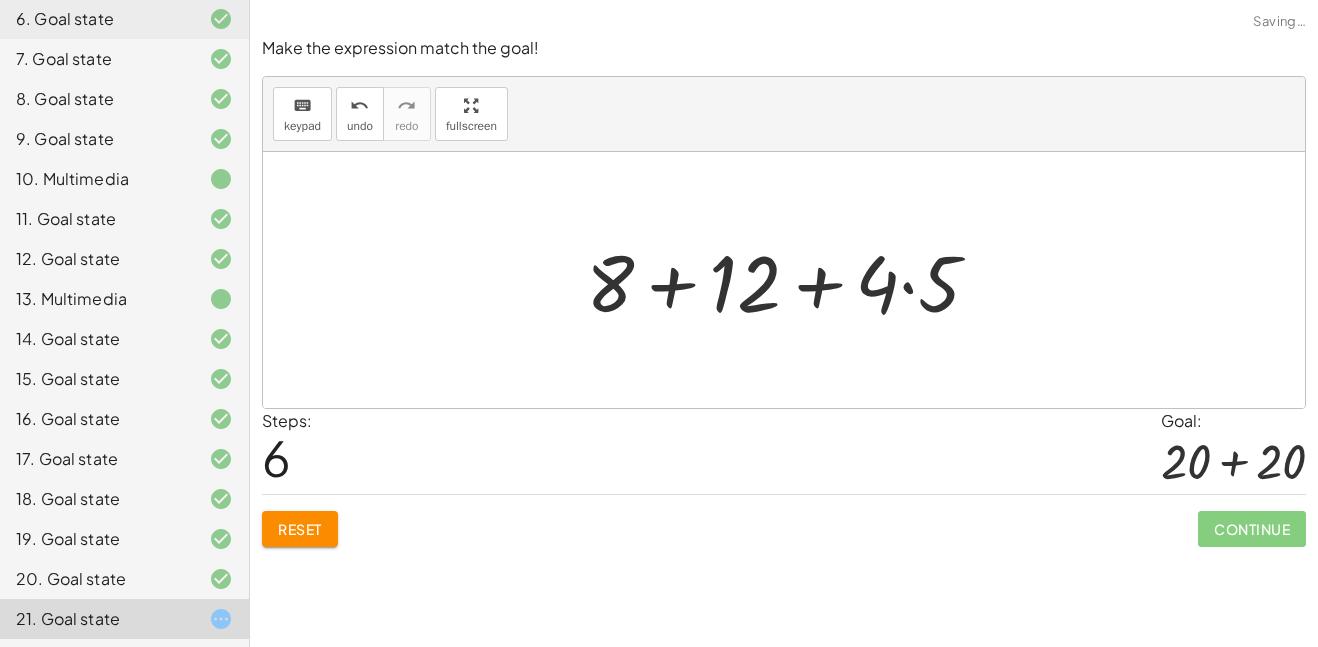 click at bounding box center (791, 280) 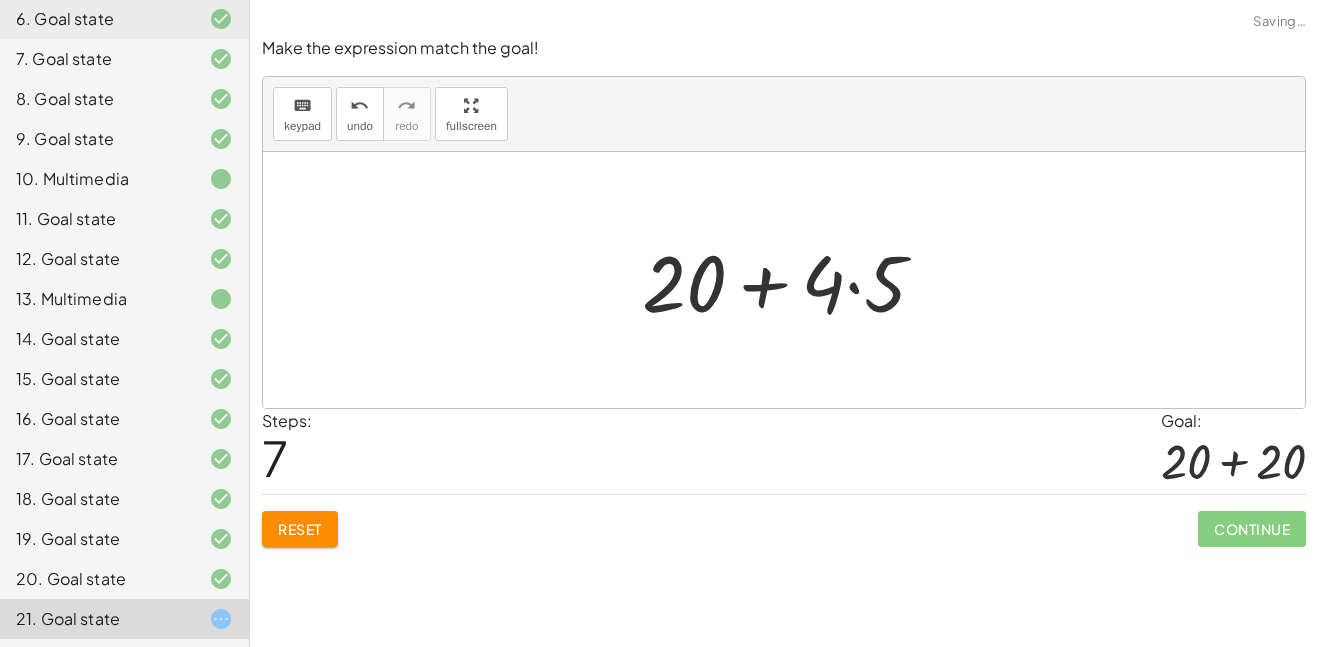 click at bounding box center [792, 280] 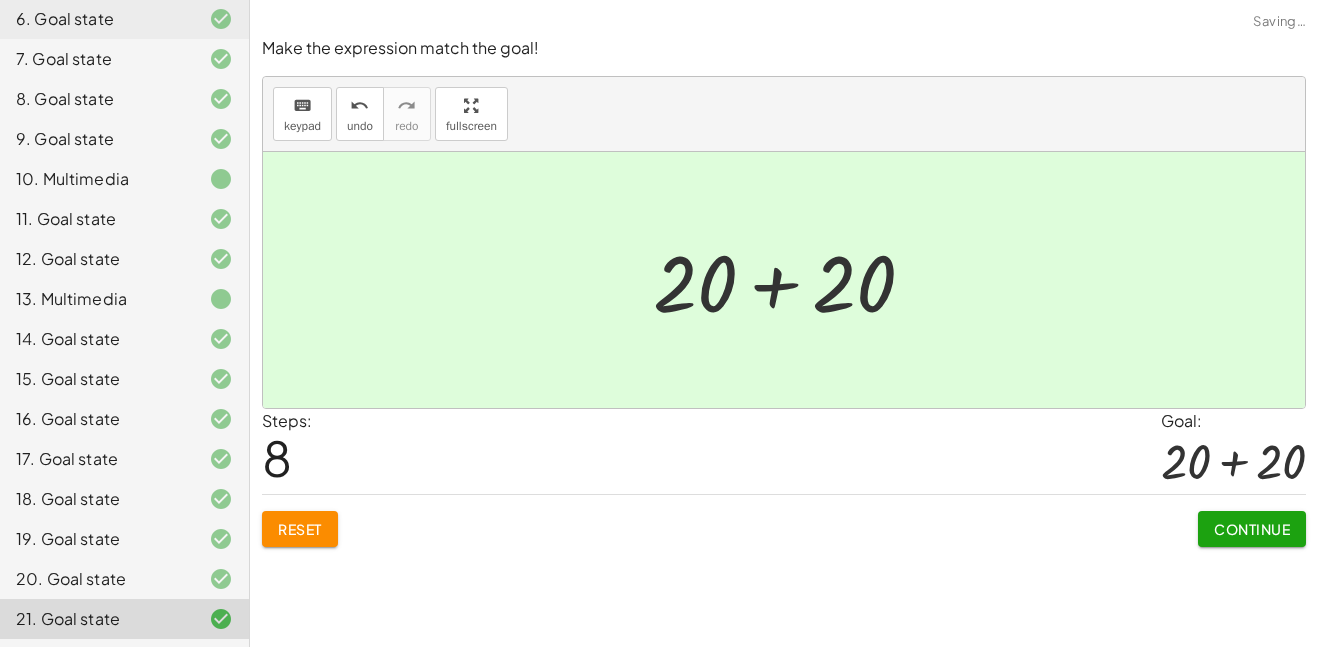 click on "Continue" 